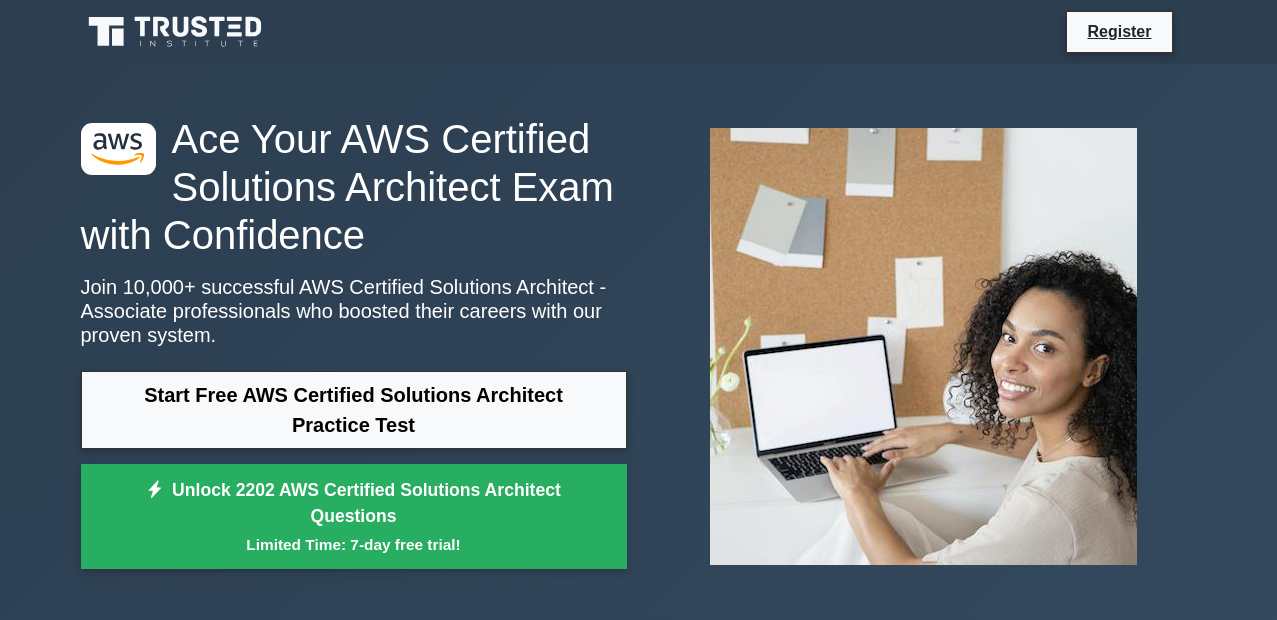 scroll, scrollTop: 0, scrollLeft: 0, axis: both 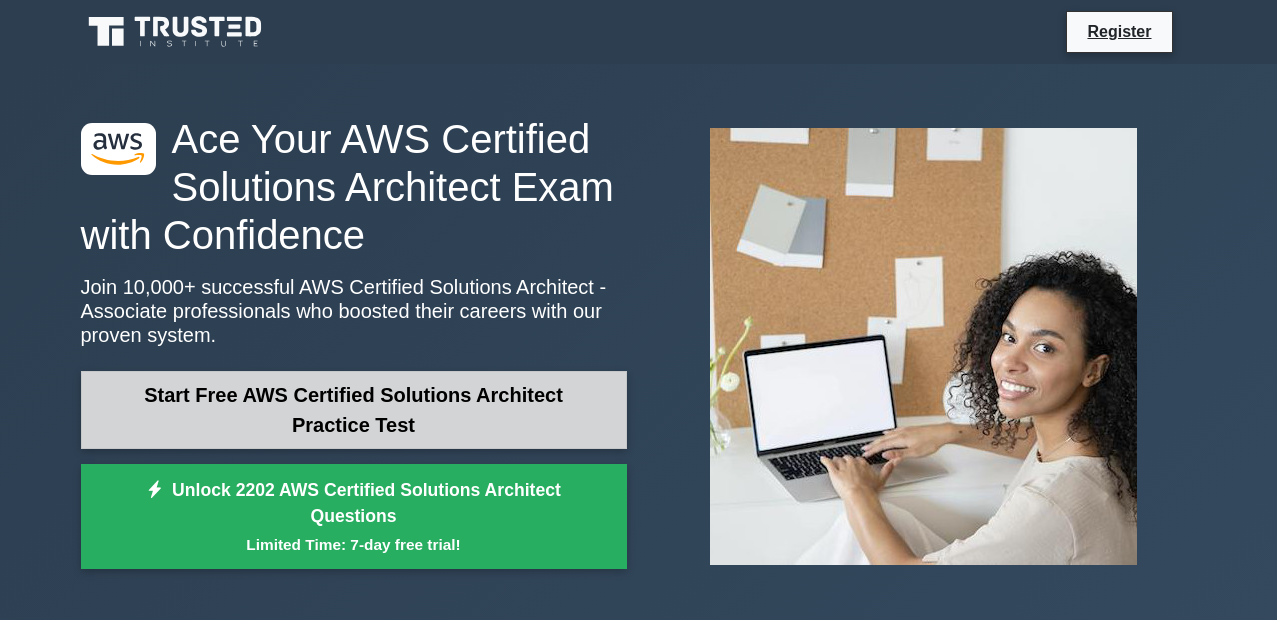 click on "Start Free AWS Certified Solutions Architect Practice Test" at bounding box center (354, 410) 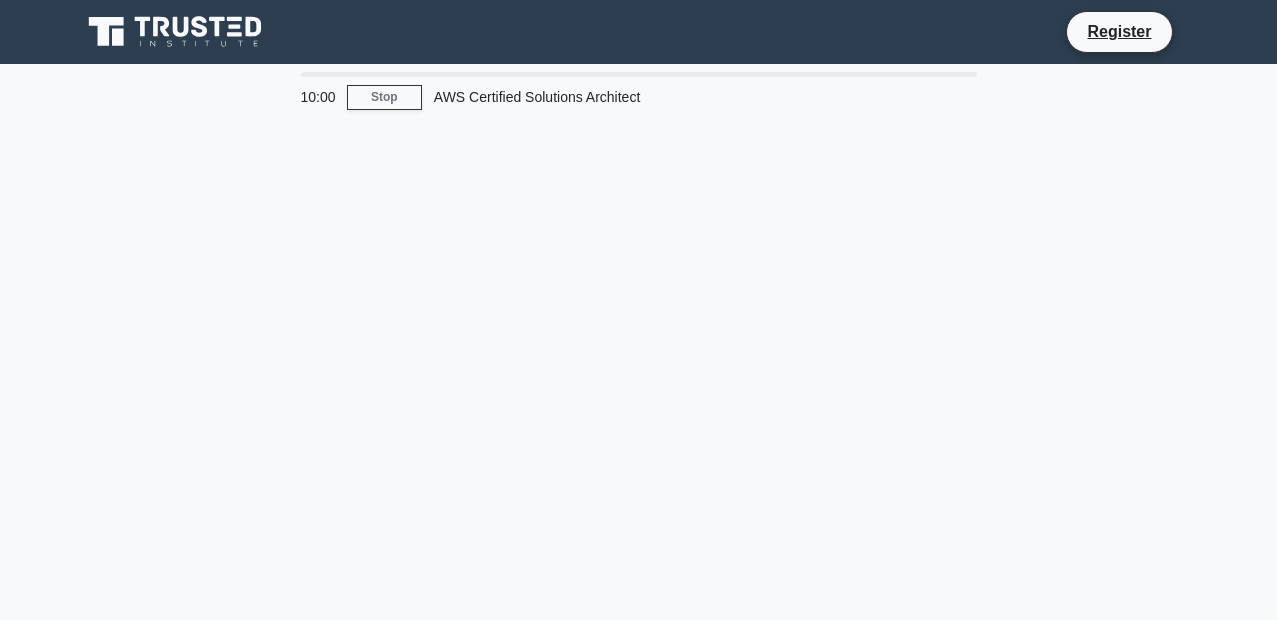 scroll, scrollTop: 0, scrollLeft: 0, axis: both 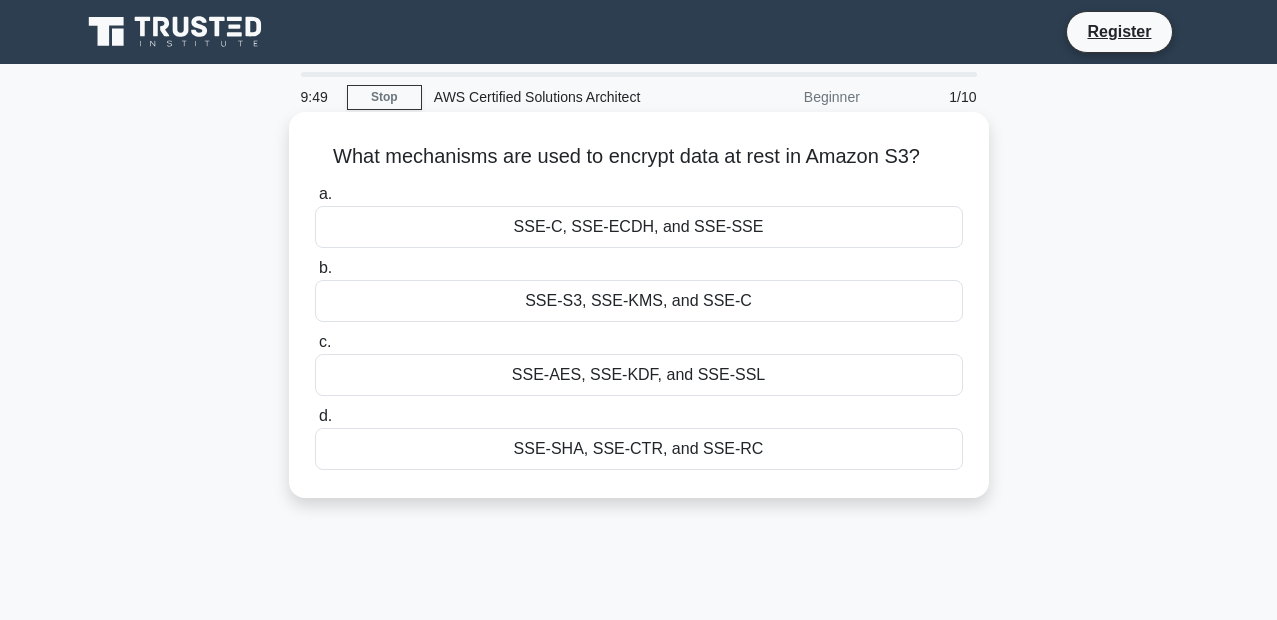 click on "SSE-SHA, SSE-CTR, and SSE-RC" at bounding box center (639, 449) 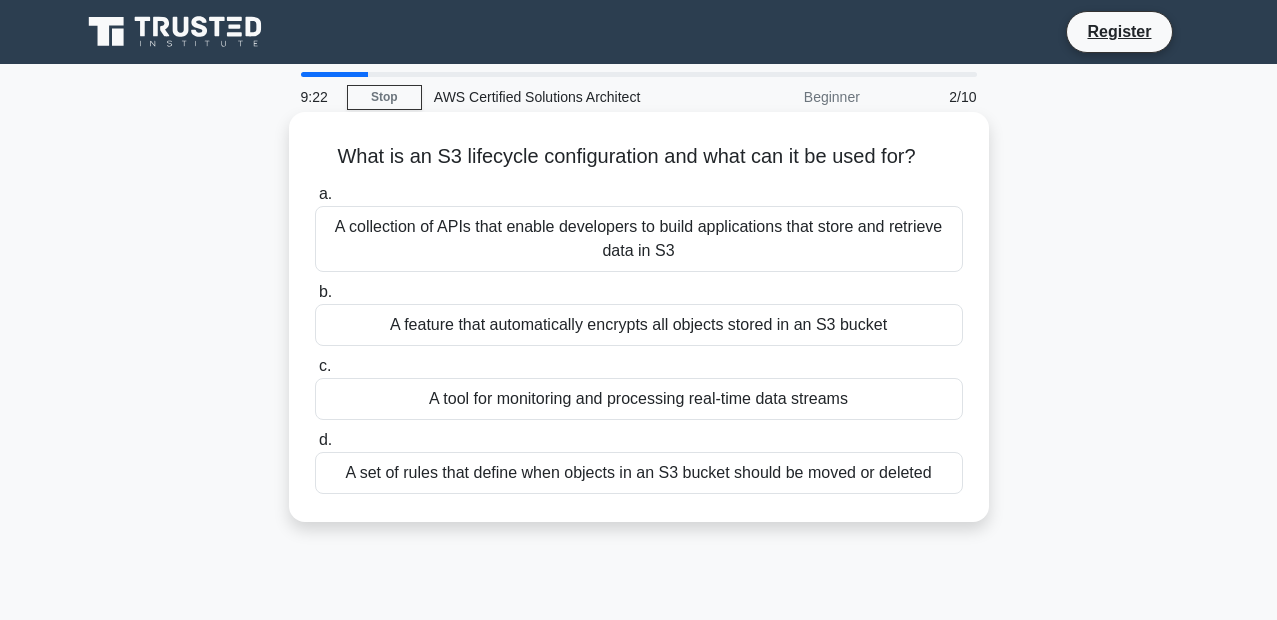 click on "A set of rules that define when objects in an S3 bucket should be moved or deleted" at bounding box center (639, 473) 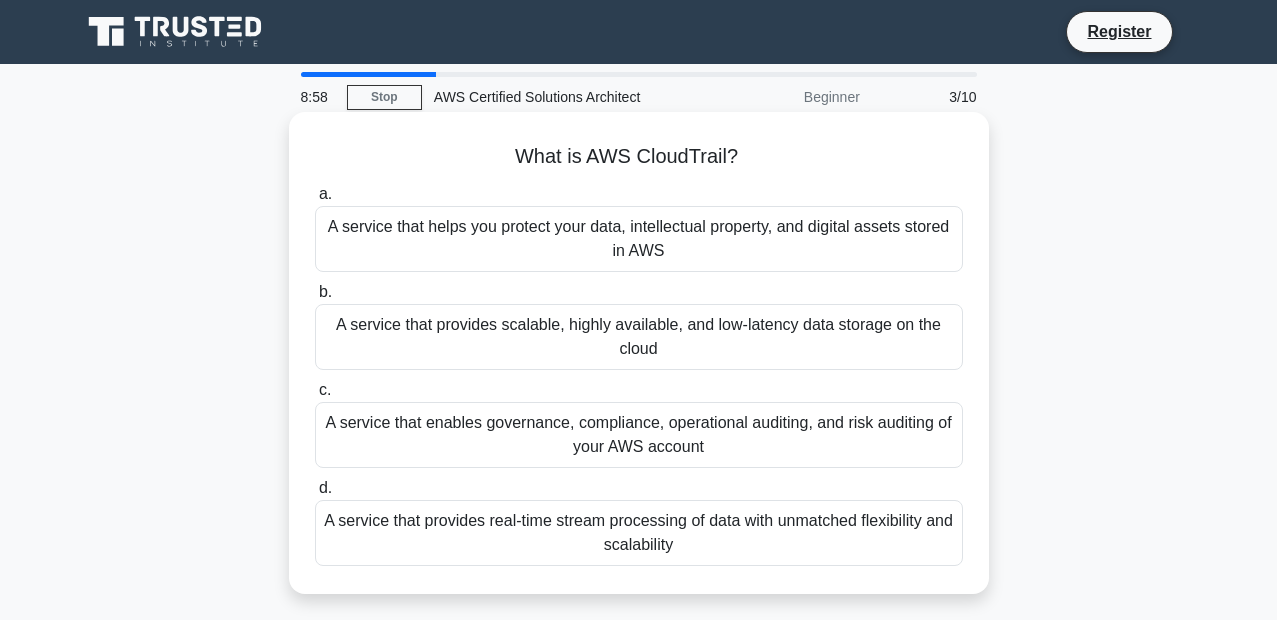 click on "A service that provides real-time stream processing of data with unmatched flexibility and scalability" at bounding box center [639, 533] 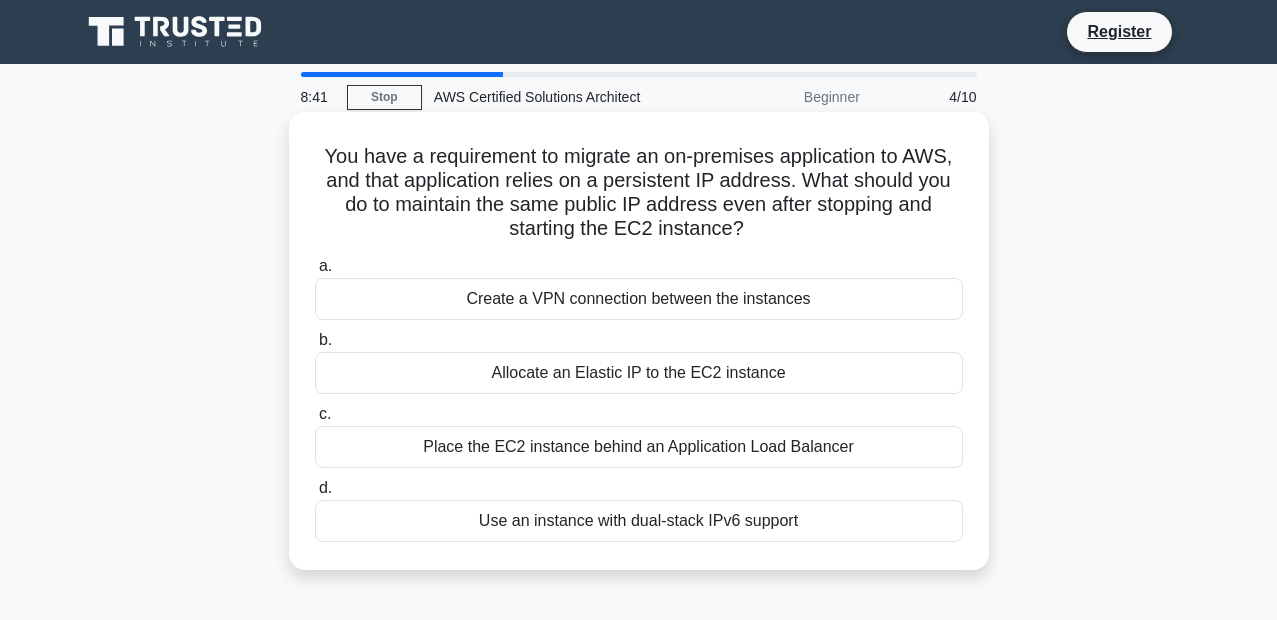 click on "Allocate an Elastic IP to the EC2 instance" at bounding box center (639, 373) 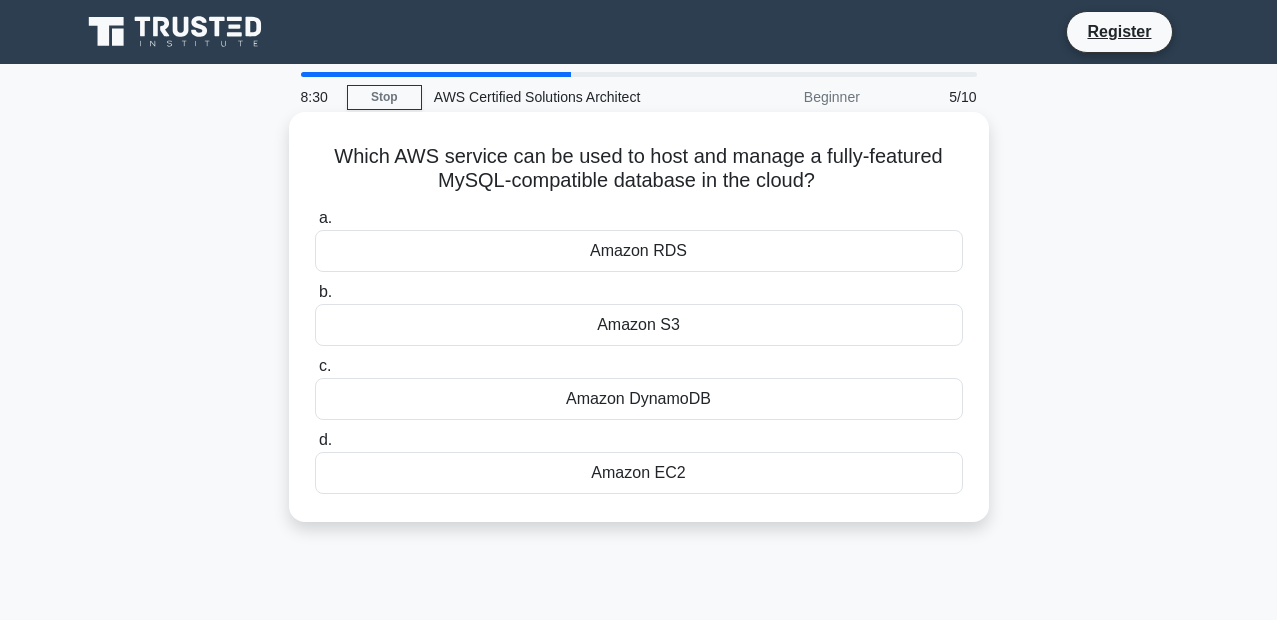 click on "Amazon RDS" at bounding box center [639, 251] 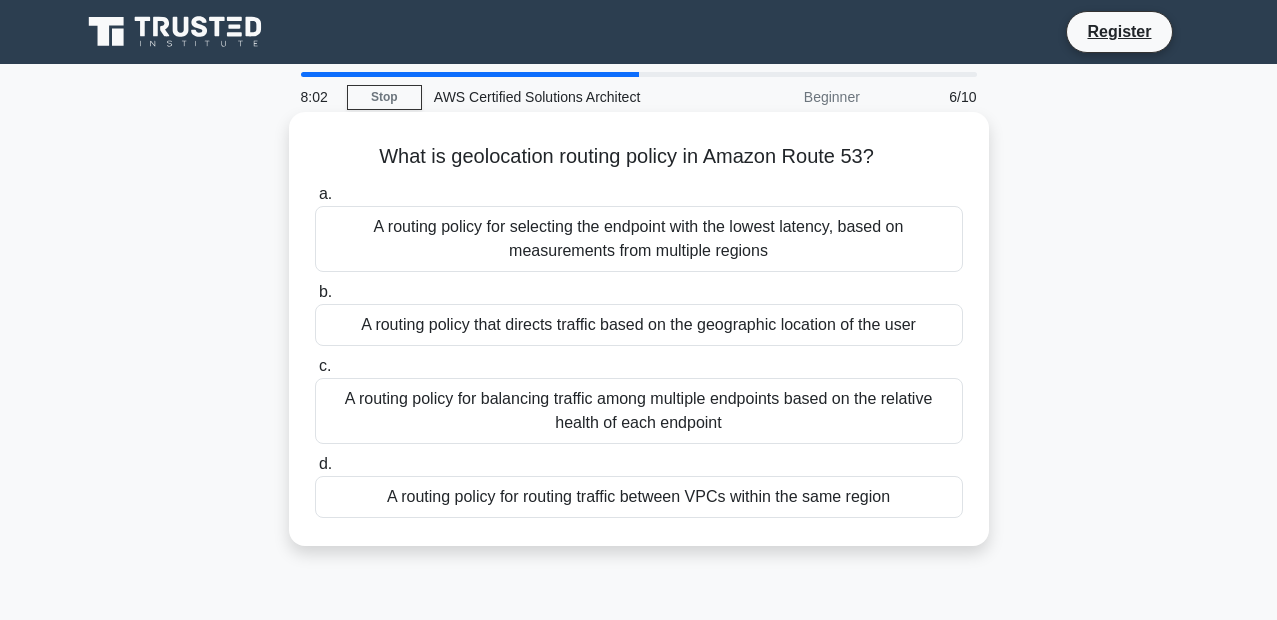 click on "A routing policy that directs traffic based on the geographic location of the user" at bounding box center [639, 325] 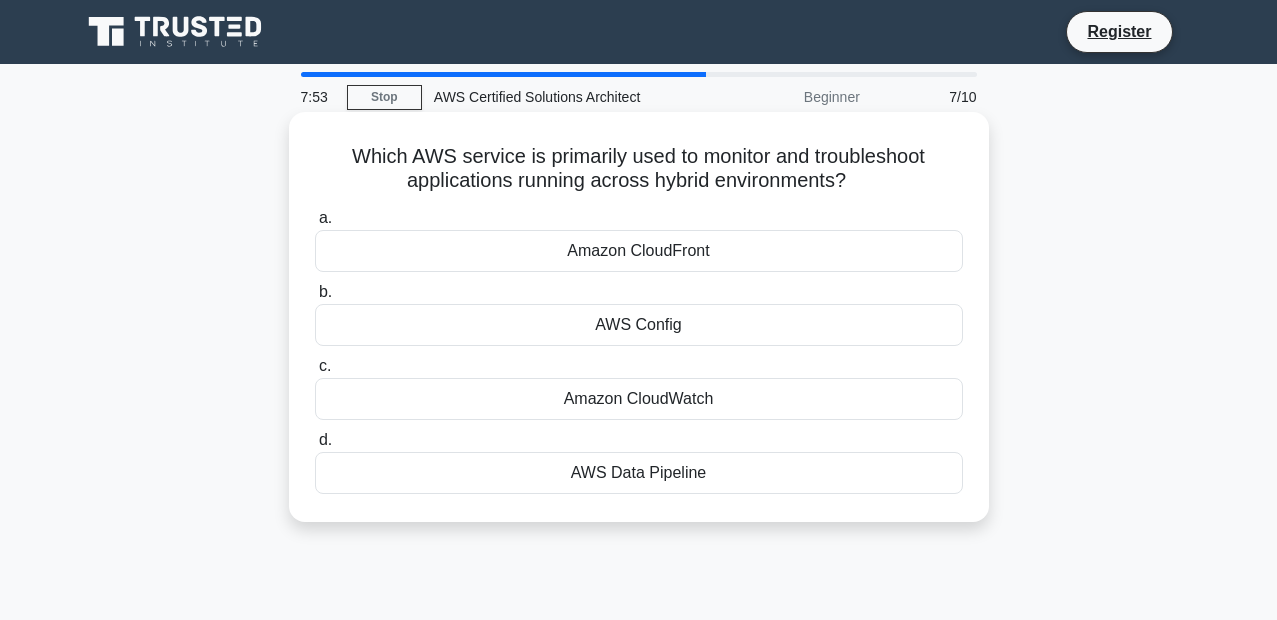 click on "Amazon CloudWatch" at bounding box center [639, 399] 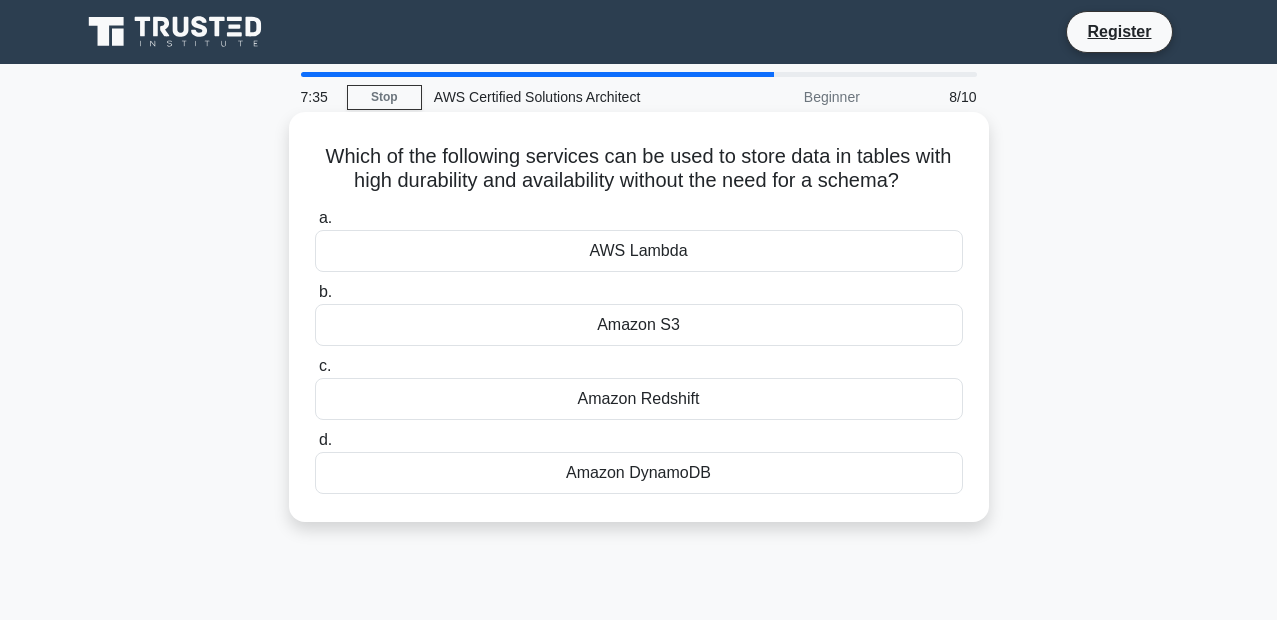 click on "Amazon Redshift" at bounding box center (639, 399) 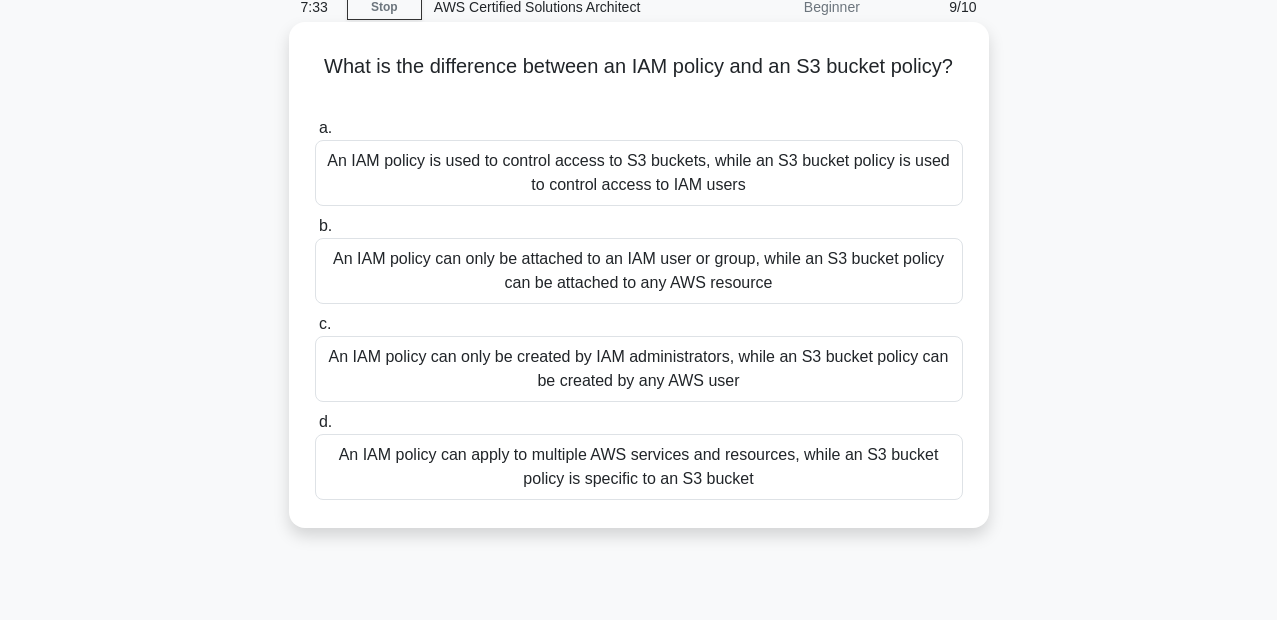 scroll, scrollTop: 120, scrollLeft: 0, axis: vertical 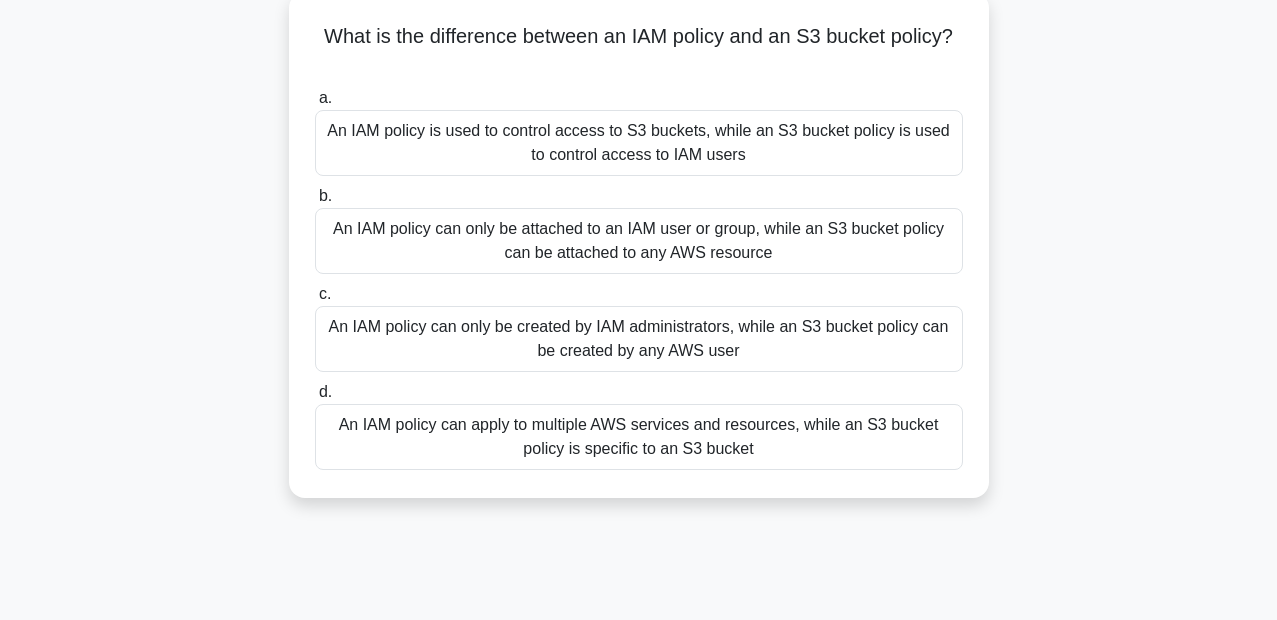 click on "An IAM policy can apply to multiple AWS services and resources, while an S3 bucket policy is specific to an S3 bucket" at bounding box center [639, 437] 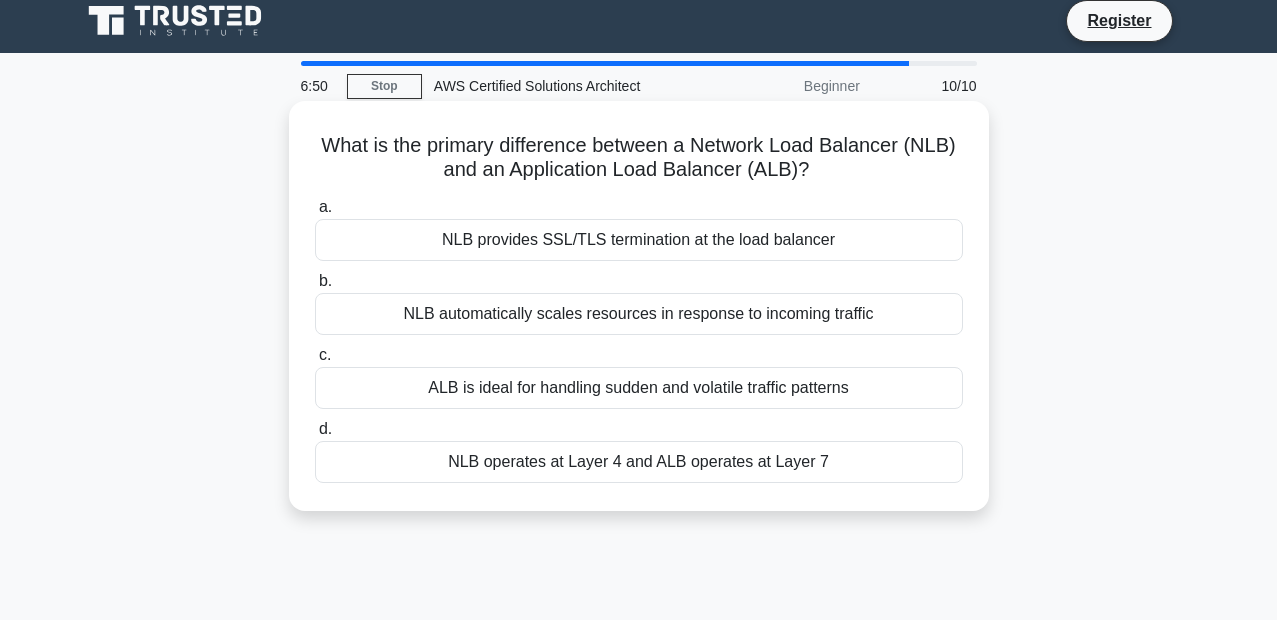 scroll, scrollTop: 0, scrollLeft: 0, axis: both 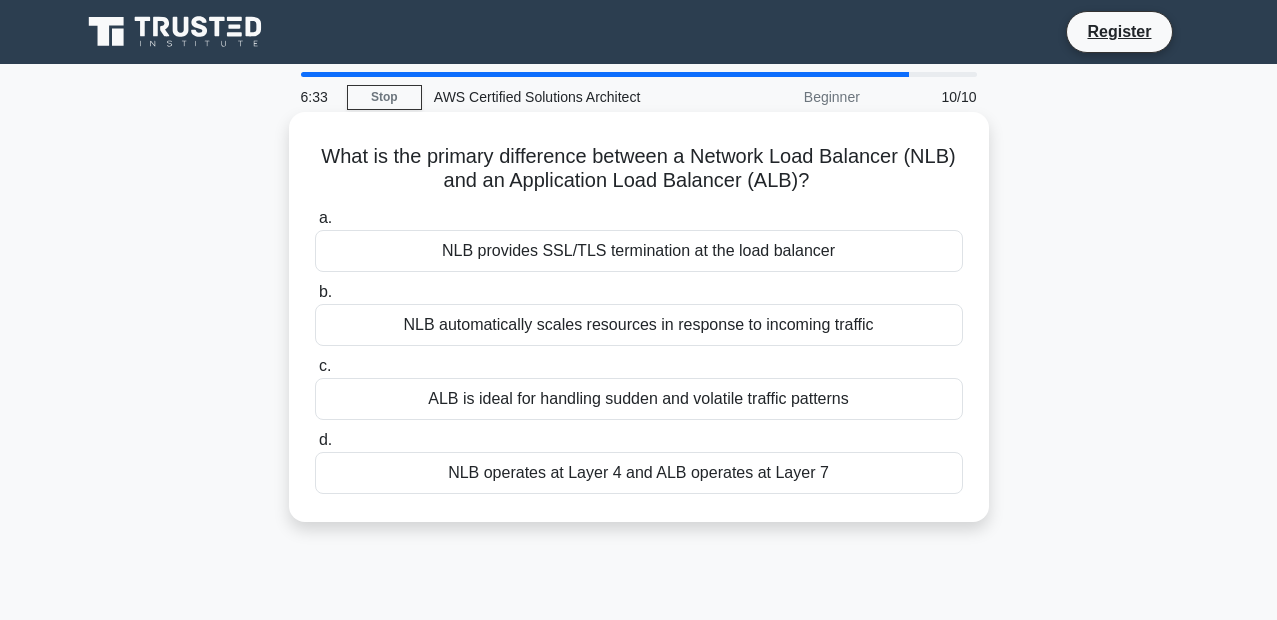 click on "NLB operates at Layer 4 and ALB operates at Layer 7" at bounding box center (639, 473) 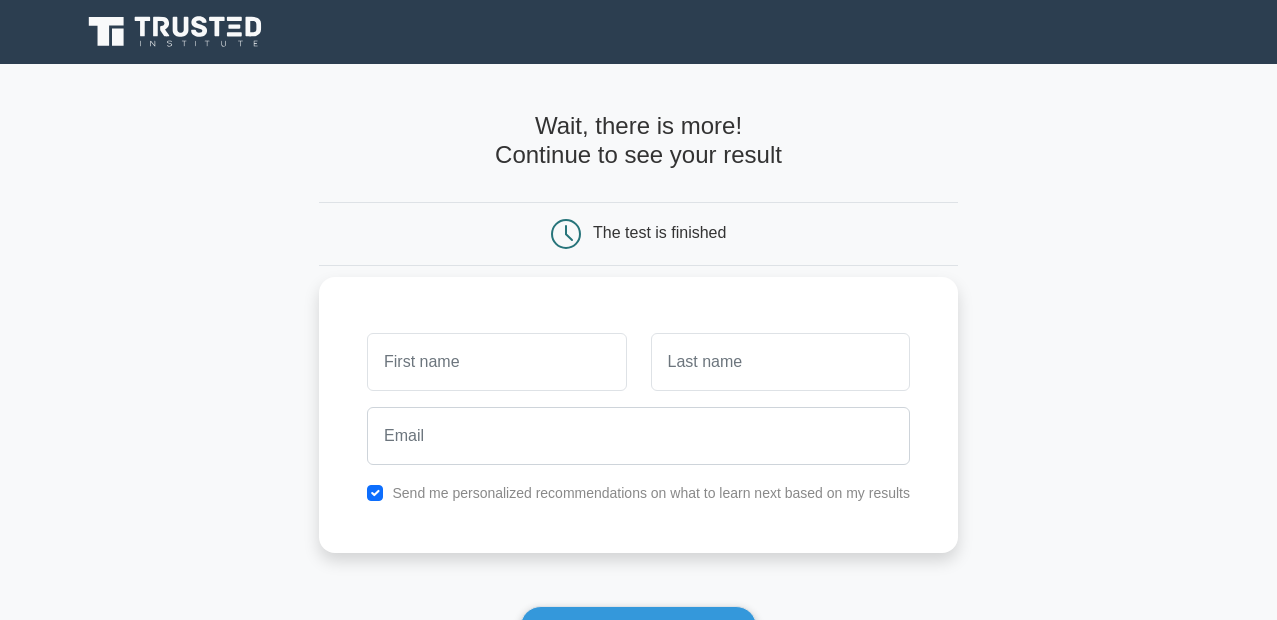 scroll, scrollTop: 0, scrollLeft: 0, axis: both 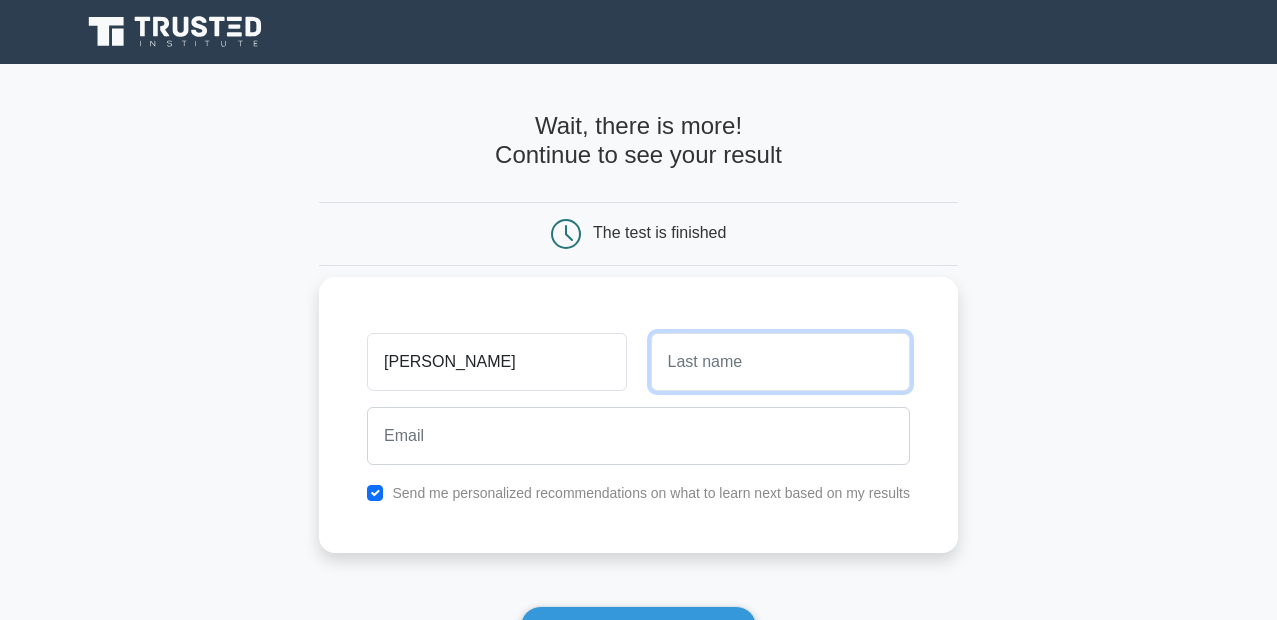 click at bounding box center [780, 362] 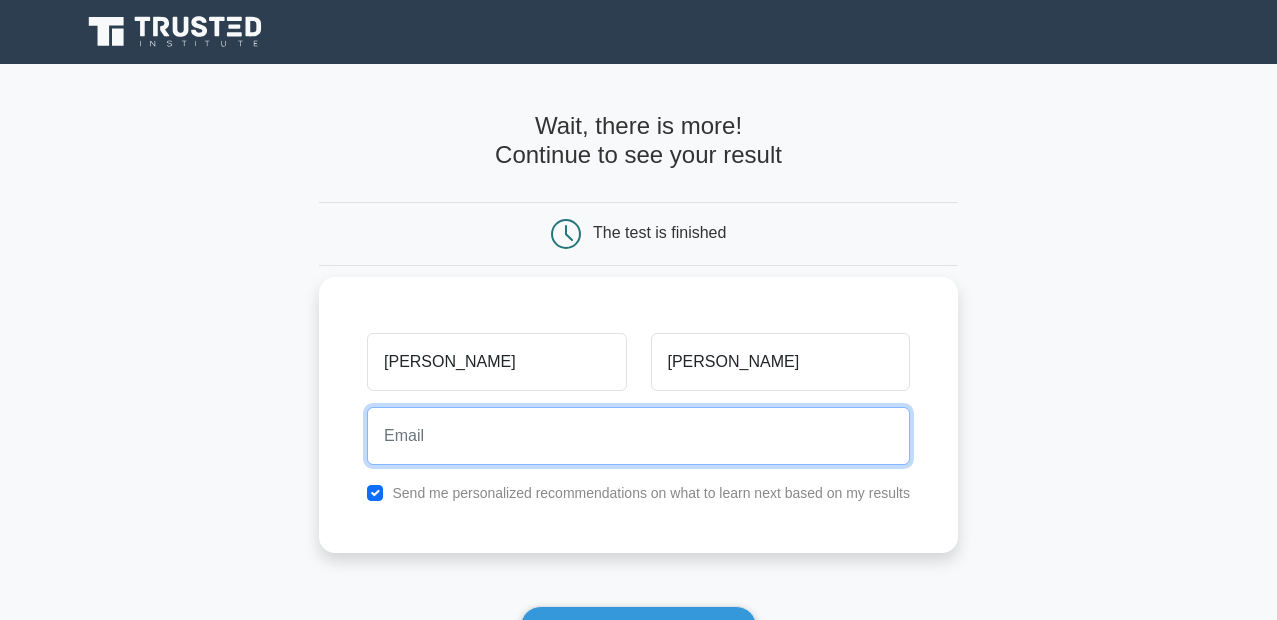 click at bounding box center (638, 436) 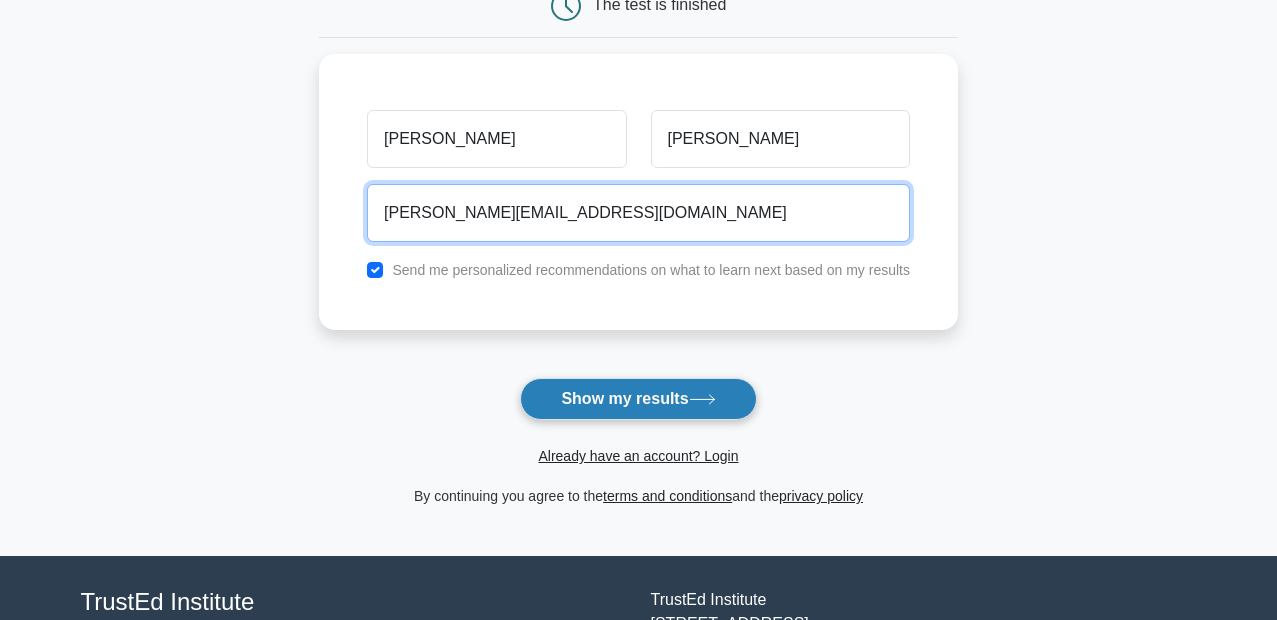 scroll, scrollTop: 240, scrollLeft: 0, axis: vertical 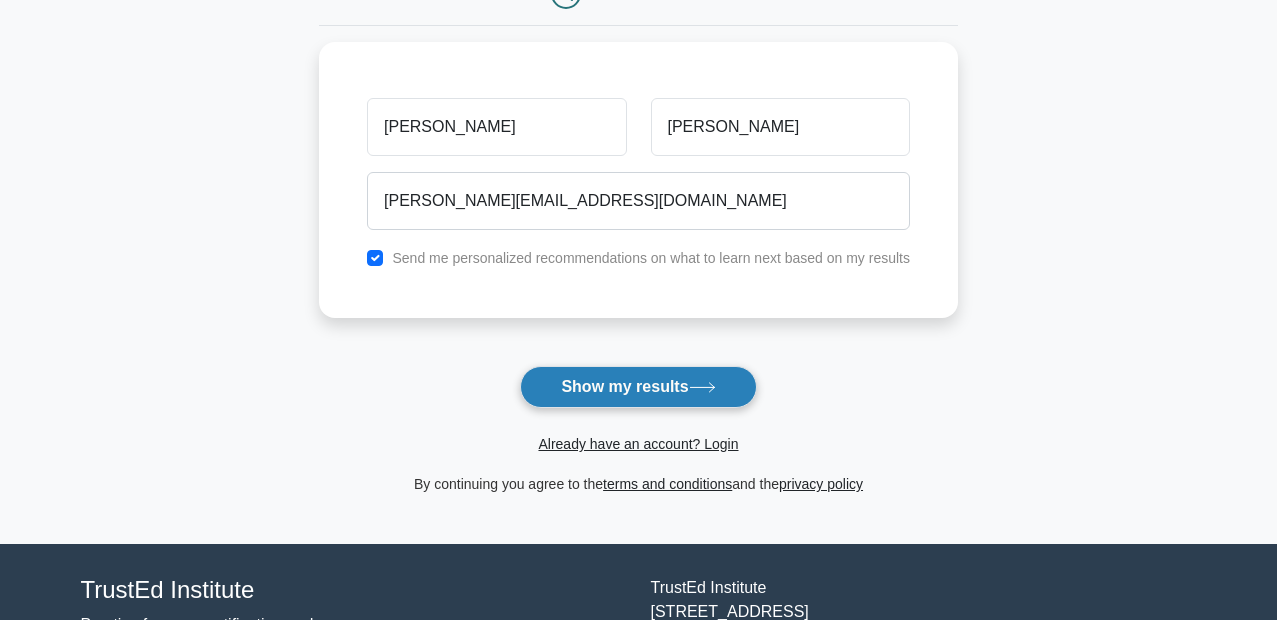 click on "Show my results" at bounding box center [638, 387] 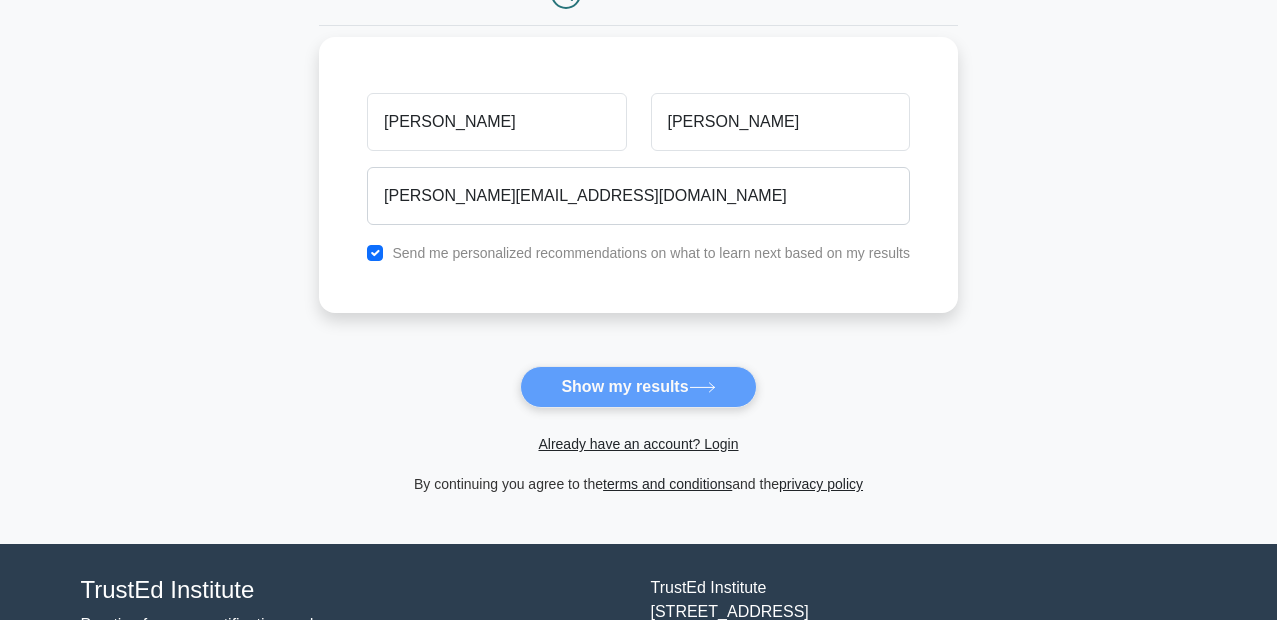click on "Send me personalized recommendations on what to learn next based on my results" at bounding box center (651, 253) 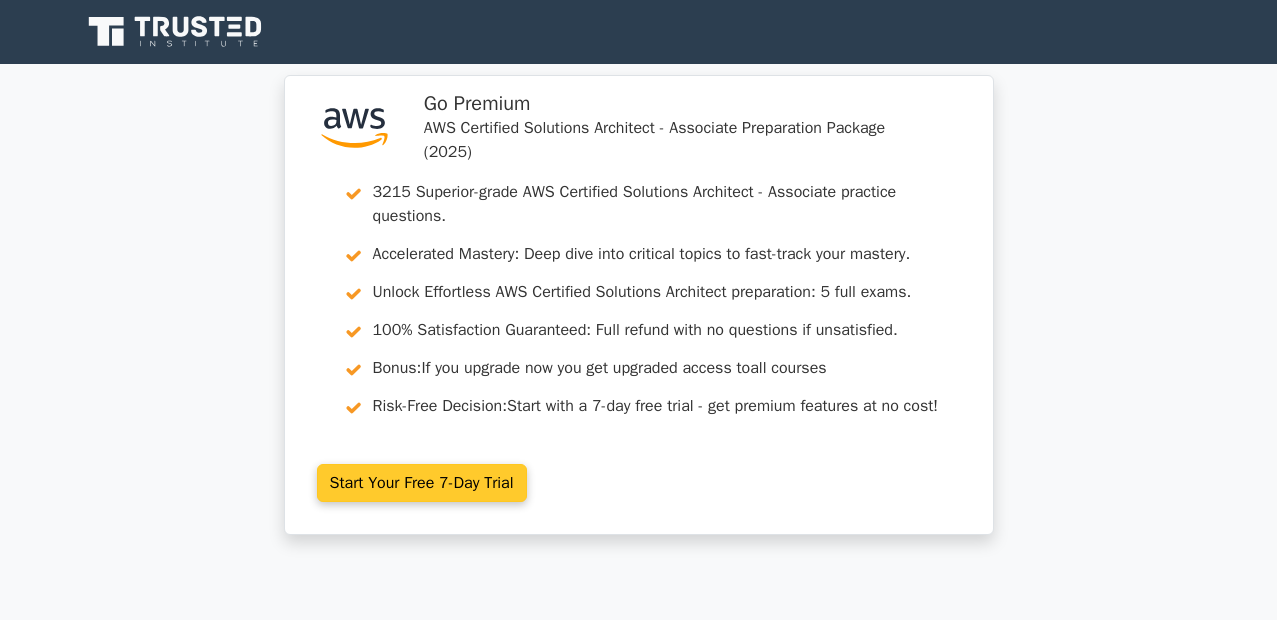 scroll, scrollTop: 0, scrollLeft: 0, axis: both 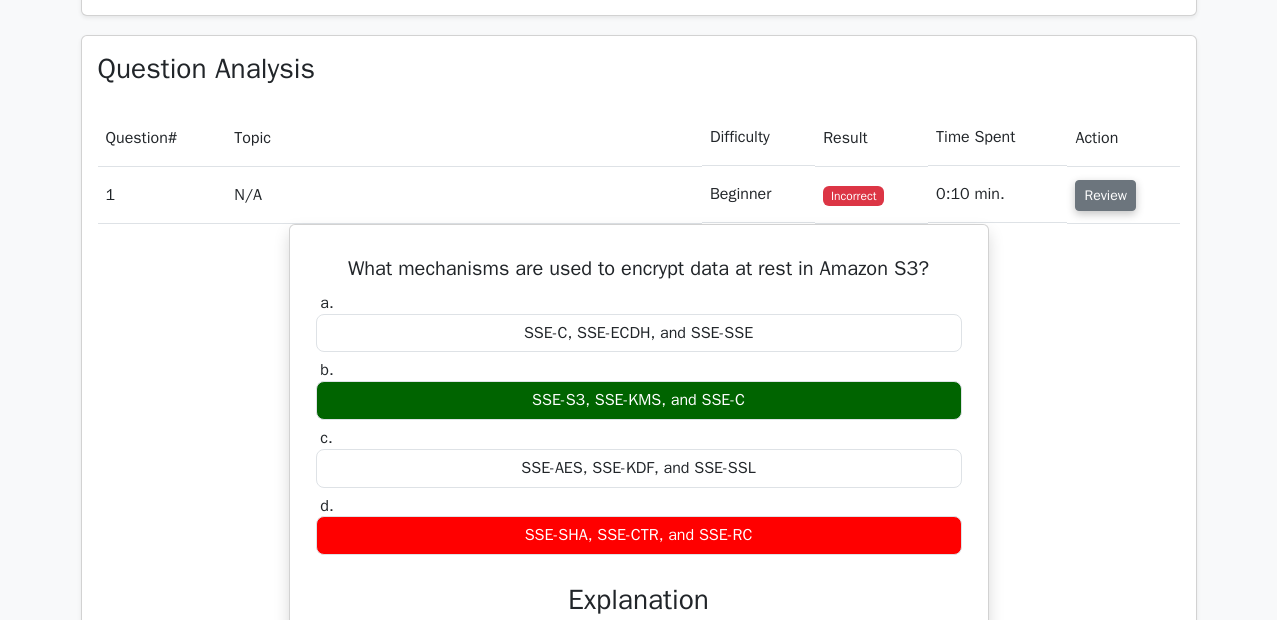 click on "Review" at bounding box center [1105, 195] 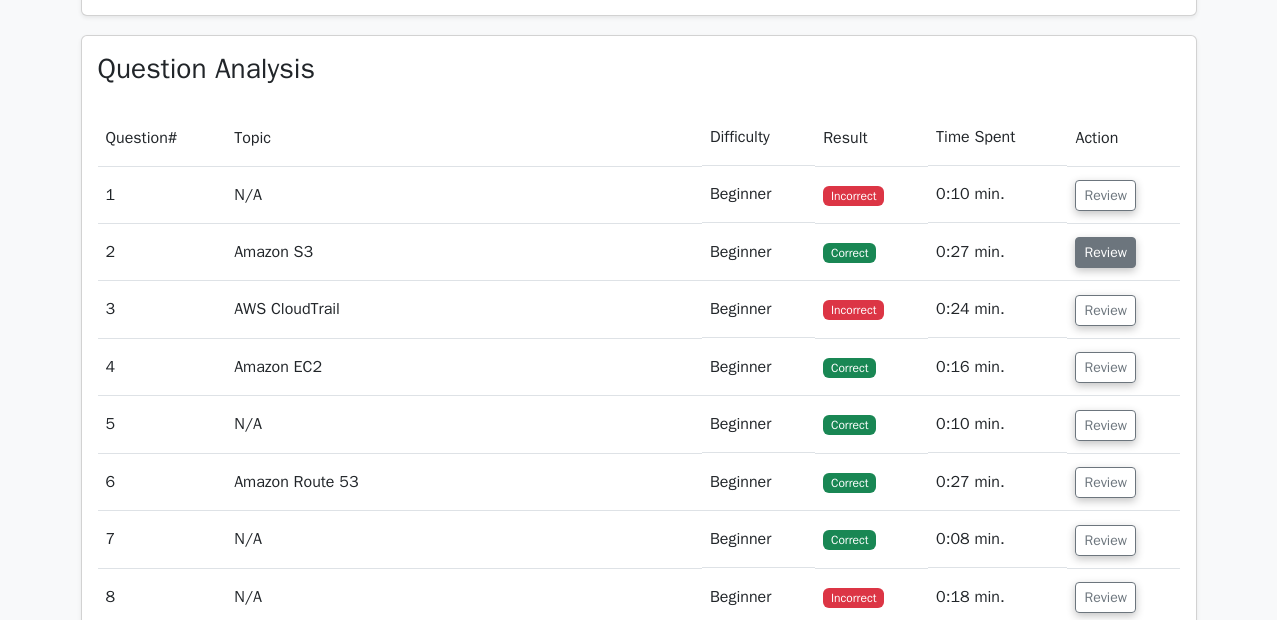 click on "Review" at bounding box center [1105, 252] 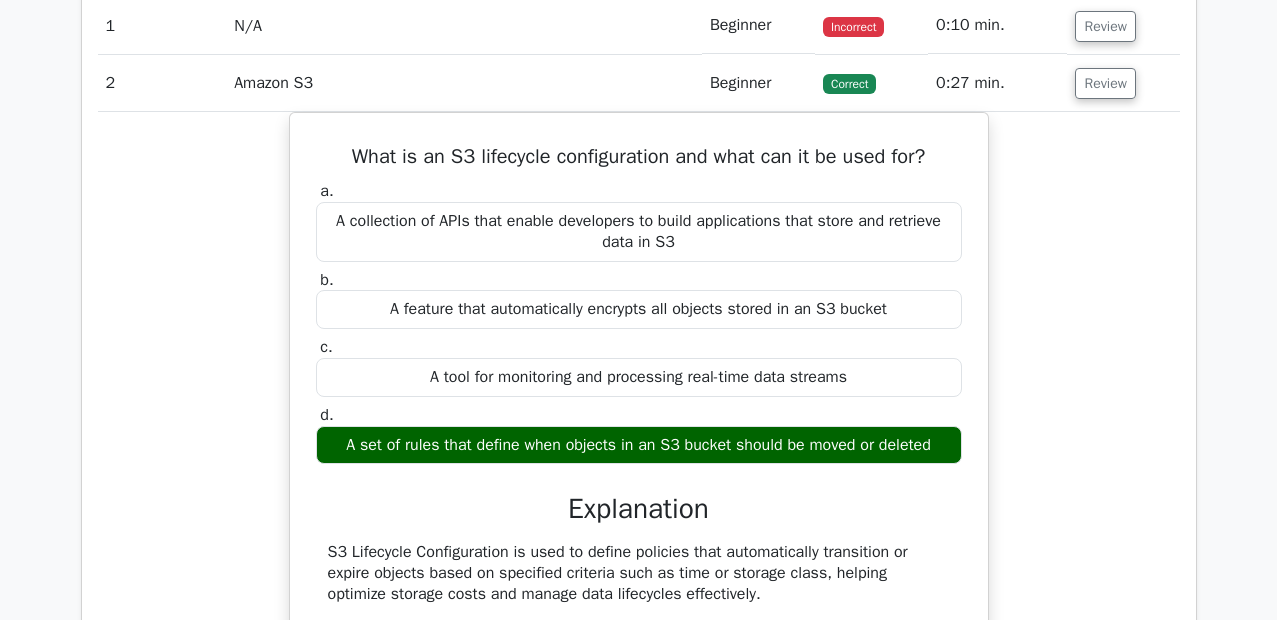 scroll, scrollTop: 1560, scrollLeft: 0, axis: vertical 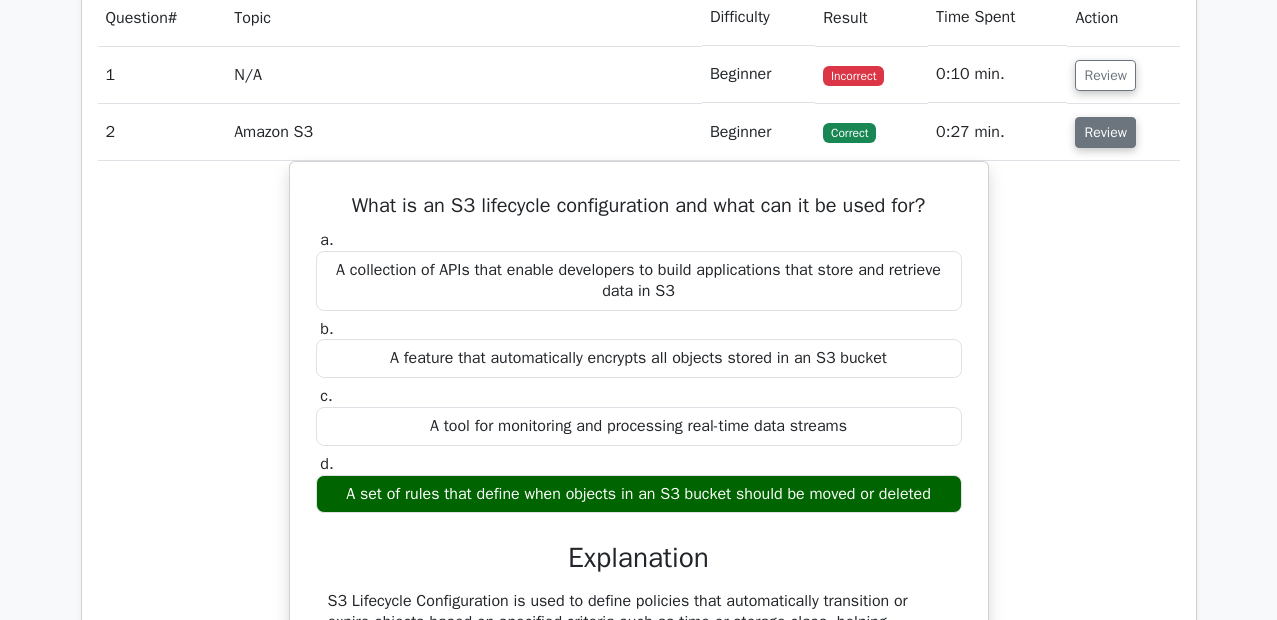 click on "Review" at bounding box center [1105, 132] 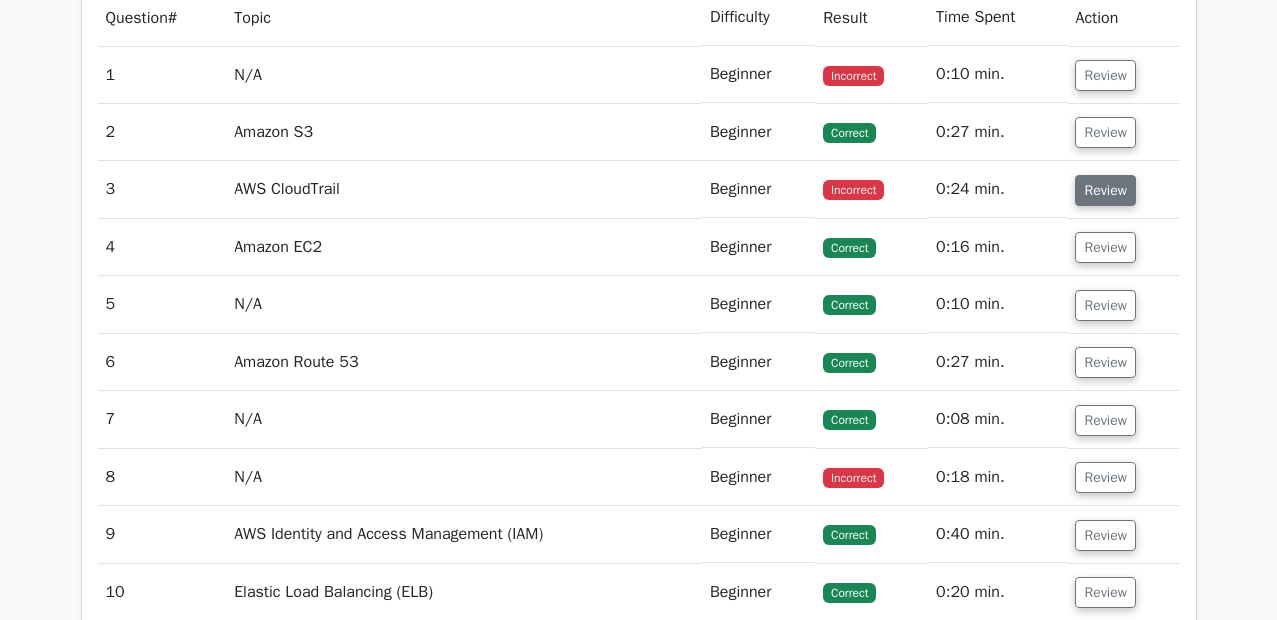 click on "Review" at bounding box center (1105, 190) 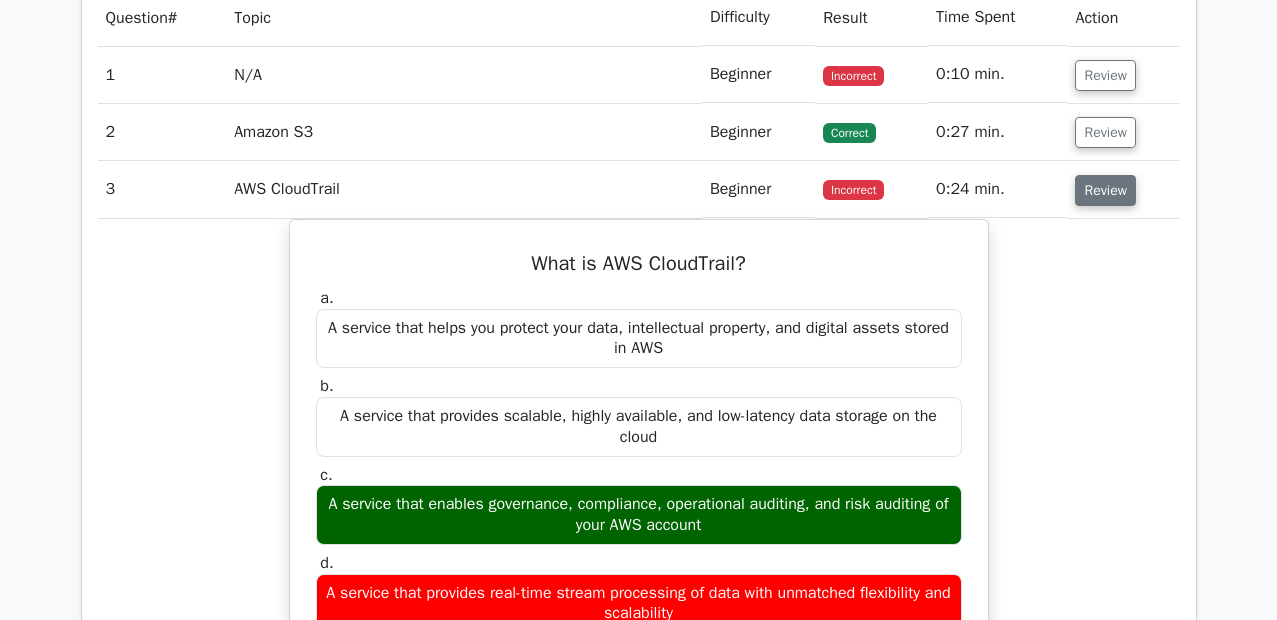 click on "Review" at bounding box center (1105, 190) 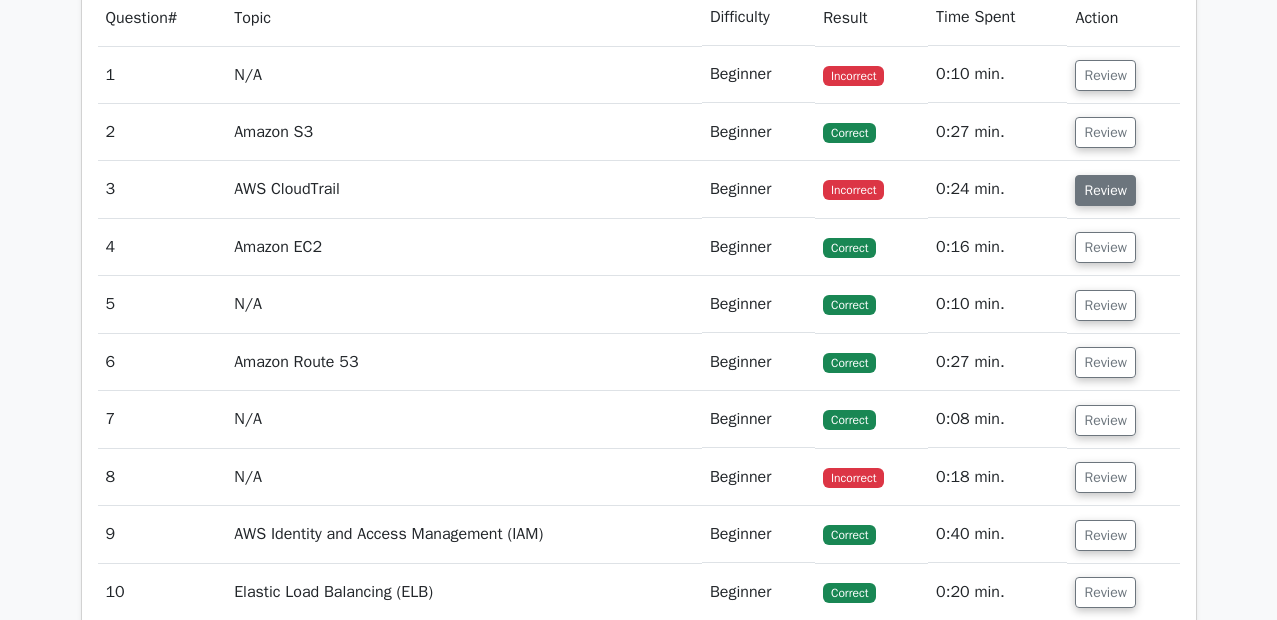 click on "Review" at bounding box center [1105, 190] 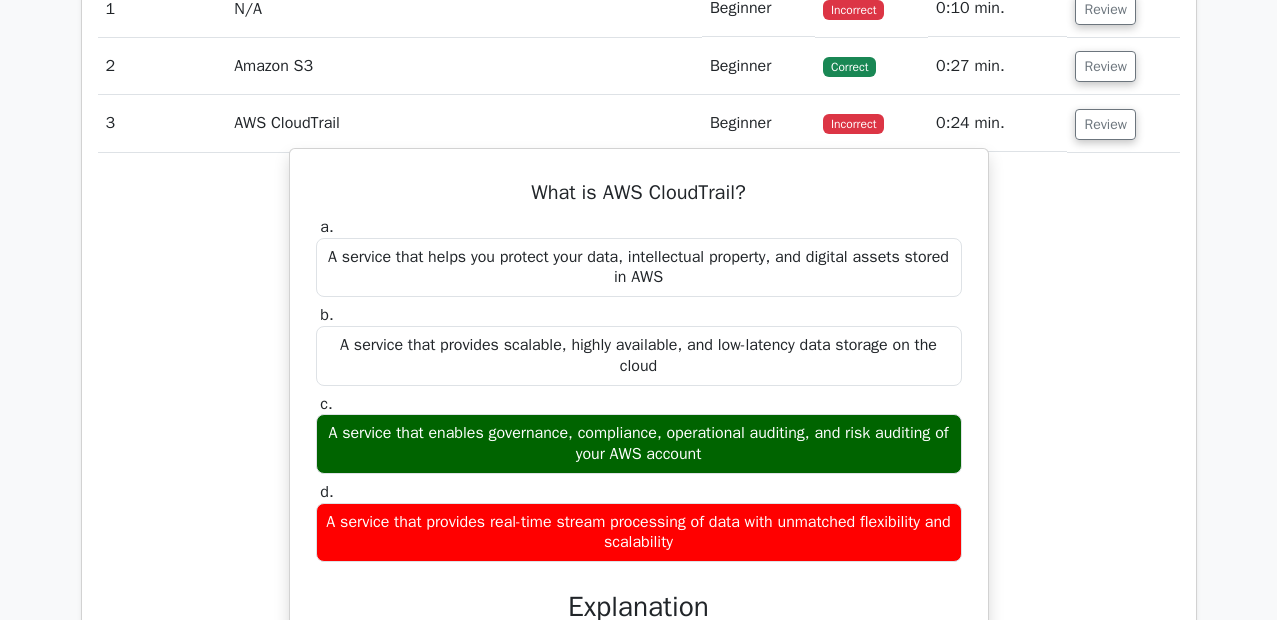 scroll, scrollTop: 1680, scrollLeft: 0, axis: vertical 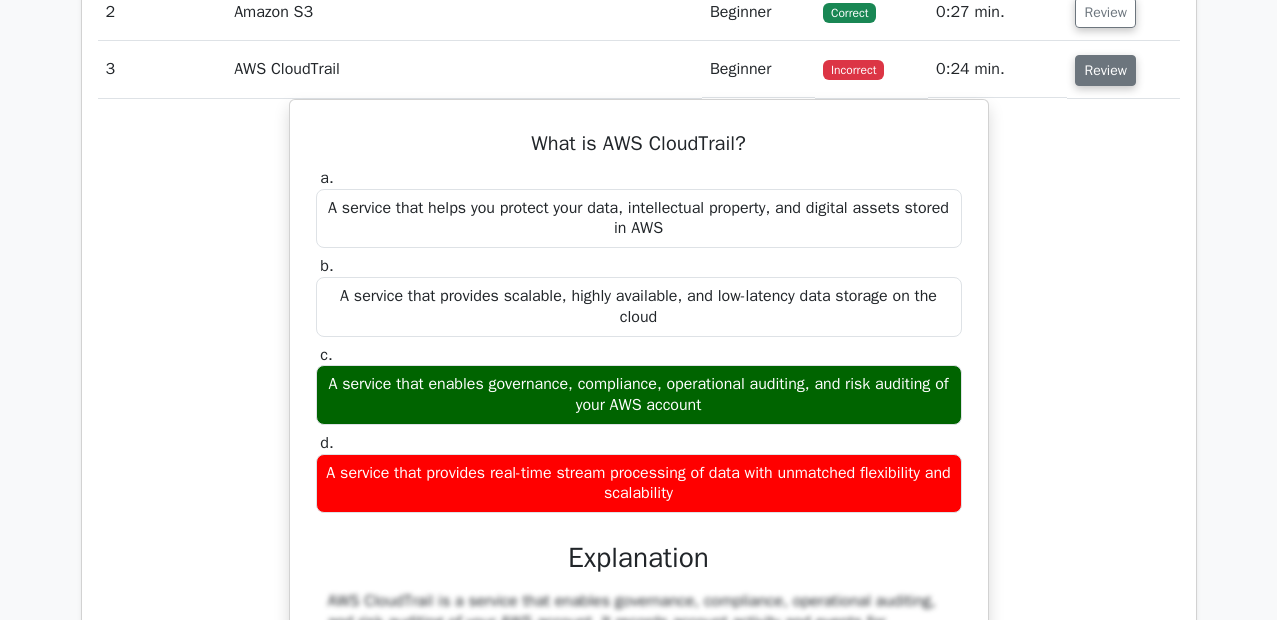 click on "Review" at bounding box center [1105, 70] 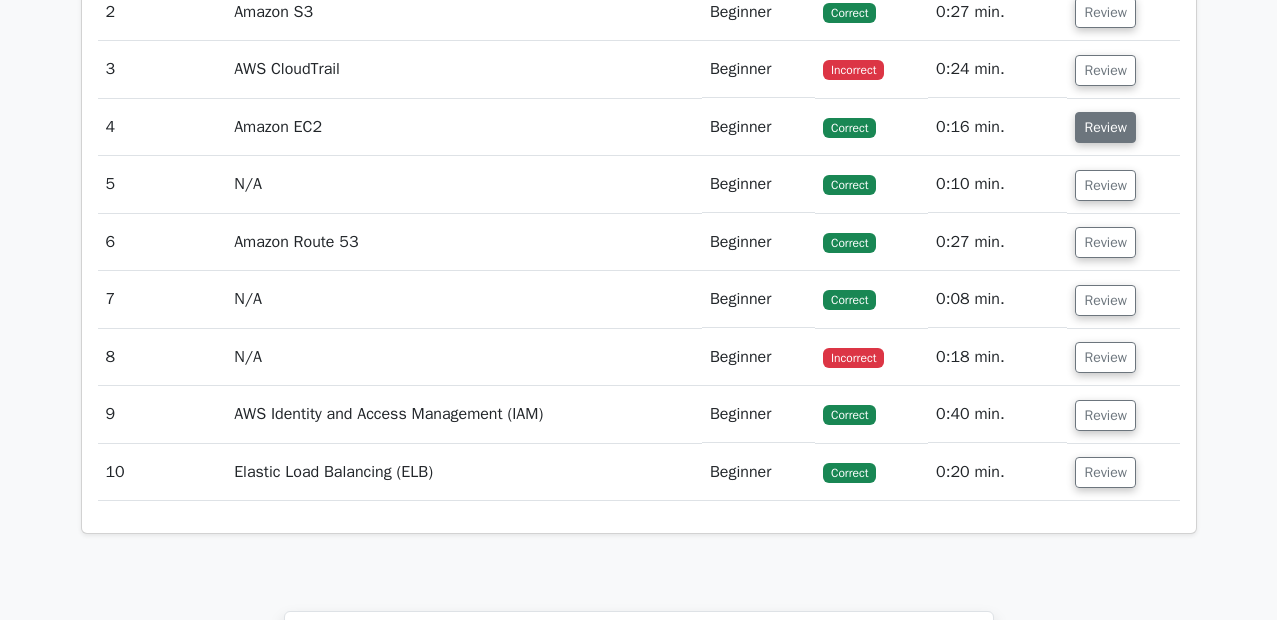 click on "Review" at bounding box center [1105, 127] 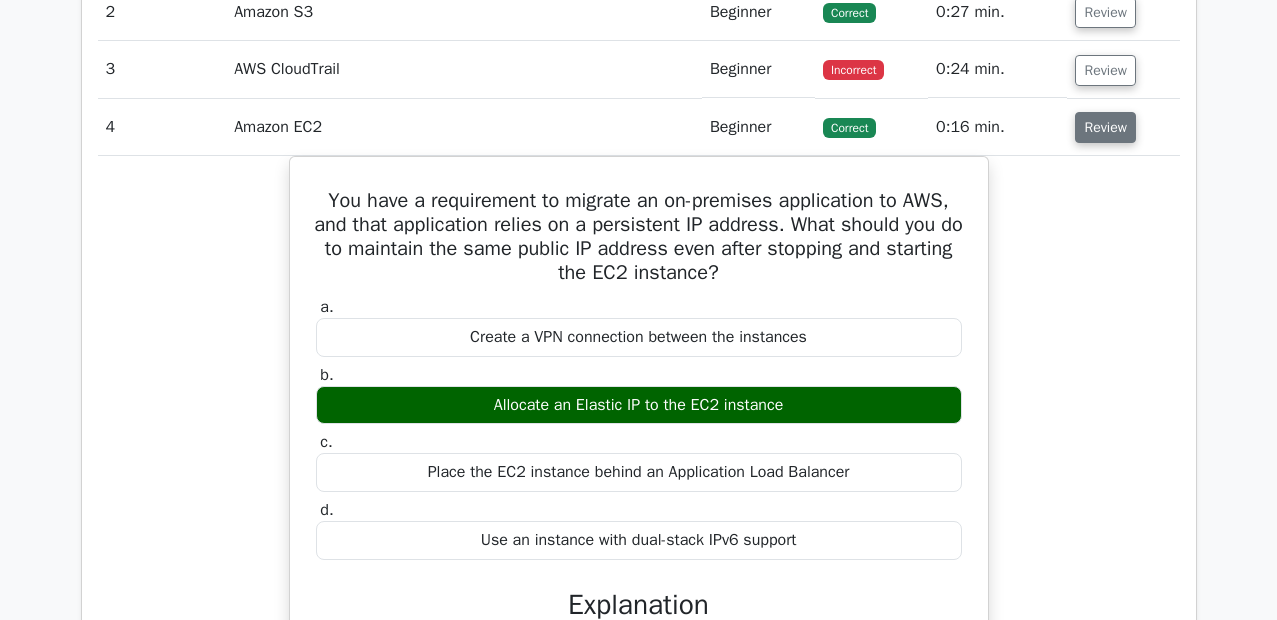 click on "Review" at bounding box center (1105, 127) 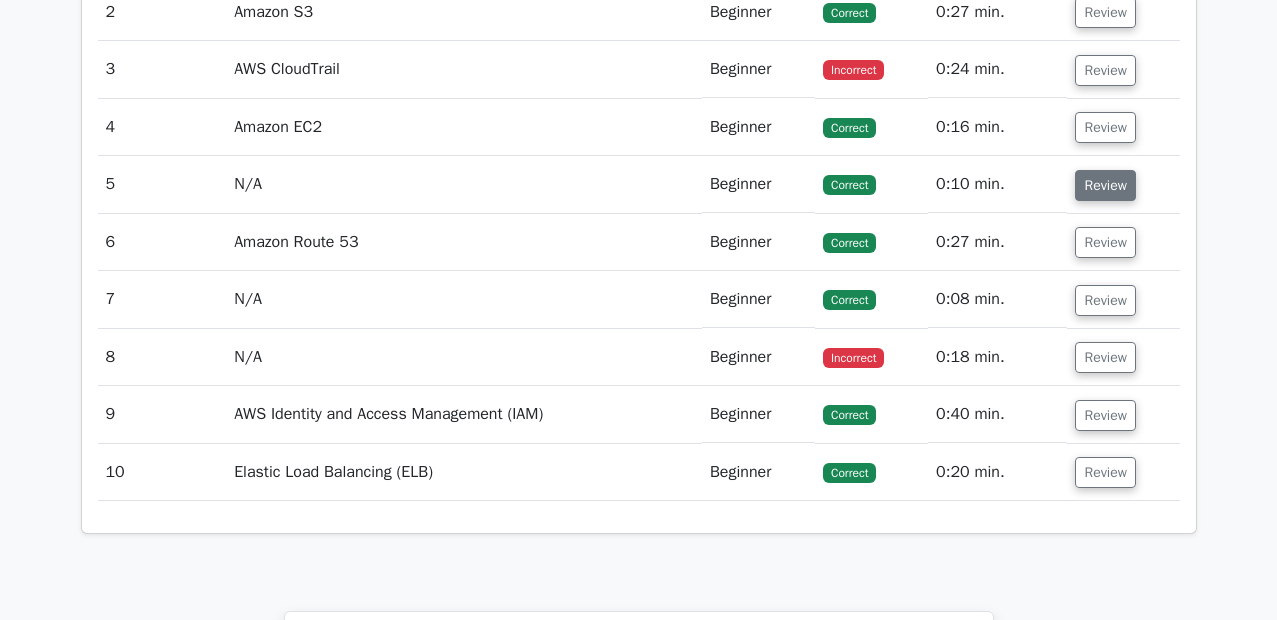 click on "Review" at bounding box center (1105, 185) 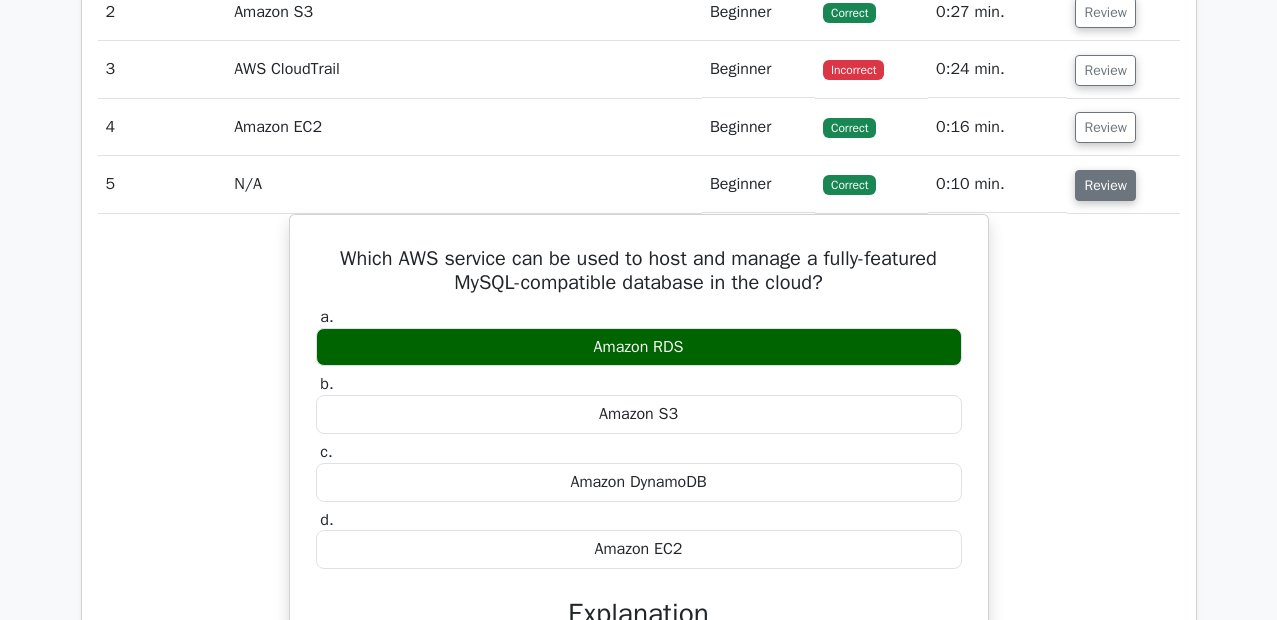 click on "Review" at bounding box center (1105, 185) 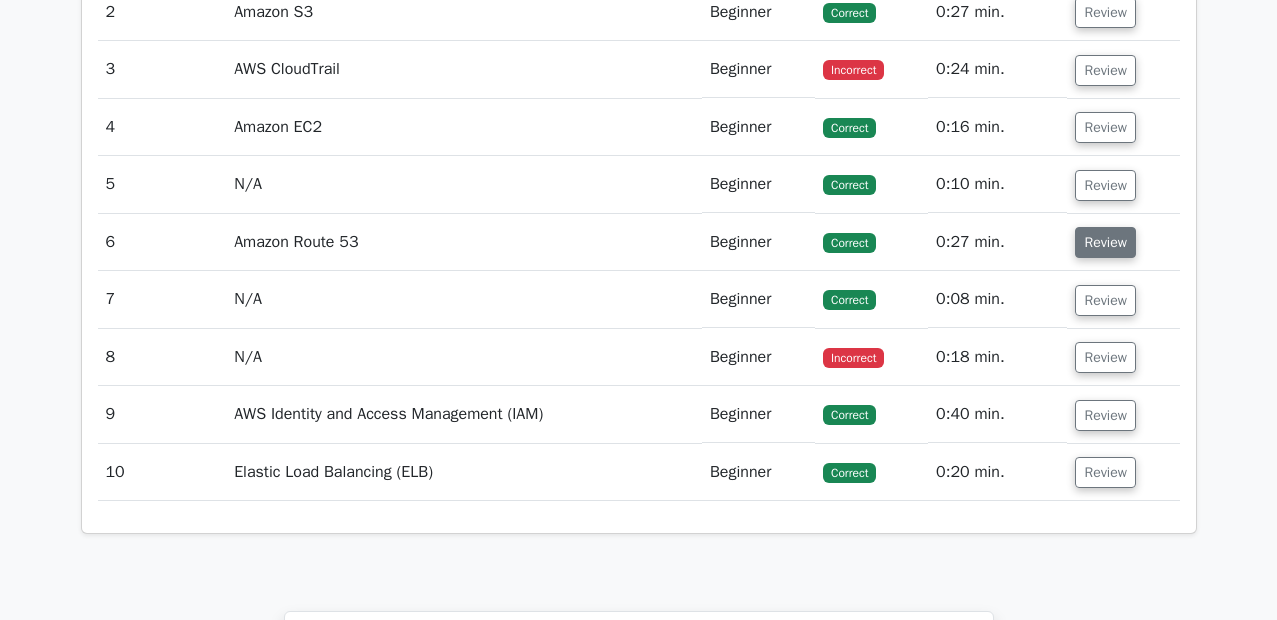 click on "Review" at bounding box center [1105, 242] 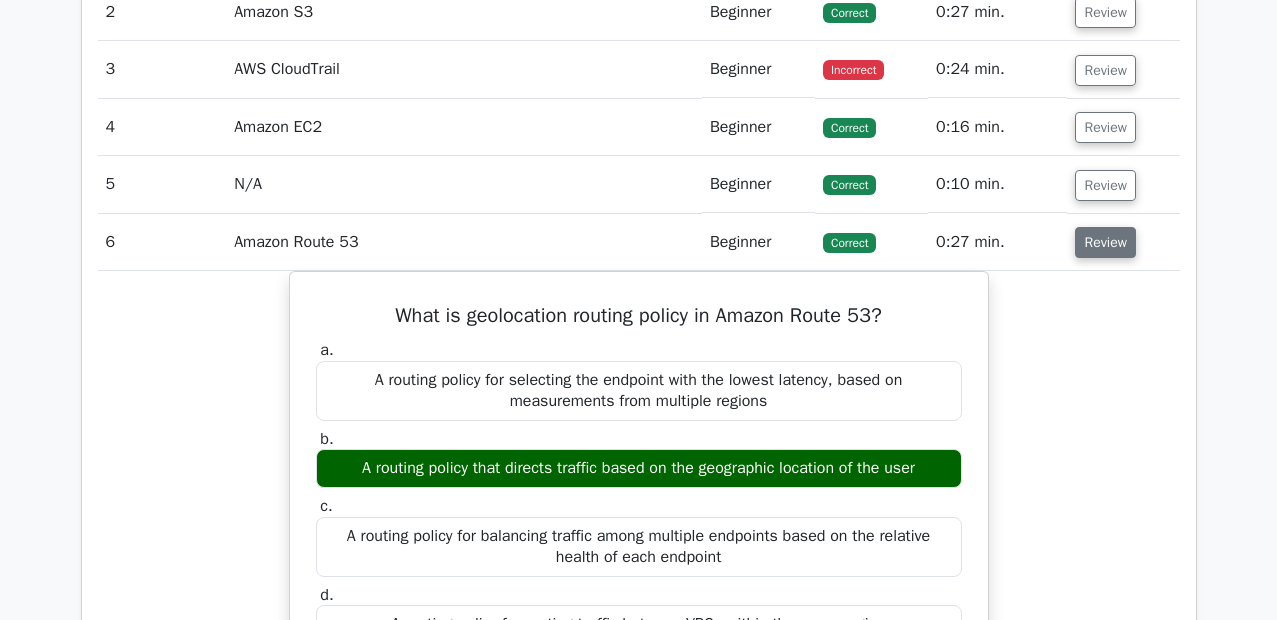 click on "Review" at bounding box center (1105, 242) 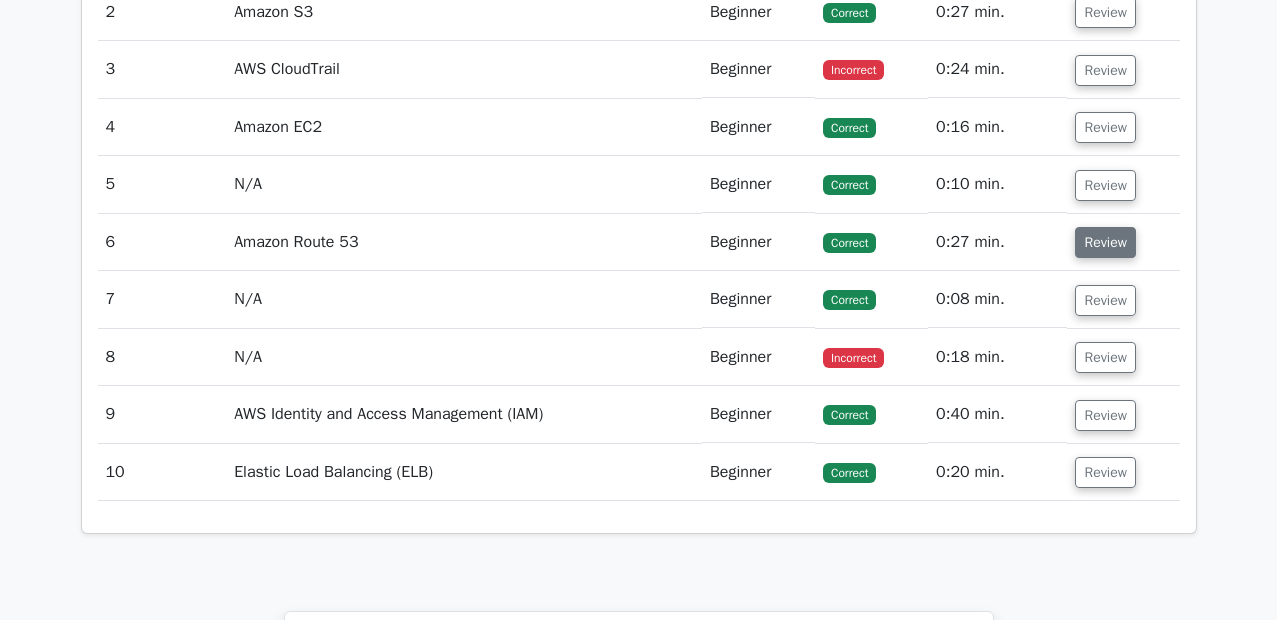 click on "Review" at bounding box center [1105, 242] 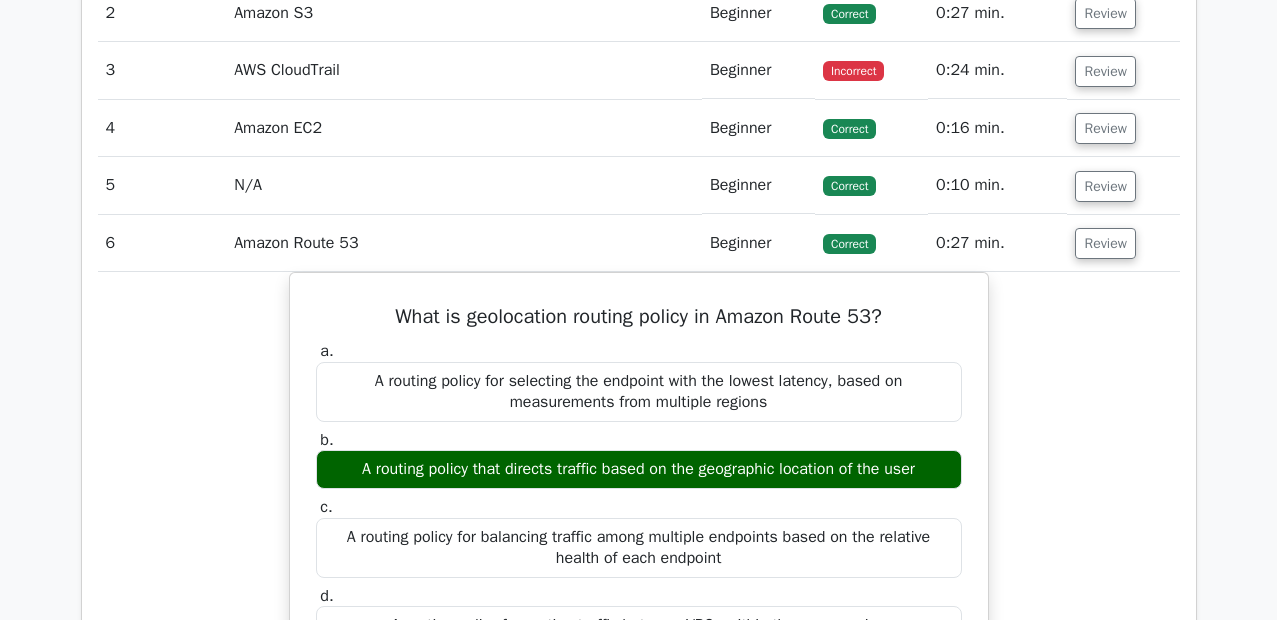scroll, scrollTop: 1680, scrollLeft: 0, axis: vertical 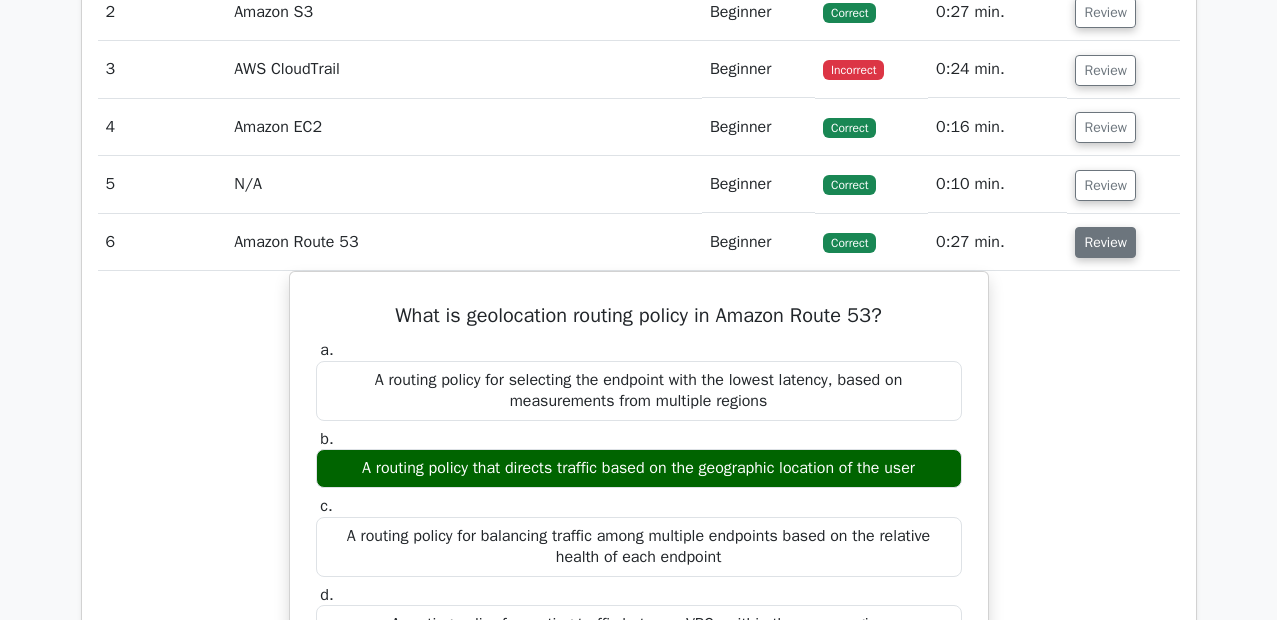 click on "Review" at bounding box center (1105, 242) 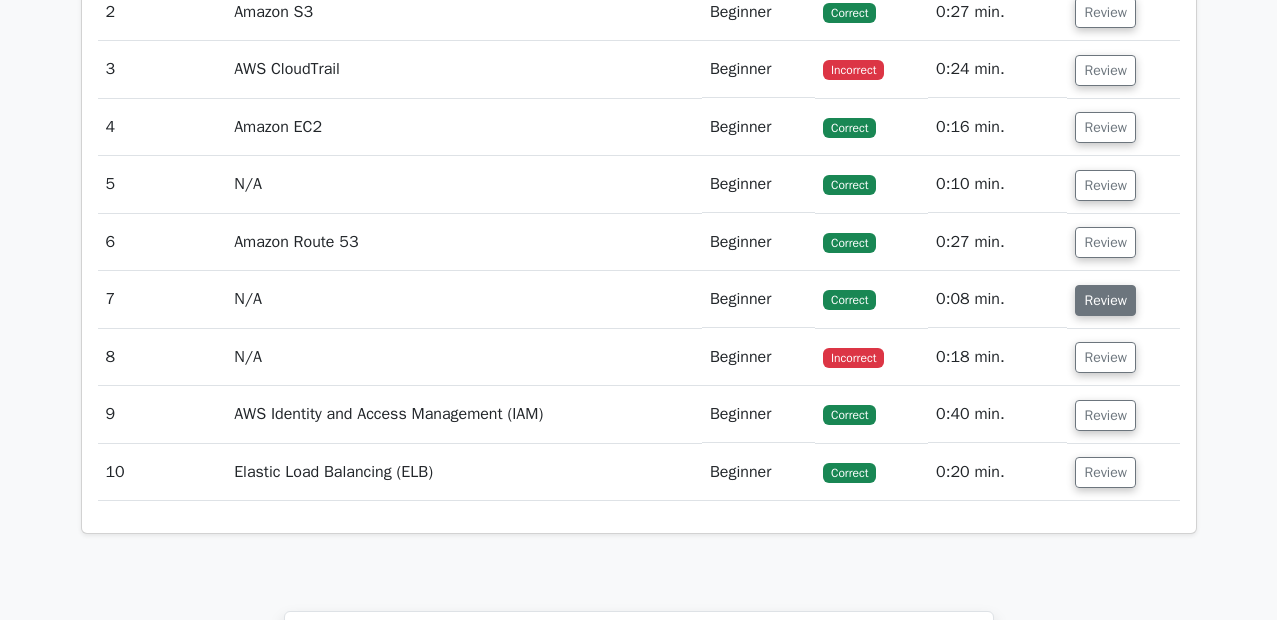 click on "Review" at bounding box center [1105, 300] 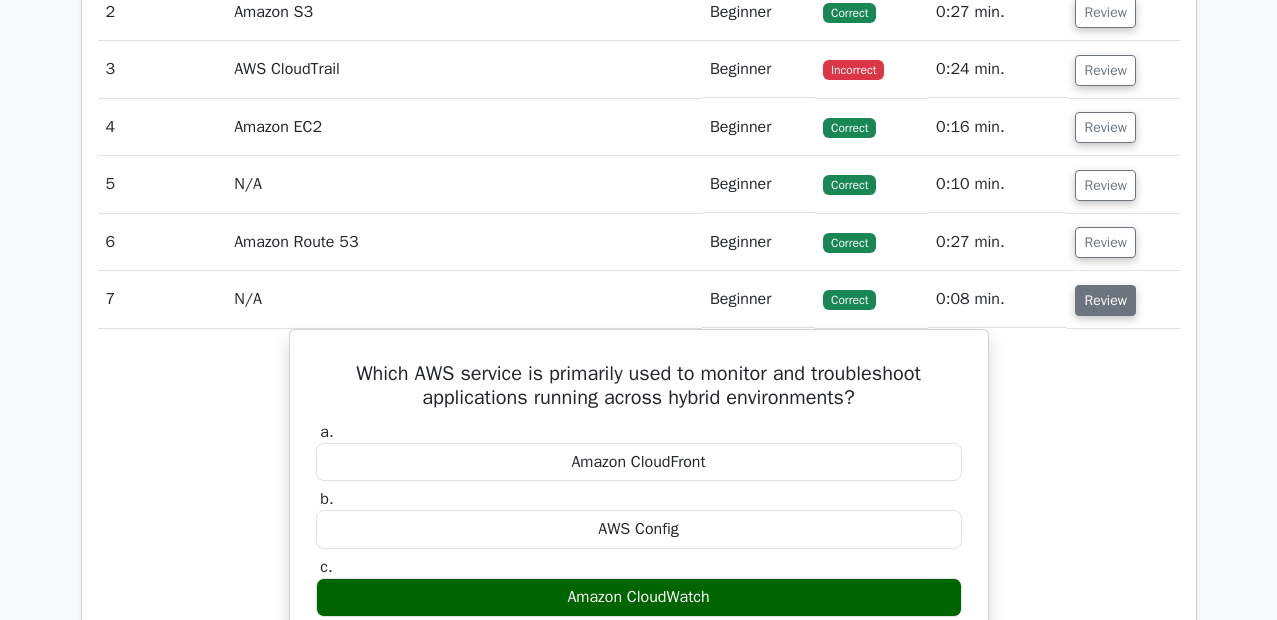 click on "Review" at bounding box center (1105, 300) 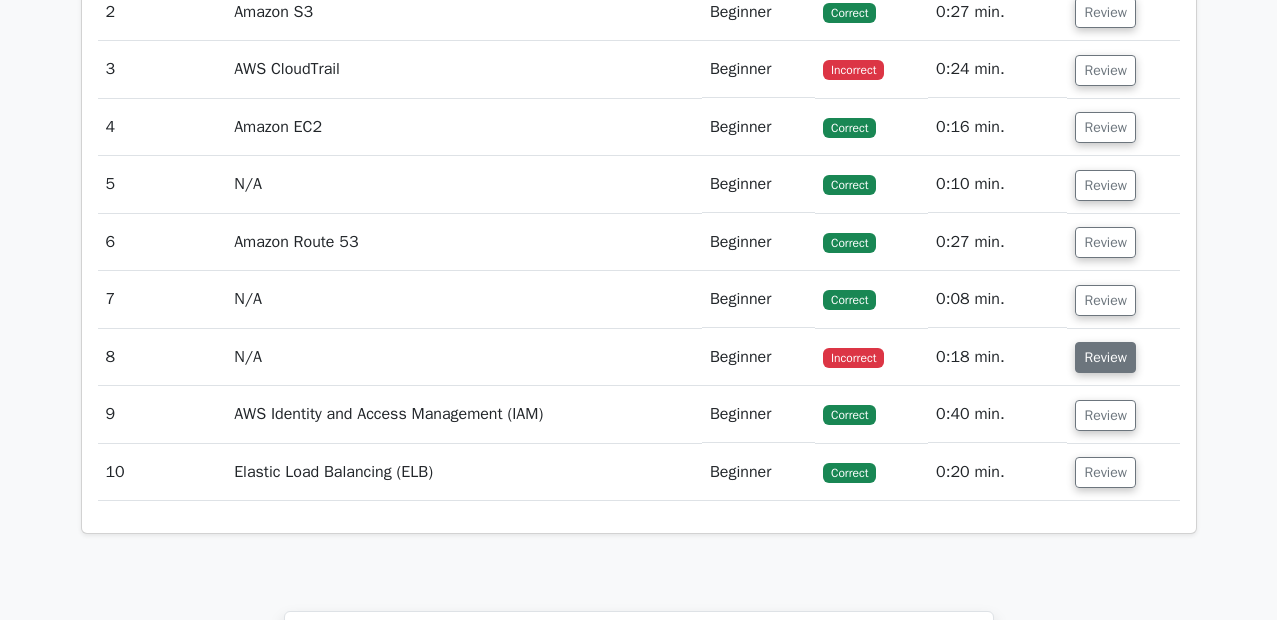 click on "Review" at bounding box center (1105, 357) 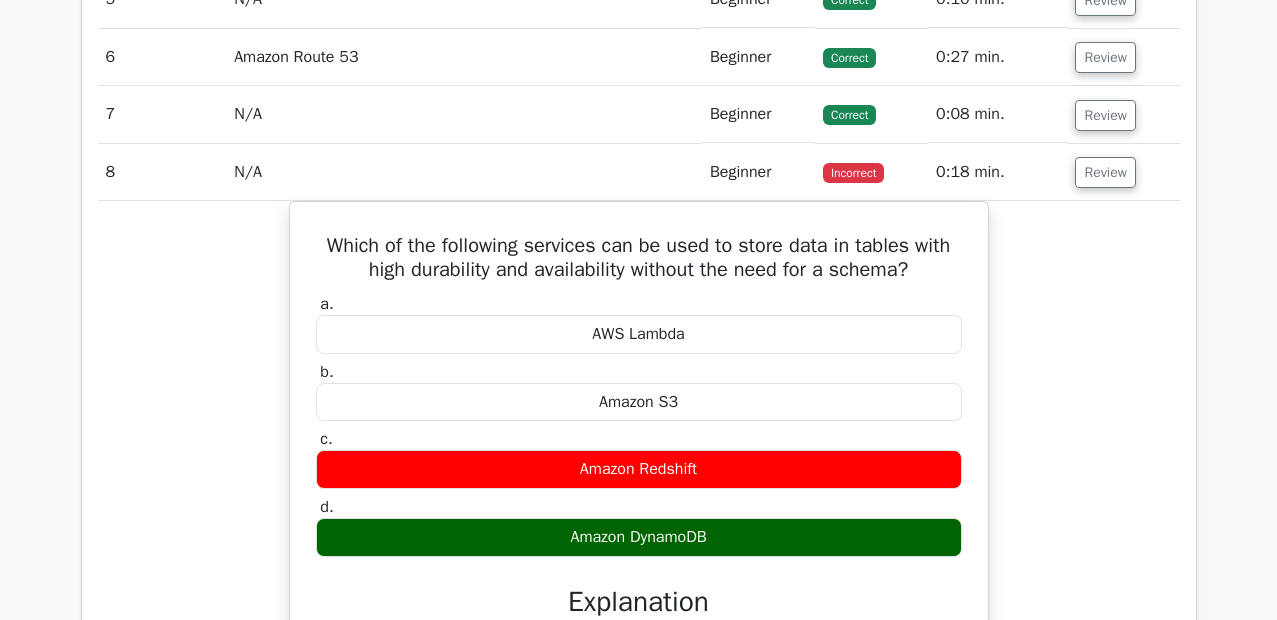 scroll, scrollTop: 1920, scrollLeft: 0, axis: vertical 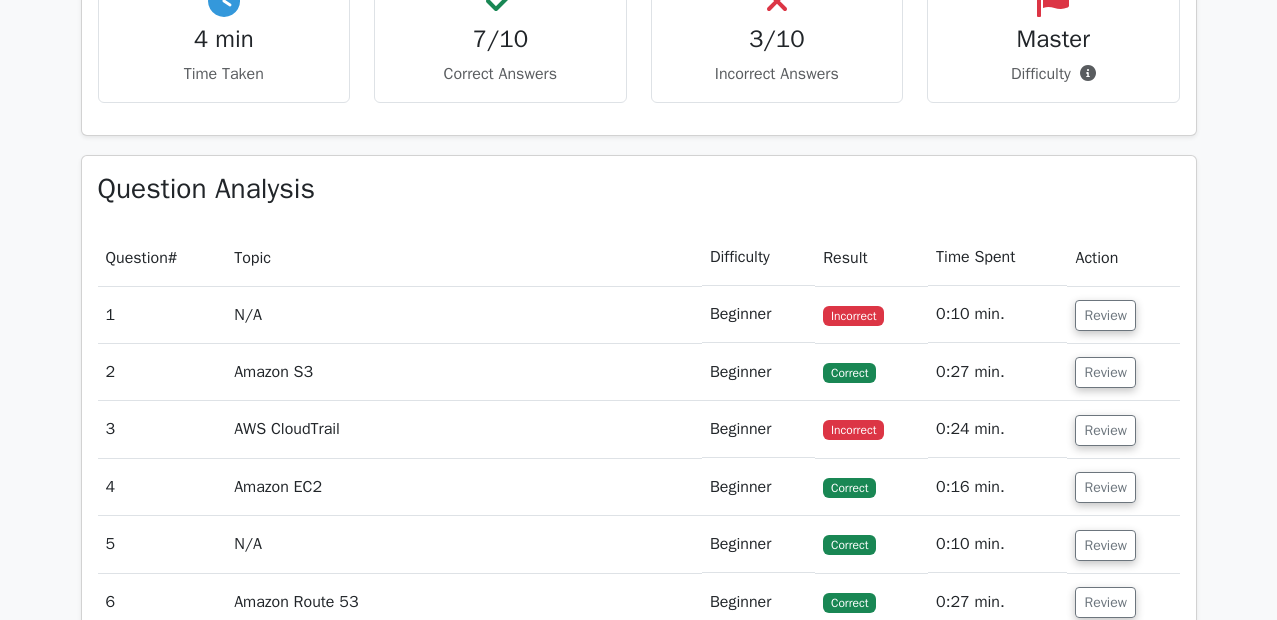 click on "Question Analysis
Question  #
Topic
Difficulty
Result
Time Spent
Action
1
N/A
Beginner
Incorrect" at bounding box center [639, 817] 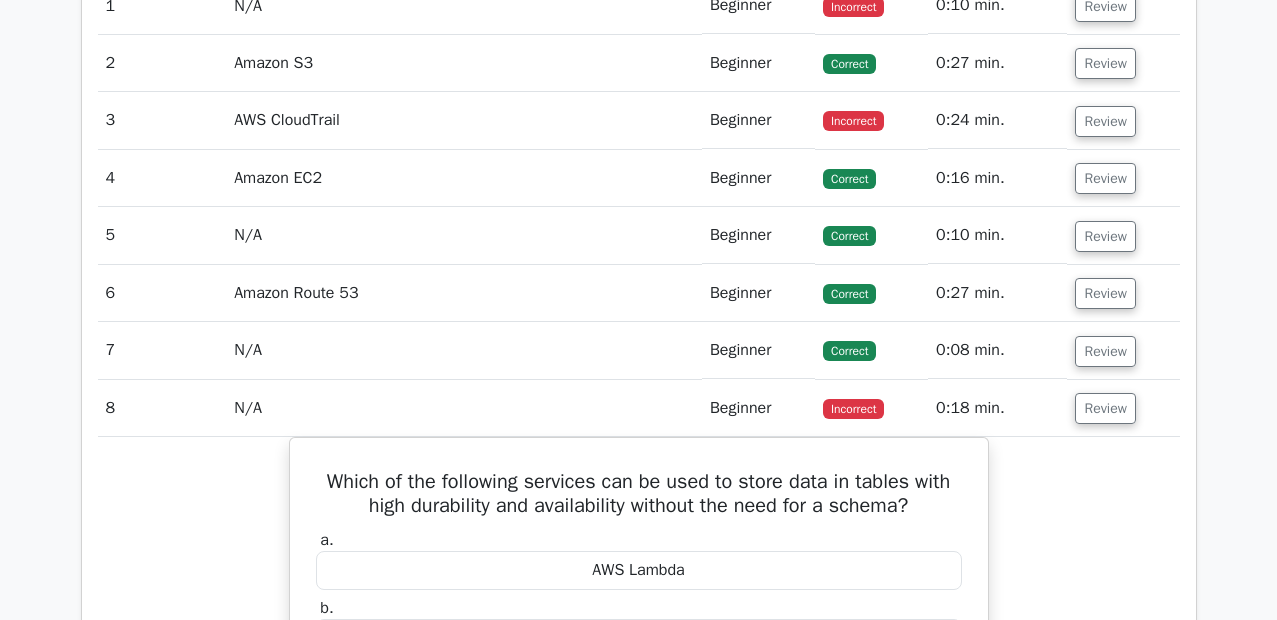 scroll, scrollTop: 1680, scrollLeft: 0, axis: vertical 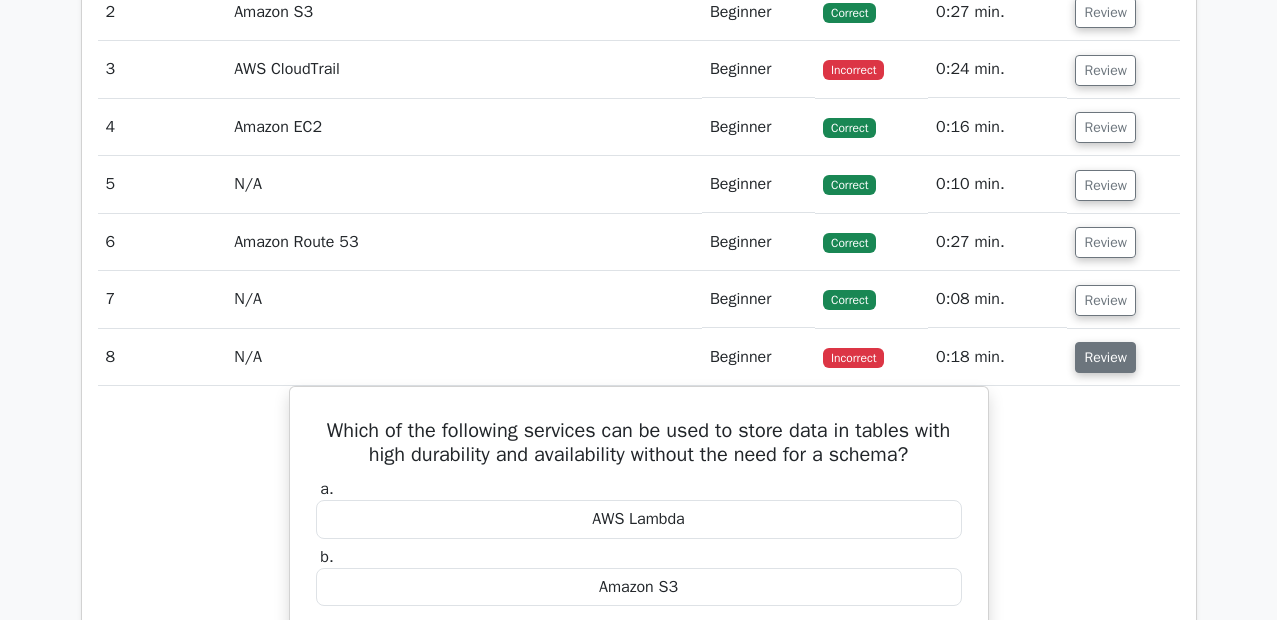 click on "Review" at bounding box center (1105, 357) 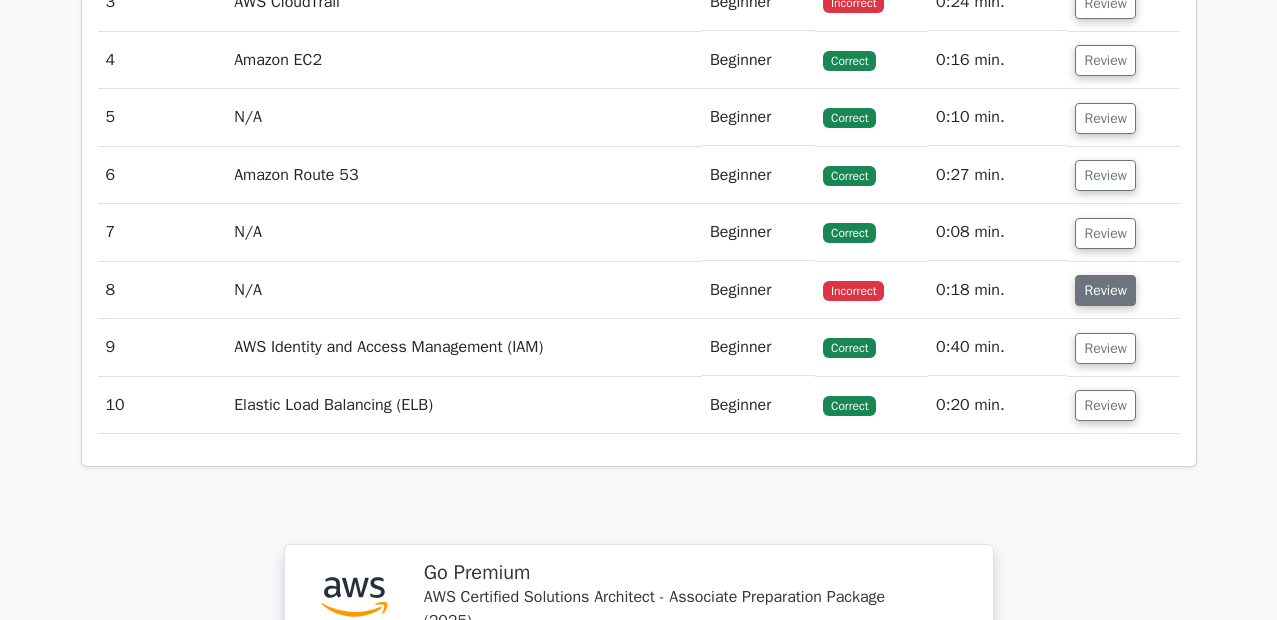 scroll, scrollTop: 1800, scrollLeft: 0, axis: vertical 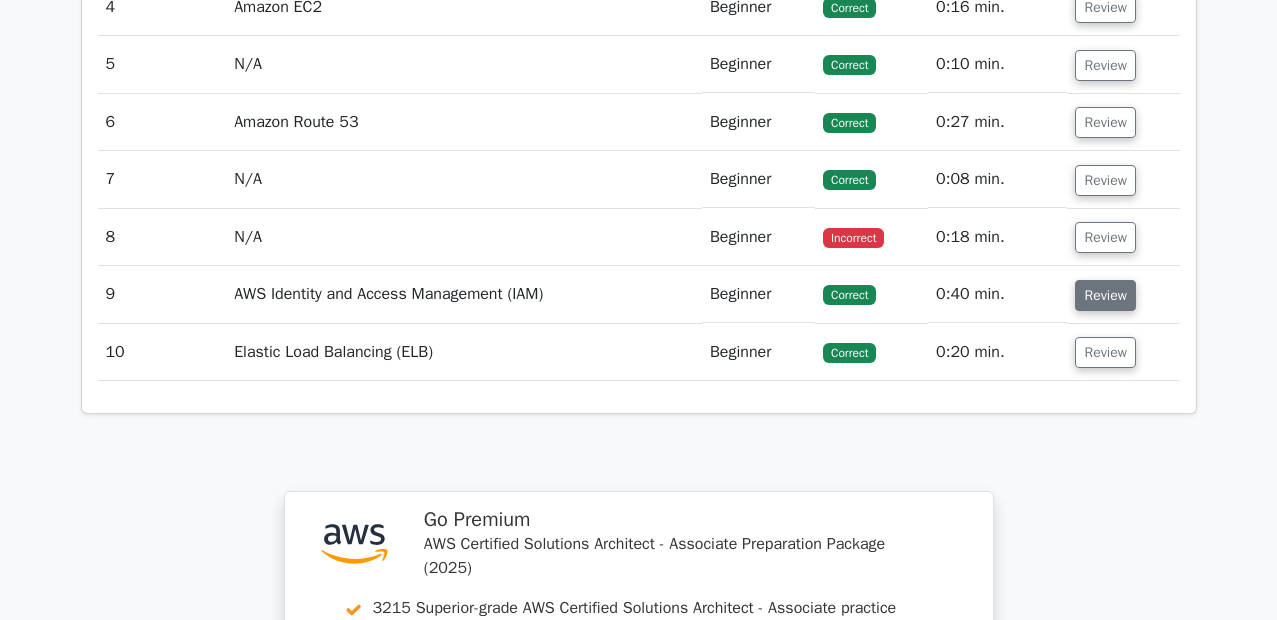 click on "Review" at bounding box center [1105, 295] 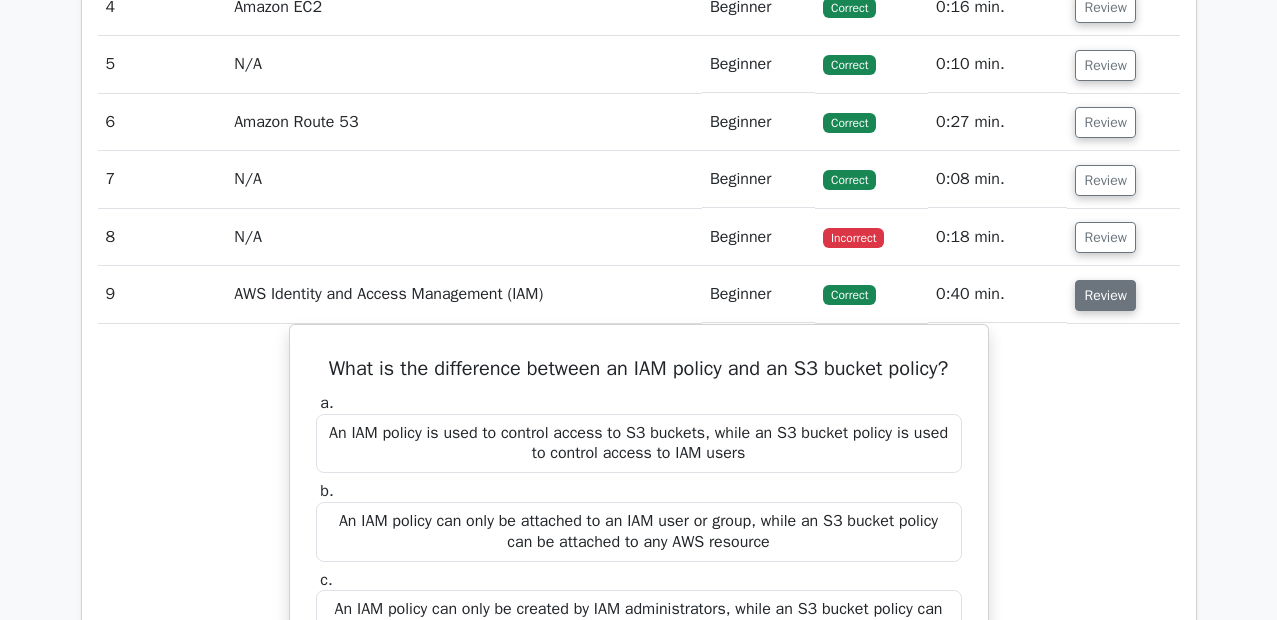 click on "Review" at bounding box center [1105, 295] 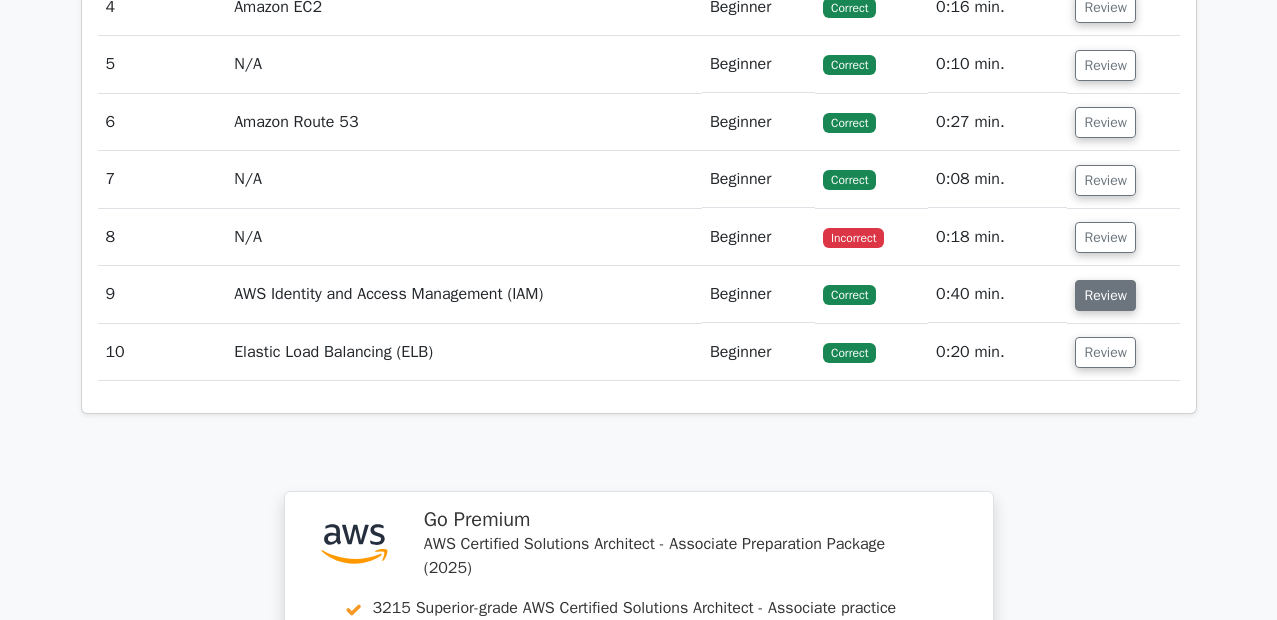 click on "Review" at bounding box center (1105, 295) 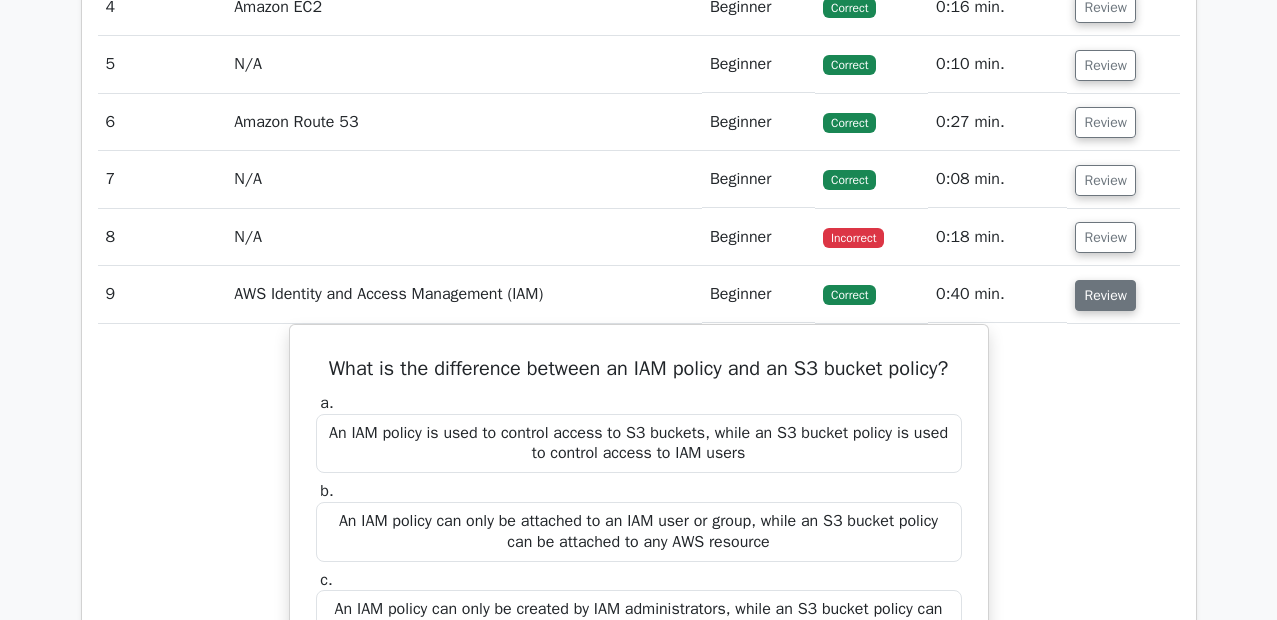 click on "Review" at bounding box center (1105, 295) 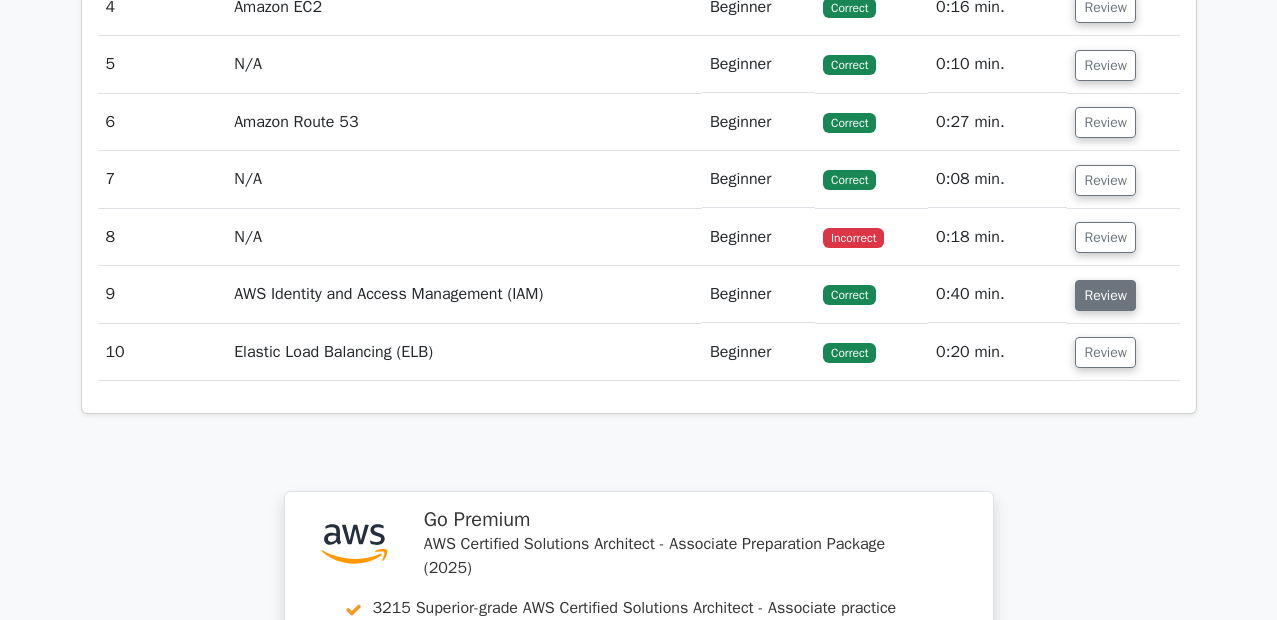 click on "Review" at bounding box center (1105, 295) 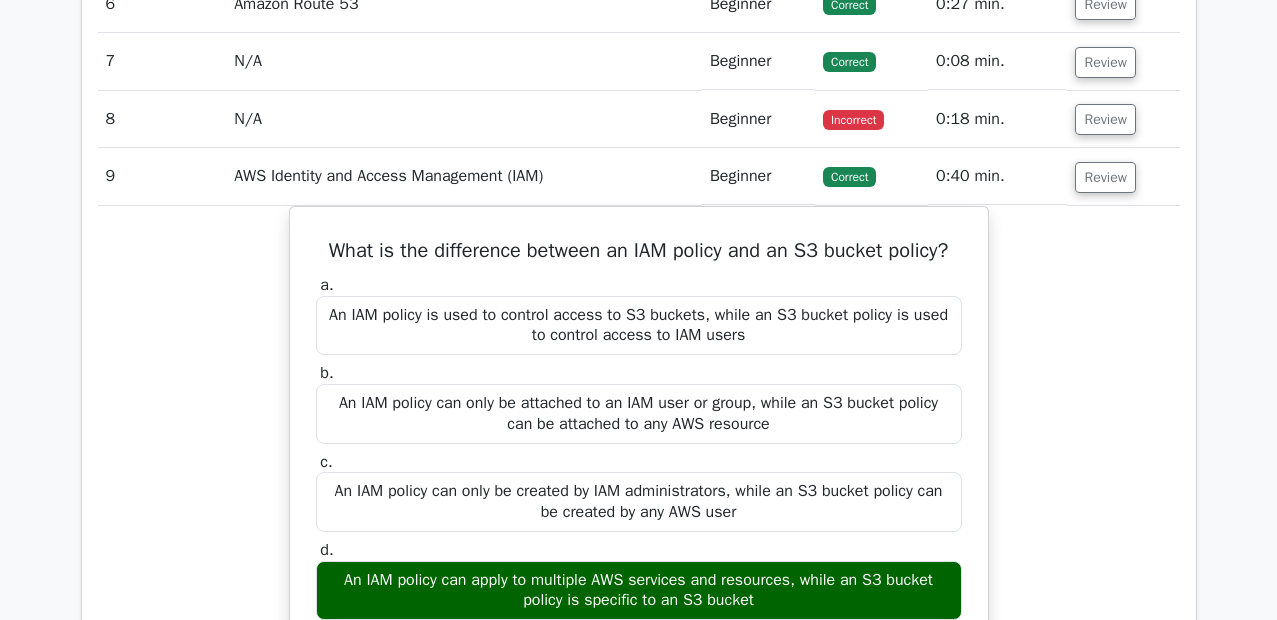 scroll, scrollTop: 1800, scrollLeft: 0, axis: vertical 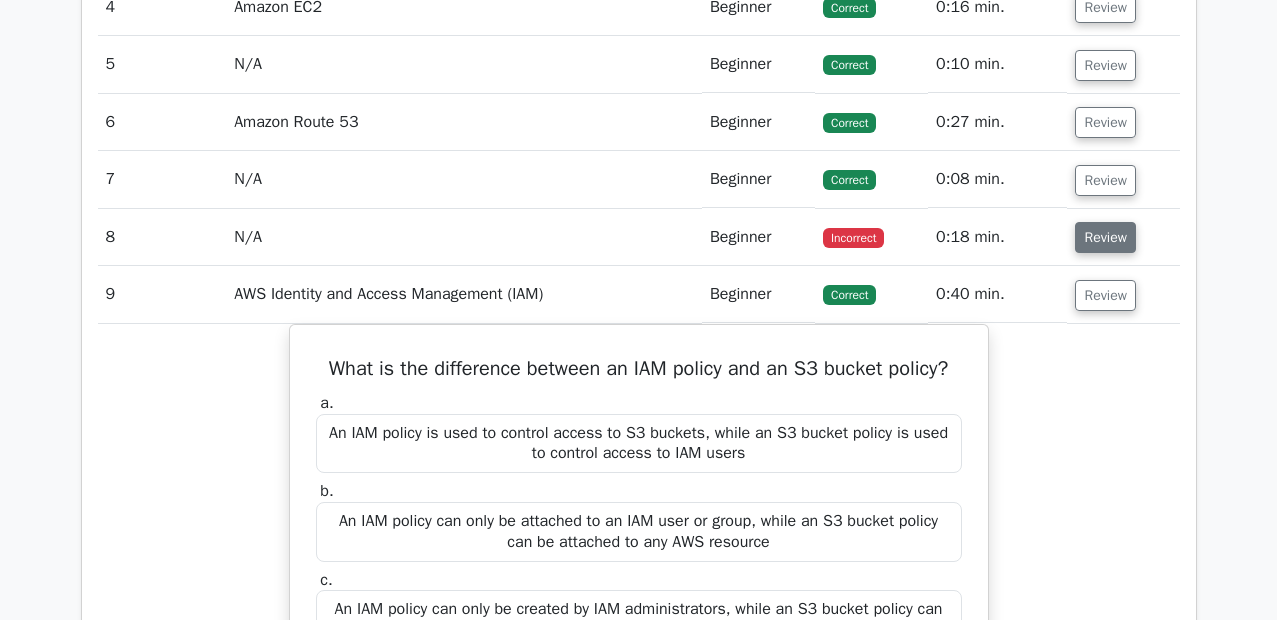 click on "Review" at bounding box center (1105, 237) 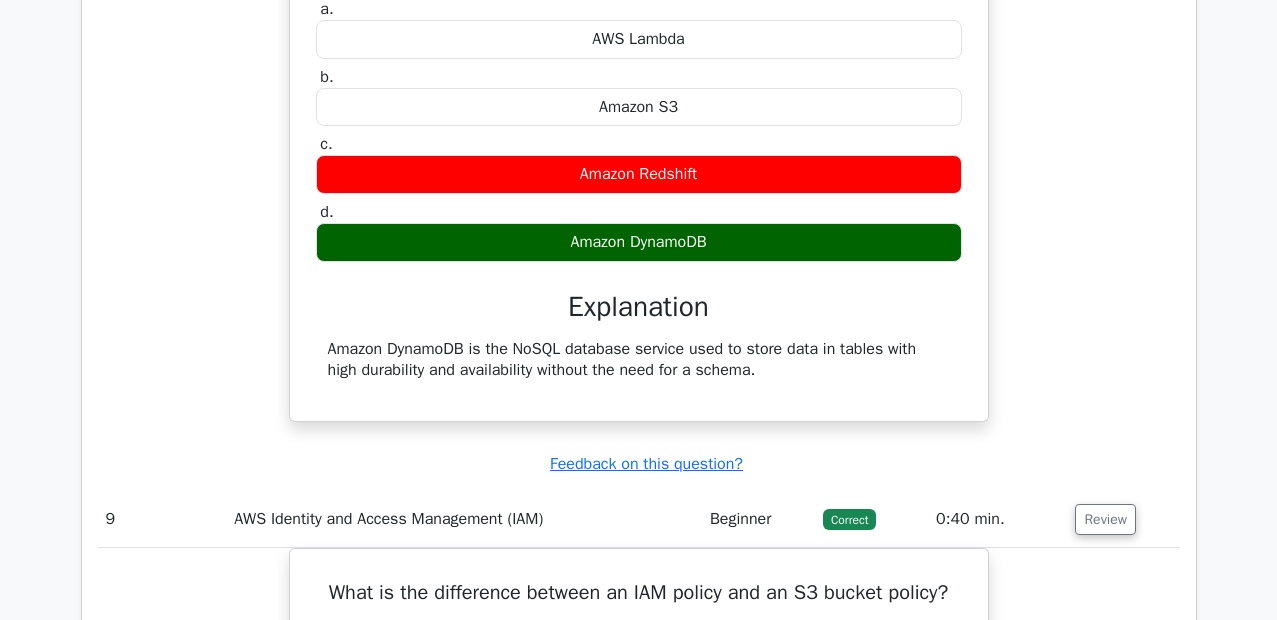 scroll, scrollTop: 2400, scrollLeft: 0, axis: vertical 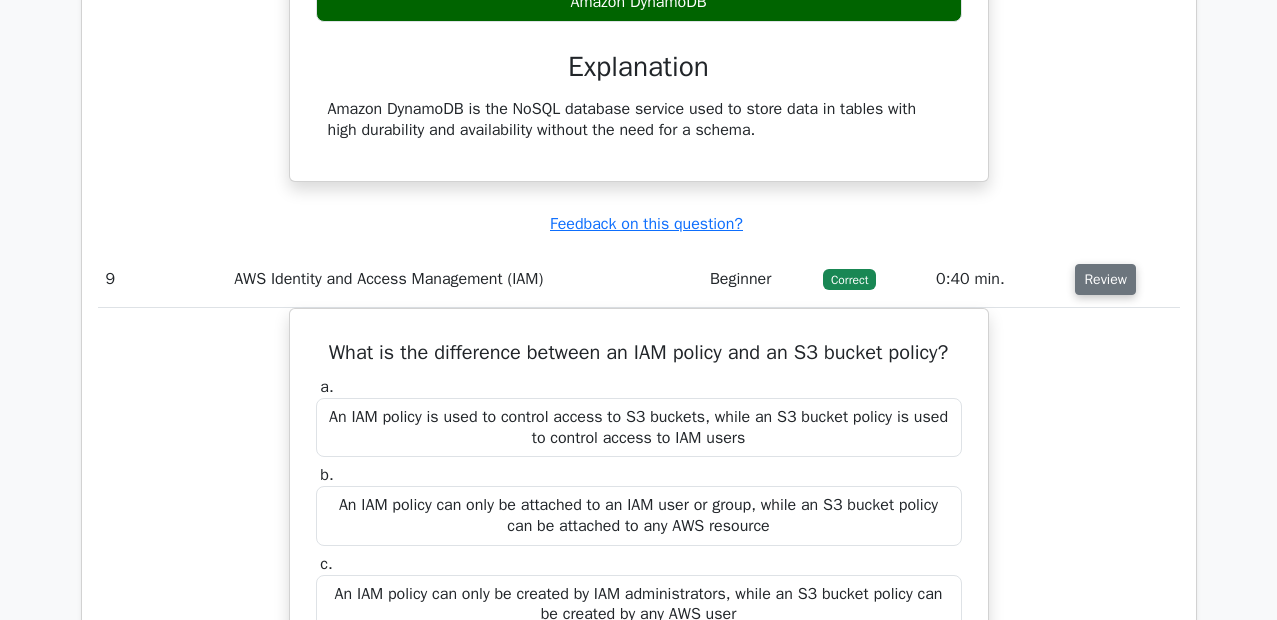 click on "Review" at bounding box center [1105, 279] 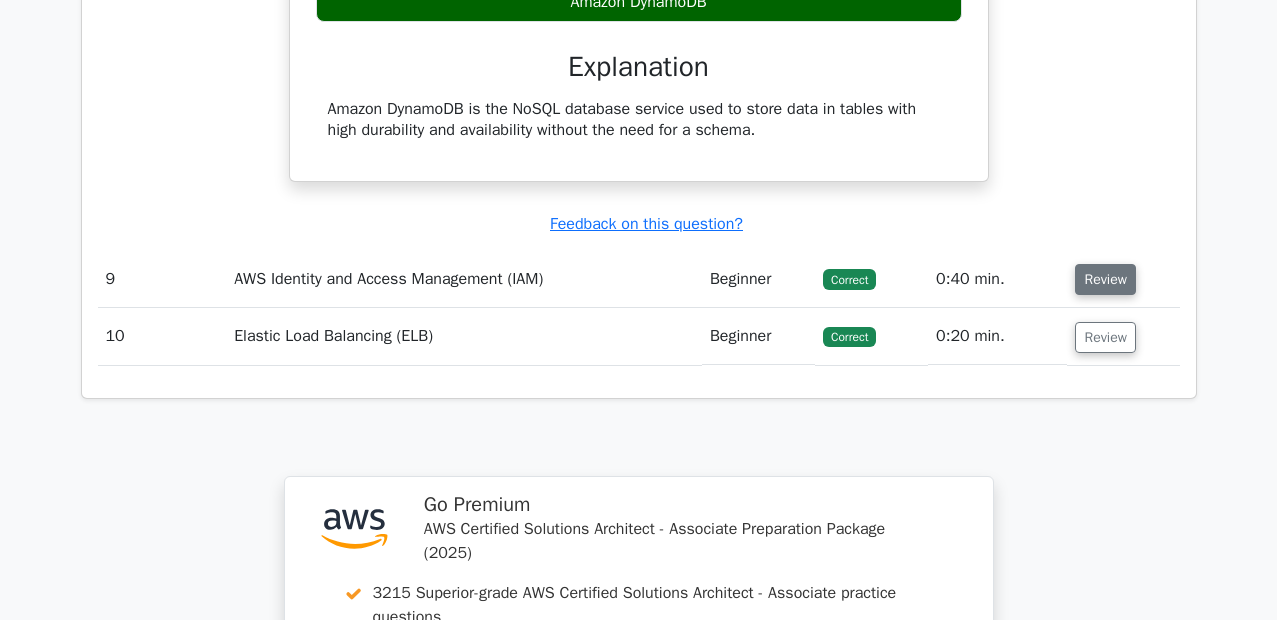 click on "Review" at bounding box center [1105, 279] 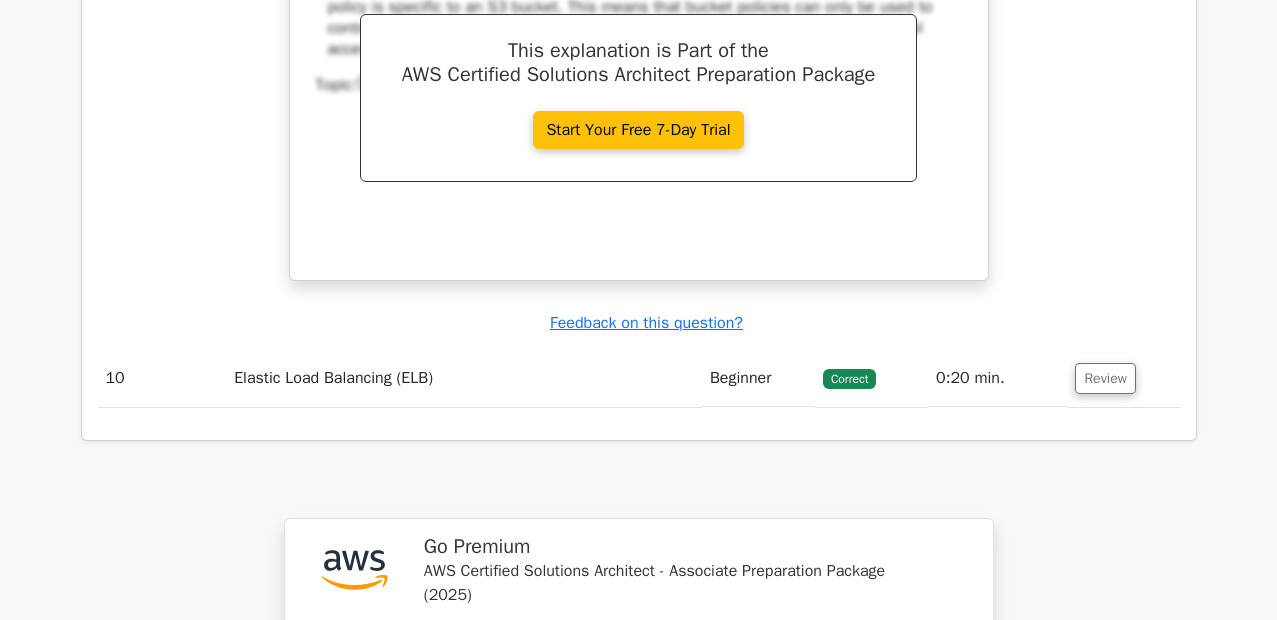 scroll, scrollTop: 3240, scrollLeft: 0, axis: vertical 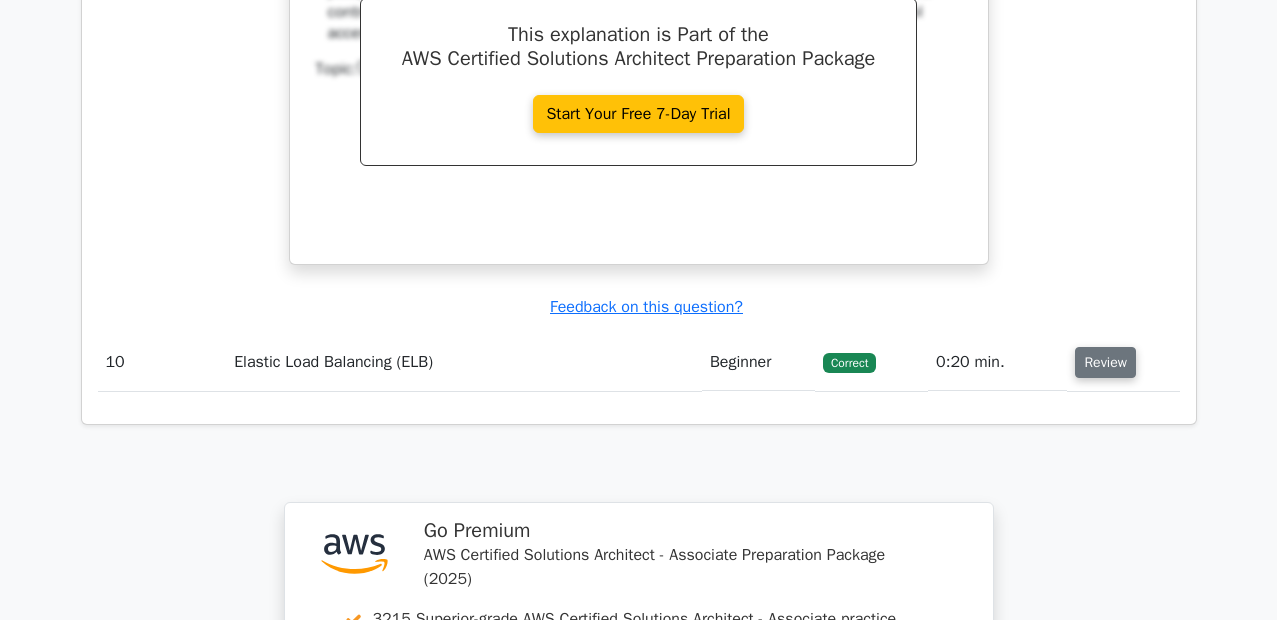 click on "Review" at bounding box center (1105, 362) 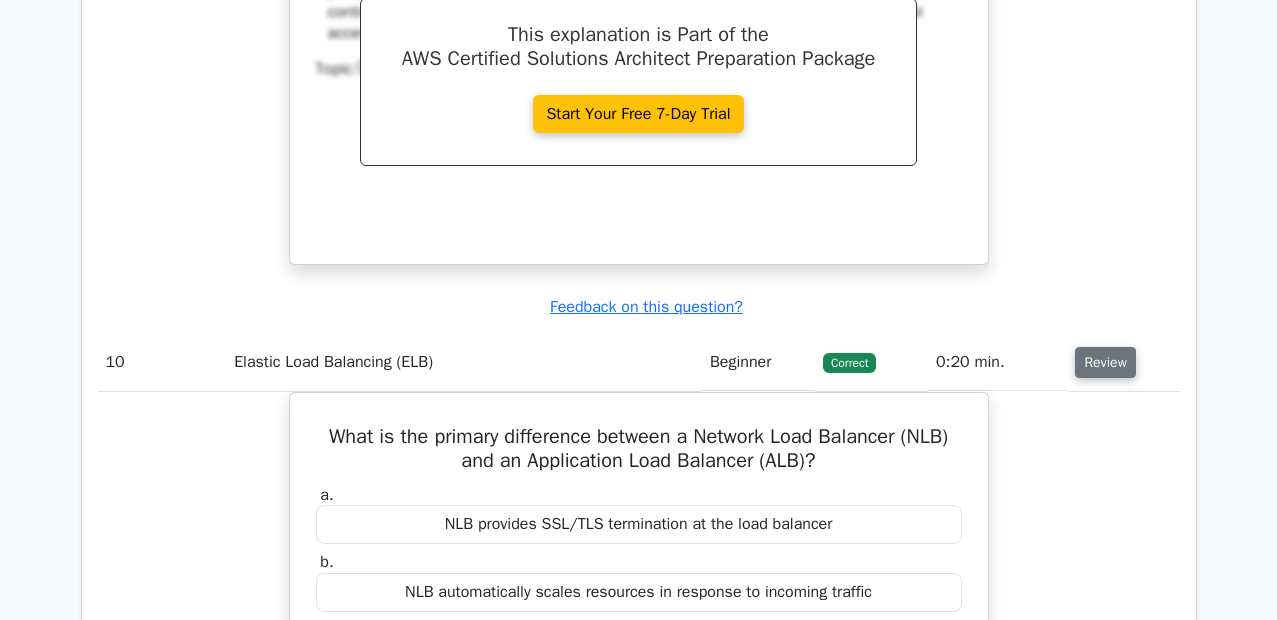 click on "Review" at bounding box center (1105, 362) 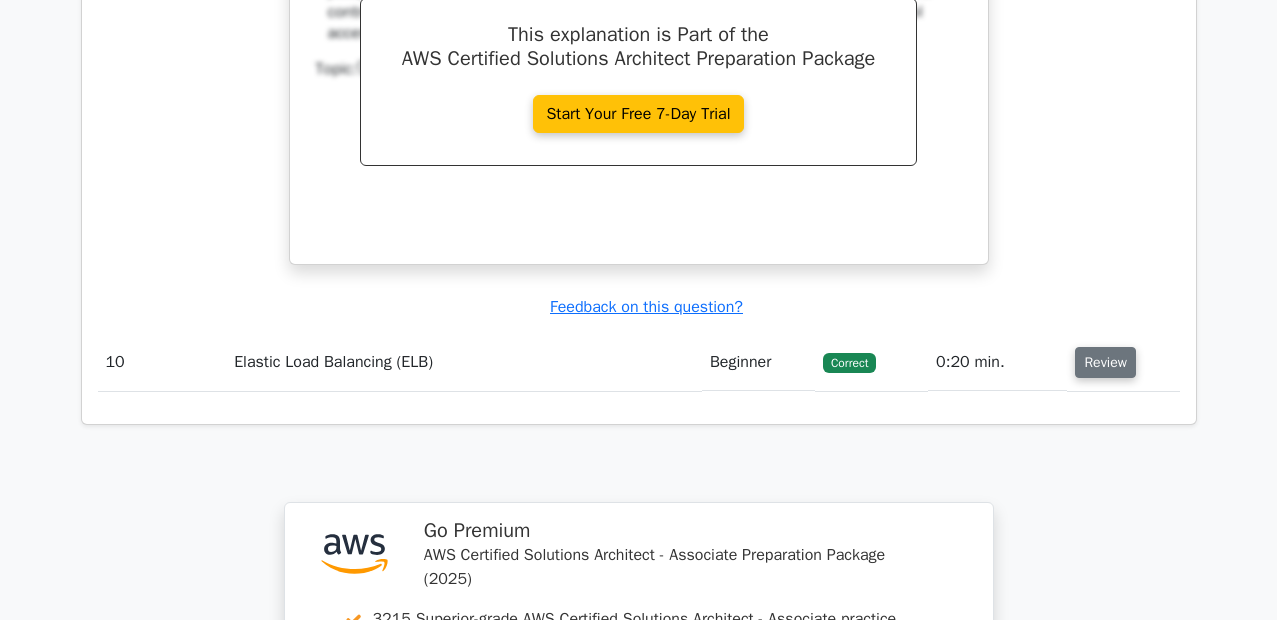 click on "Review" at bounding box center [1105, 362] 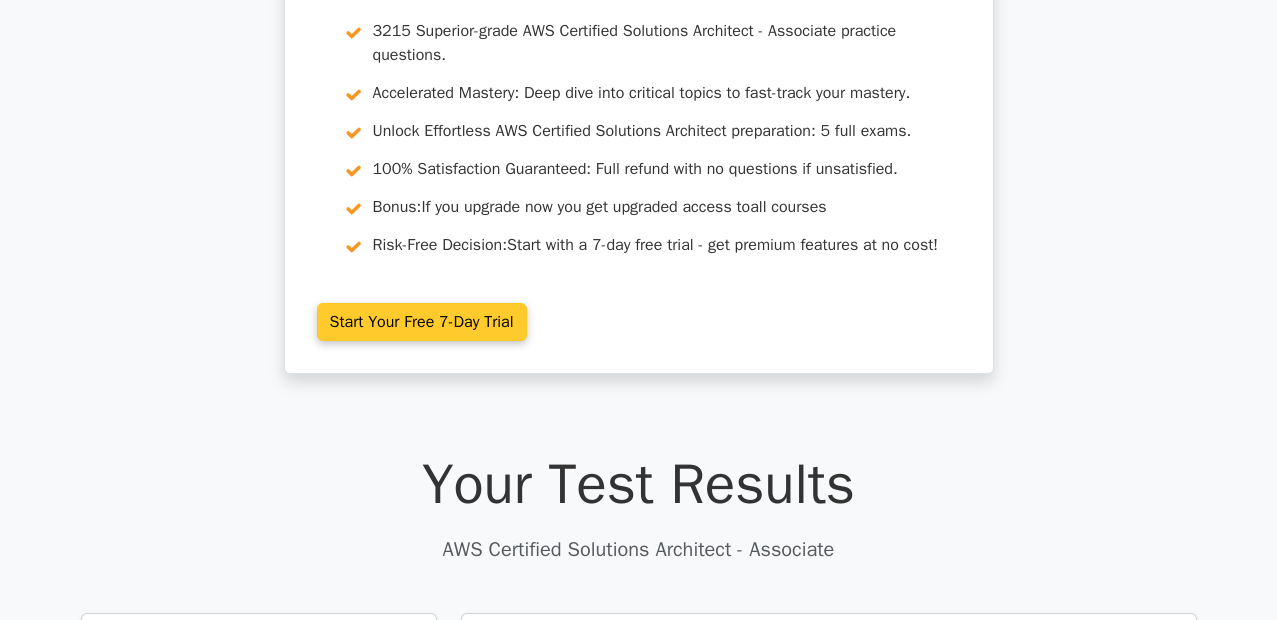 scroll, scrollTop: 0, scrollLeft: 0, axis: both 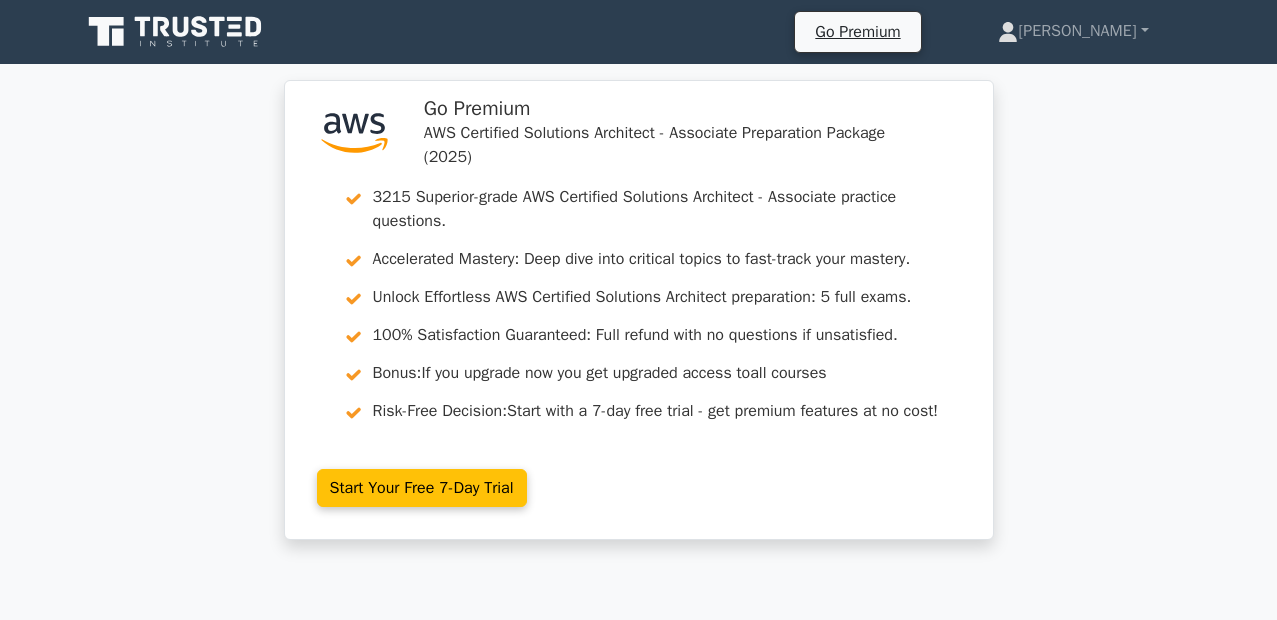 click 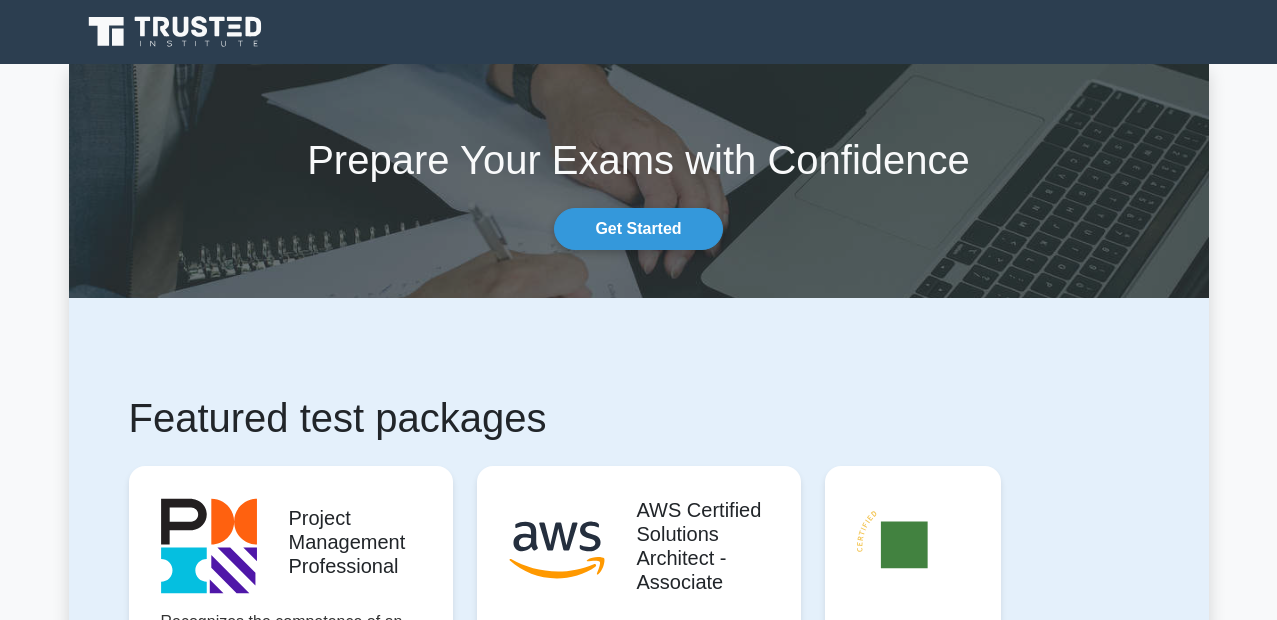 scroll, scrollTop: 0, scrollLeft: 0, axis: both 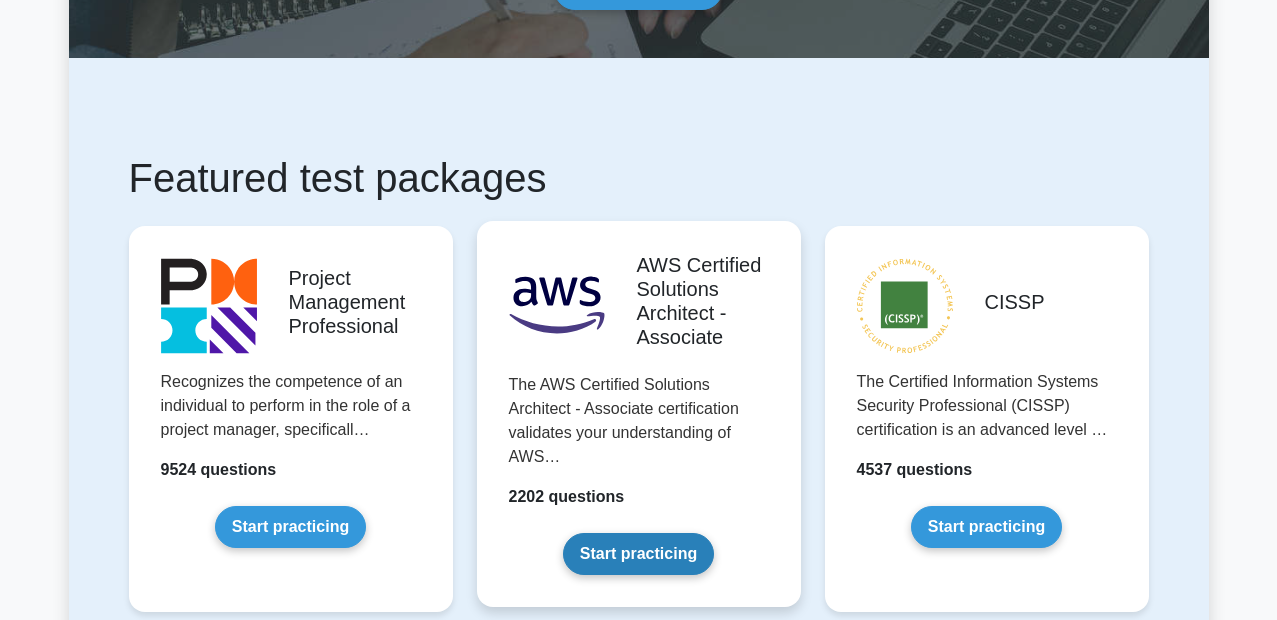 click on "Start practicing" at bounding box center (638, 554) 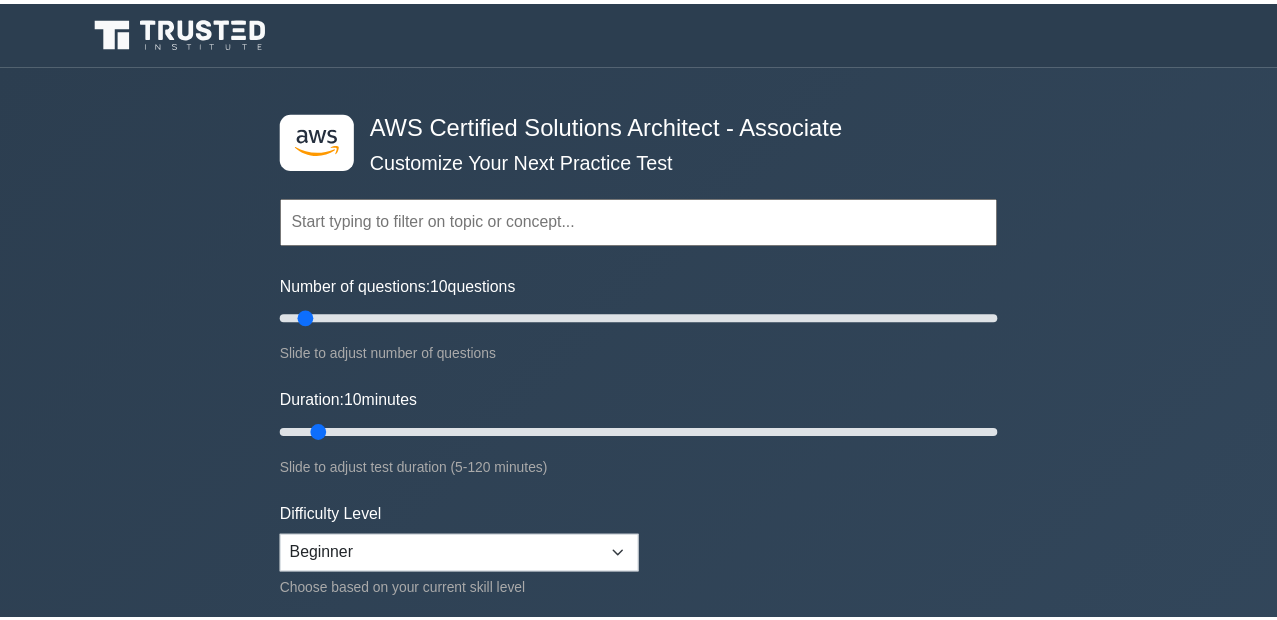 scroll, scrollTop: 0, scrollLeft: 0, axis: both 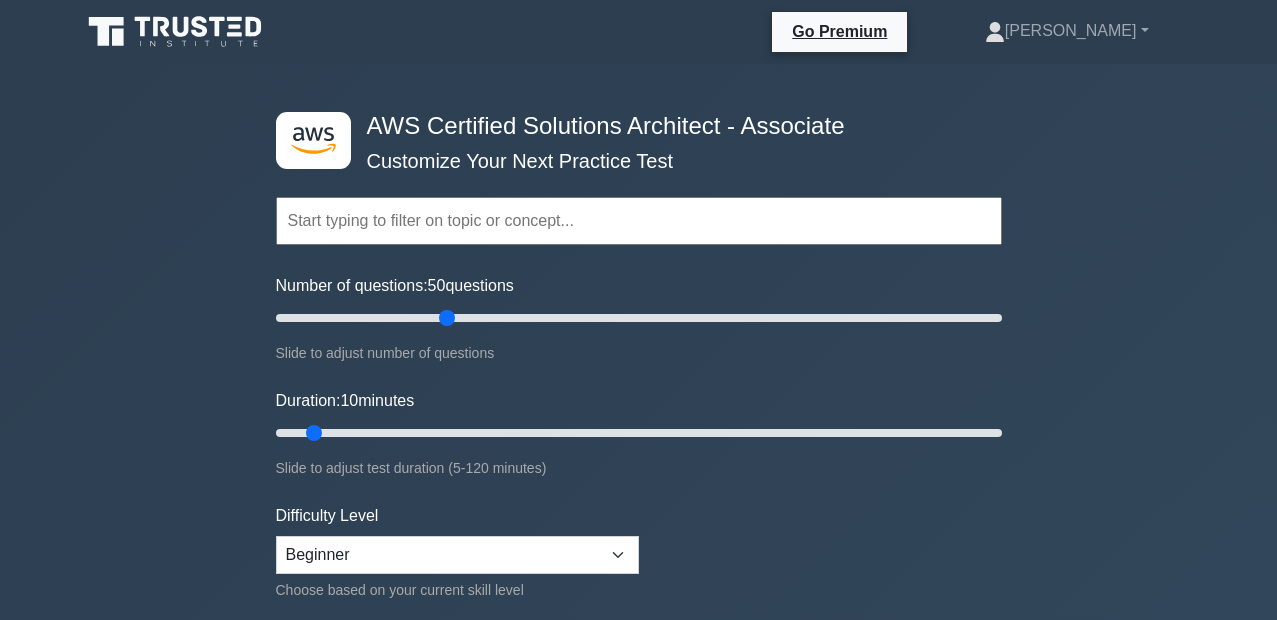 drag, startPoint x: 301, startPoint y: 324, endPoint x: 453, endPoint y: 330, distance: 152.11838 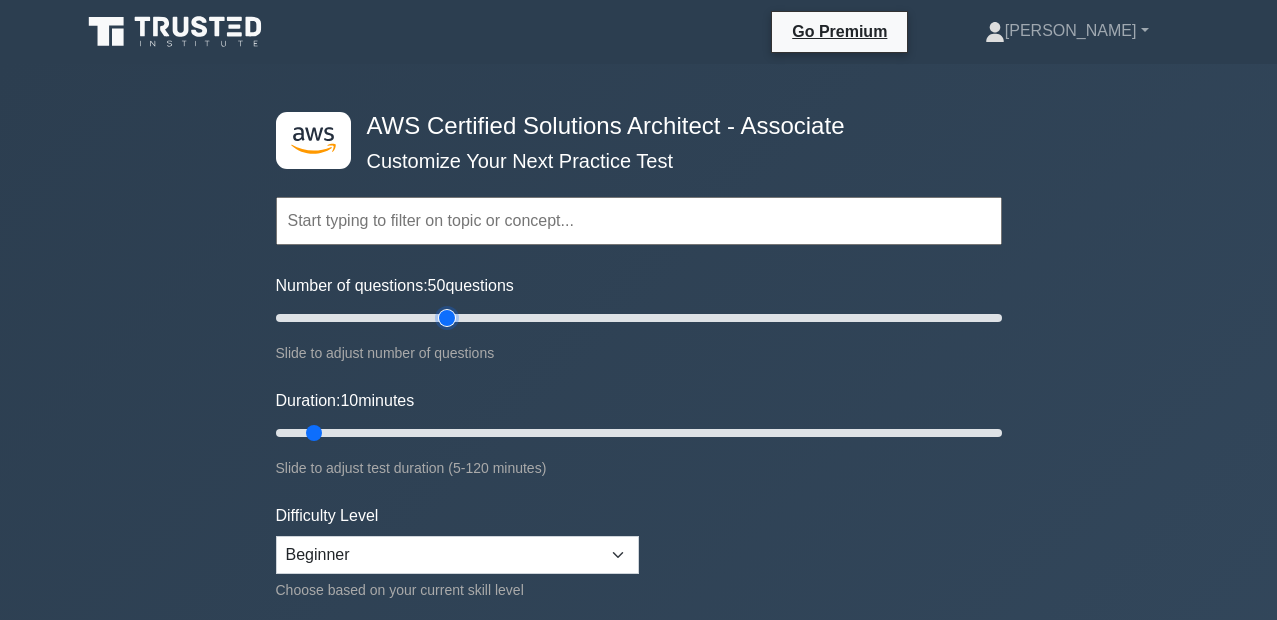 type on "50" 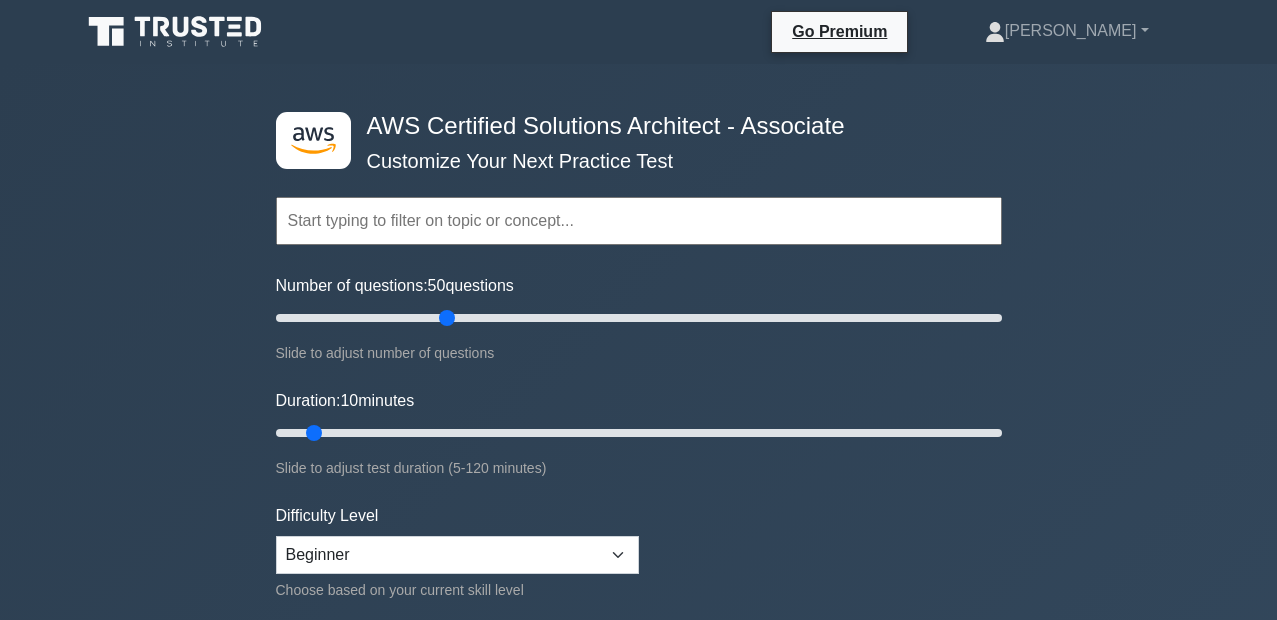 click at bounding box center [639, 221] 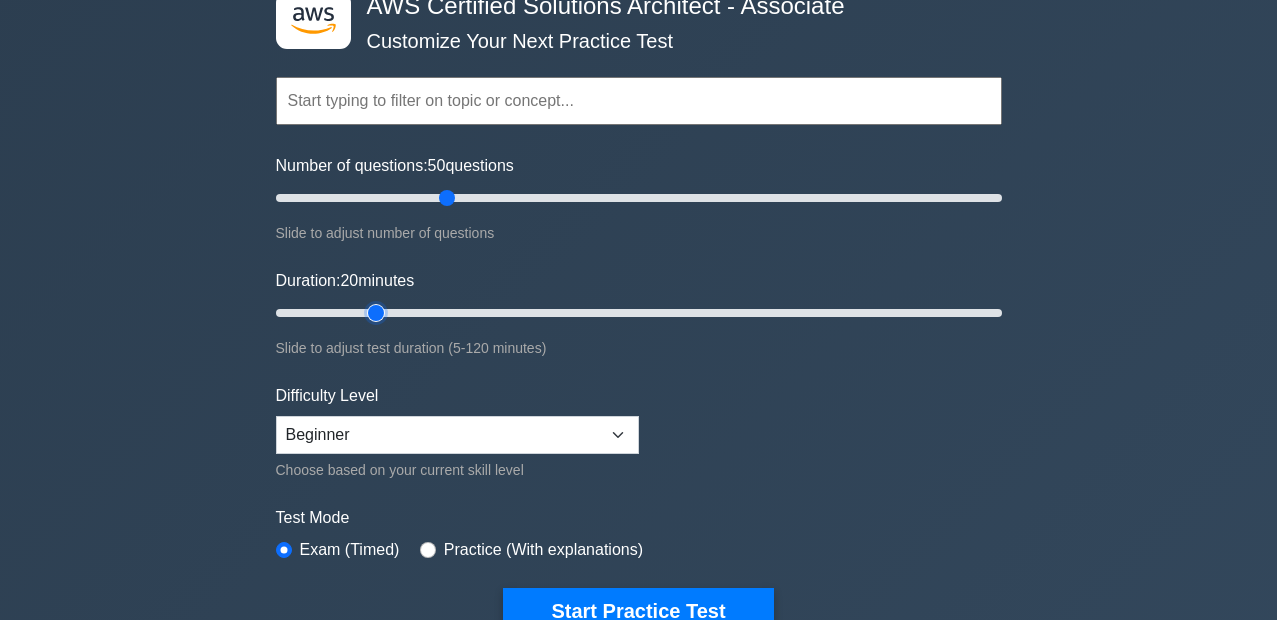 drag, startPoint x: 310, startPoint y: 309, endPoint x: 395, endPoint y: 240, distance: 109.48059 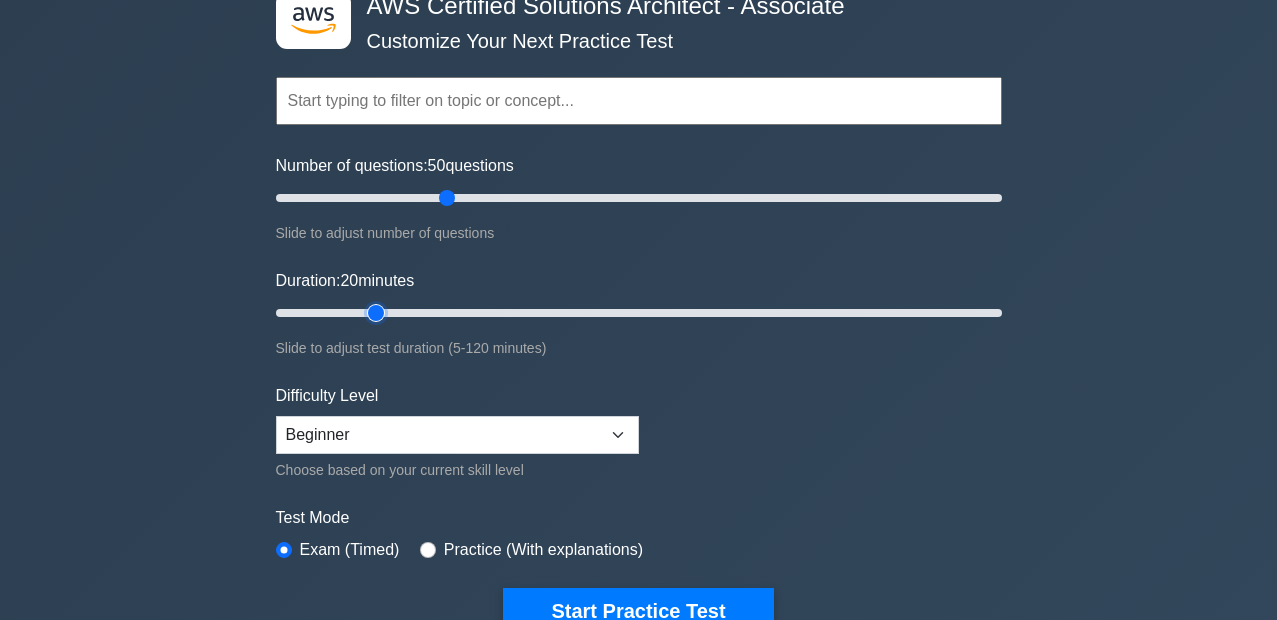 type on "20" 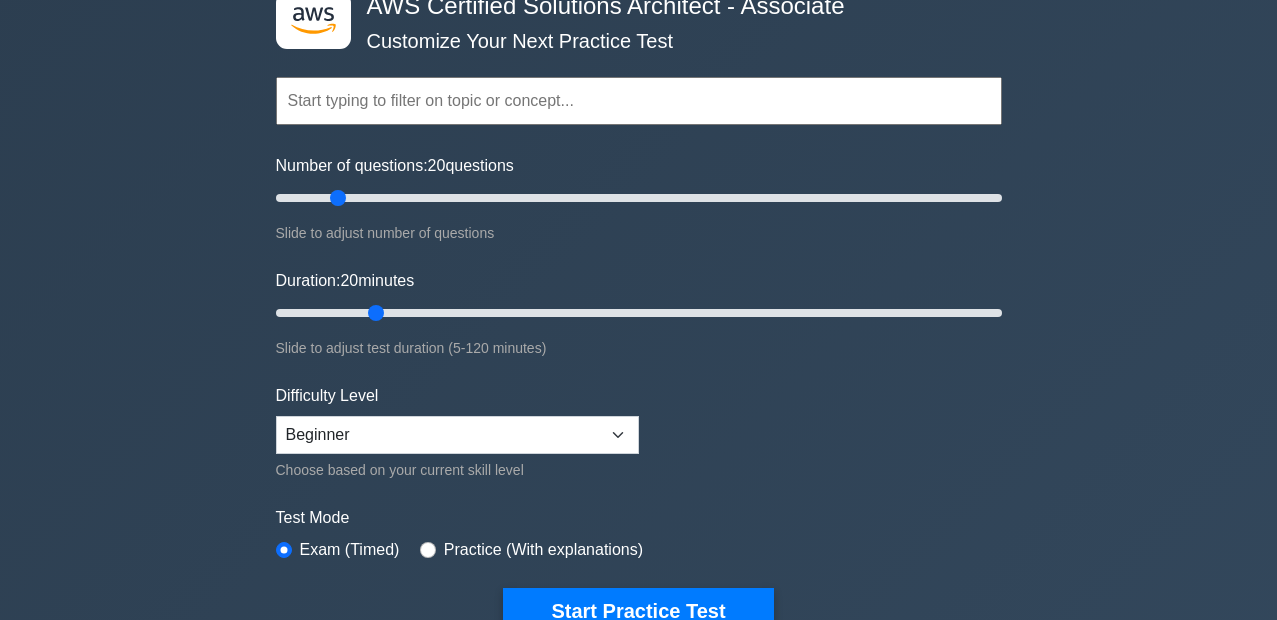 drag, startPoint x: 441, startPoint y: 198, endPoint x: 335, endPoint y: 199, distance: 106.004715 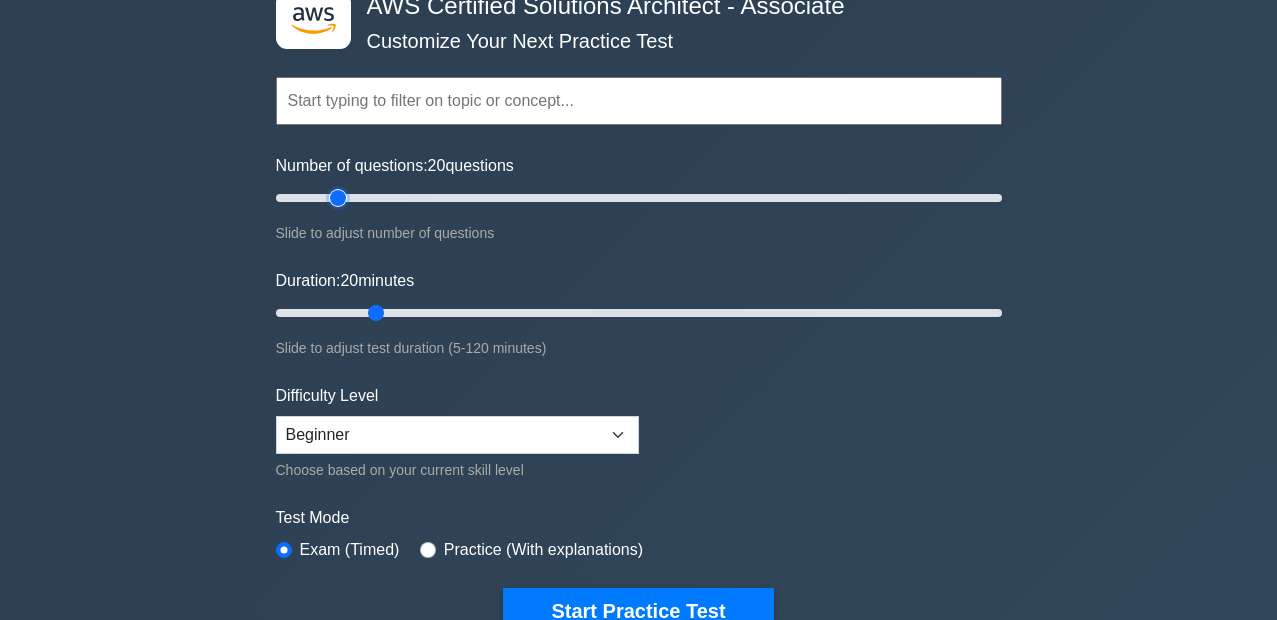 type on "20" 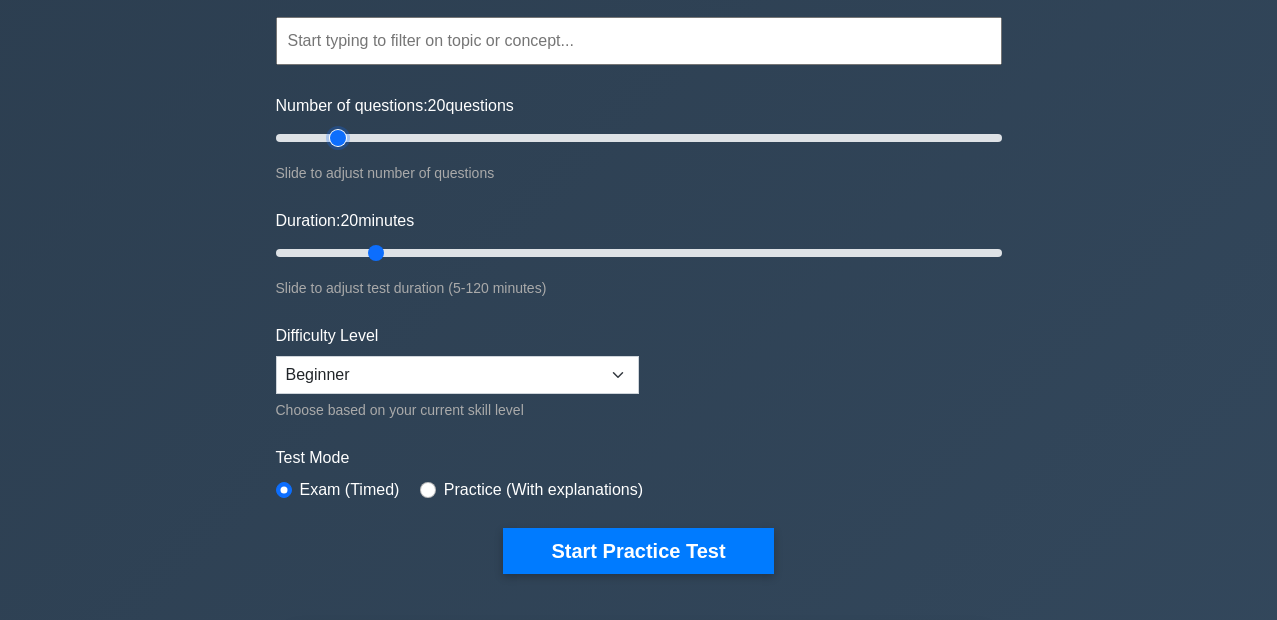 scroll, scrollTop: 240, scrollLeft: 0, axis: vertical 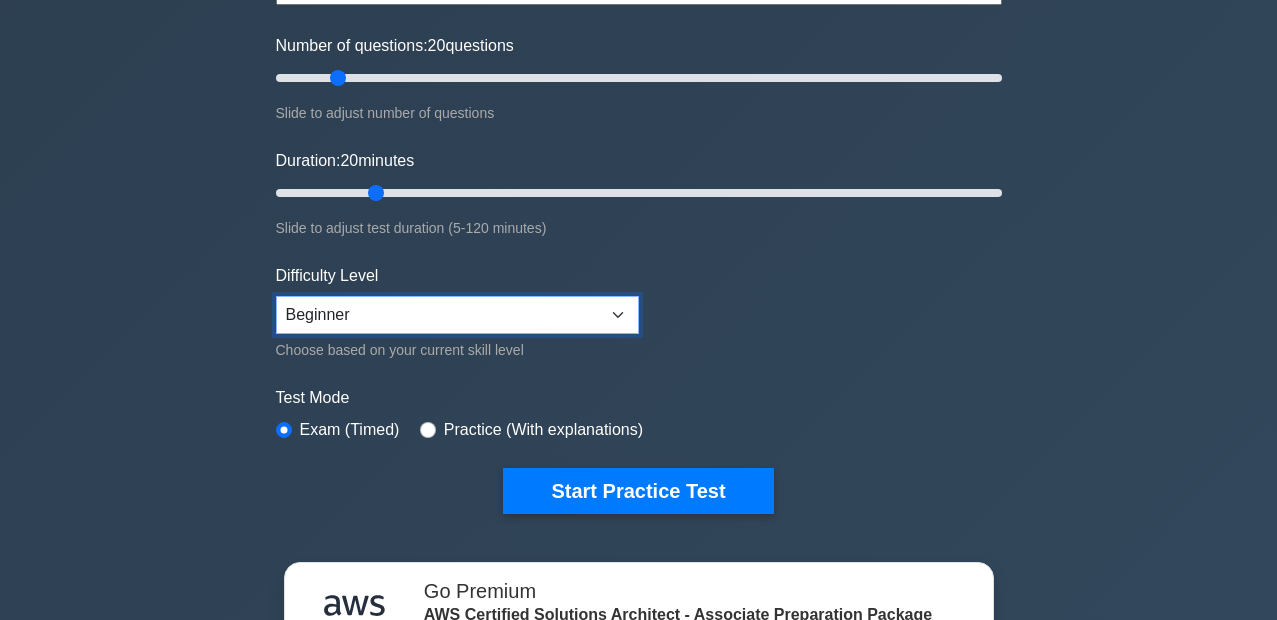 click on "Beginner
Intermediate
Expert" at bounding box center [457, 315] 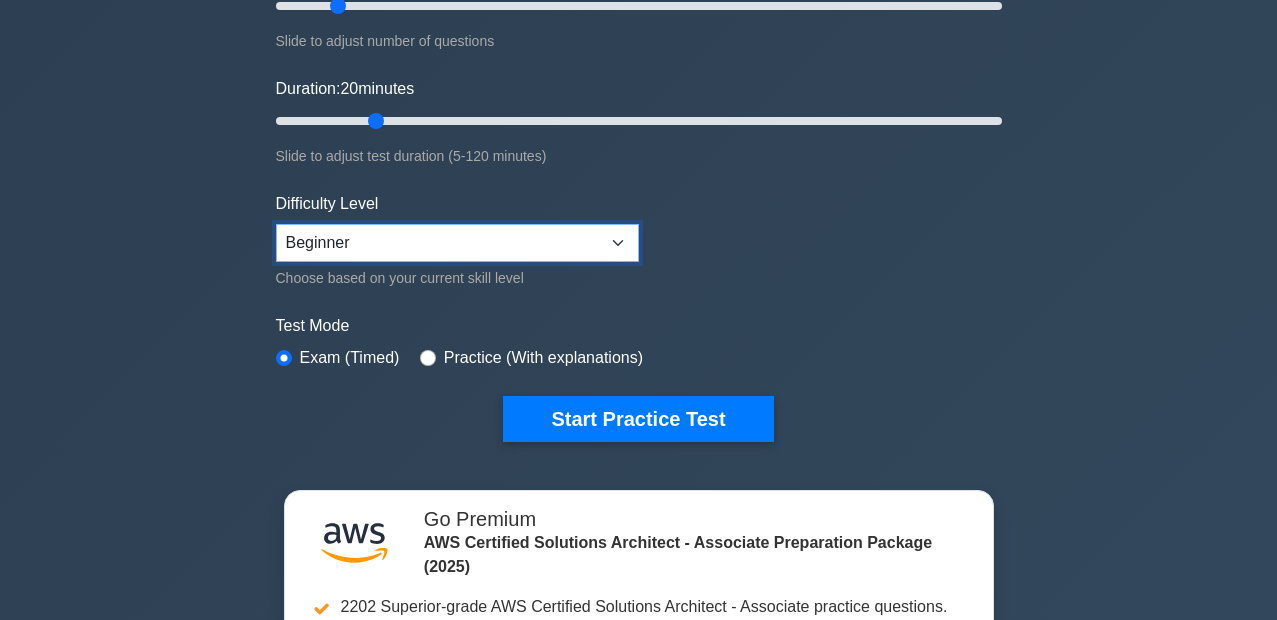 scroll, scrollTop: 360, scrollLeft: 0, axis: vertical 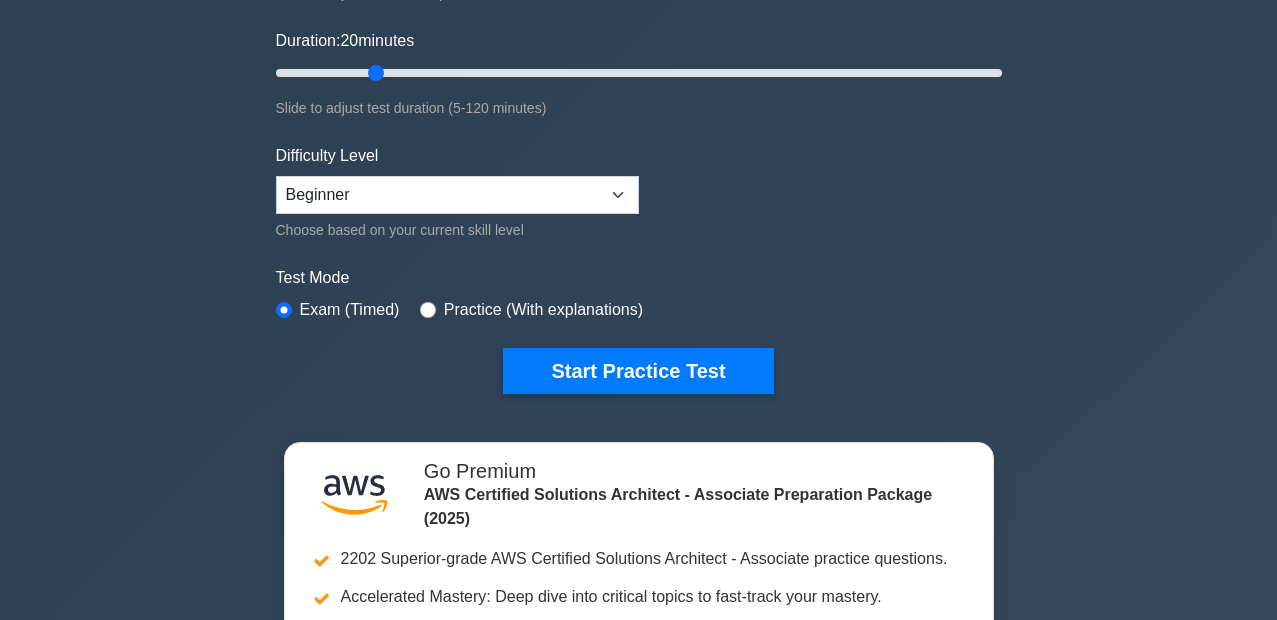 click on "Practice (With explanations)" at bounding box center (531, 310) 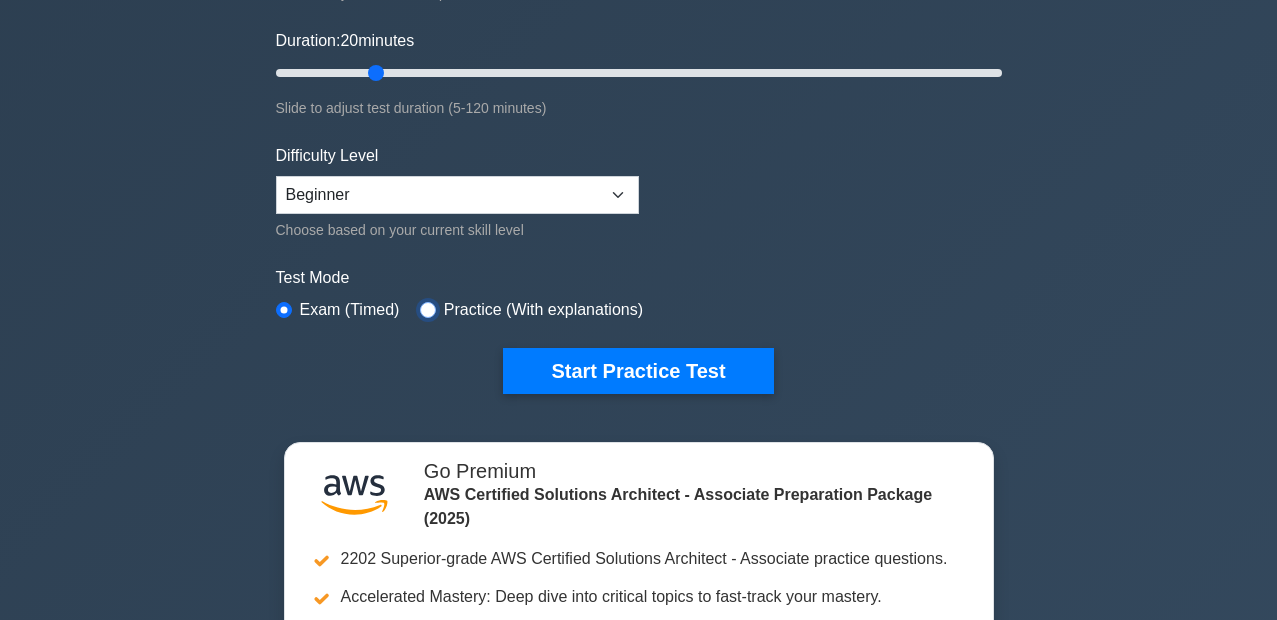 click at bounding box center [428, 310] 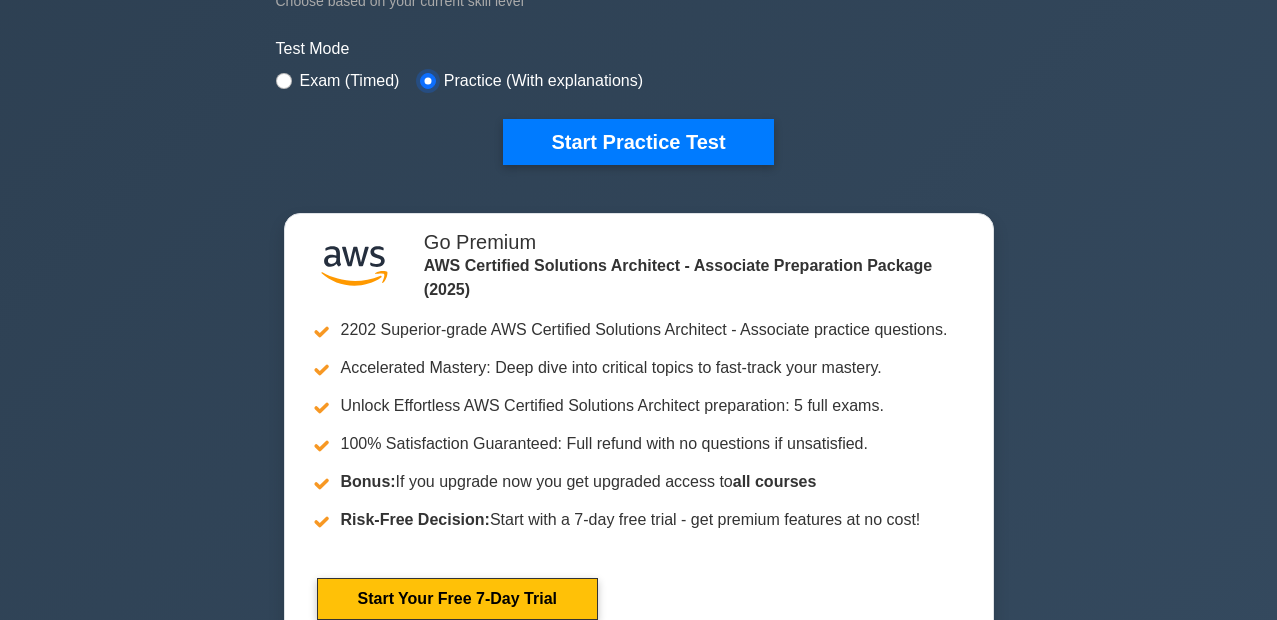 scroll, scrollTop: 360, scrollLeft: 0, axis: vertical 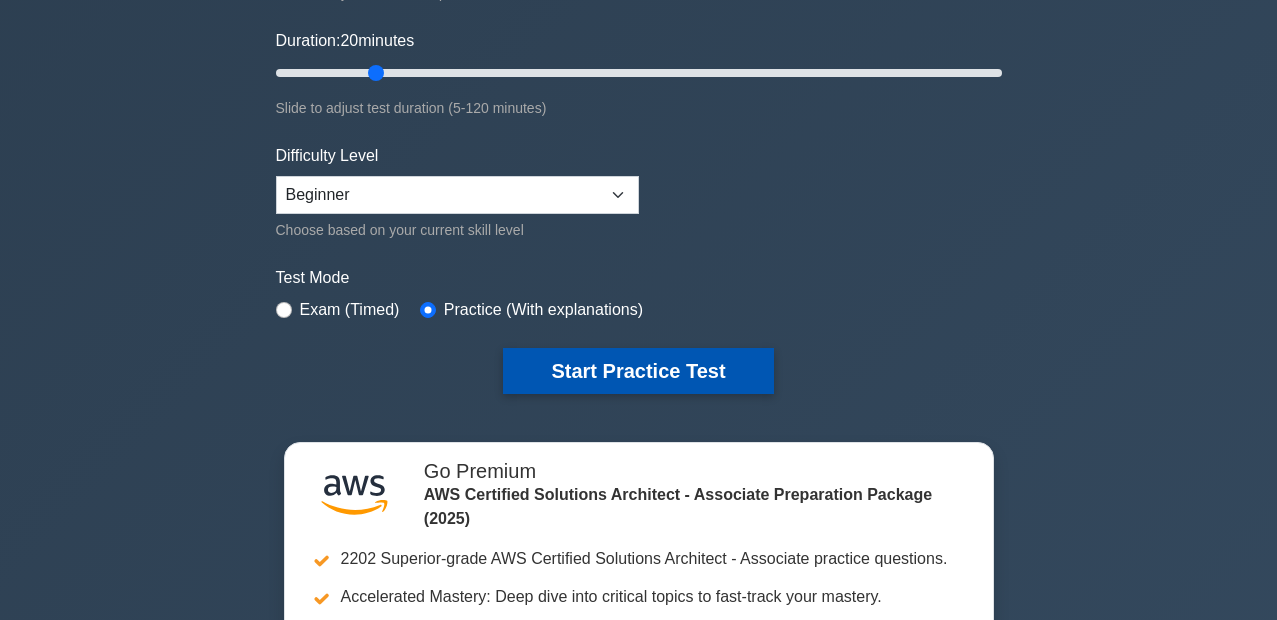 click on "Start Practice Test" at bounding box center (638, 371) 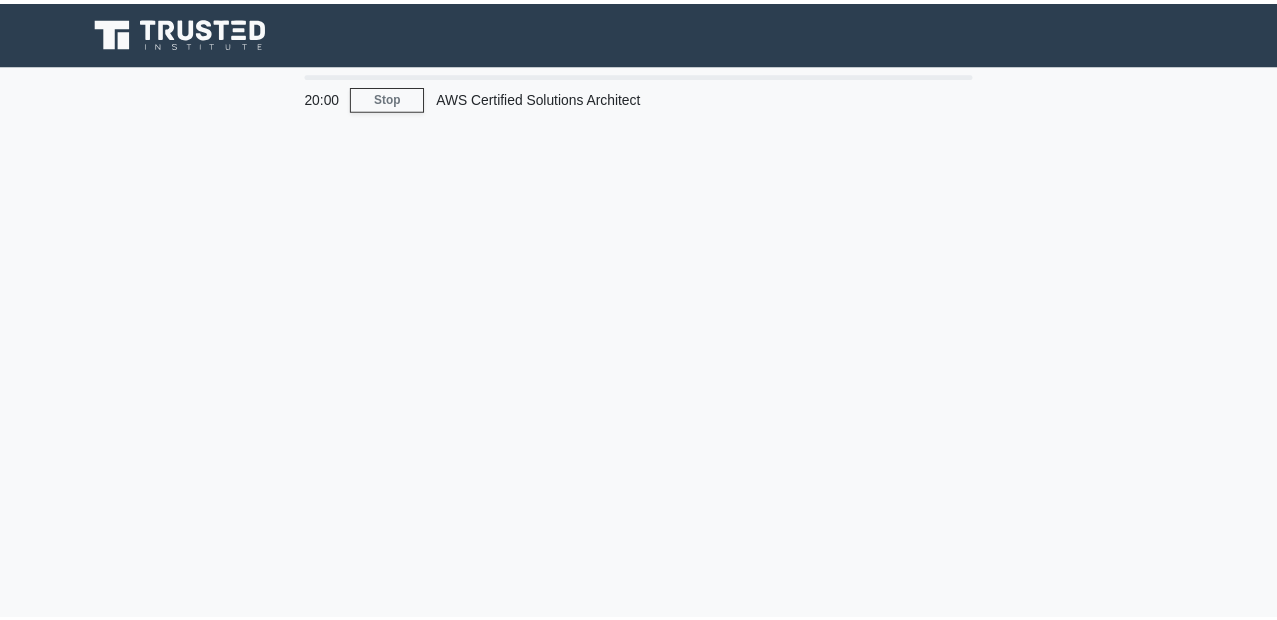 scroll, scrollTop: 0, scrollLeft: 0, axis: both 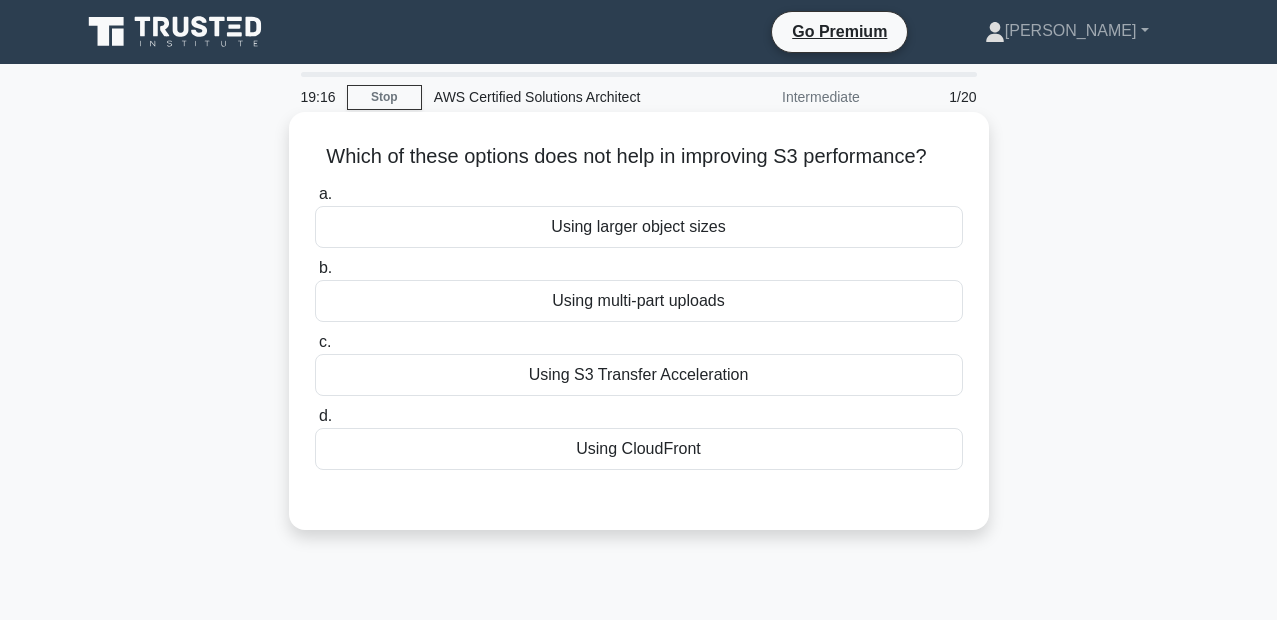 click on "Using multi-part uploads" at bounding box center (639, 301) 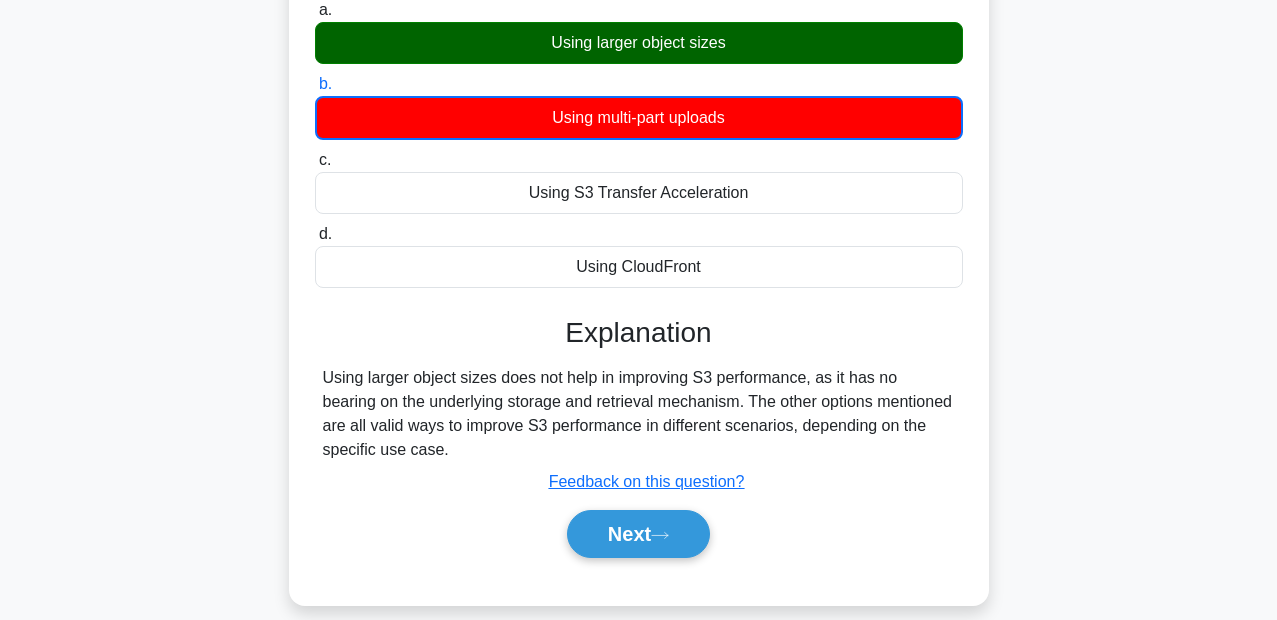 scroll, scrollTop: 240, scrollLeft: 0, axis: vertical 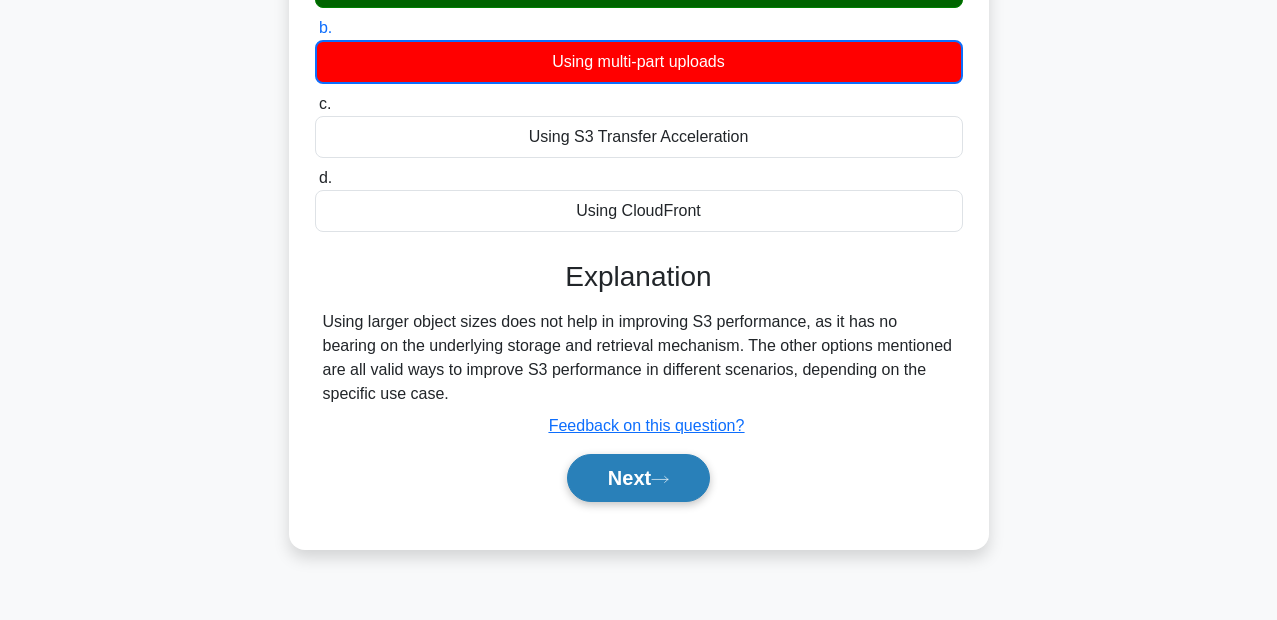 click on "Next" at bounding box center (638, 478) 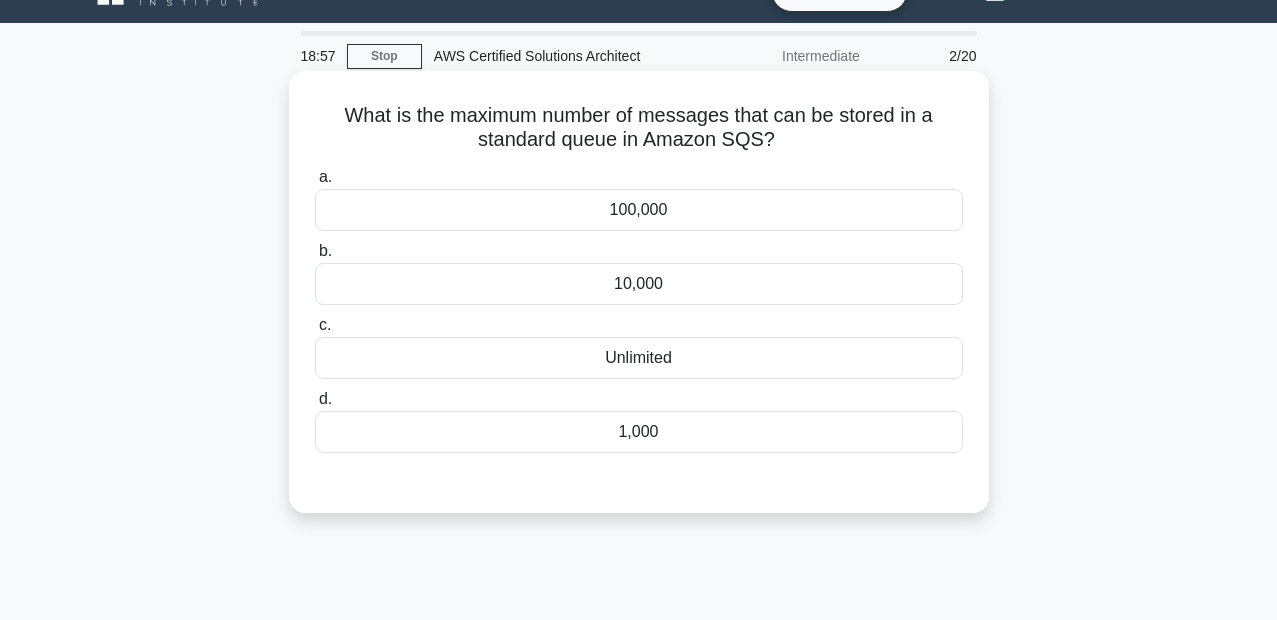 scroll, scrollTop: 0, scrollLeft: 0, axis: both 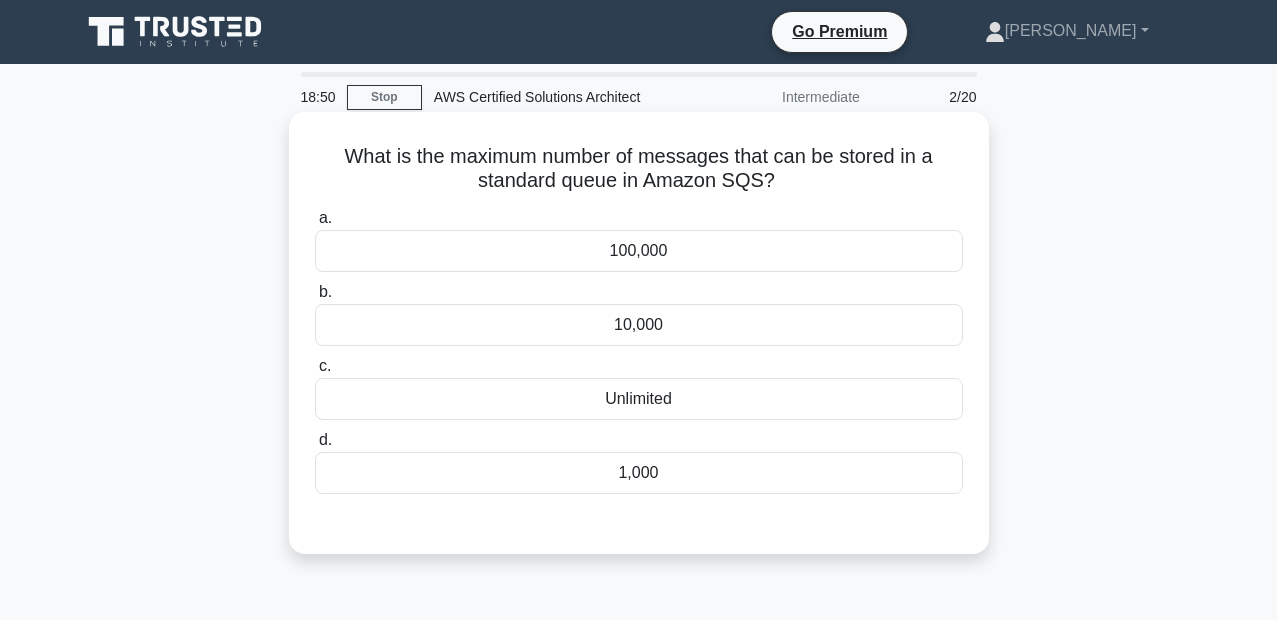 click on "Unlimited" at bounding box center [639, 399] 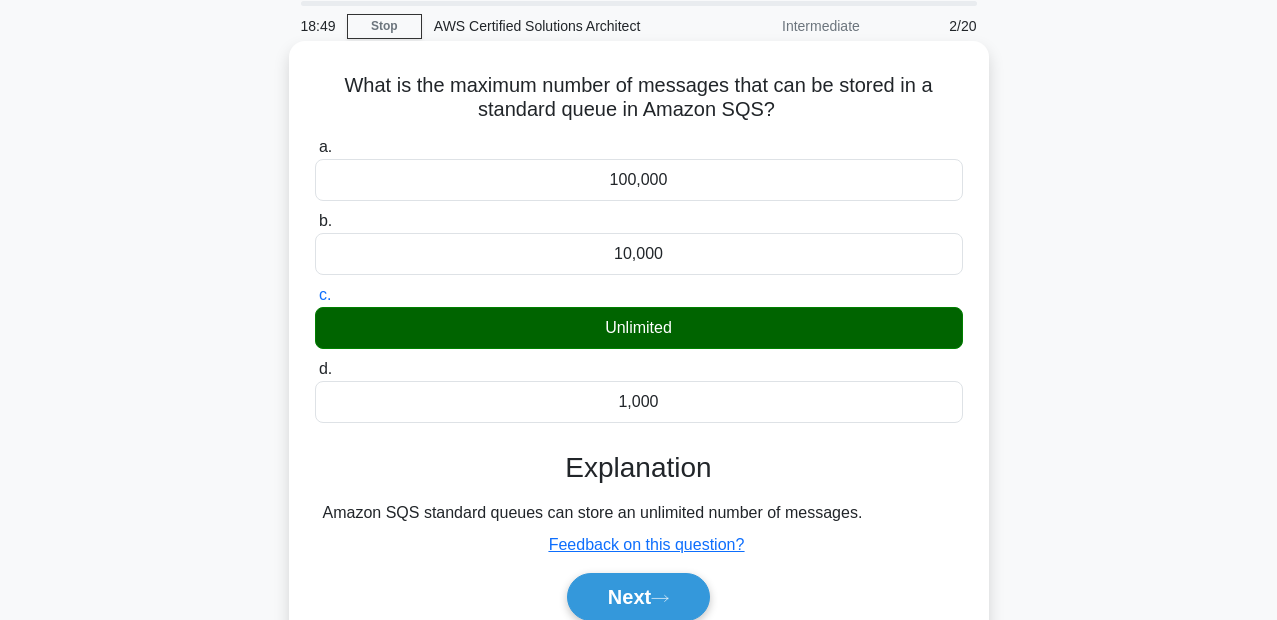 scroll, scrollTop: 120, scrollLeft: 0, axis: vertical 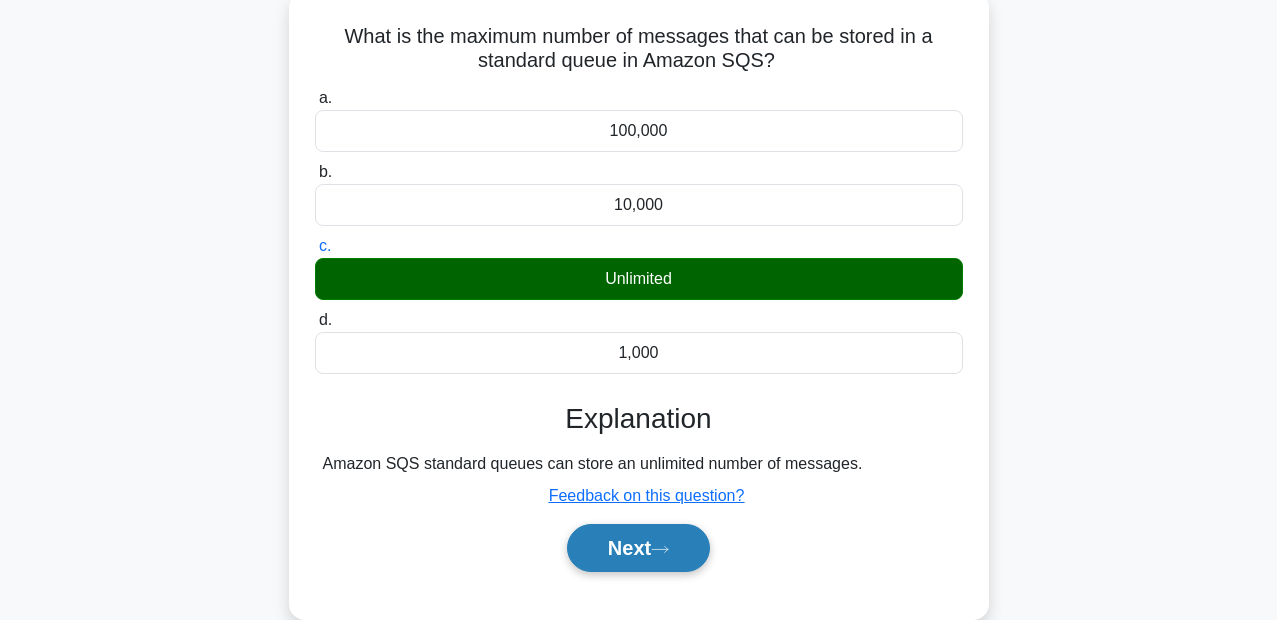 click on "Next" at bounding box center (638, 548) 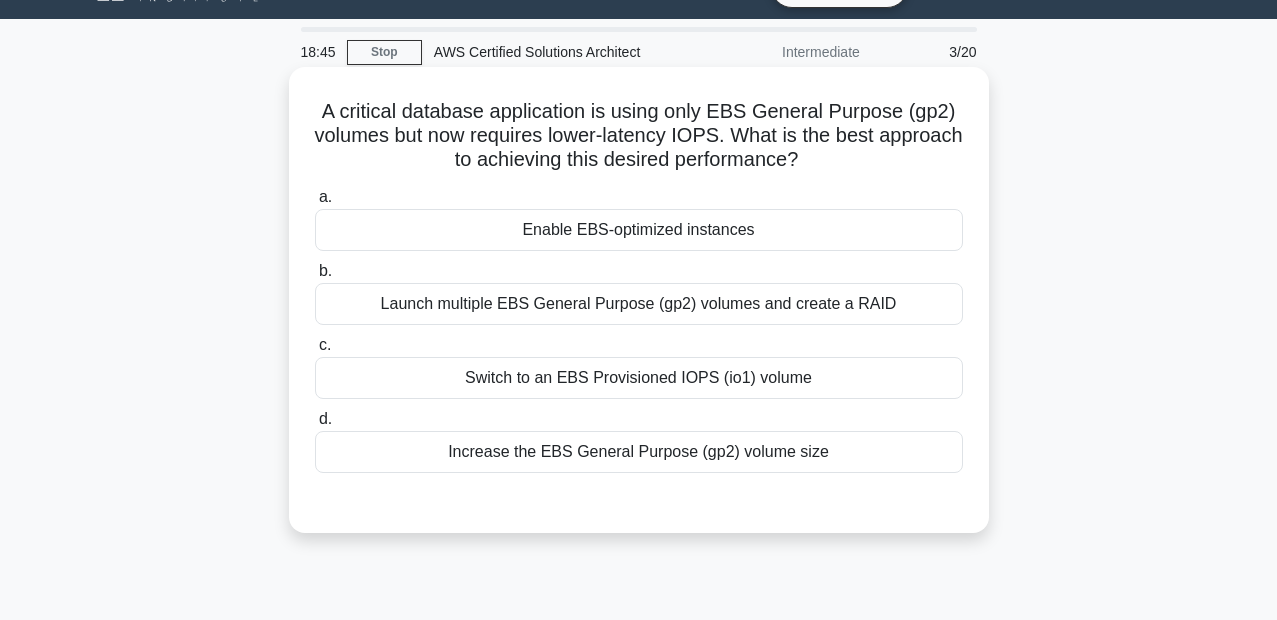 scroll, scrollTop: 0, scrollLeft: 0, axis: both 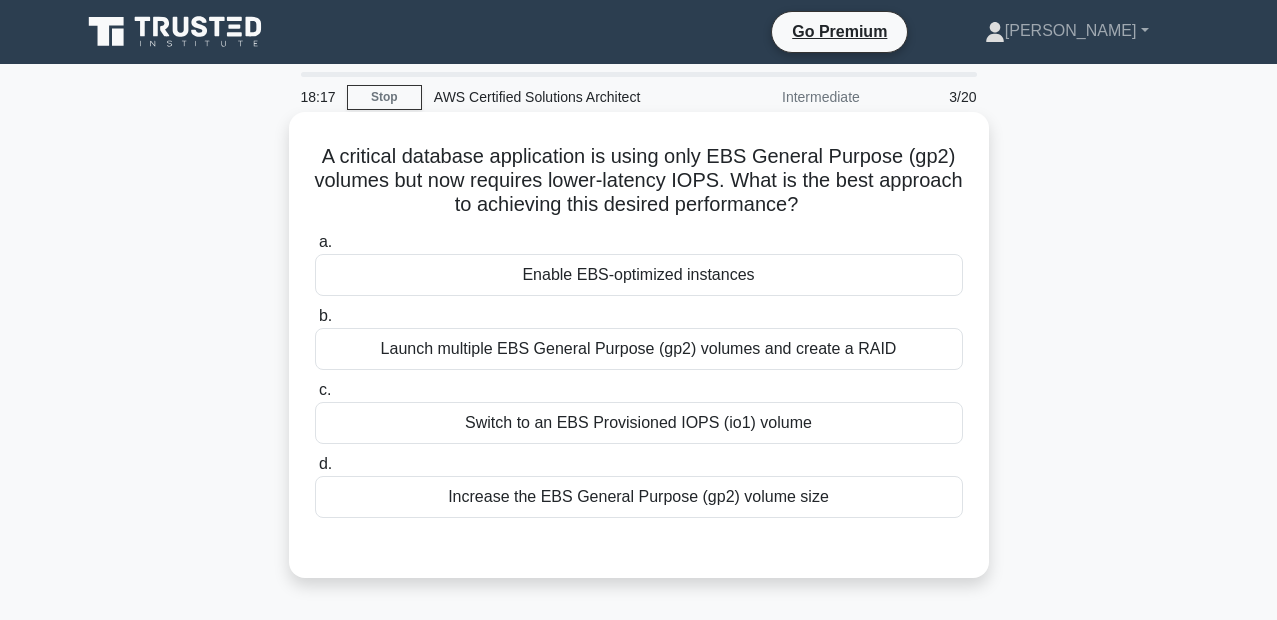 click on "Launch multiple EBS General Purpose (gp2) volumes and create a RAID" at bounding box center (639, 349) 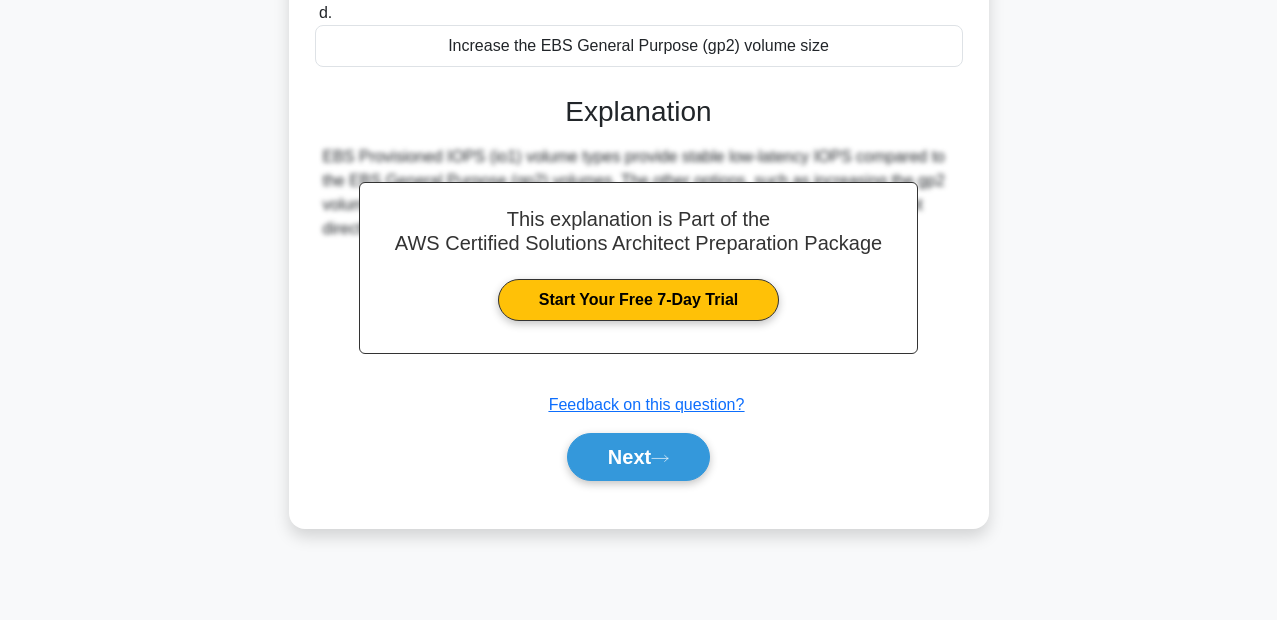 scroll, scrollTop: 460, scrollLeft: 0, axis: vertical 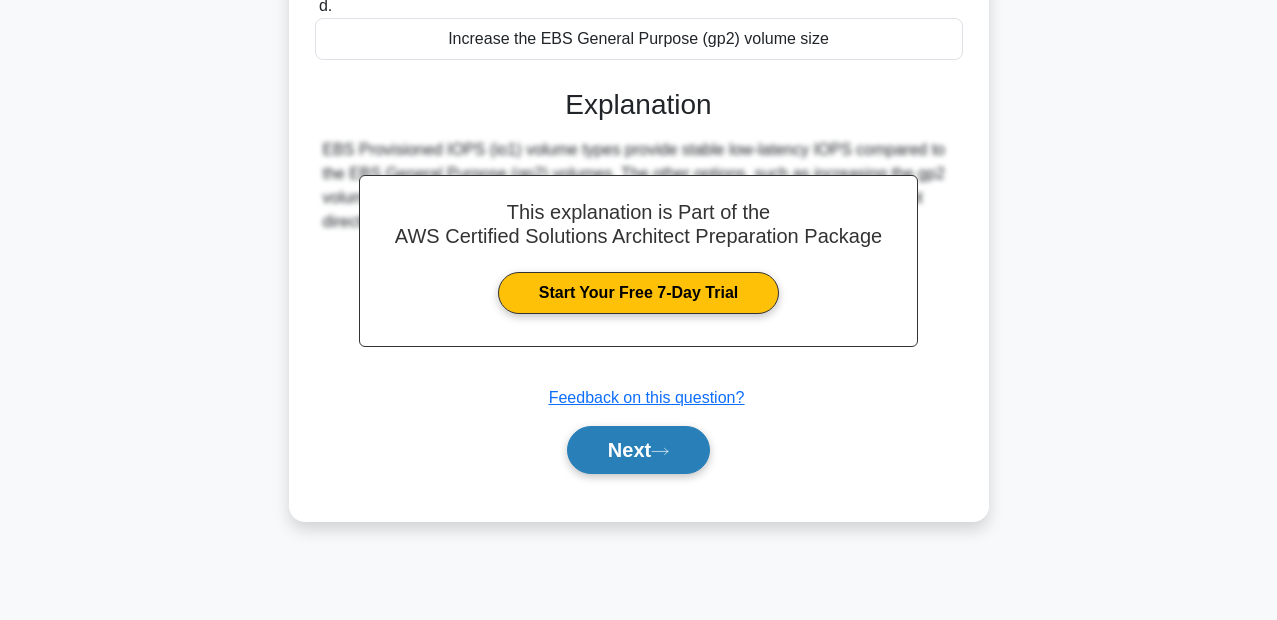 click on "Next" at bounding box center (638, 450) 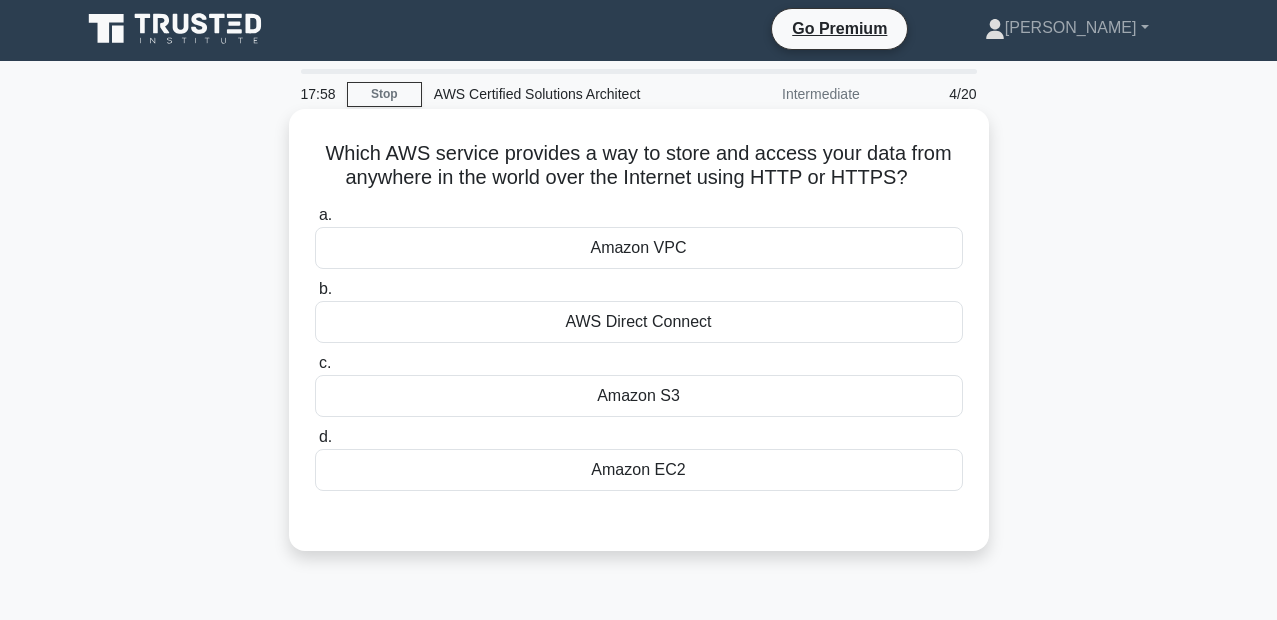 scroll, scrollTop: 0, scrollLeft: 0, axis: both 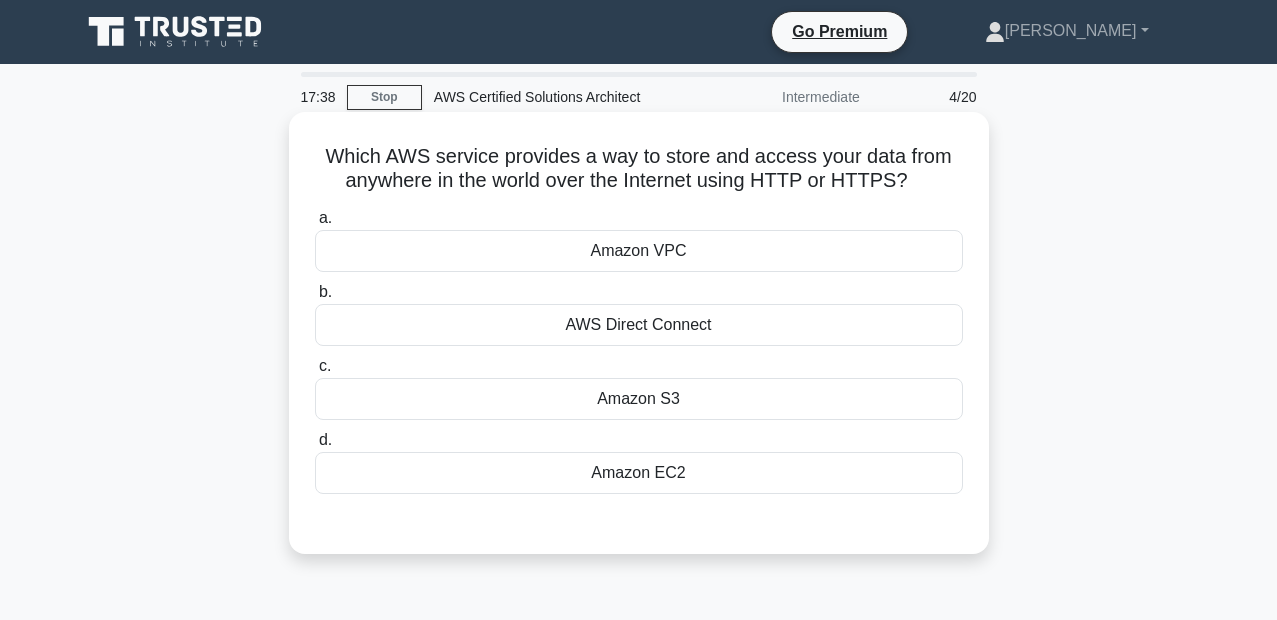 click on "AWS Direct Connect" at bounding box center [639, 325] 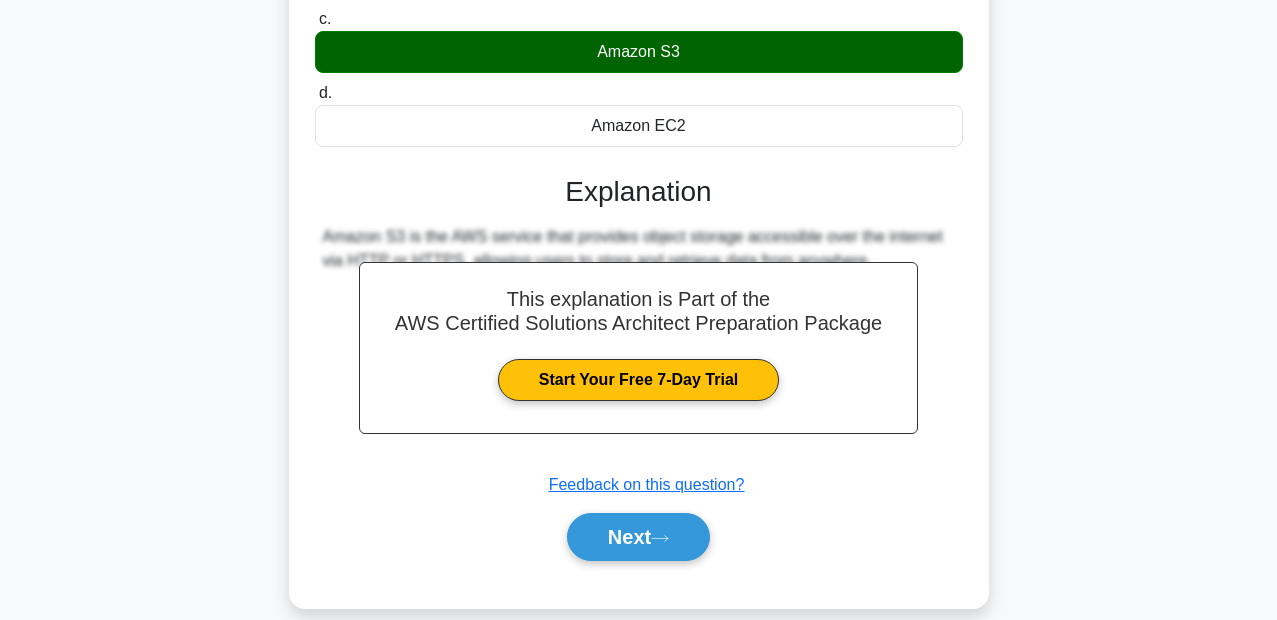 scroll, scrollTop: 360, scrollLeft: 0, axis: vertical 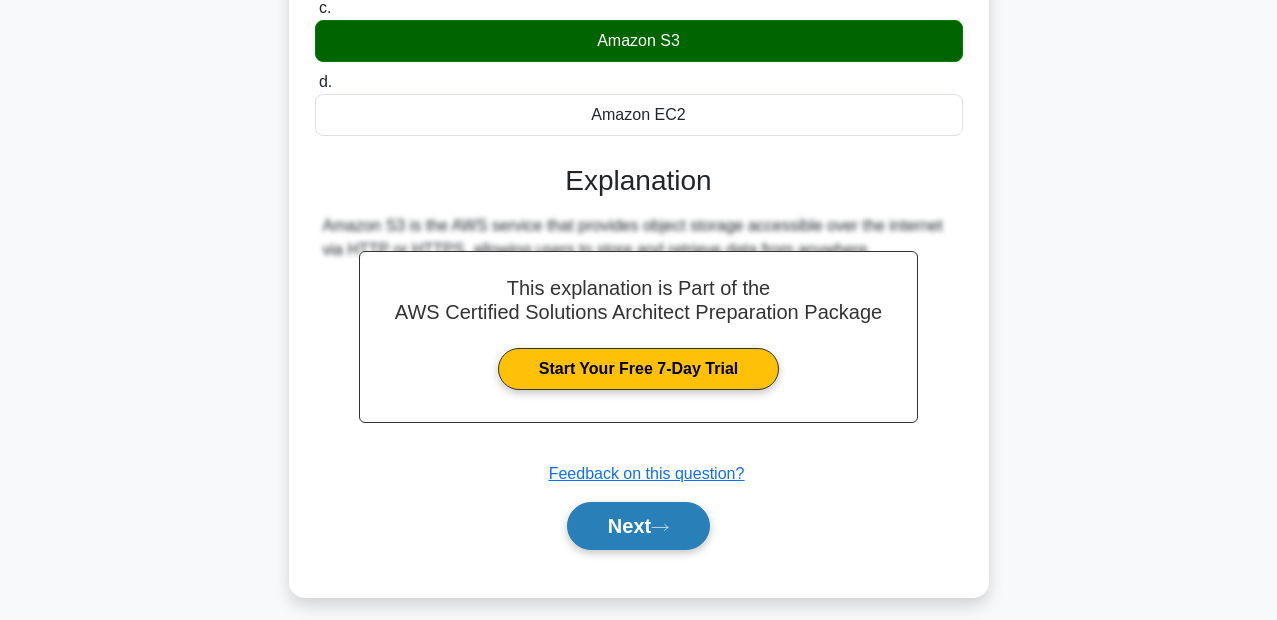 click on "Next" at bounding box center (638, 526) 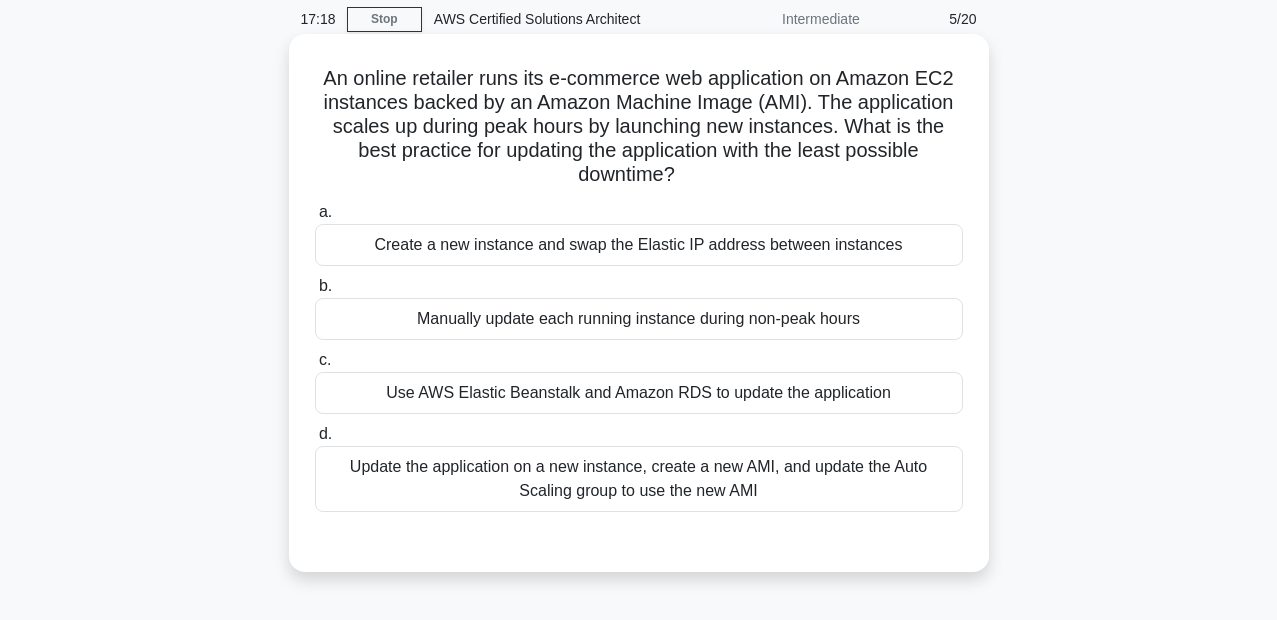 scroll, scrollTop: 120, scrollLeft: 0, axis: vertical 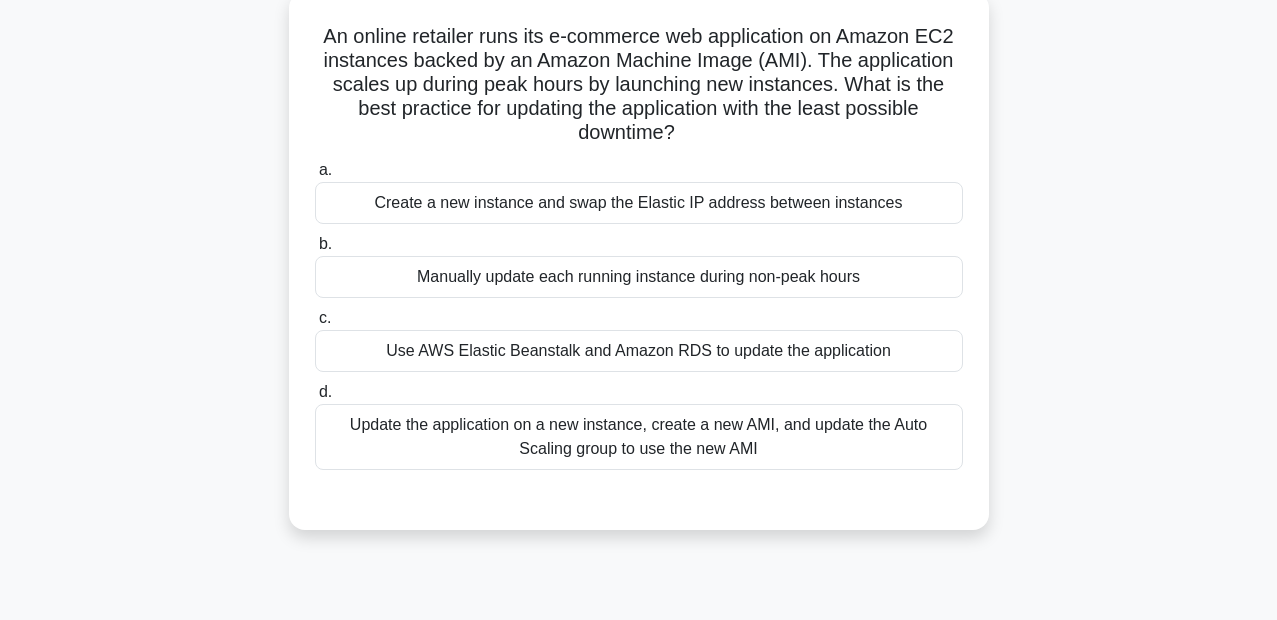 click on "Update the application on a new instance, create a new AMI, and update the Auto Scaling group to use the new AMI" at bounding box center [639, 437] 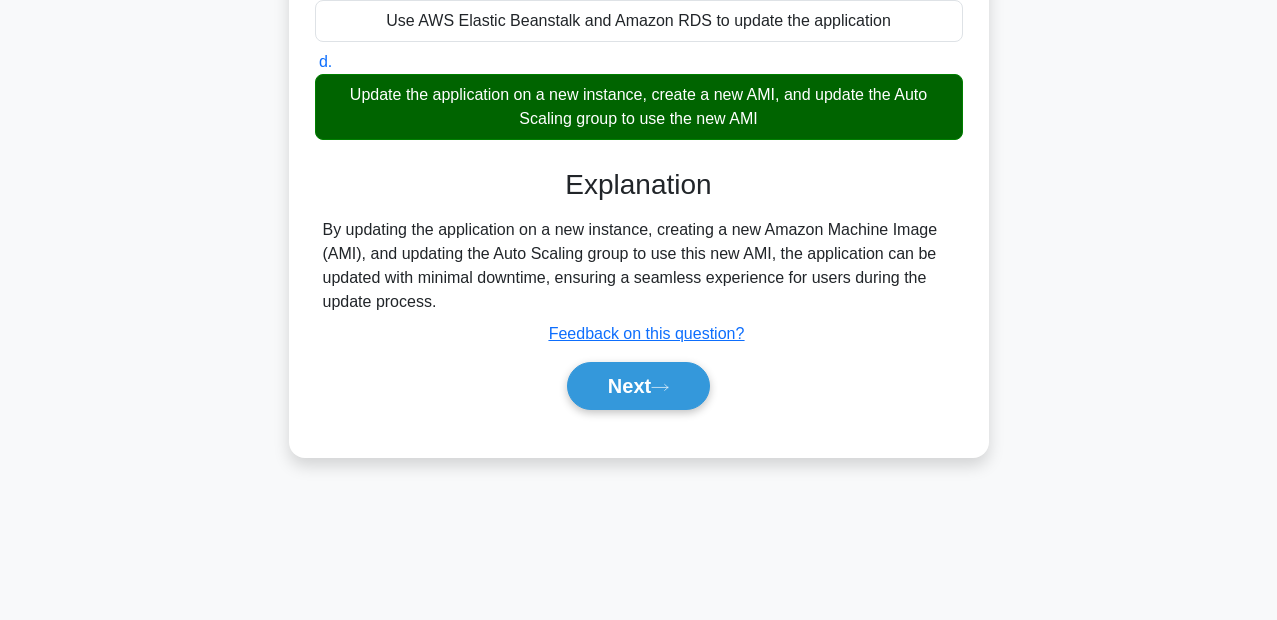 scroll, scrollTop: 460, scrollLeft: 0, axis: vertical 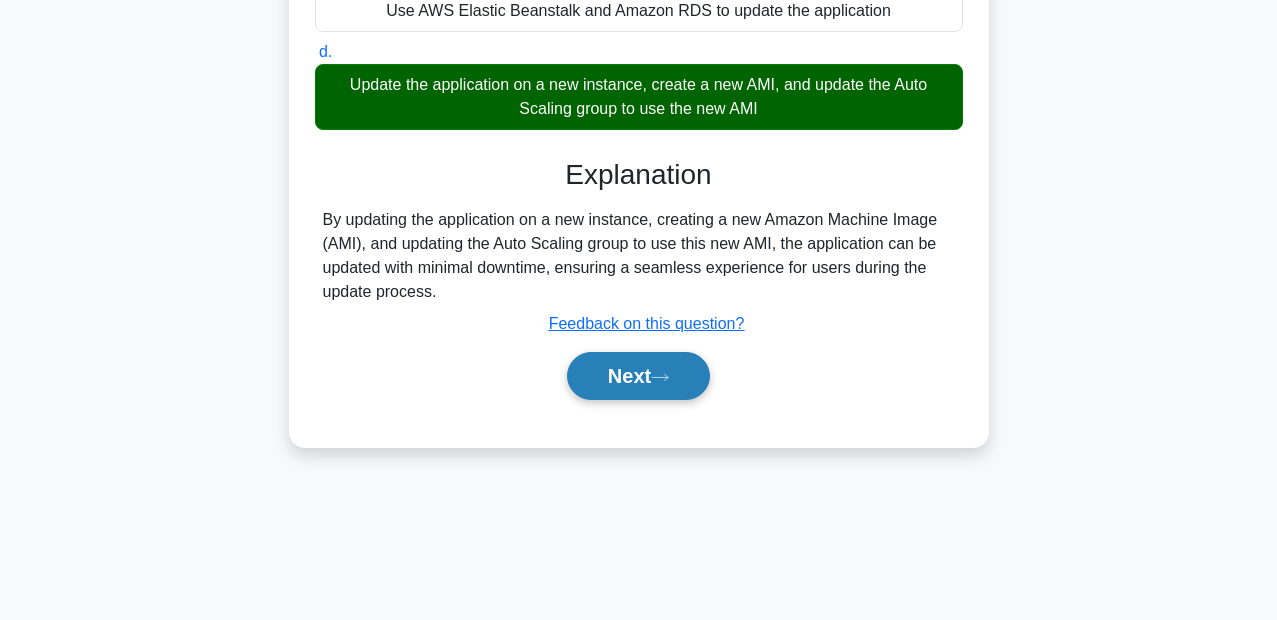 click on "Next" at bounding box center [638, 376] 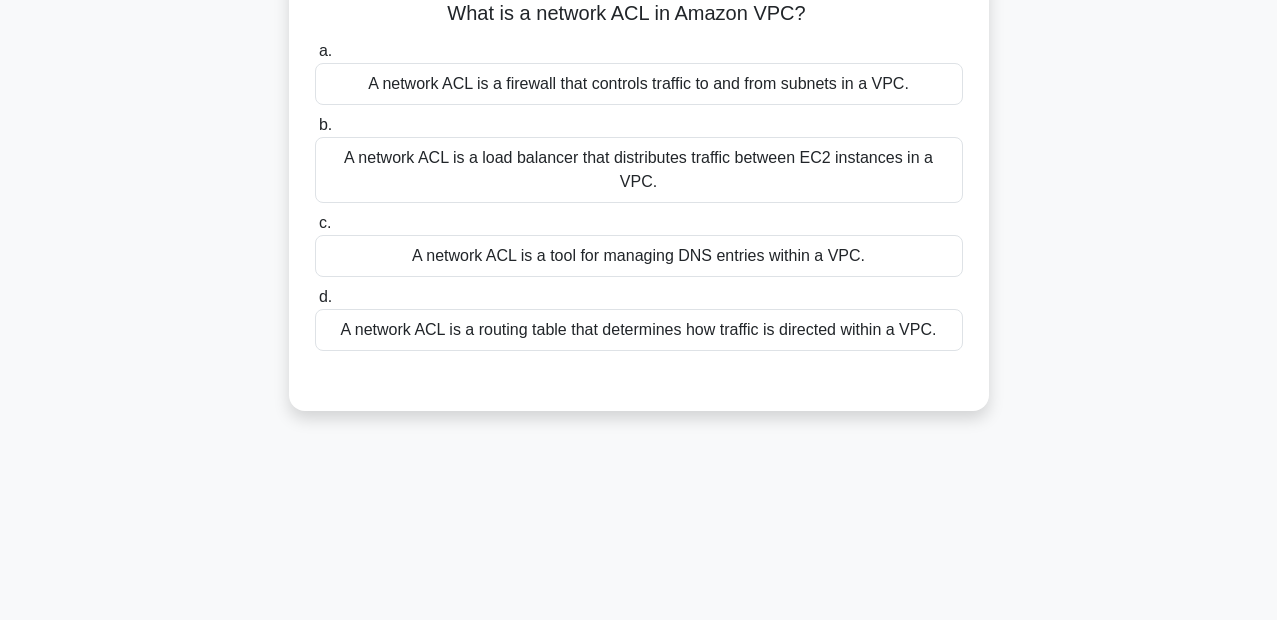 scroll, scrollTop: 0, scrollLeft: 0, axis: both 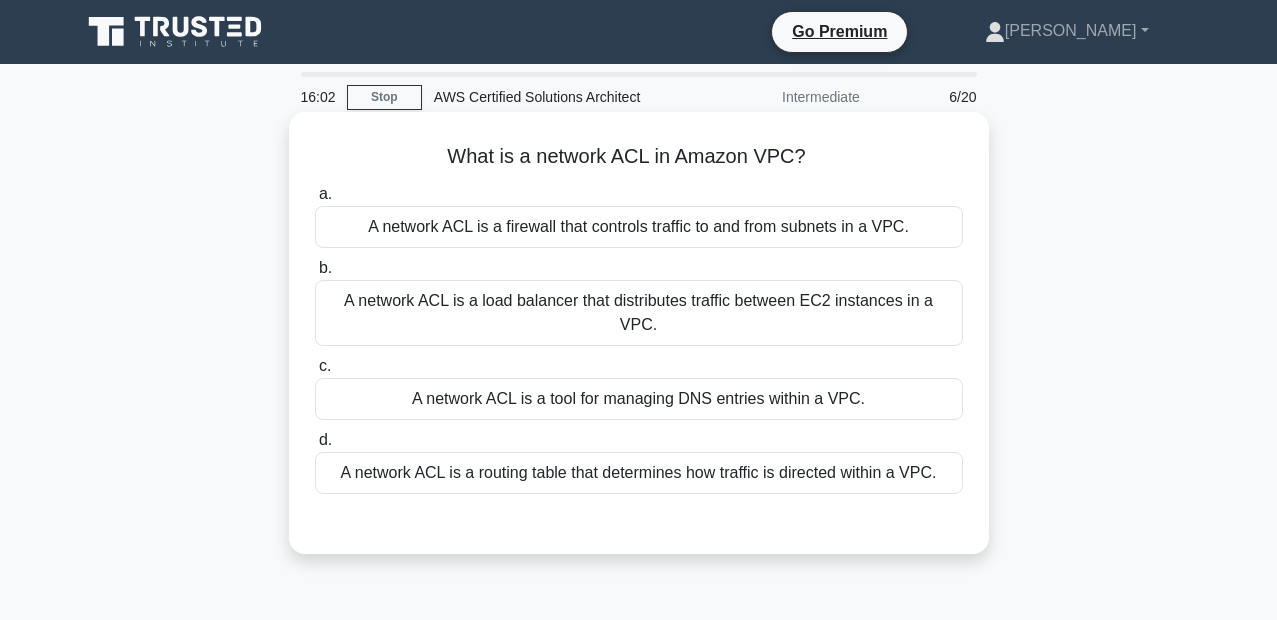 click on "A network ACL is a firewall that controls traffic to and from subnets in a VPC." at bounding box center [639, 227] 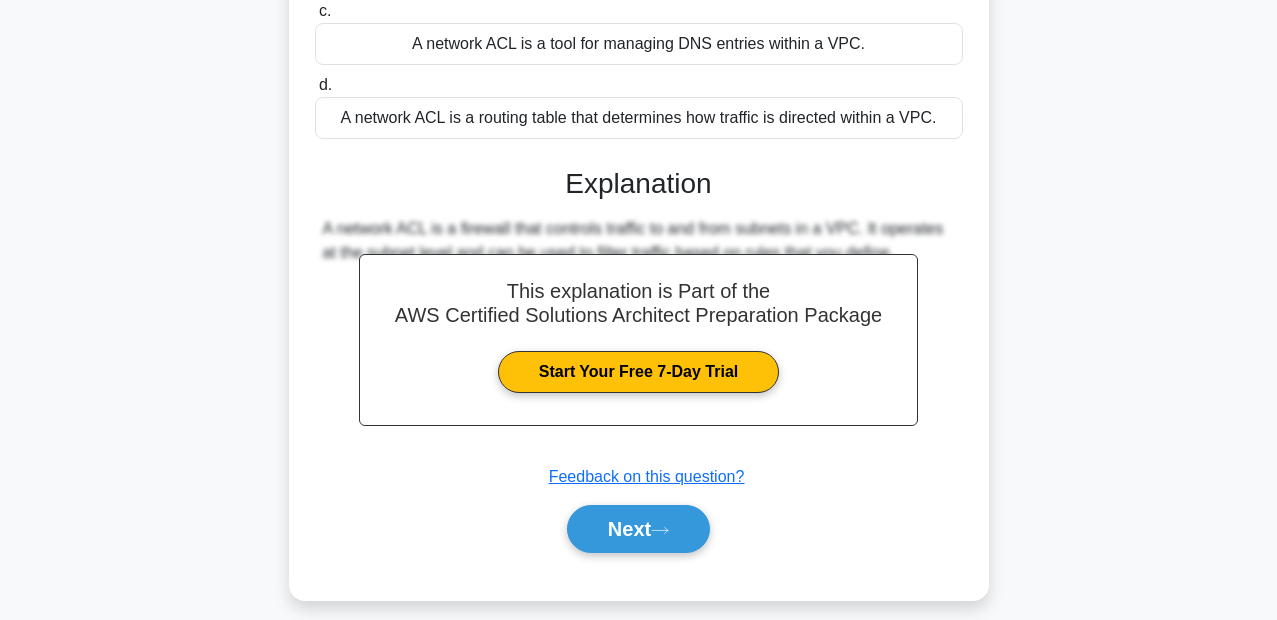 scroll, scrollTop: 360, scrollLeft: 0, axis: vertical 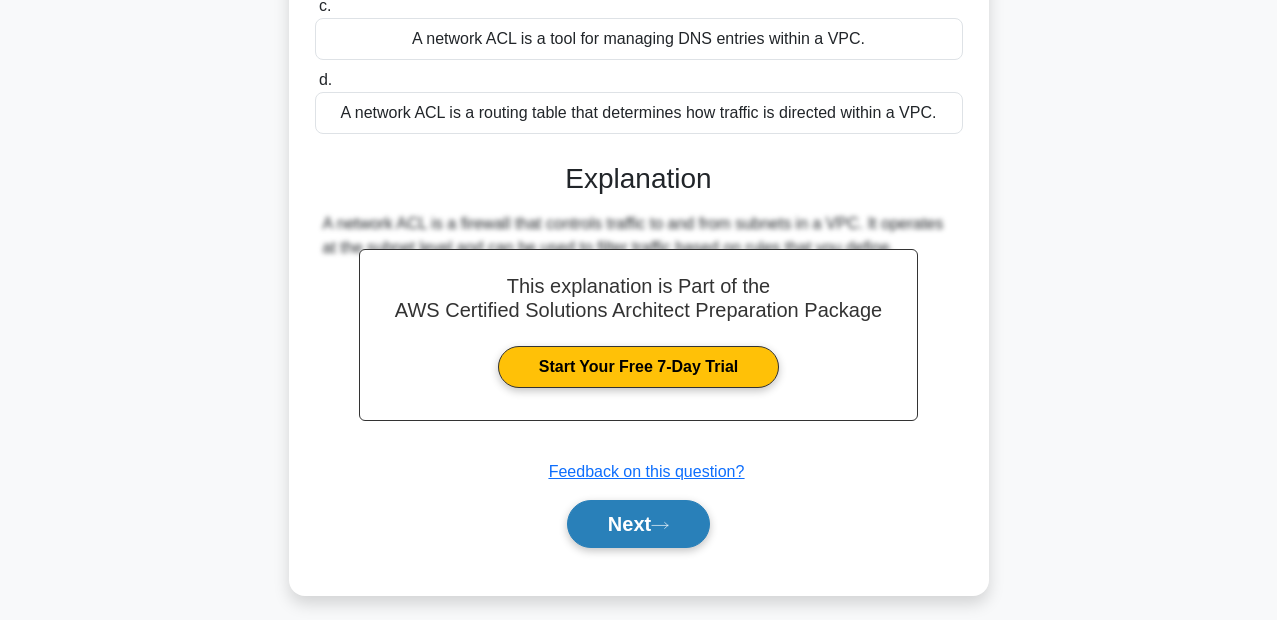 click on "Next" at bounding box center (638, 524) 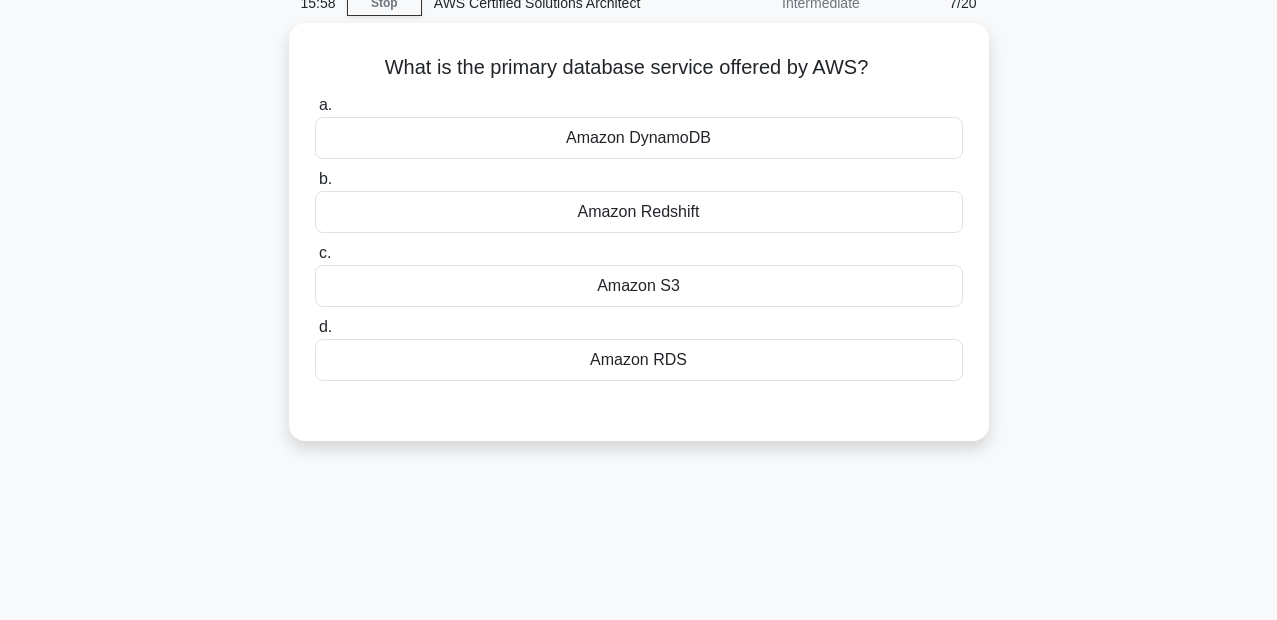 scroll, scrollTop: 0, scrollLeft: 0, axis: both 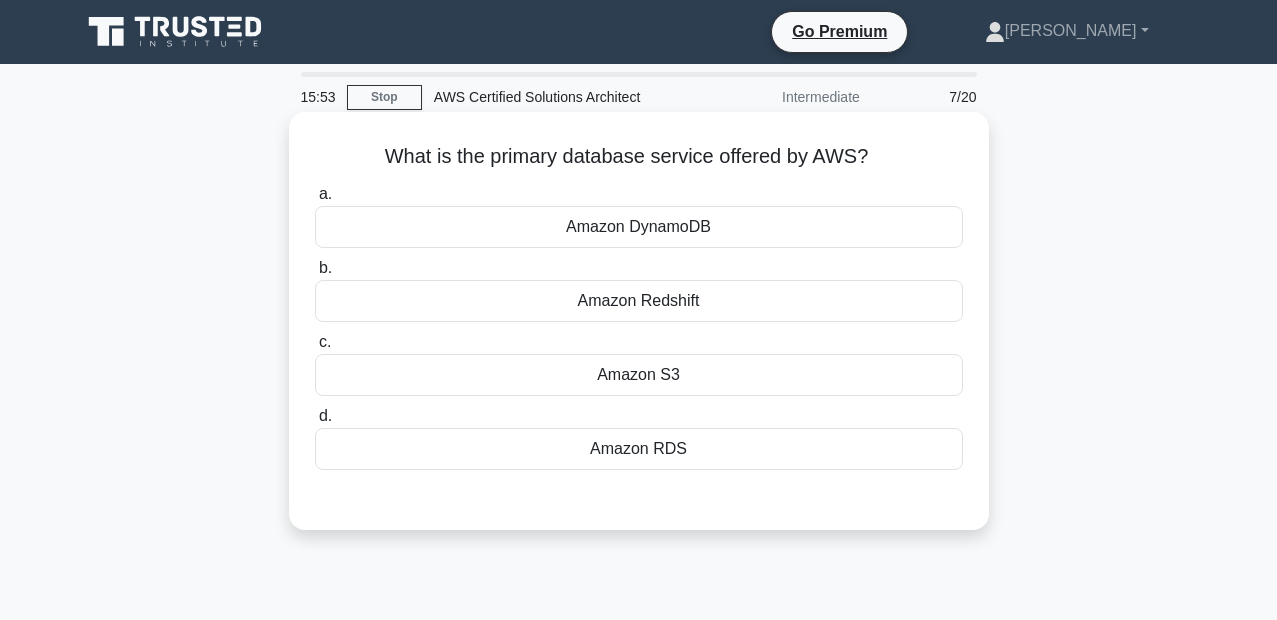click on "Amazon RDS" at bounding box center (639, 449) 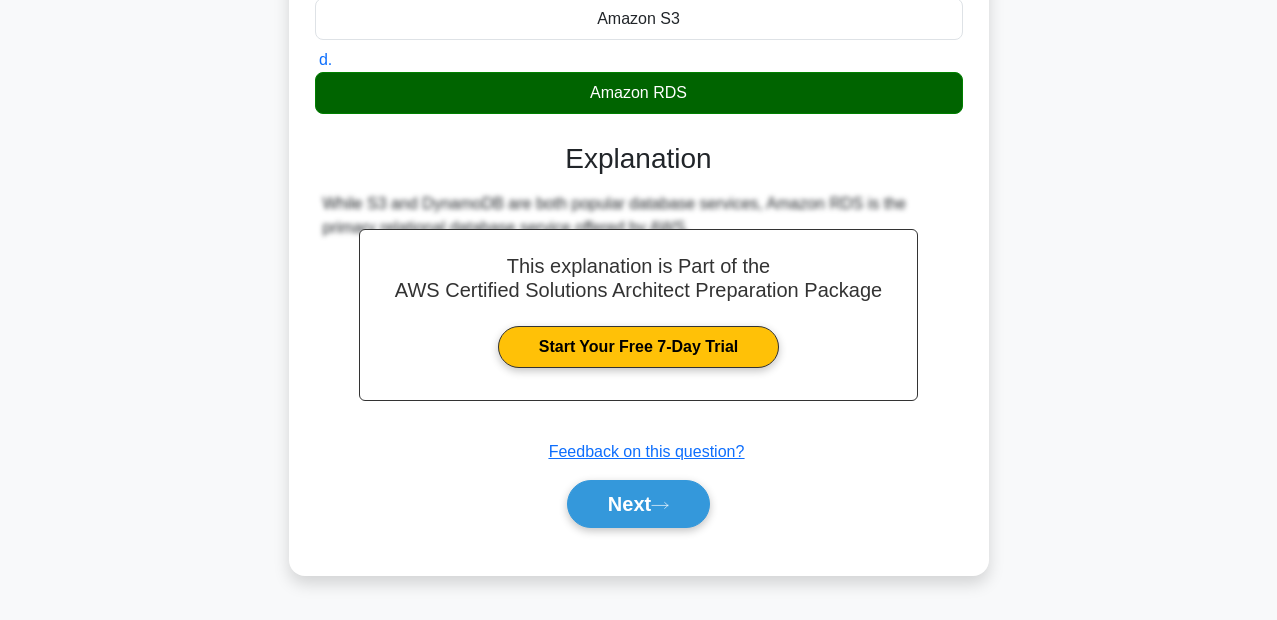 scroll, scrollTop: 360, scrollLeft: 0, axis: vertical 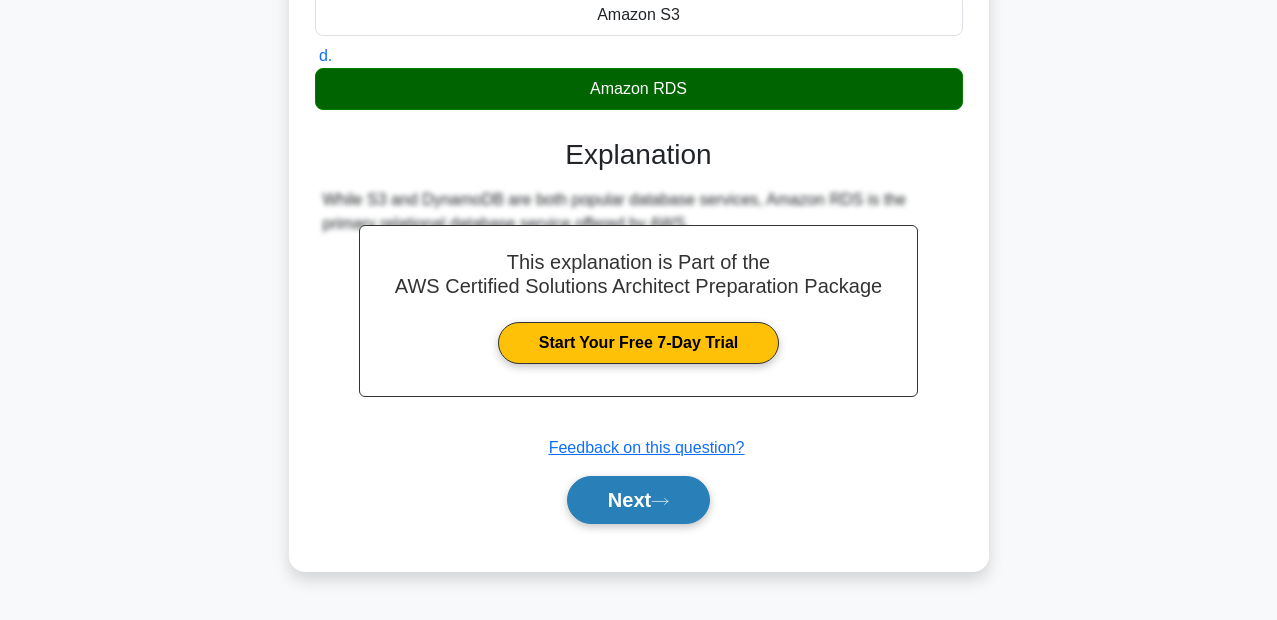 click on "Next" at bounding box center [638, 500] 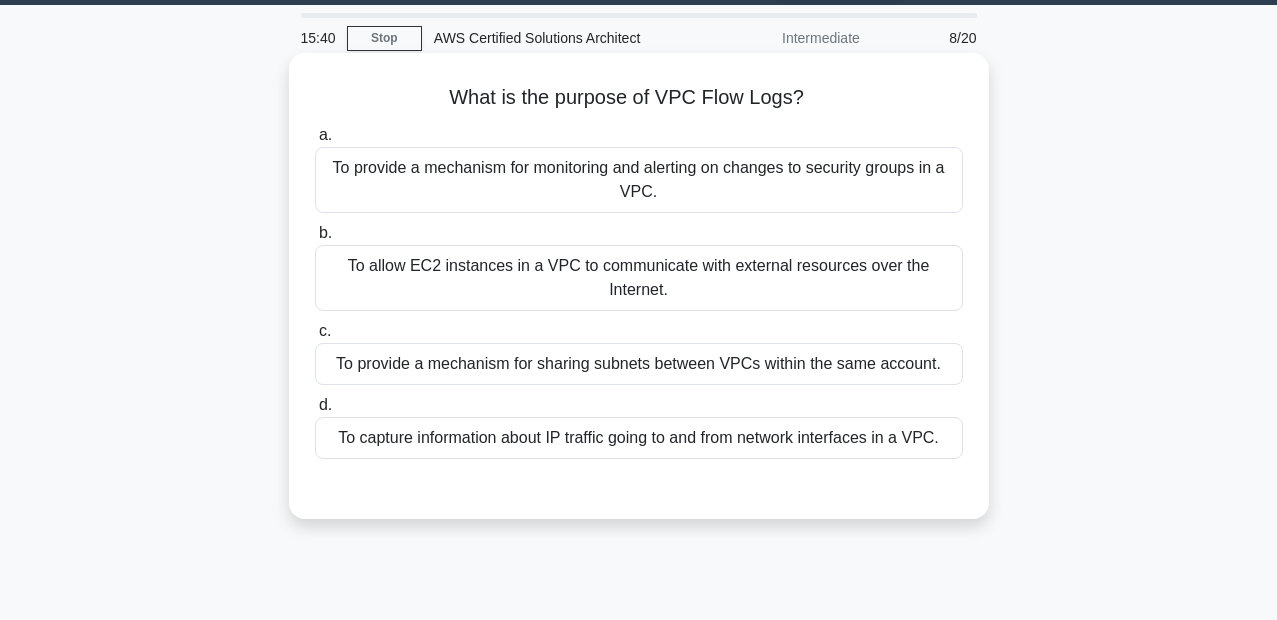 scroll, scrollTop: 120, scrollLeft: 0, axis: vertical 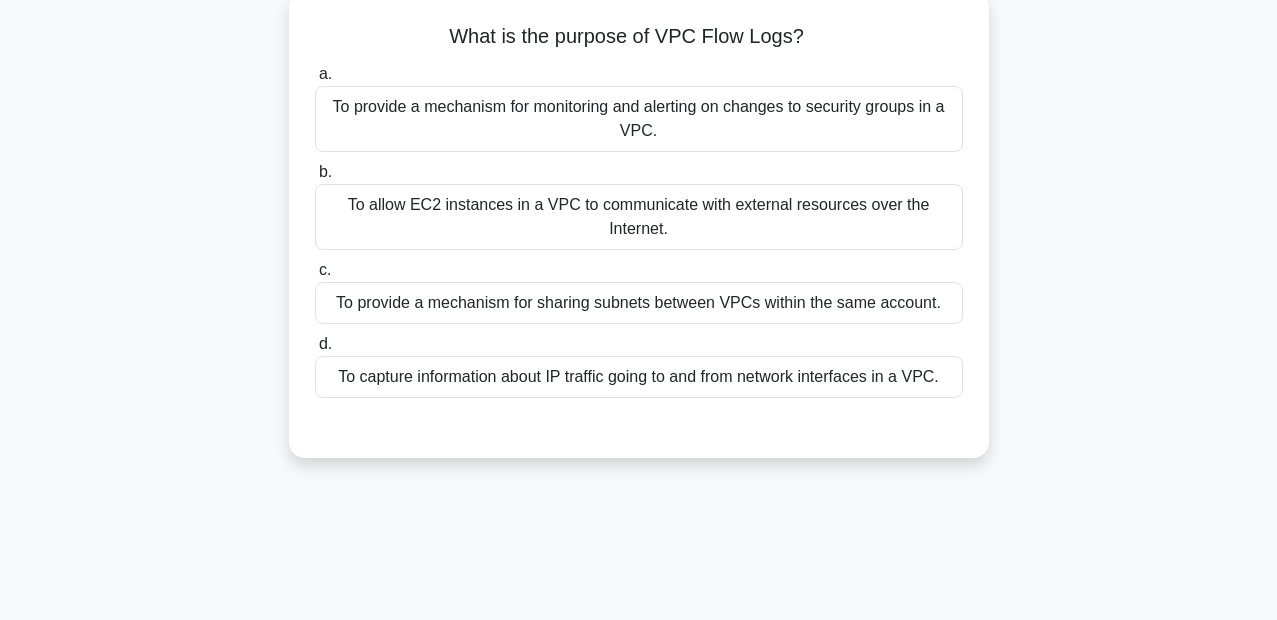 click on "To capture information about IP traffic going to and from network interfaces in a VPC." at bounding box center [639, 377] 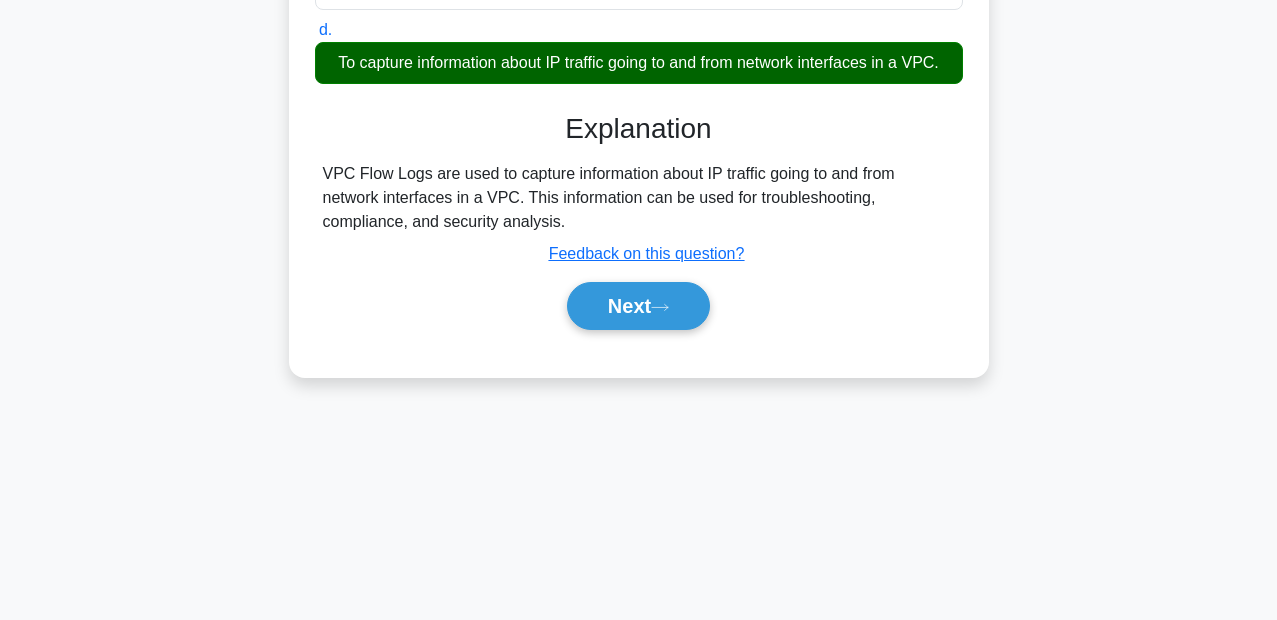 scroll, scrollTop: 460, scrollLeft: 0, axis: vertical 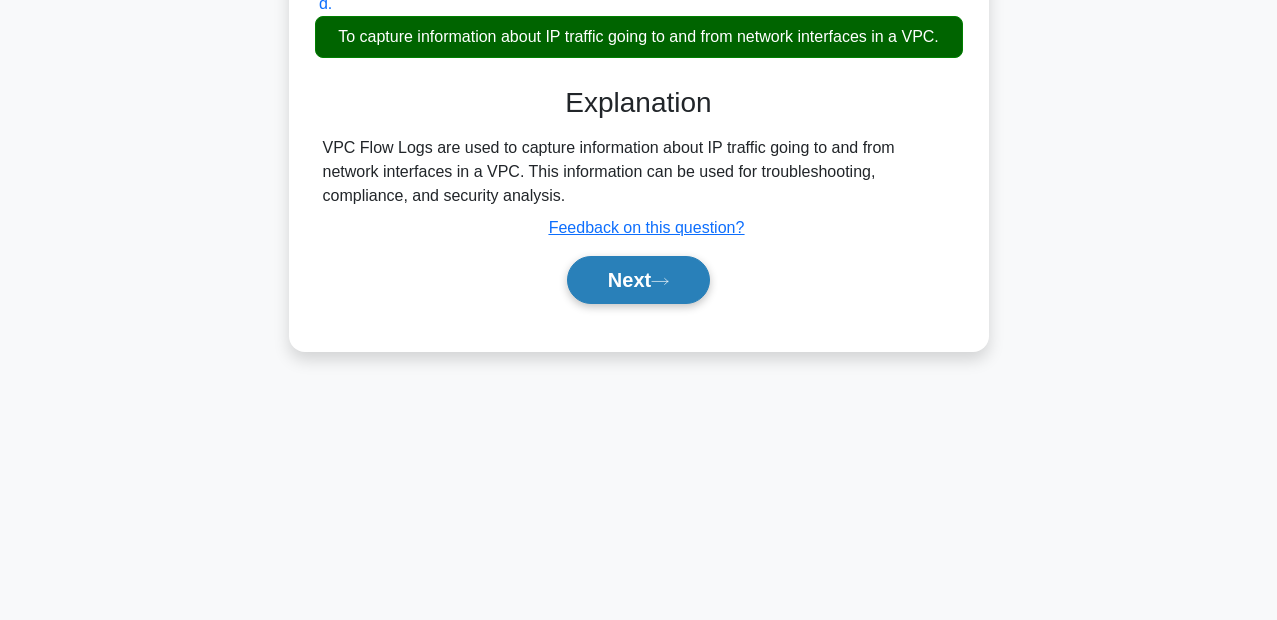 click on "Next" at bounding box center [638, 280] 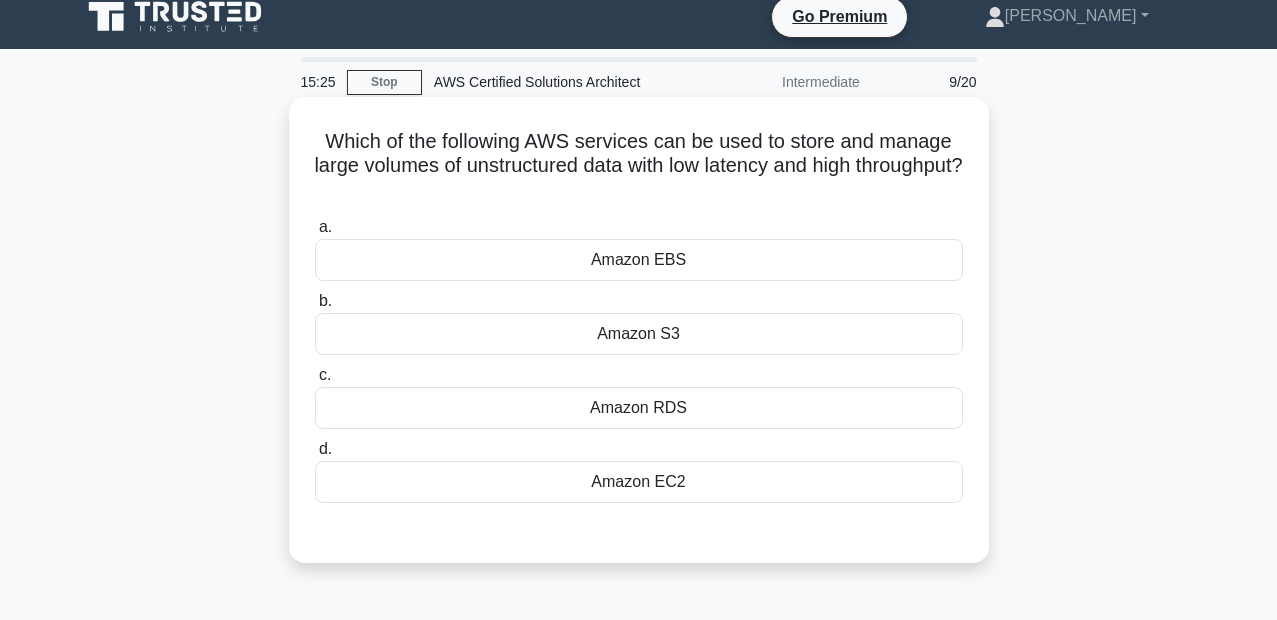 scroll, scrollTop: 0, scrollLeft: 0, axis: both 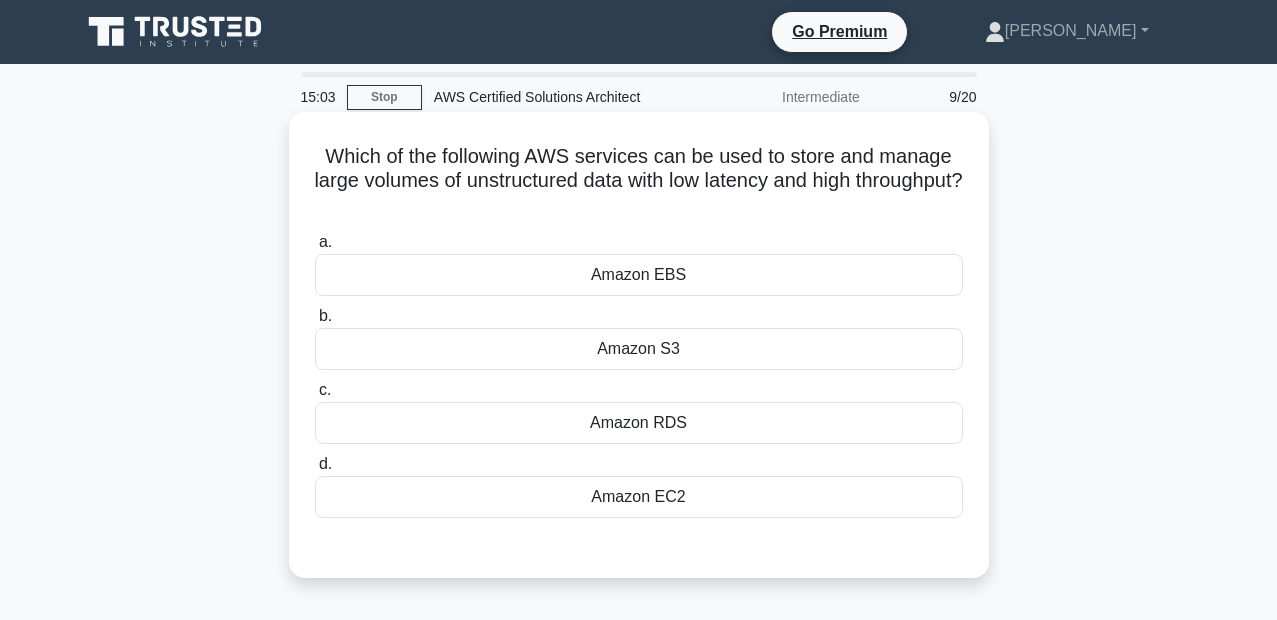 click on "Amazon EBS" at bounding box center (639, 275) 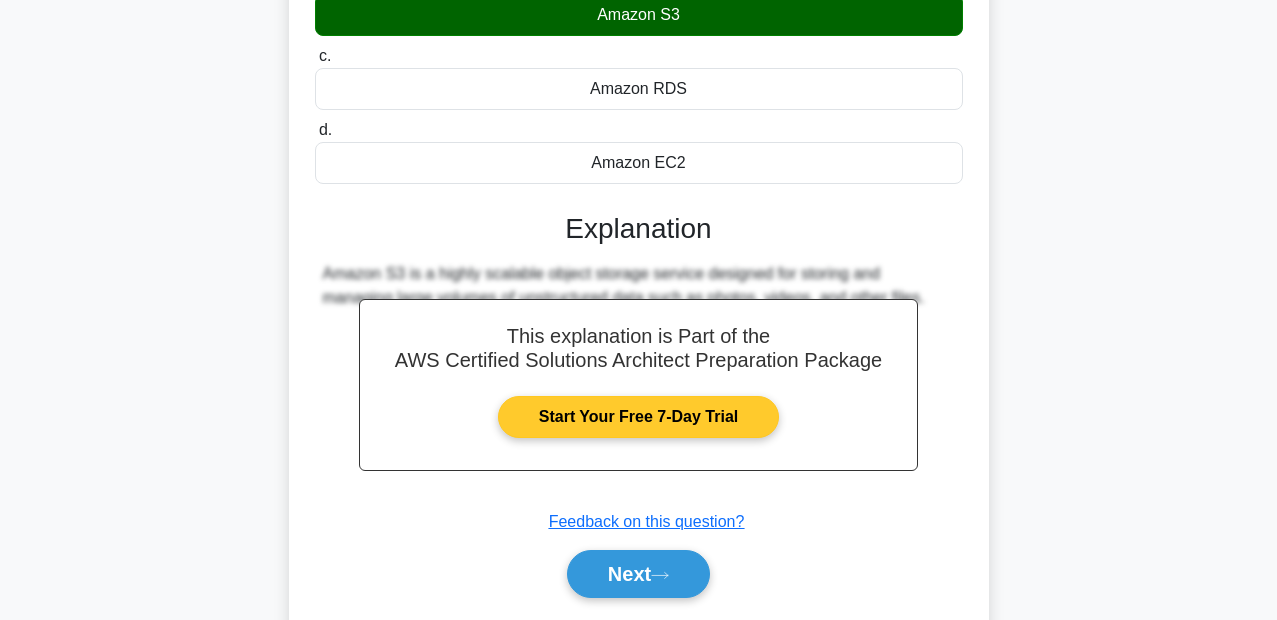 scroll, scrollTop: 460, scrollLeft: 0, axis: vertical 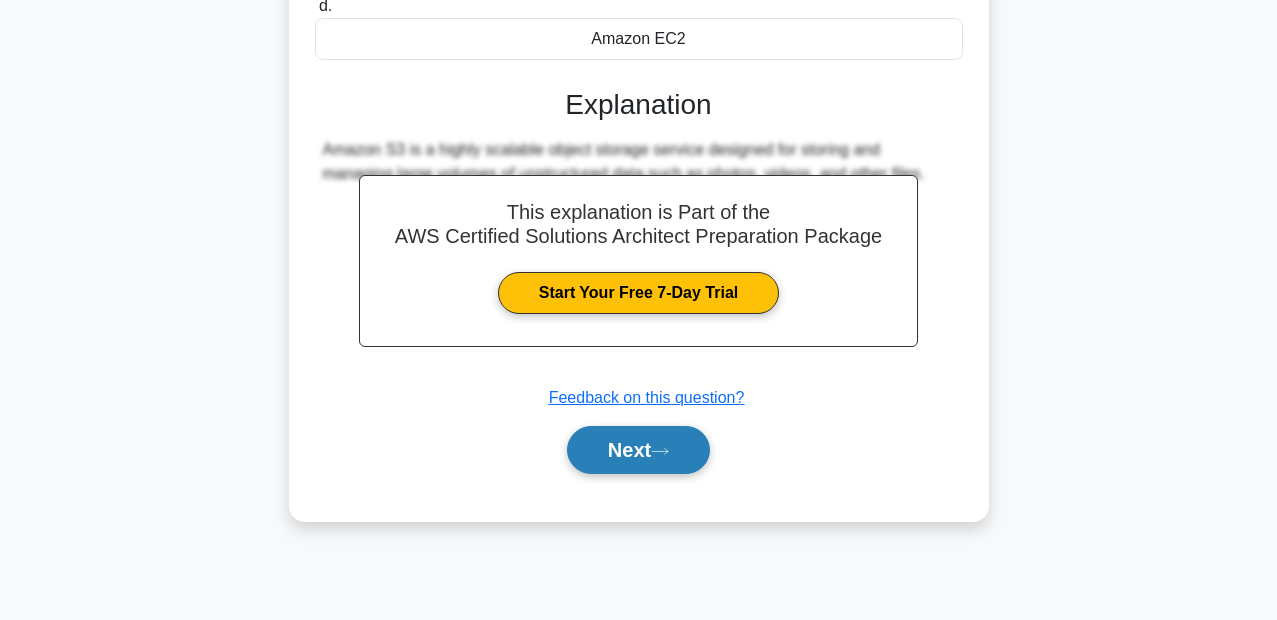 click 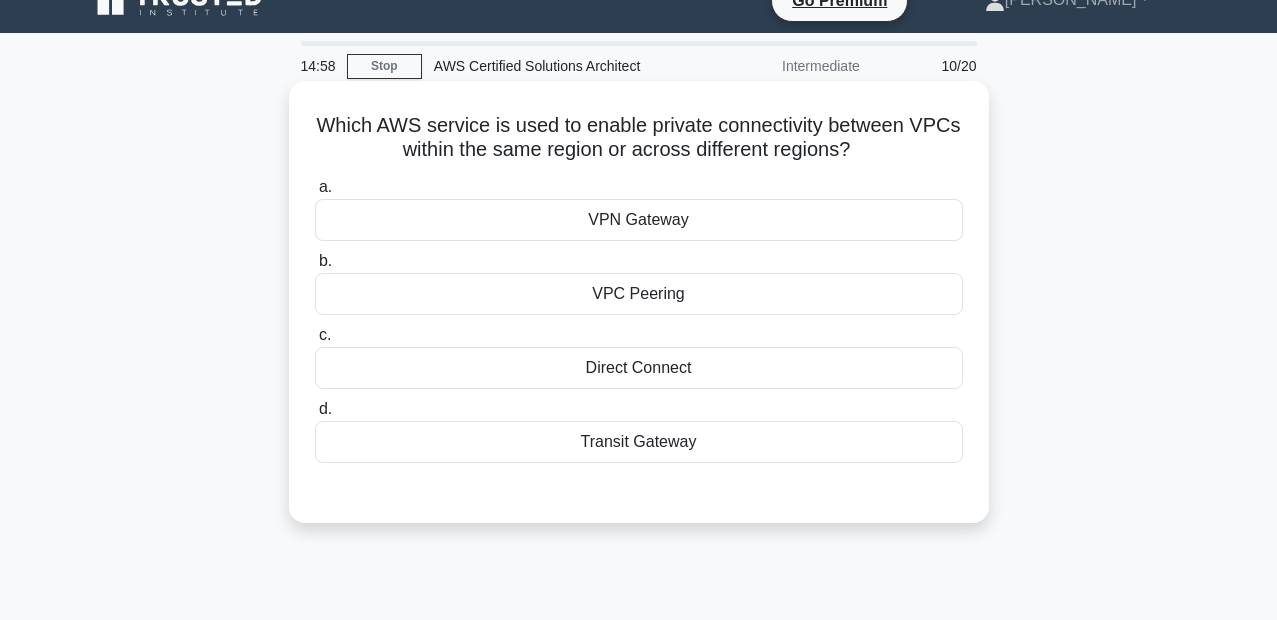 scroll, scrollTop: 0, scrollLeft: 0, axis: both 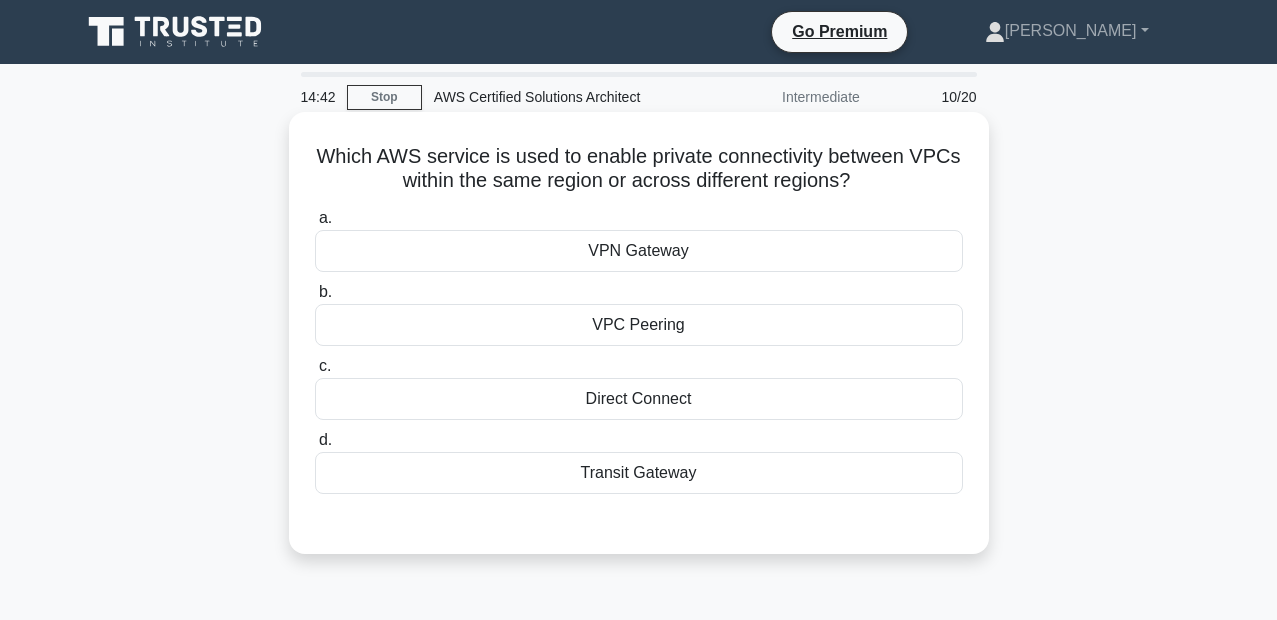 click on "VPC Peering" at bounding box center (639, 325) 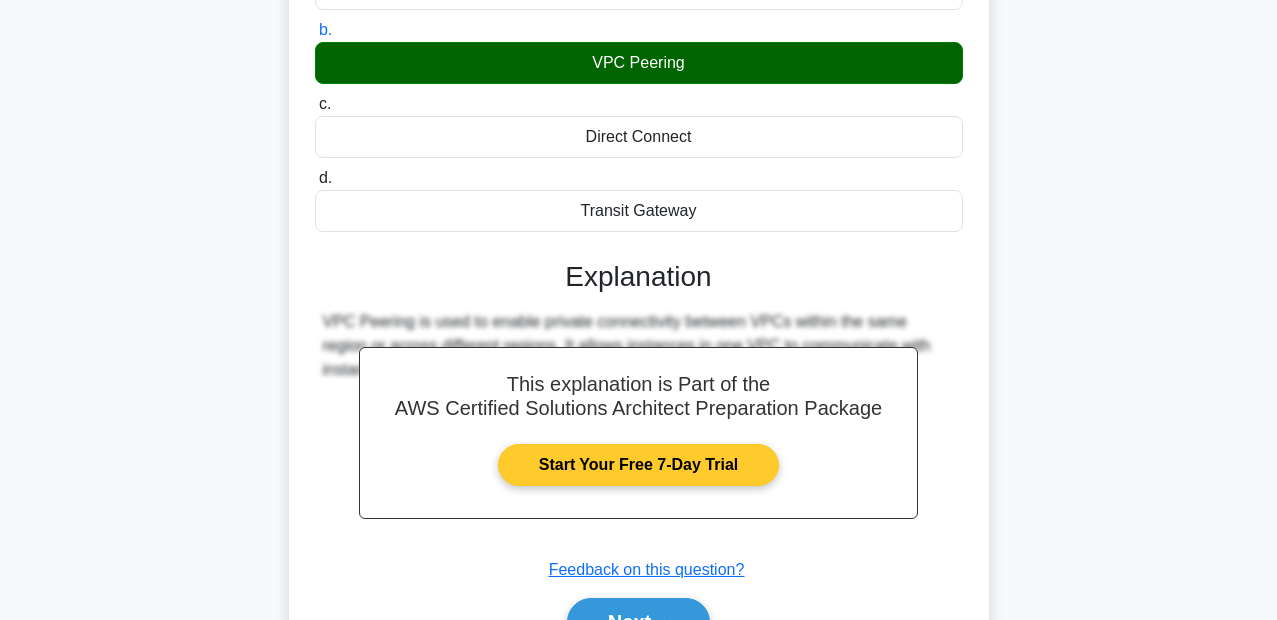scroll, scrollTop: 360, scrollLeft: 0, axis: vertical 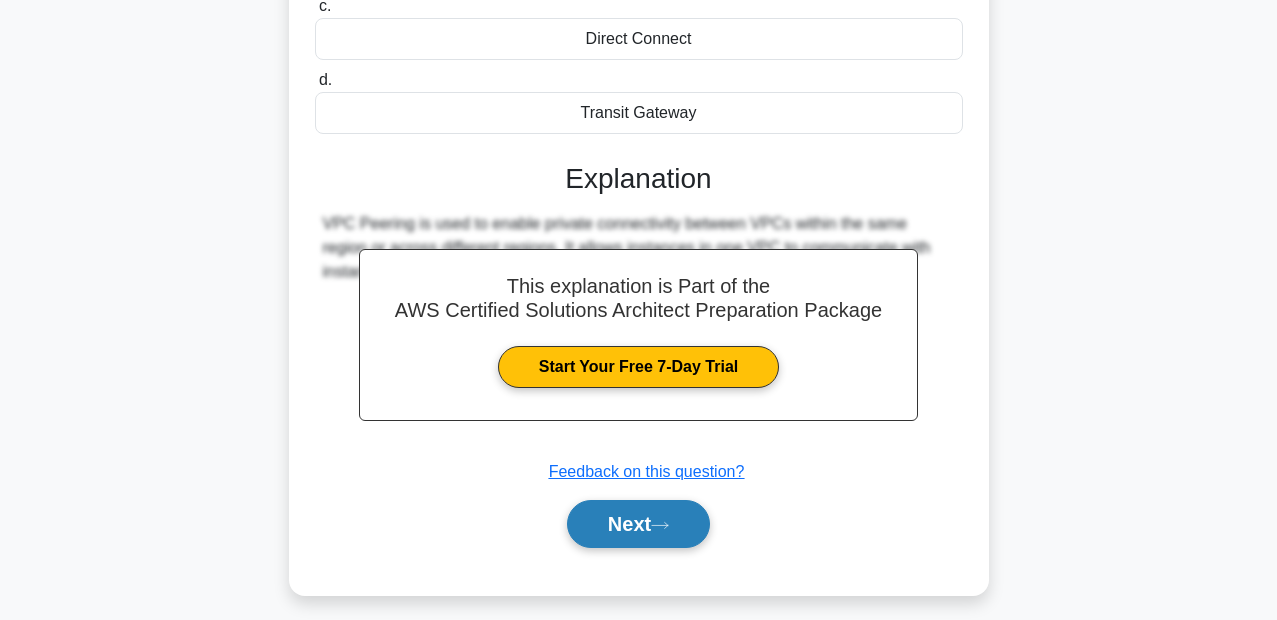 click on "Next" at bounding box center (638, 524) 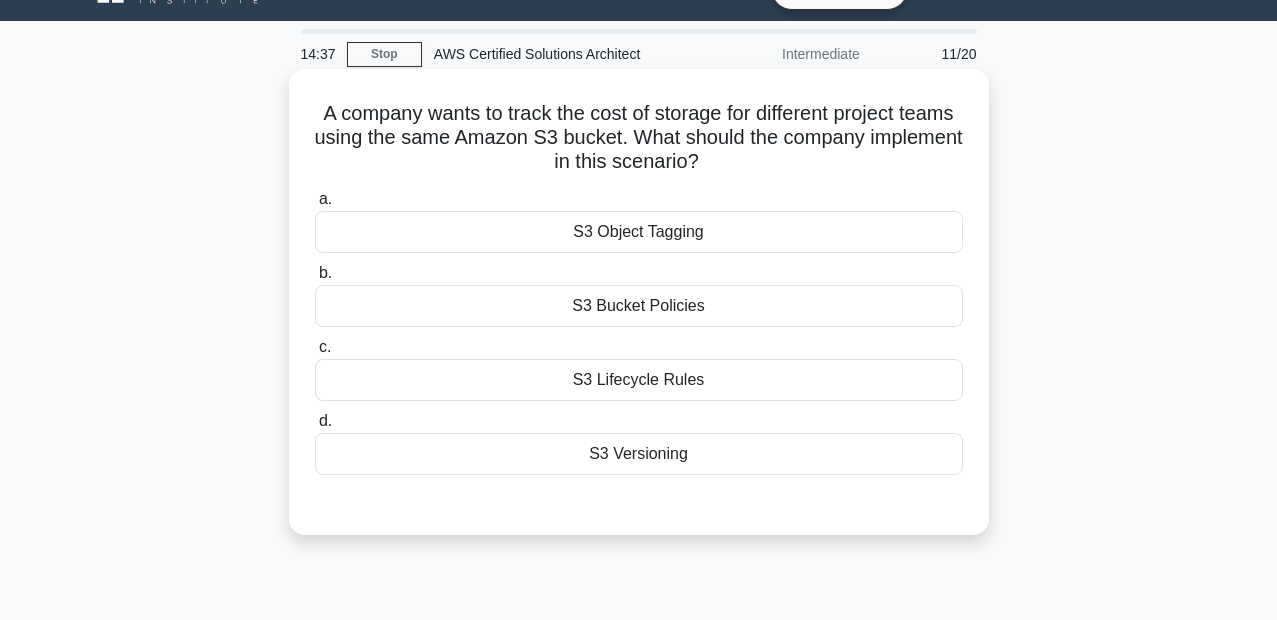 scroll, scrollTop: 0, scrollLeft: 0, axis: both 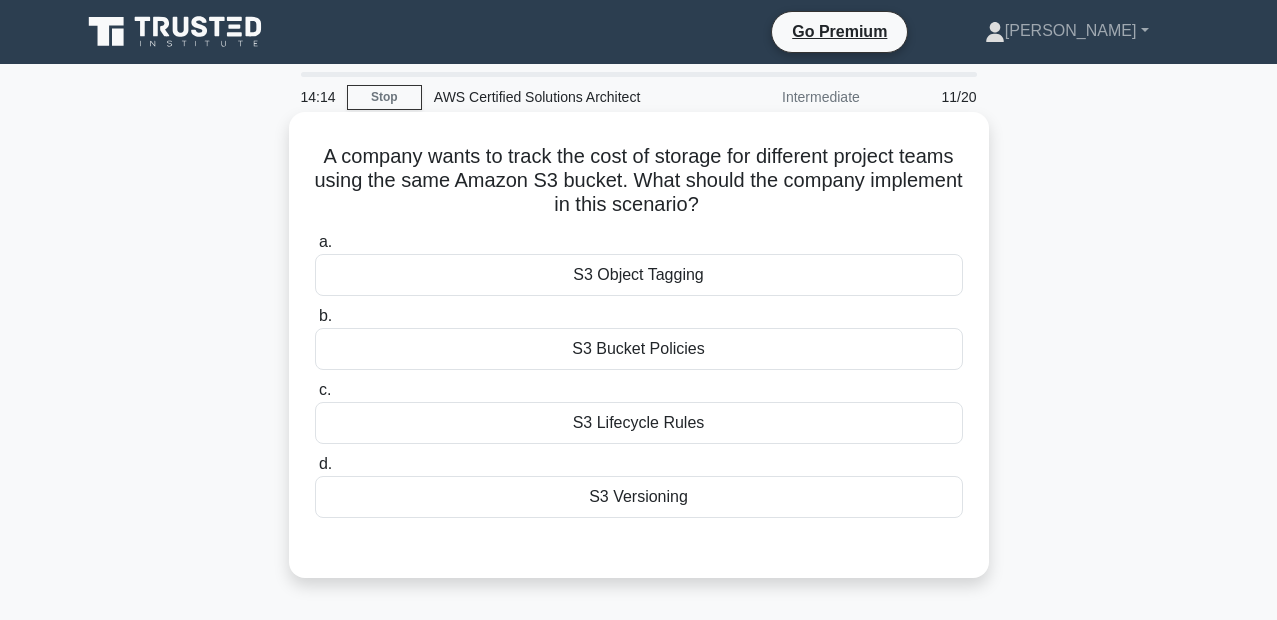 click on "S3 Object Tagging" at bounding box center [639, 275] 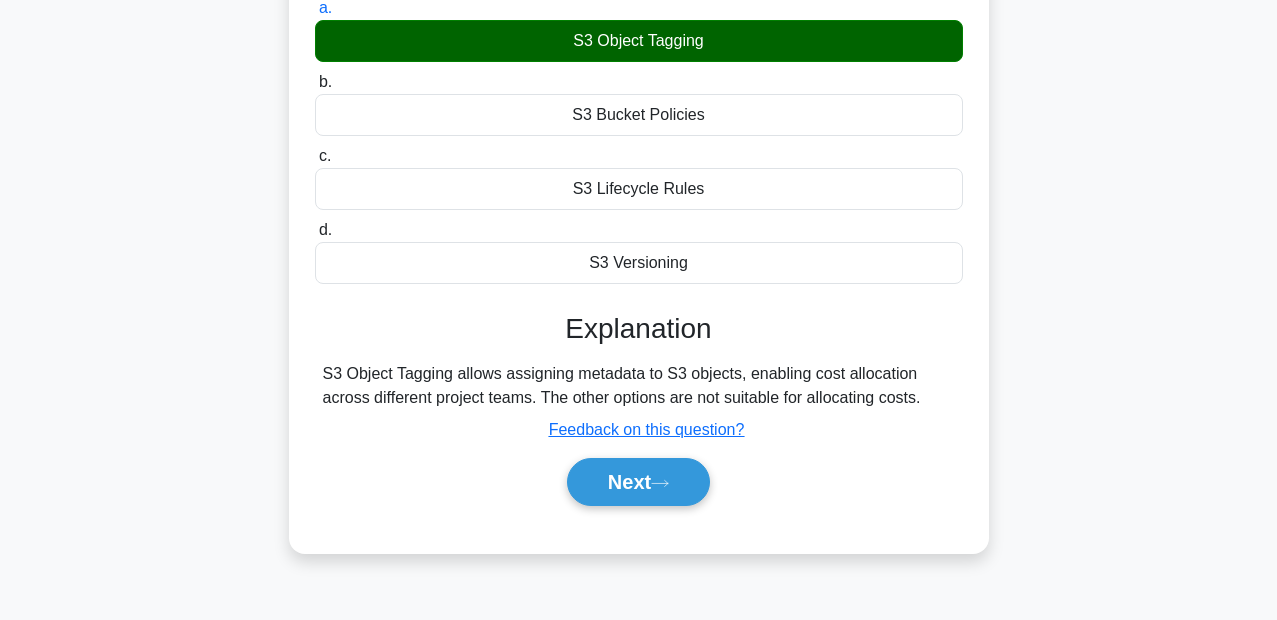 scroll, scrollTop: 240, scrollLeft: 0, axis: vertical 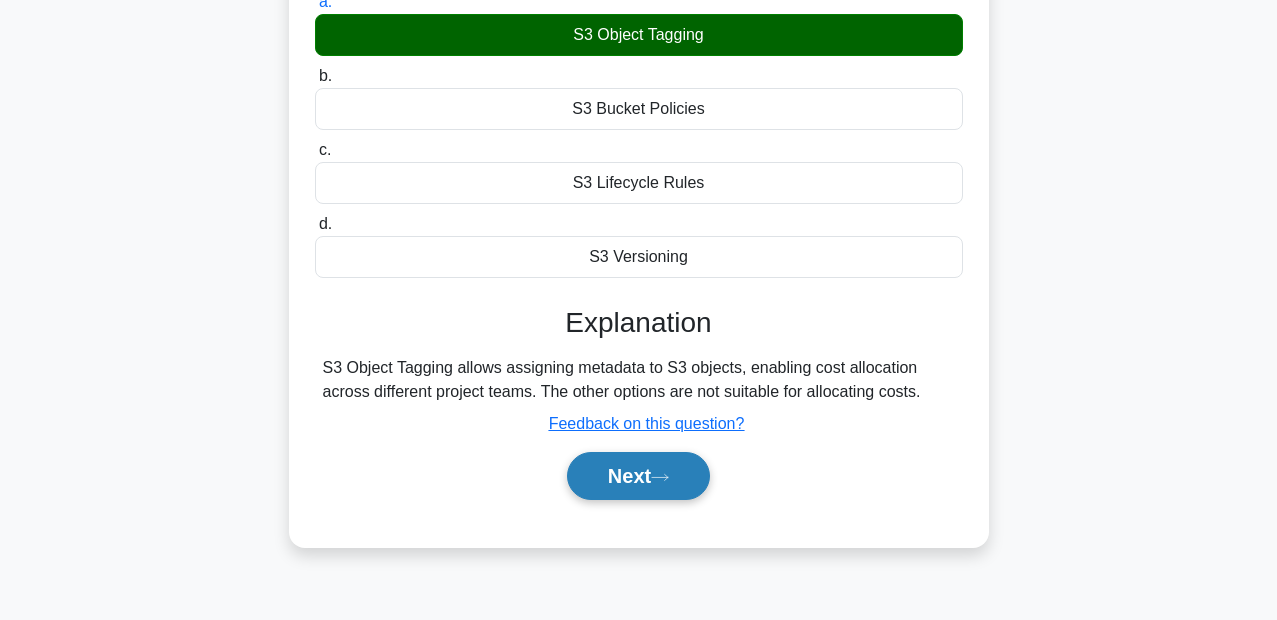 click on "Next" at bounding box center (638, 476) 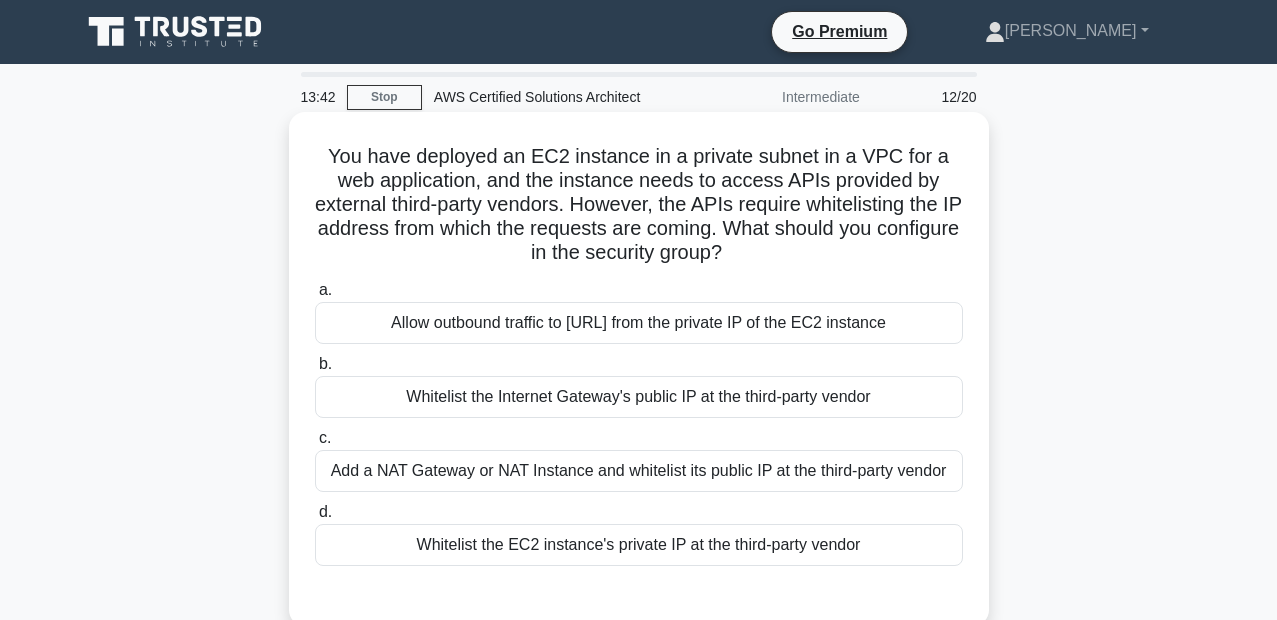 scroll, scrollTop: 120, scrollLeft: 0, axis: vertical 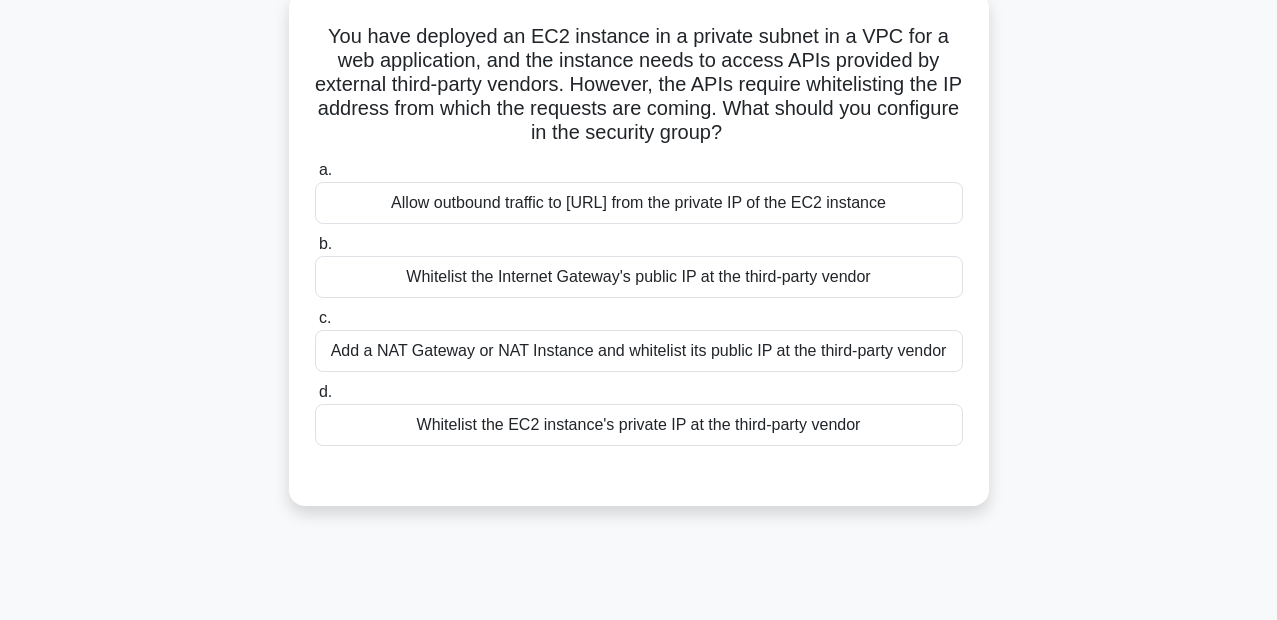 click on "Add a NAT Gateway or NAT Instance and whitelist its public IP at the third-party vendor" at bounding box center (639, 351) 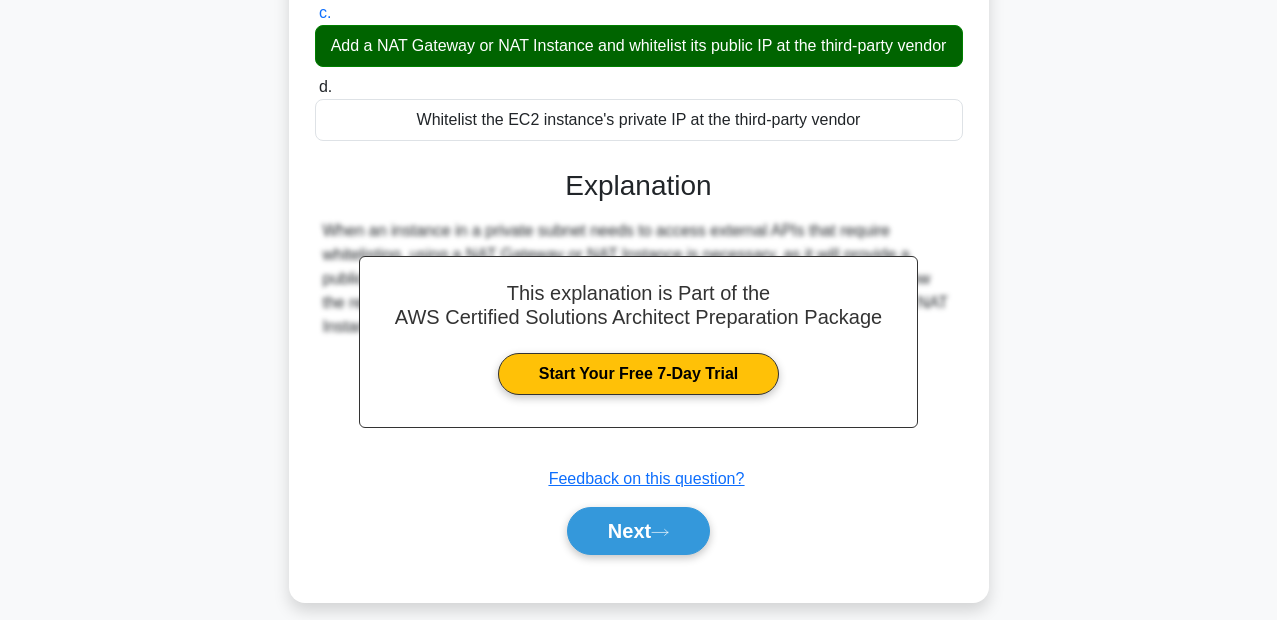 scroll, scrollTop: 460, scrollLeft: 0, axis: vertical 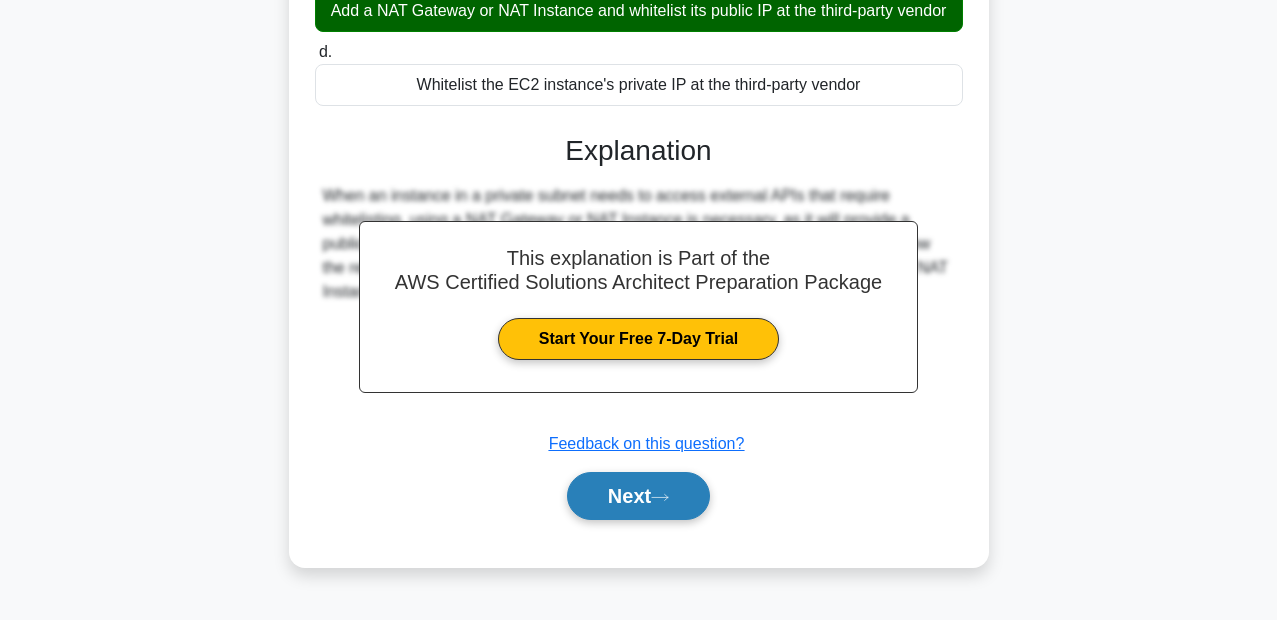 click on "Next" at bounding box center [638, 496] 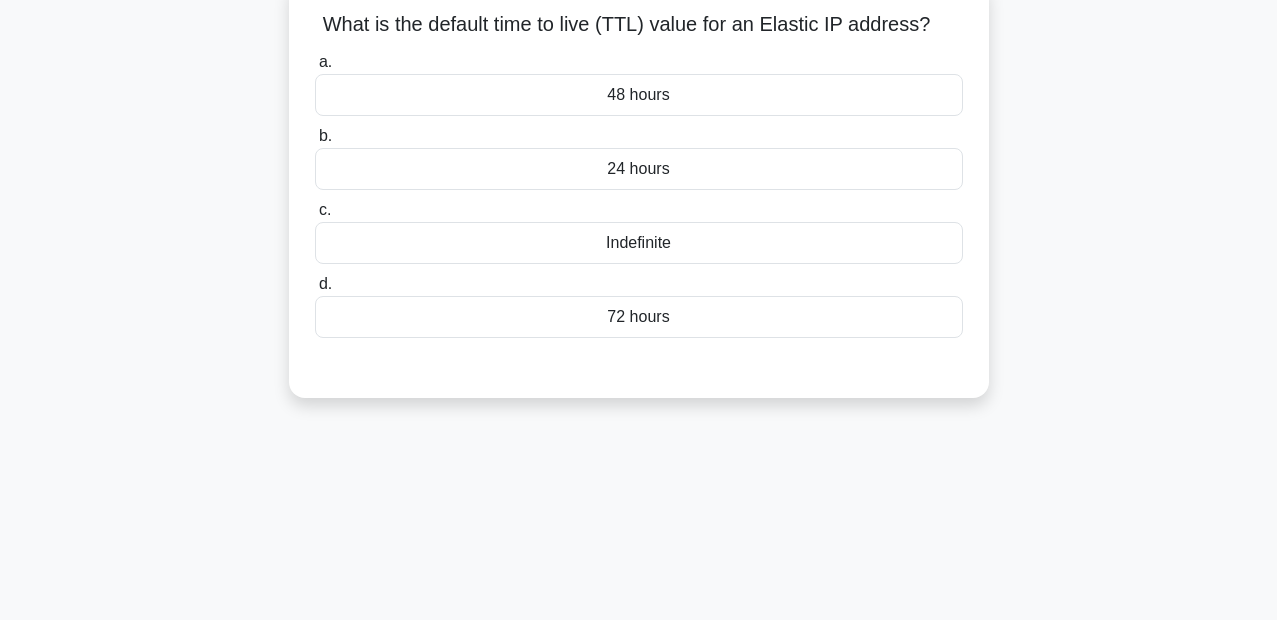 scroll, scrollTop: 0, scrollLeft: 0, axis: both 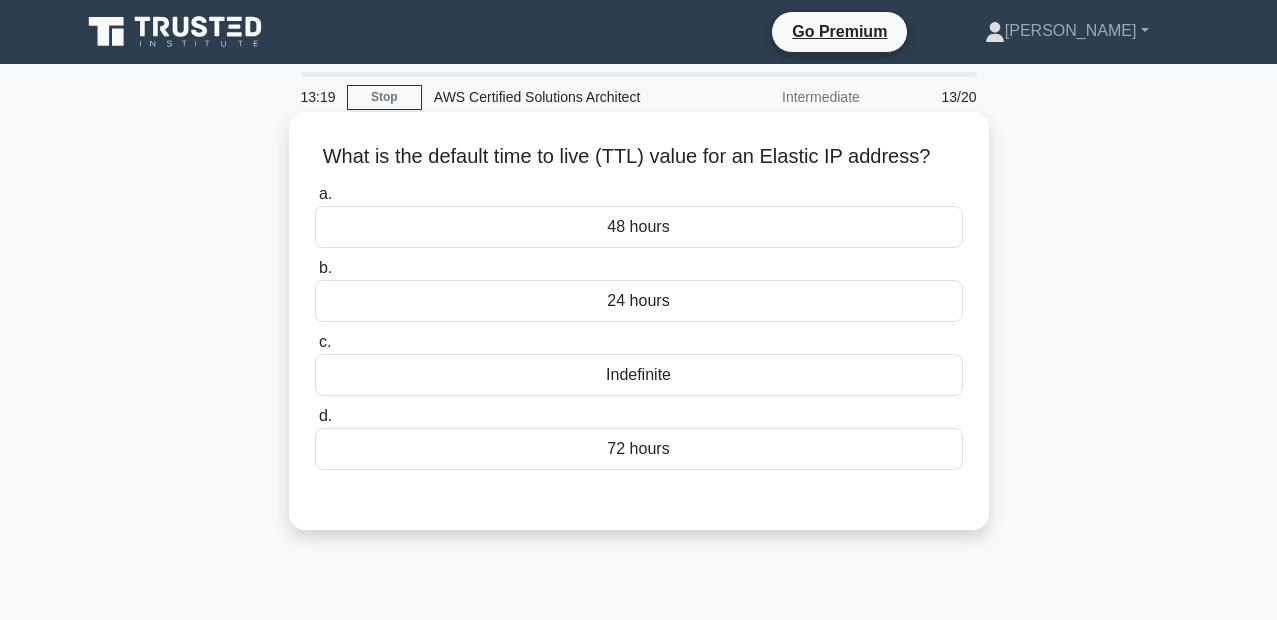 click on "Indefinite" at bounding box center [639, 375] 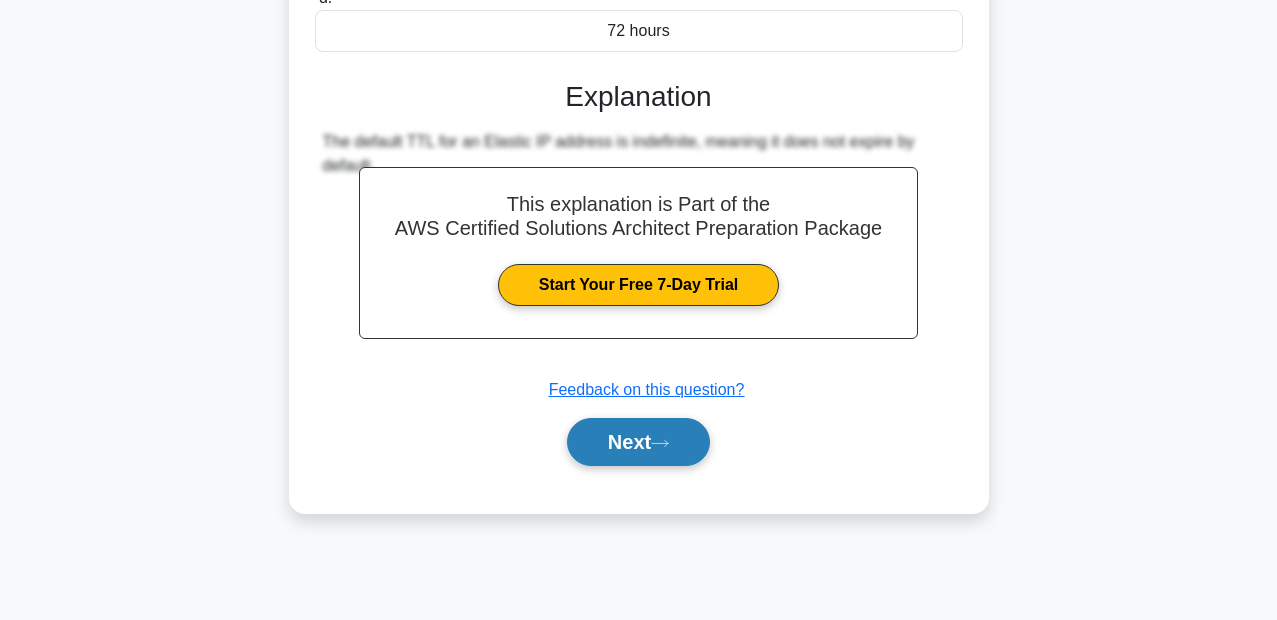 scroll, scrollTop: 460, scrollLeft: 0, axis: vertical 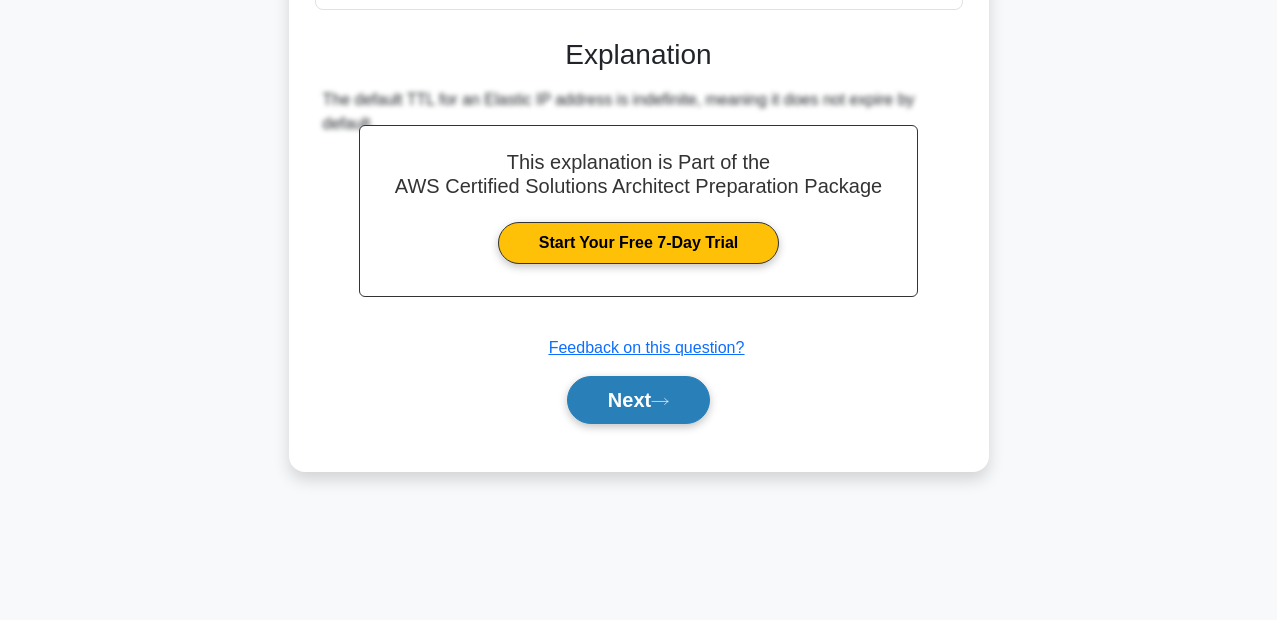 click on "Next" at bounding box center [638, 400] 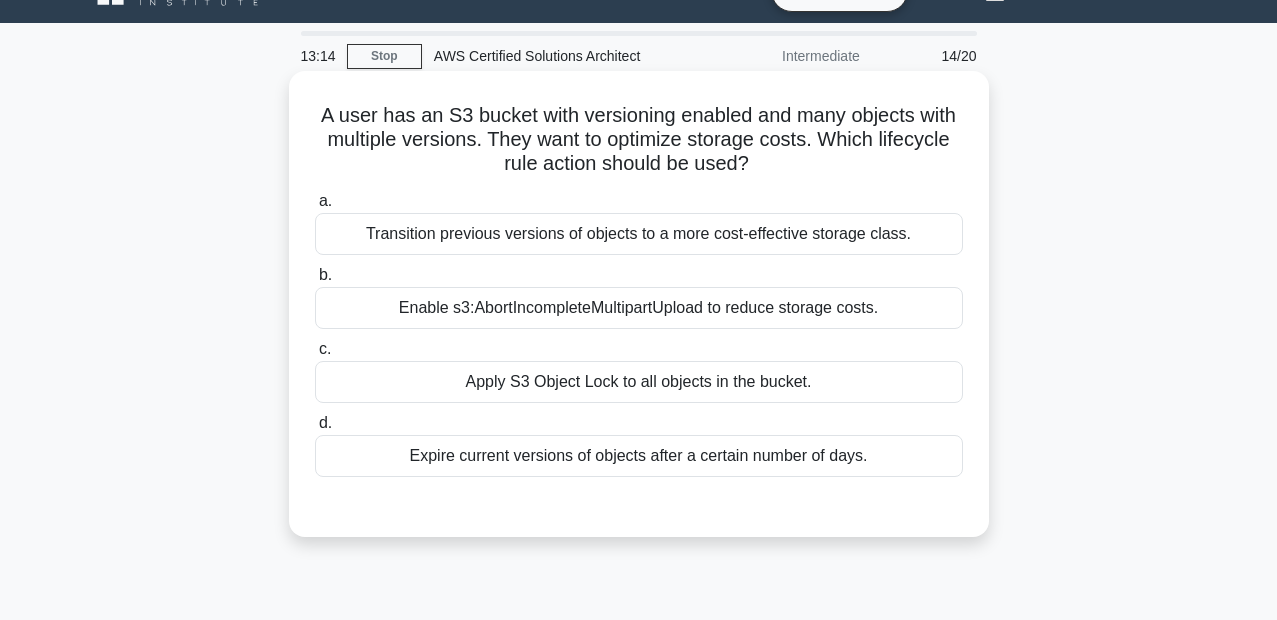 scroll, scrollTop: 0, scrollLeft: 0, axis: both 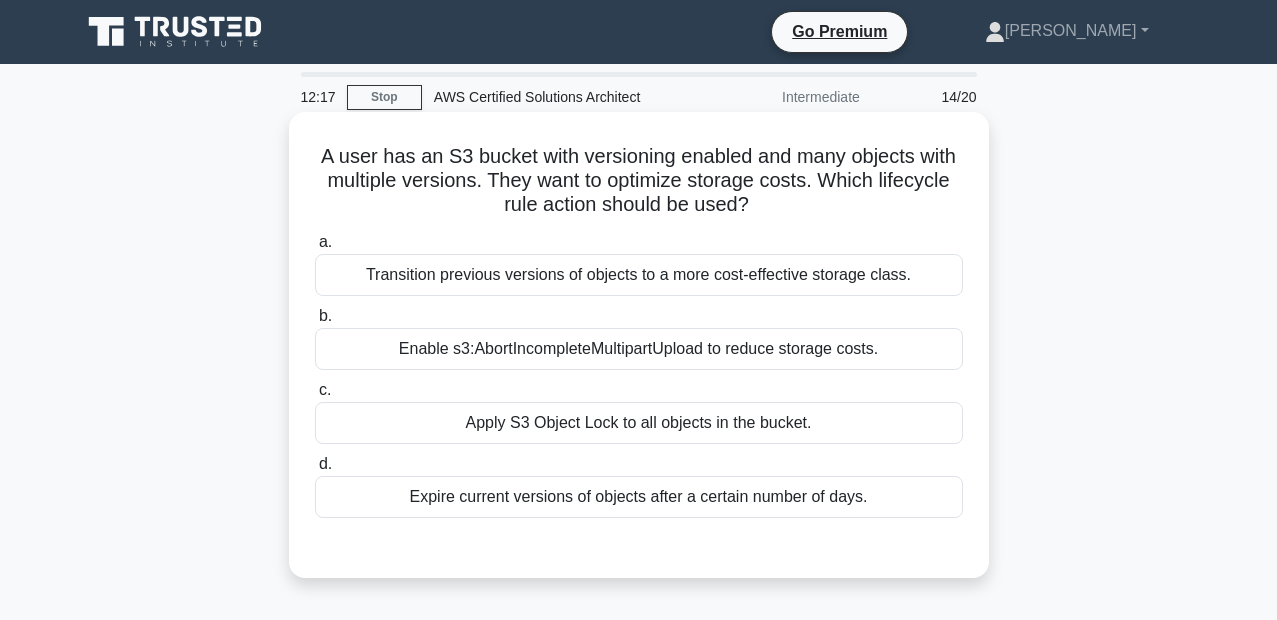 click on "Expire current versions of objects after a certain number of days." at bounding box center (639, 497) 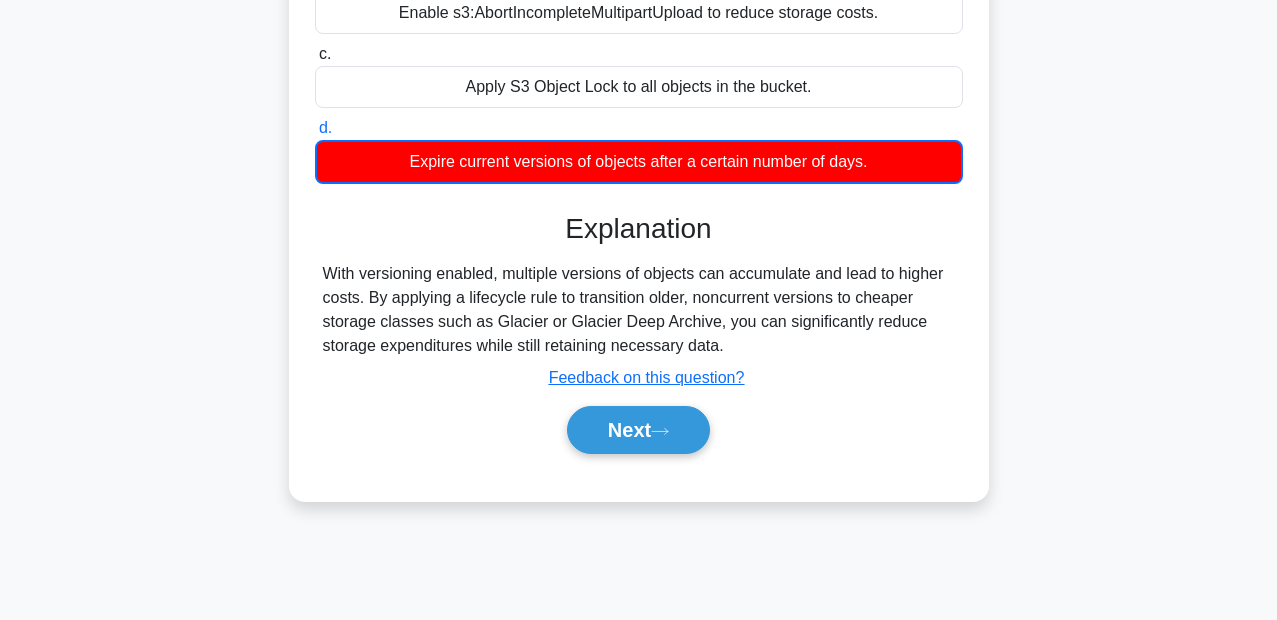 scroll, scrollTop: 360, scrollLeft: 0, axis: vertical 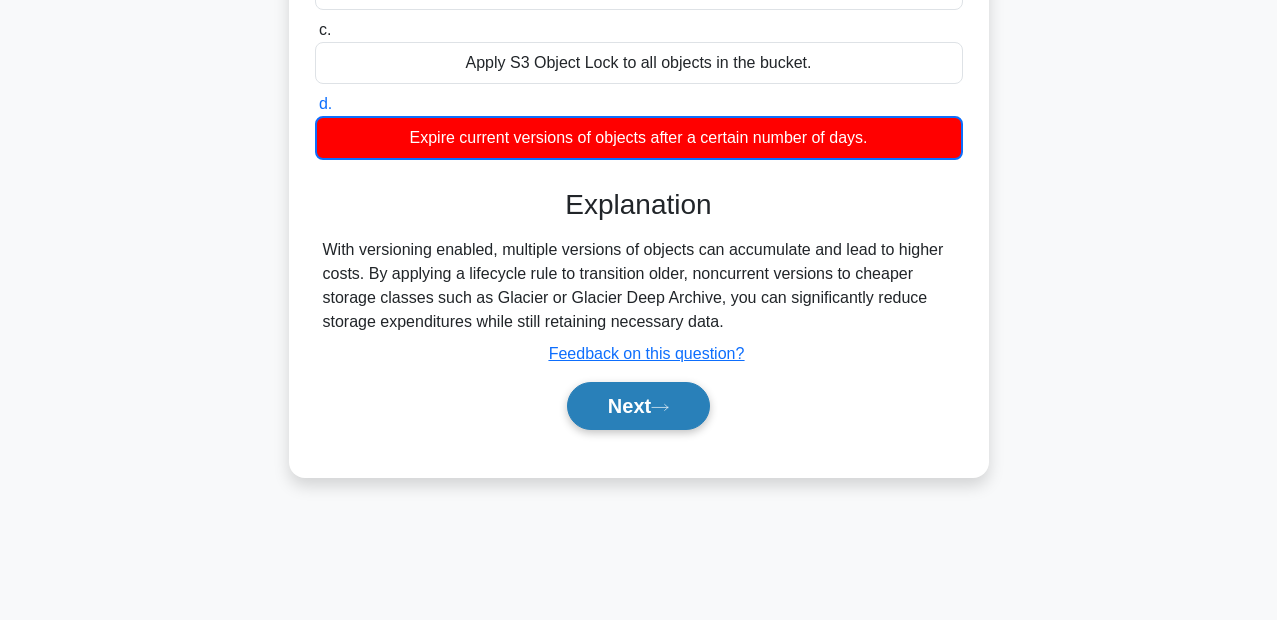 click on "Next" at bounding box center (638, 406) 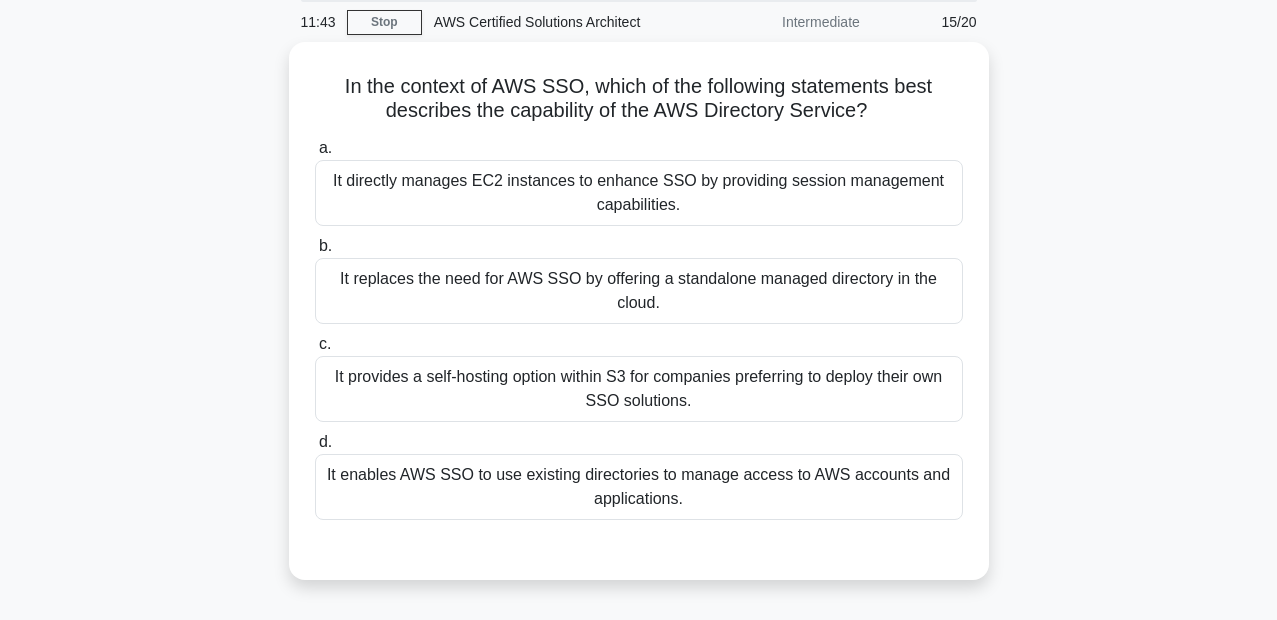 scroll, scrollTop: 120, scrollLeft: 0, axis: vertical 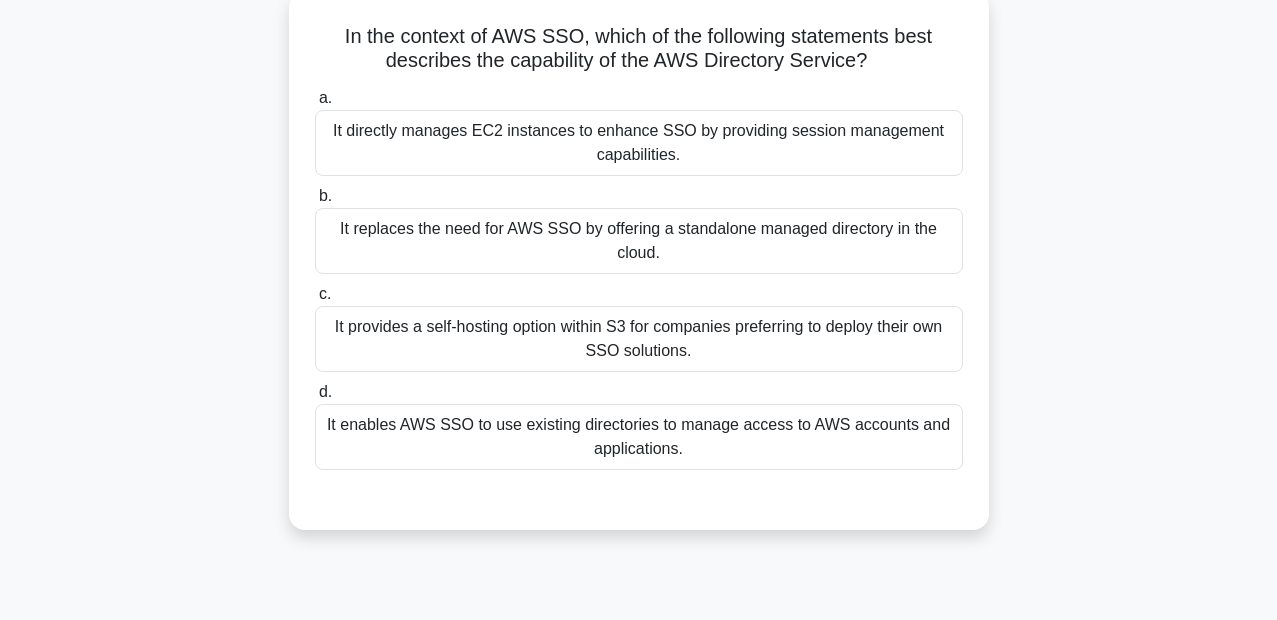 click on "It enables AWS SSO to use existing directories to manage access to AWS accounts and applications." at bounding box center [639, 437] 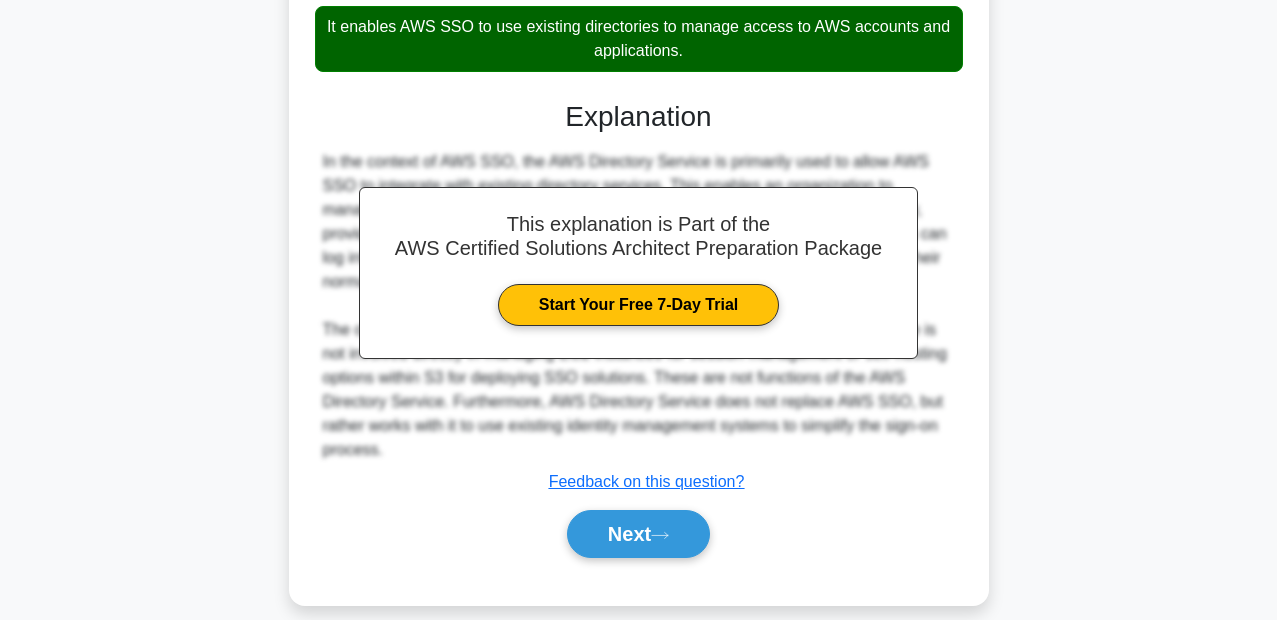 scroll, scrollTop: 541, scrollLeft: 0, axis: vertical 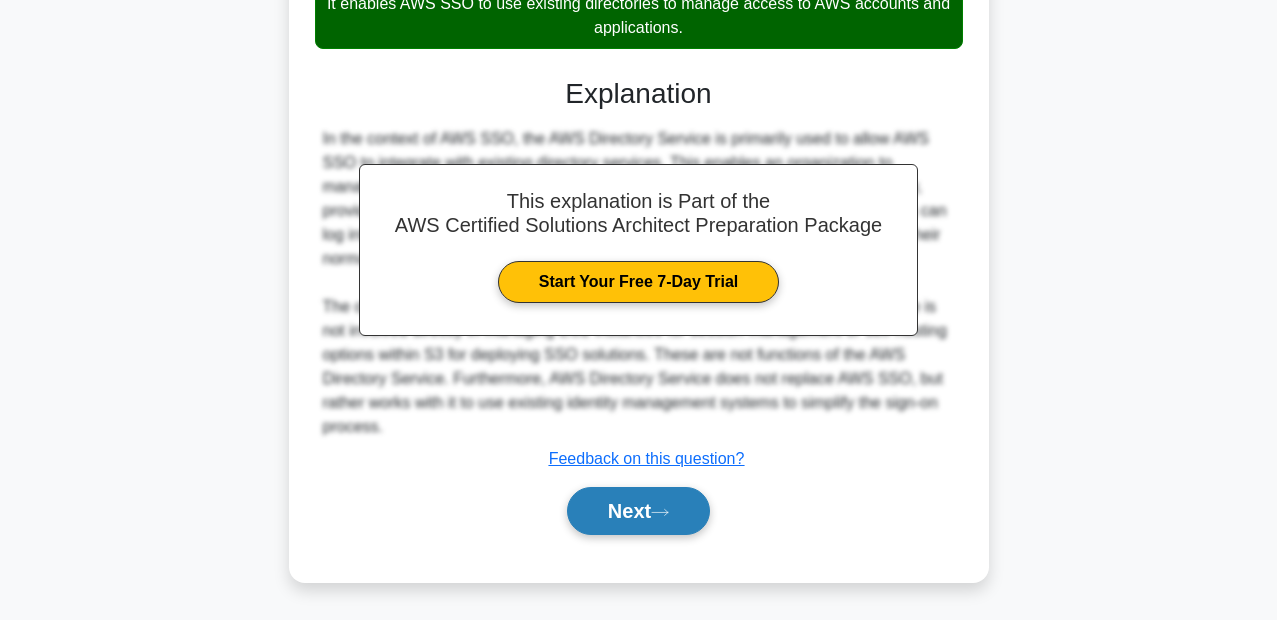 click on "Next" at bounding box center [638, 511] 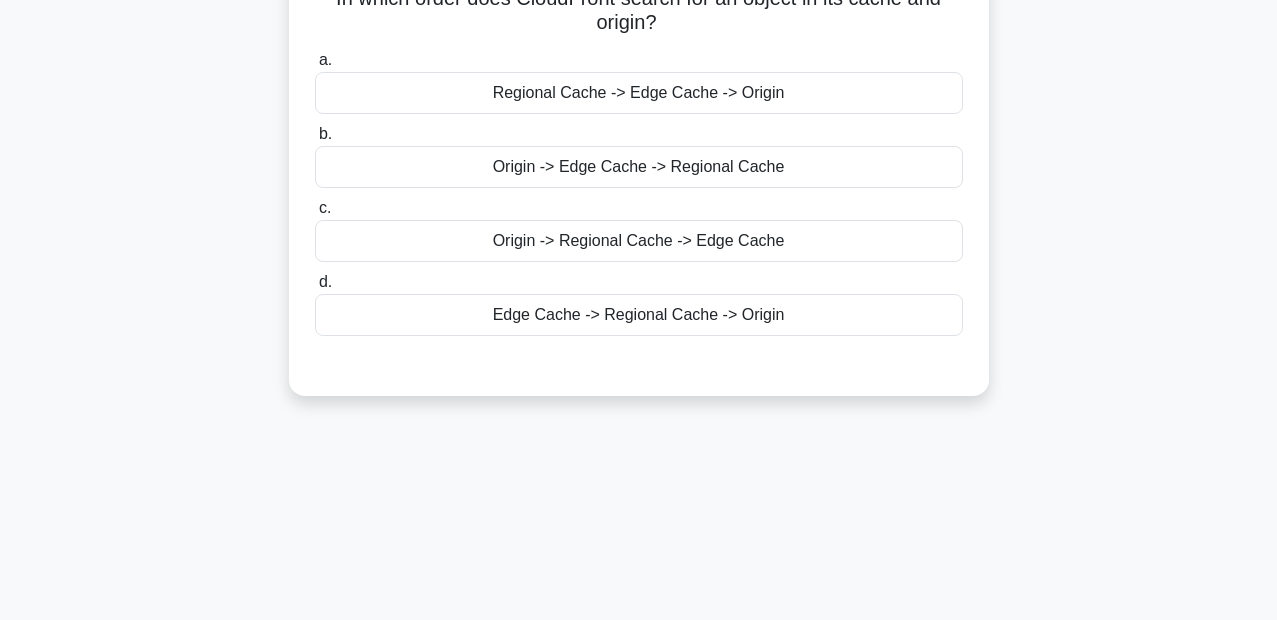 scroll, scrollTop: 100, scrollLeft: 0, axis: vertical 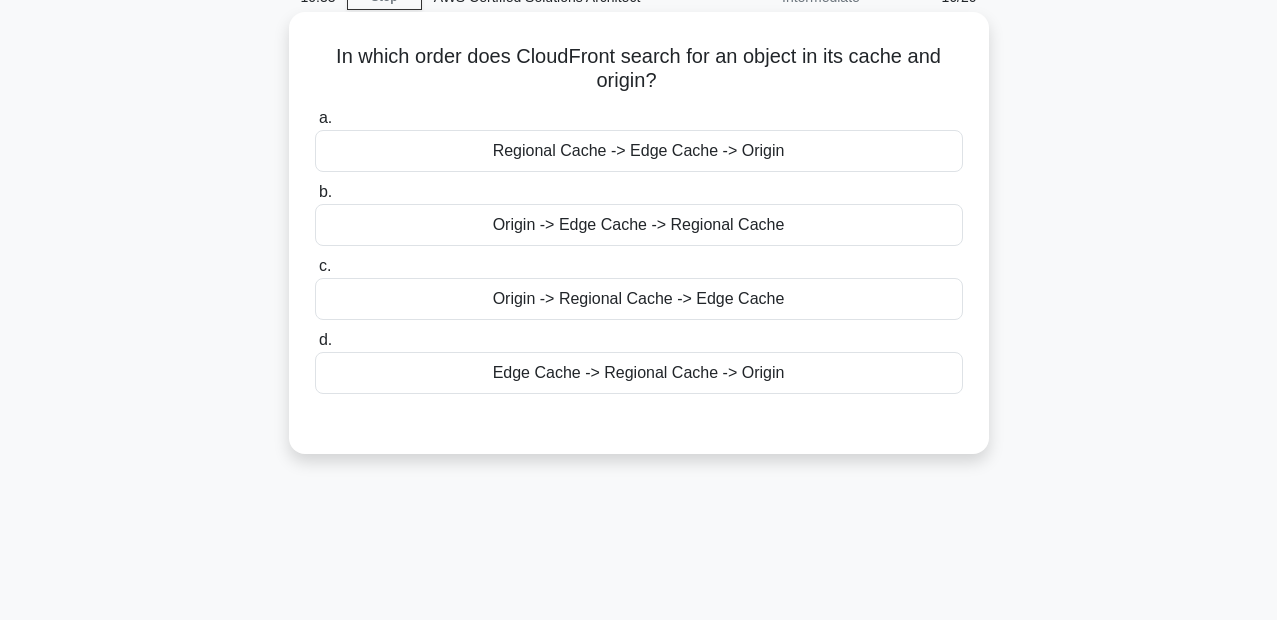 click on "Edge Cache -> Regional Cache -> Origin" at bounding box center [639, 373] 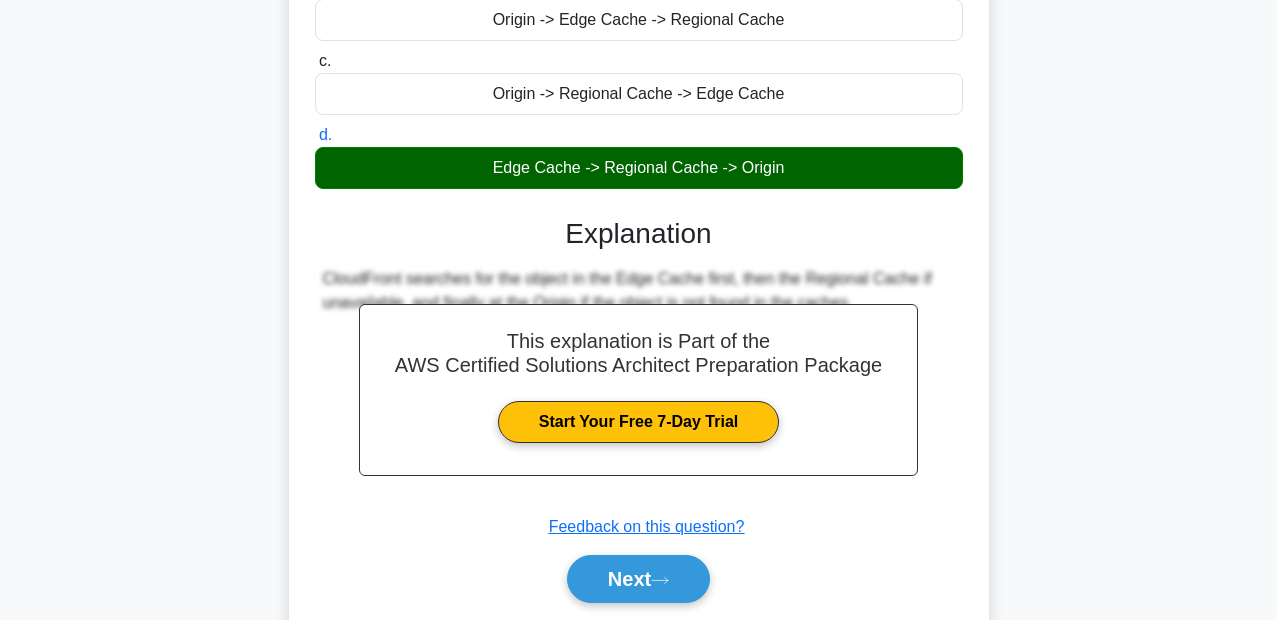 scroll, scrollTop: 460, scrollLeft: 0, axis: vertical 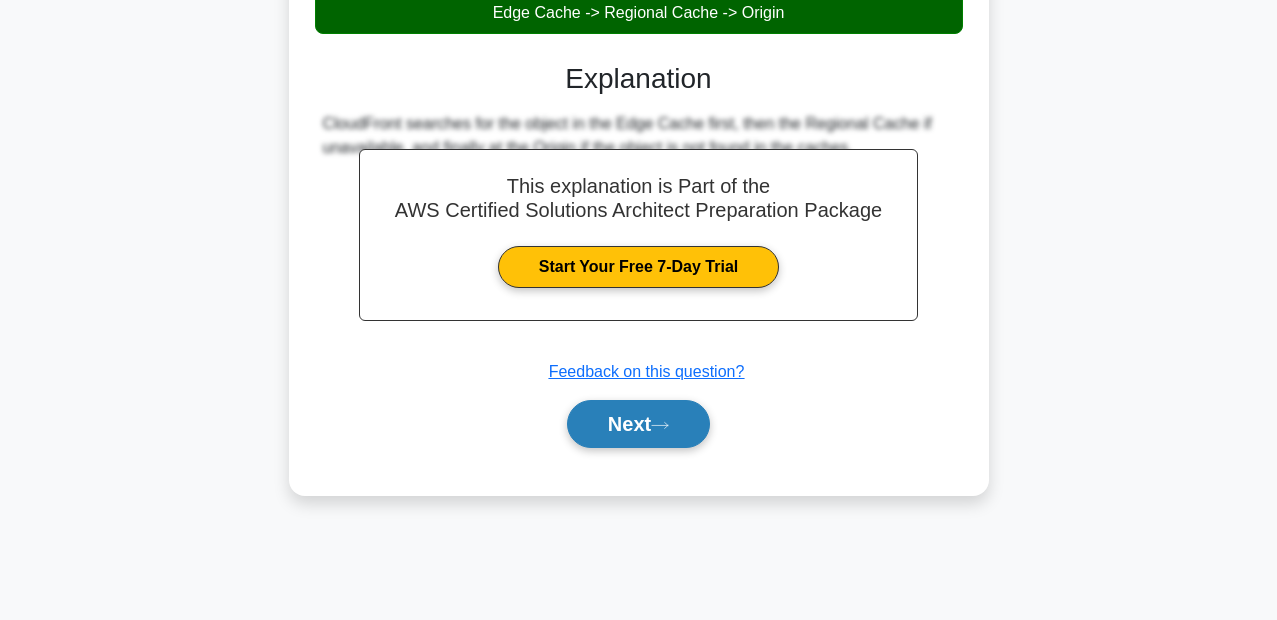 click on "Next" at bounding box center [638, 424] 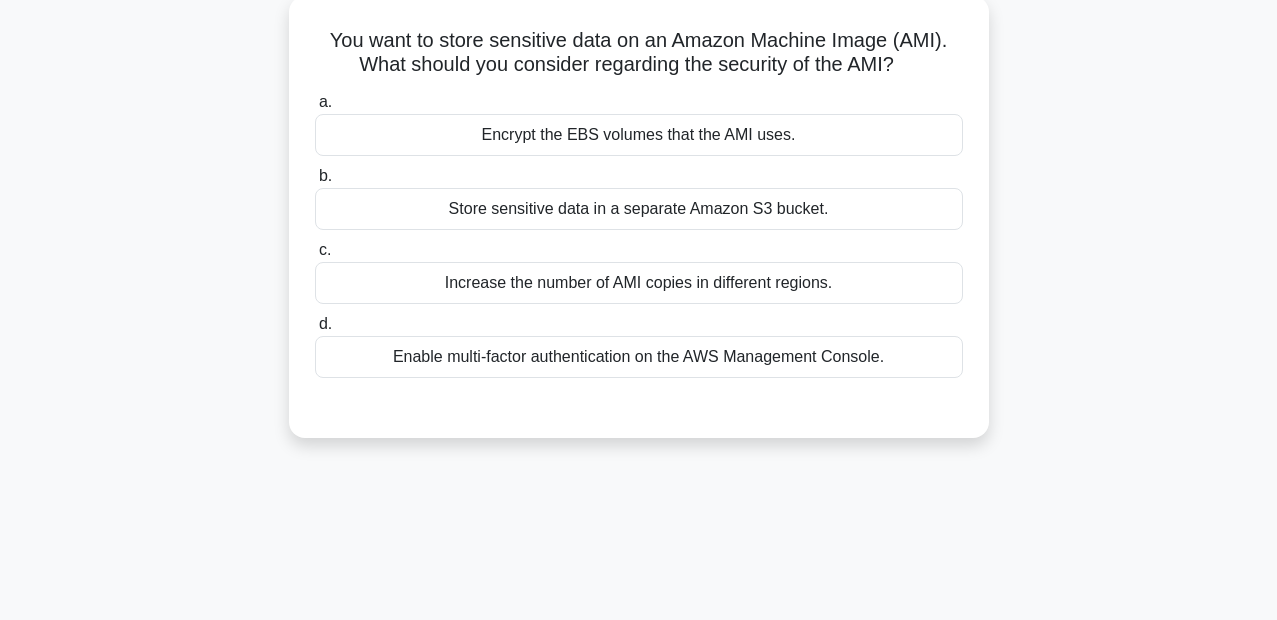 scroll, scrollTop: 0, scrollLeft: 0, axis: both 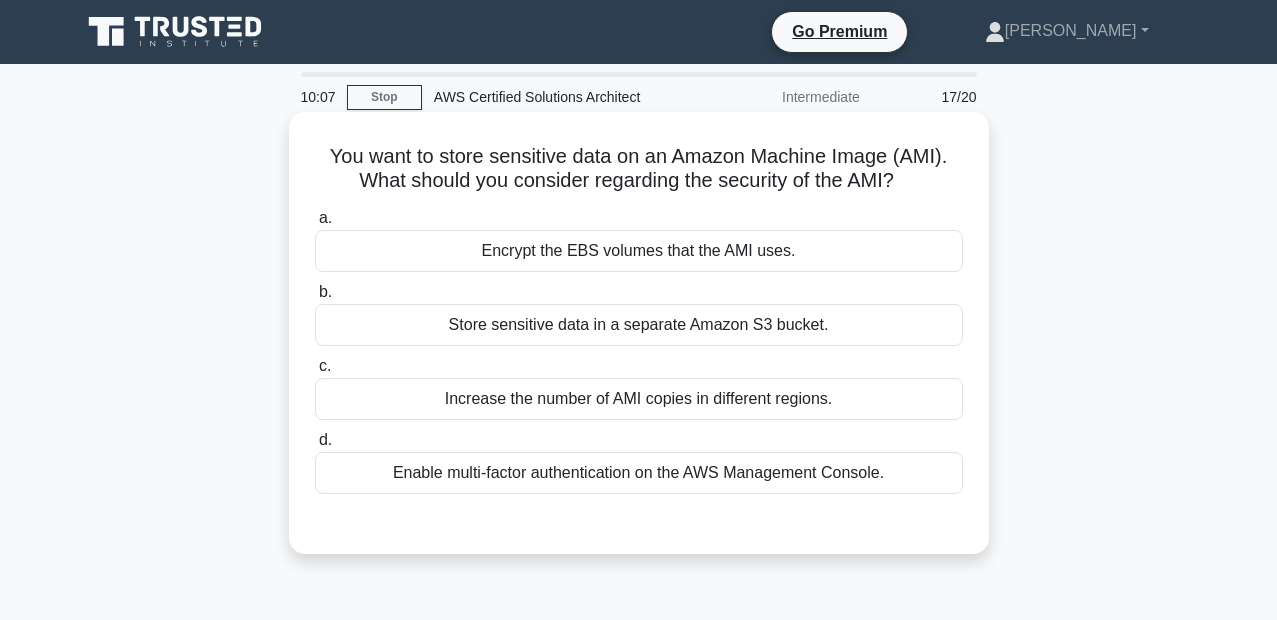 click on "Encrypt the EBS volumes that the AMI uses." at bounding box center (639, 251) 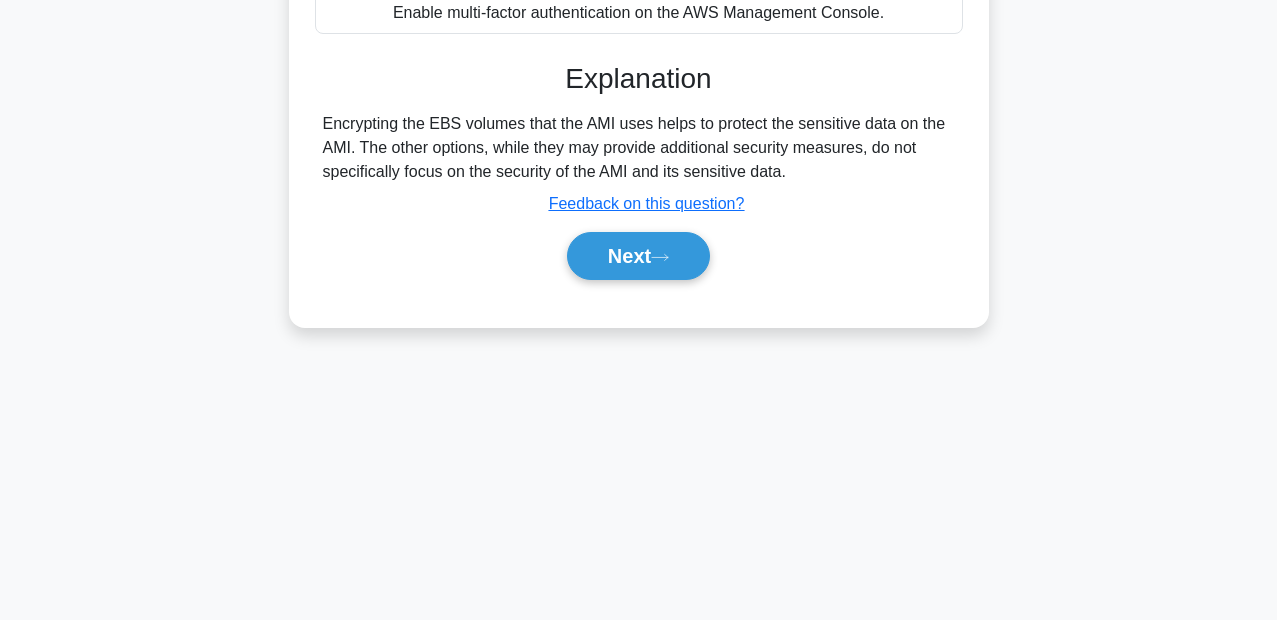 scroll, scrollTop: 340, scrollLeft: 0, axis: vertical 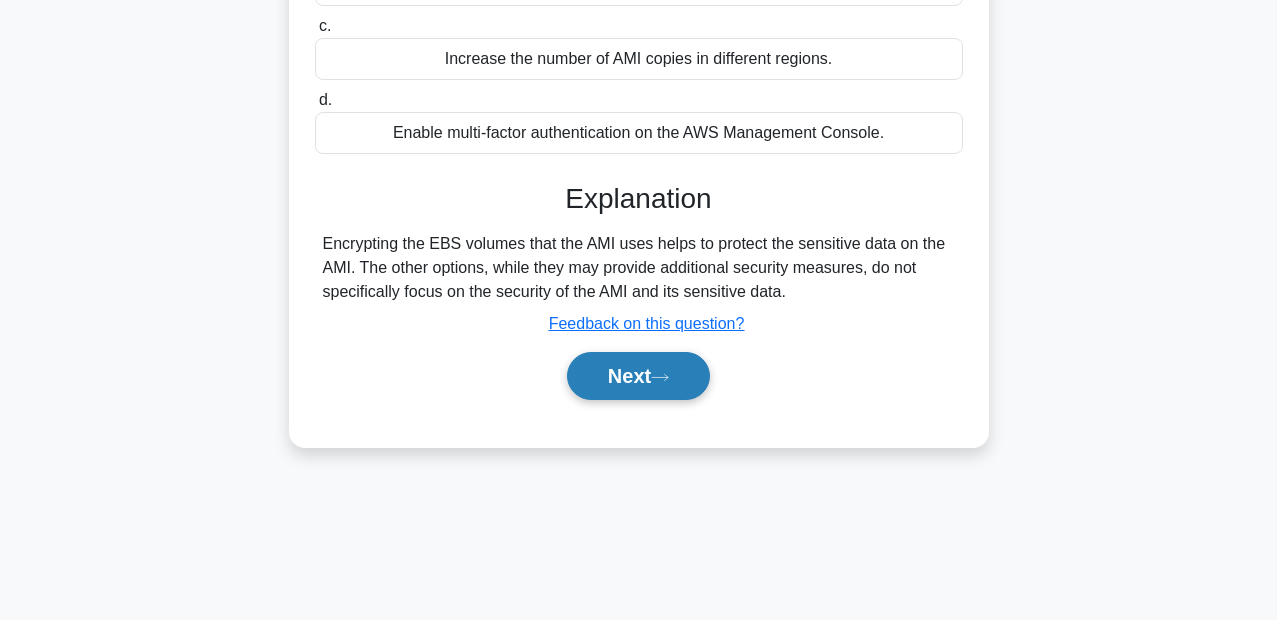 click on "Next" at bounding box center (638, 376) 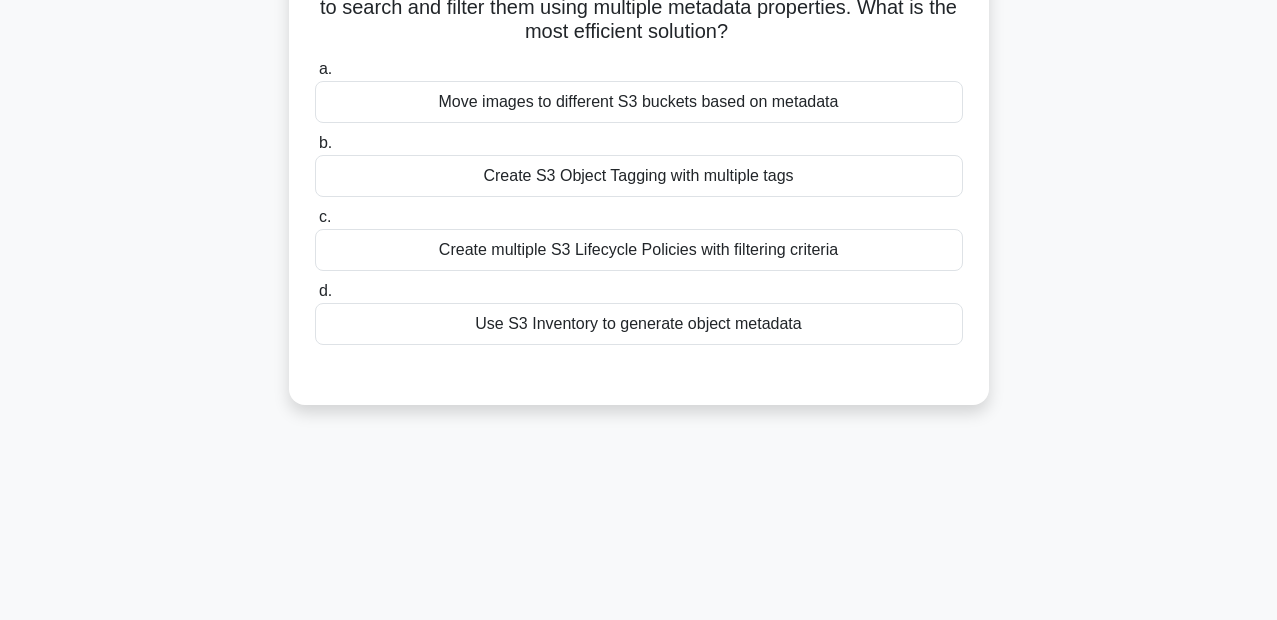 scroll, scrollTop: 0, scrollLeft: 0, axis: both 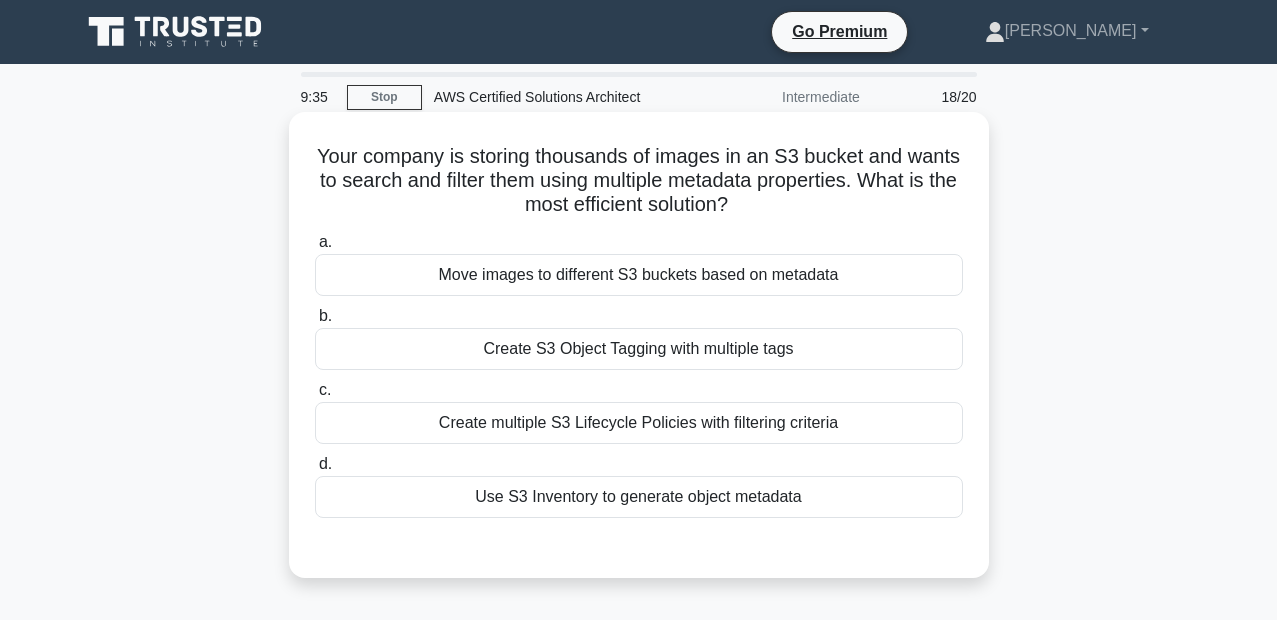 click on "Use S3 Inventory to generate object metadata" at bounding box center (639, 497) 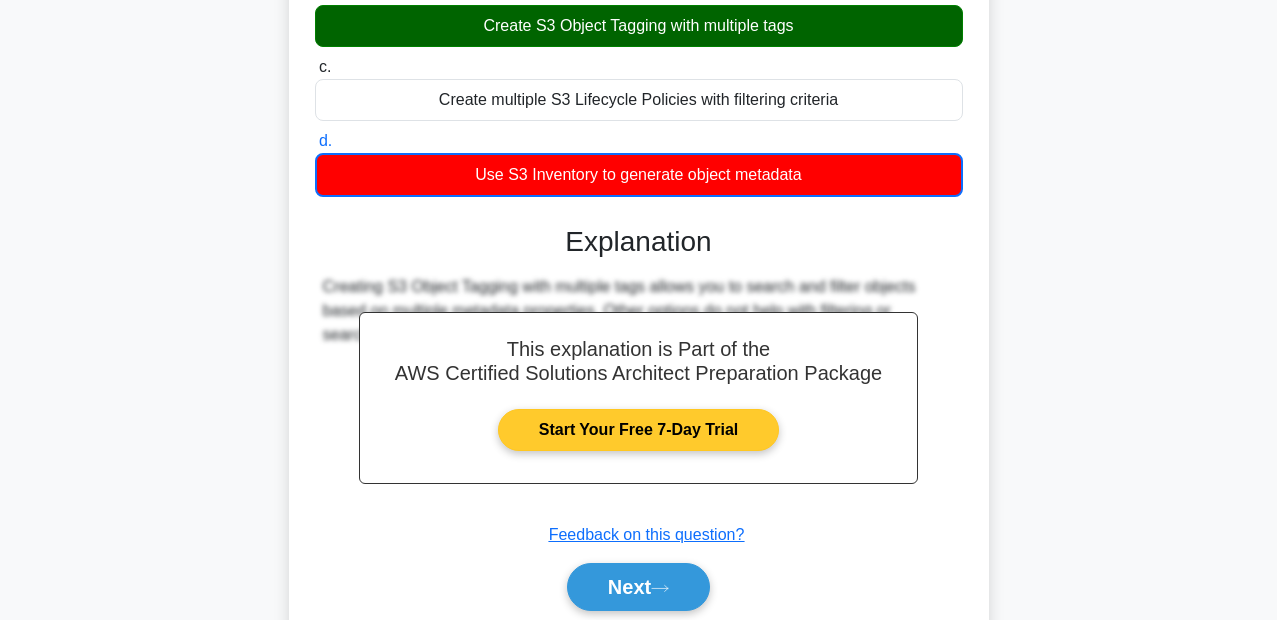 scroll, scrollTop: 360, scrollLeft: 0, axis: vertical 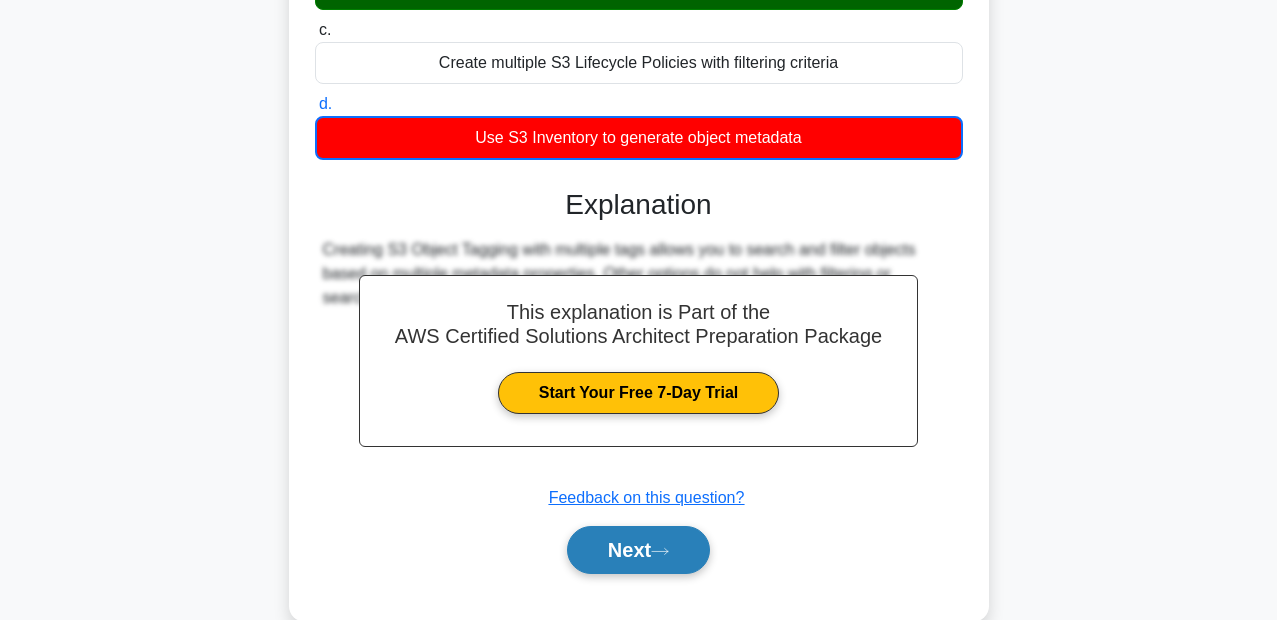 click on "Next" at bounding box center (638, 550) 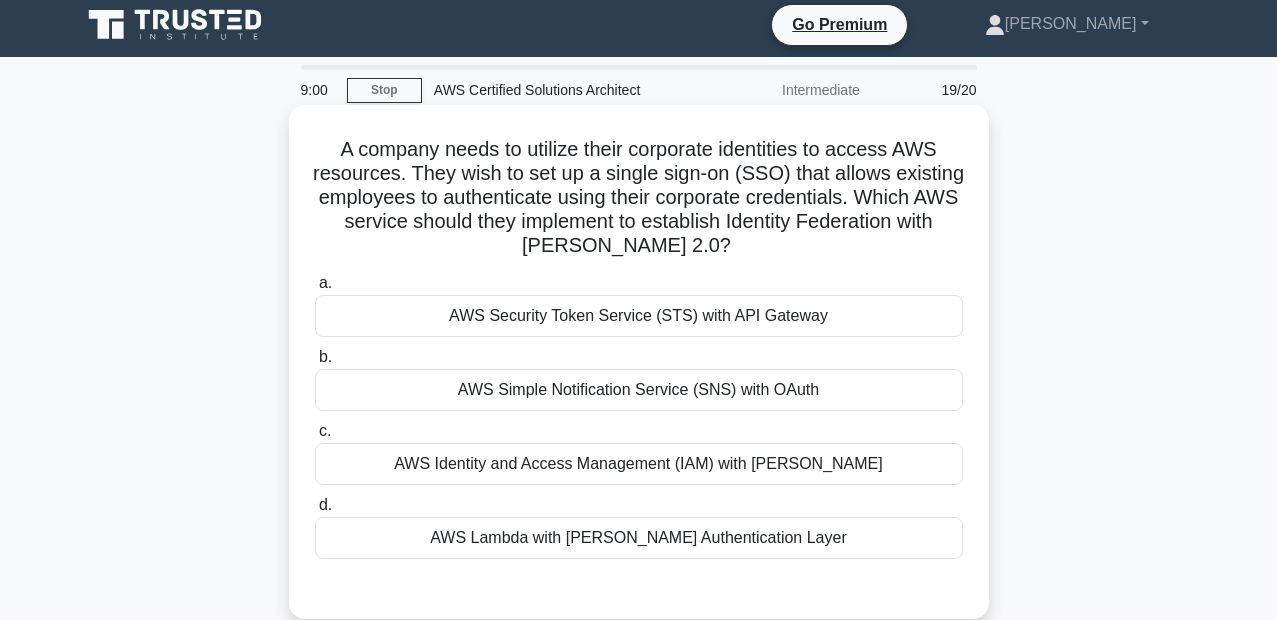 scroll, scrollTop: 120, scrollLeft: 0, axis: vertical 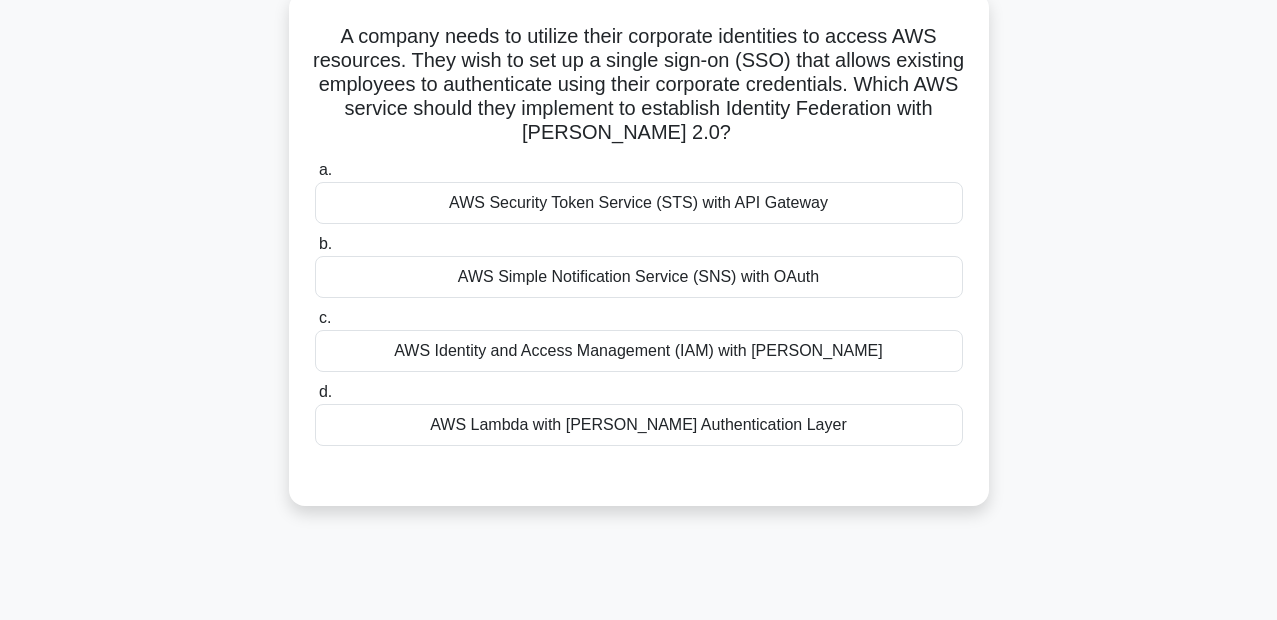 click on "AWS Lambda with SAML Authentication Layer" at bounding box center [639, 425] 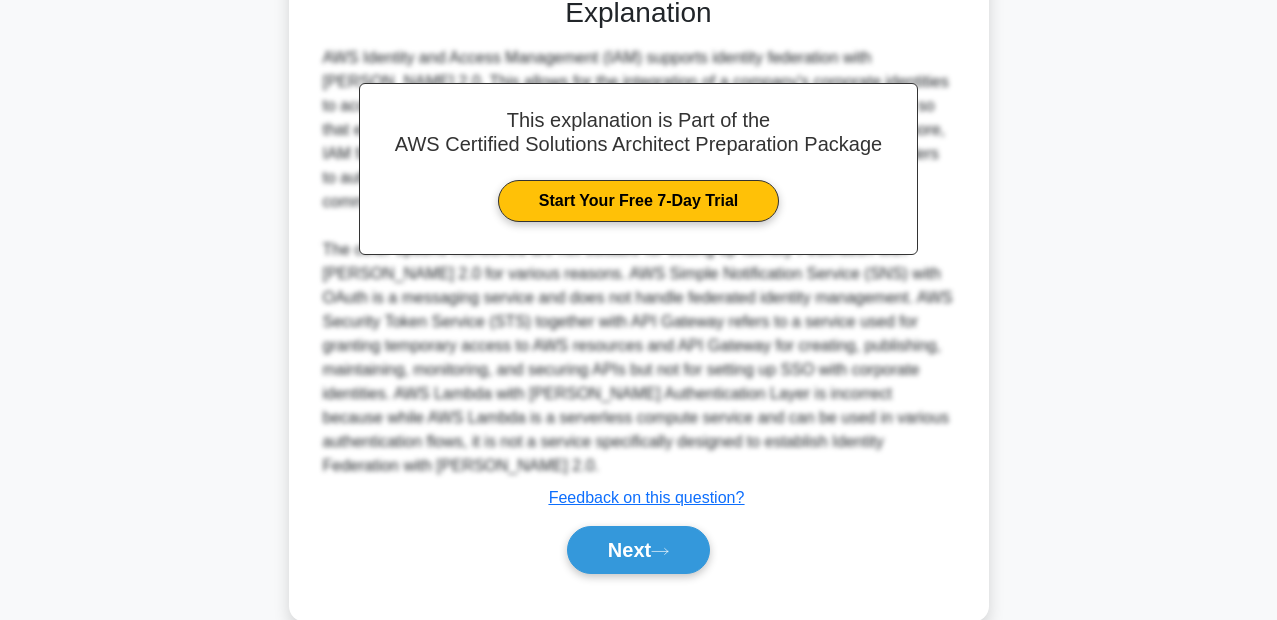 scroll, scrollTop: 615, scrollLeft: 0, axis: vertical 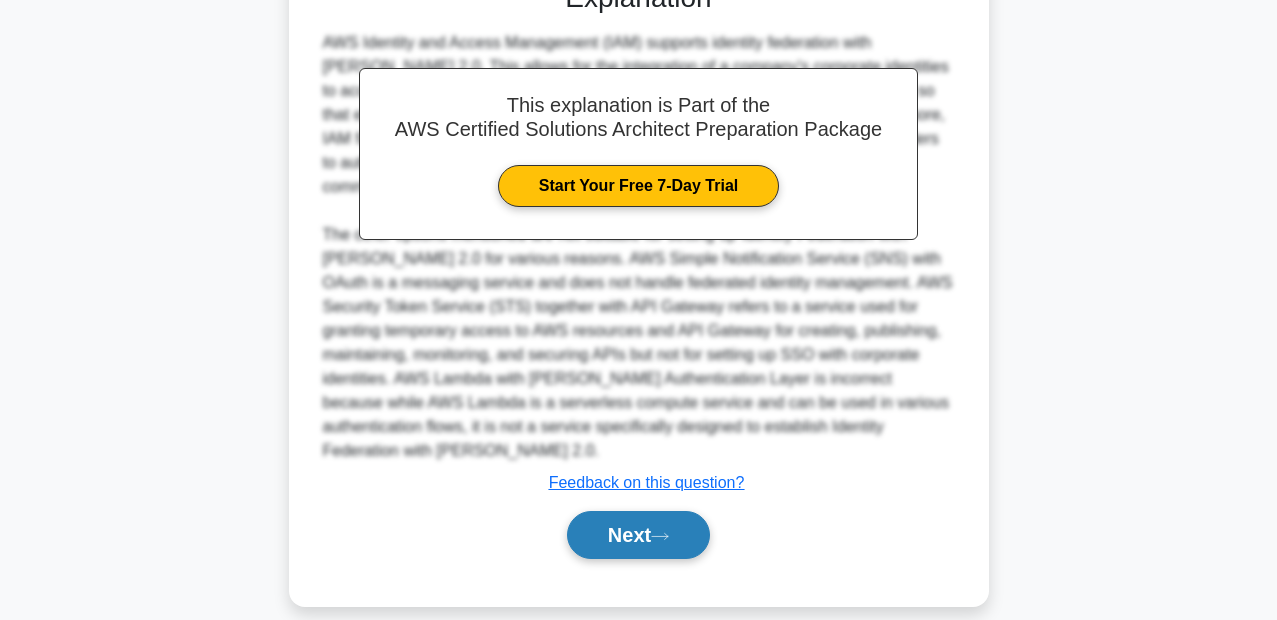 click on "Next" at bounding box center [638, 535] 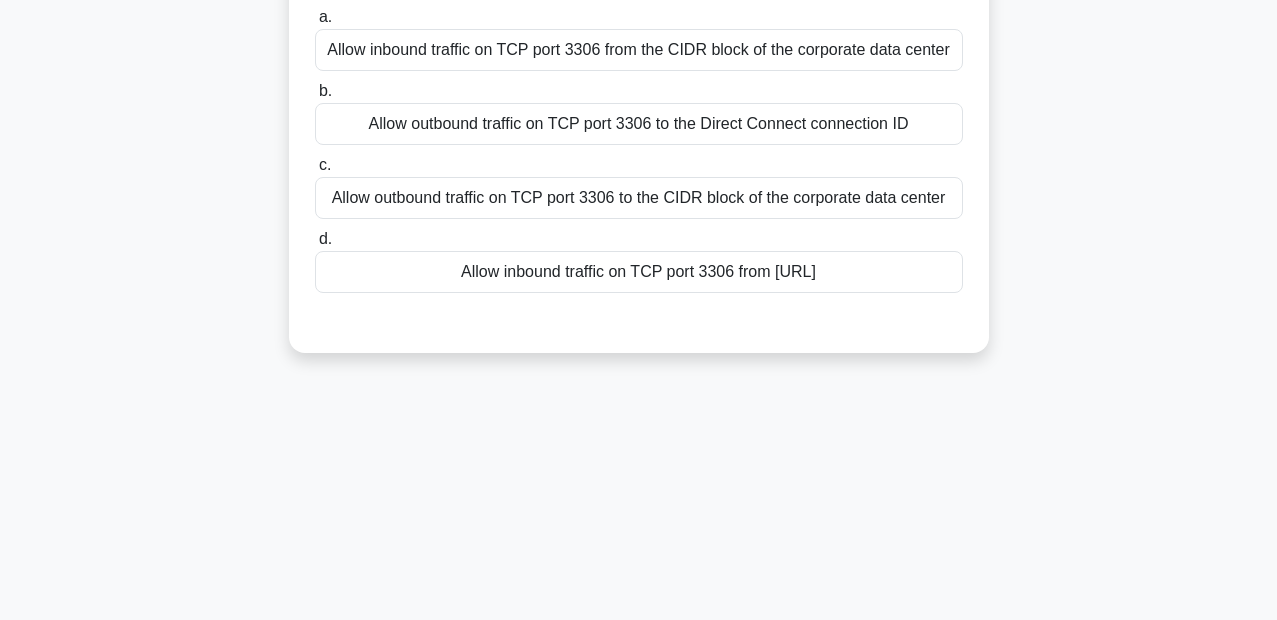scroll, scrollTop: 100, scrollLeft: 0, axis: vertical 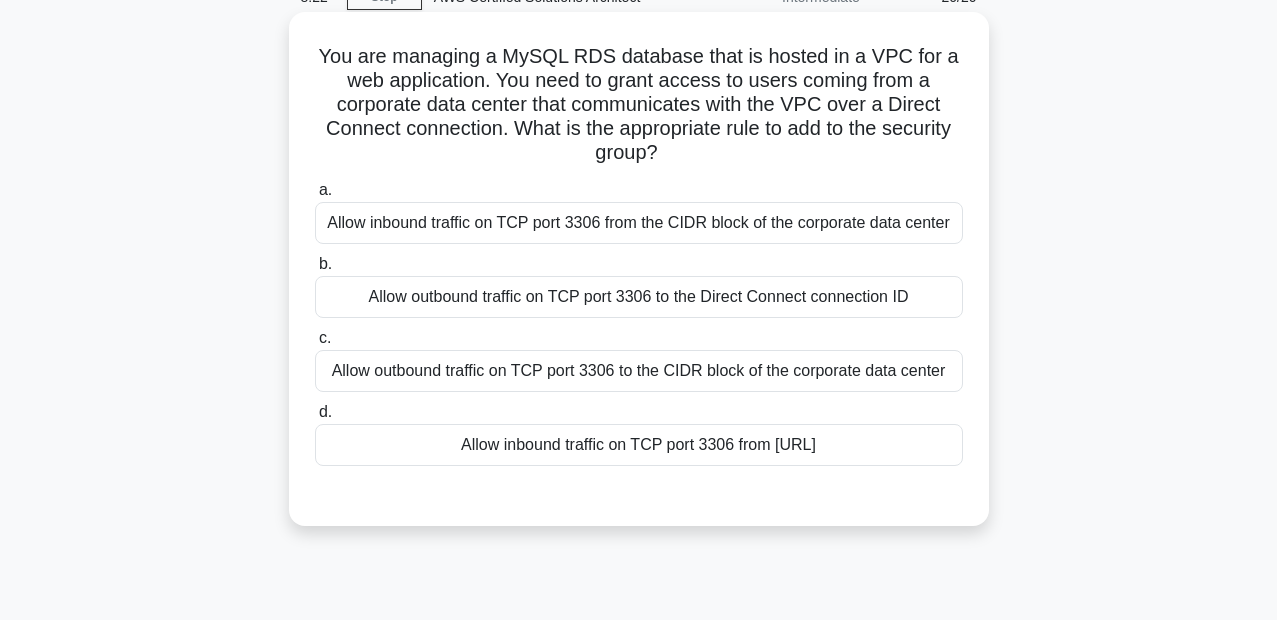click on "Allow inbound traffic on TCP port 3306 from the CIDR block of the corporate data center" at bounding box center [639, 223] 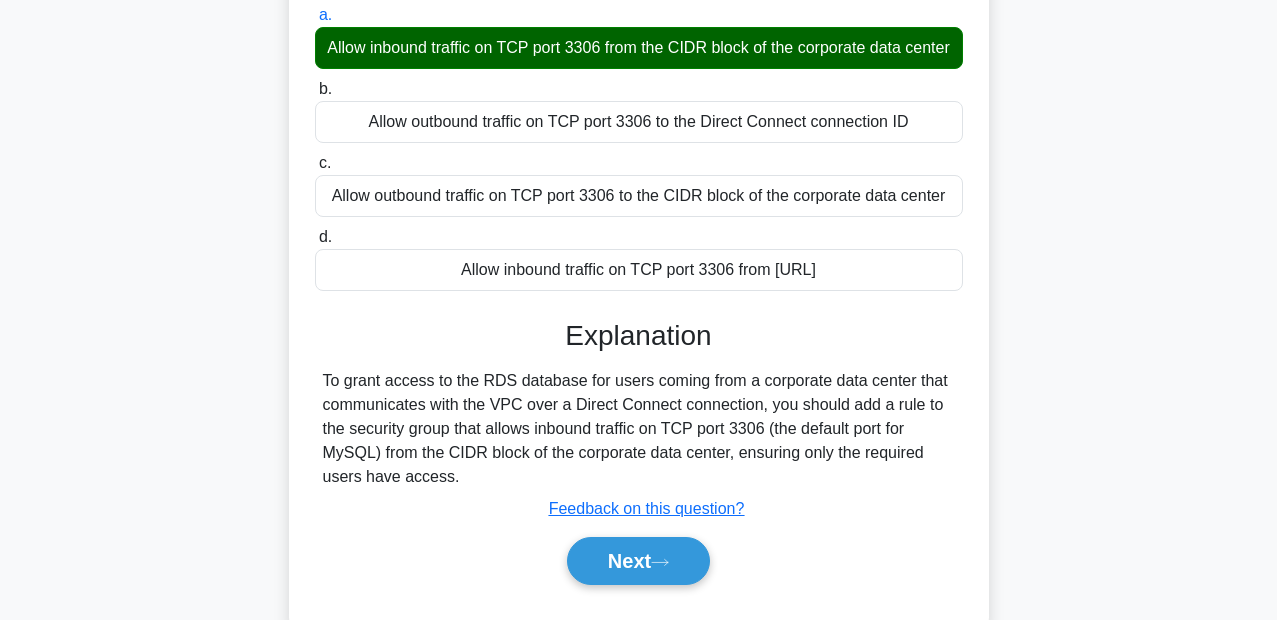 scroll, scrollTop: 340, scrollLeft: 0, axis: vertical 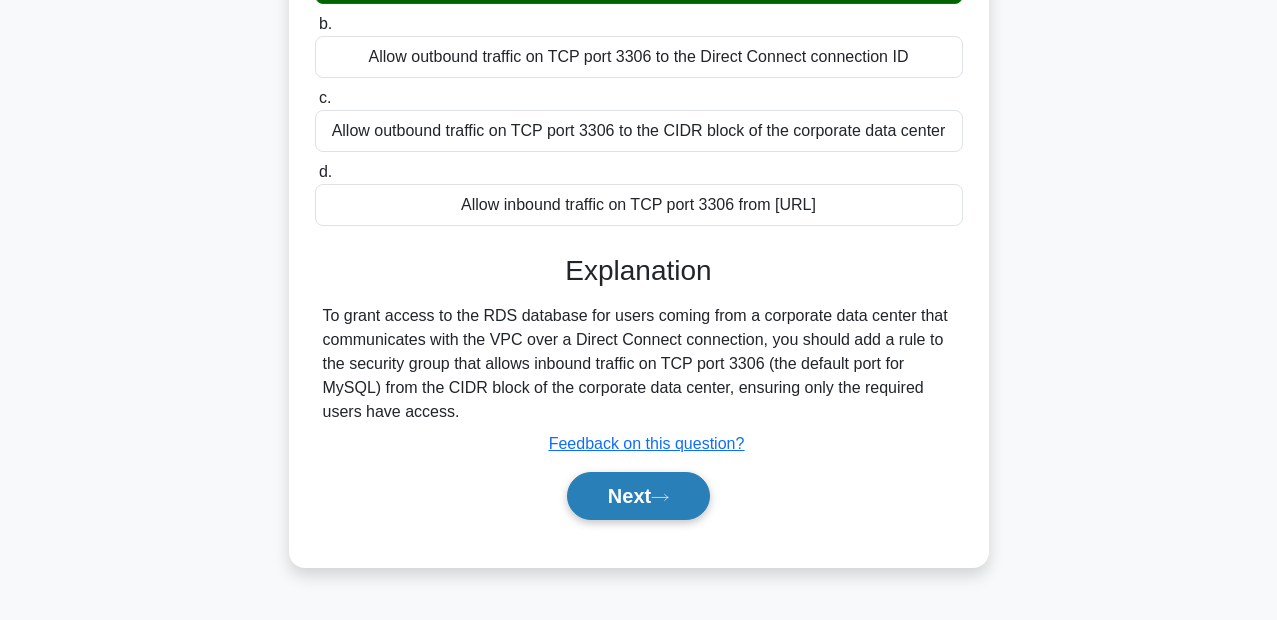 click on "Next" at bounding box center (638, 496) 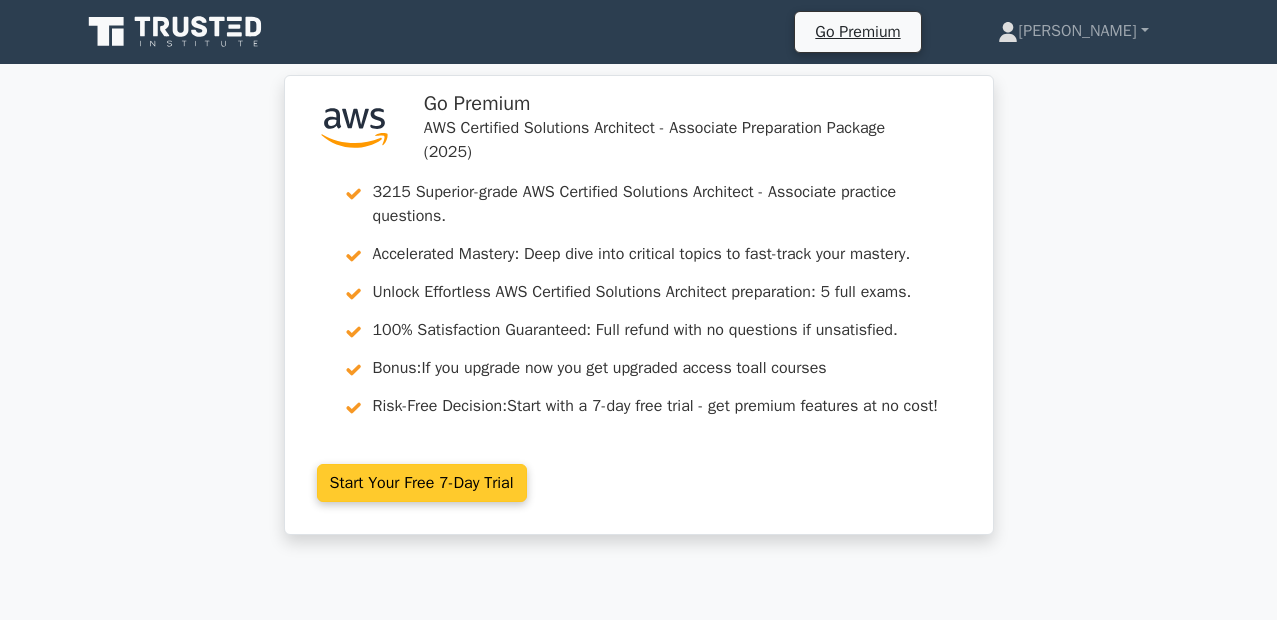 scroll, scrollTop: 2, scrollLeft: 0, axis: vertical 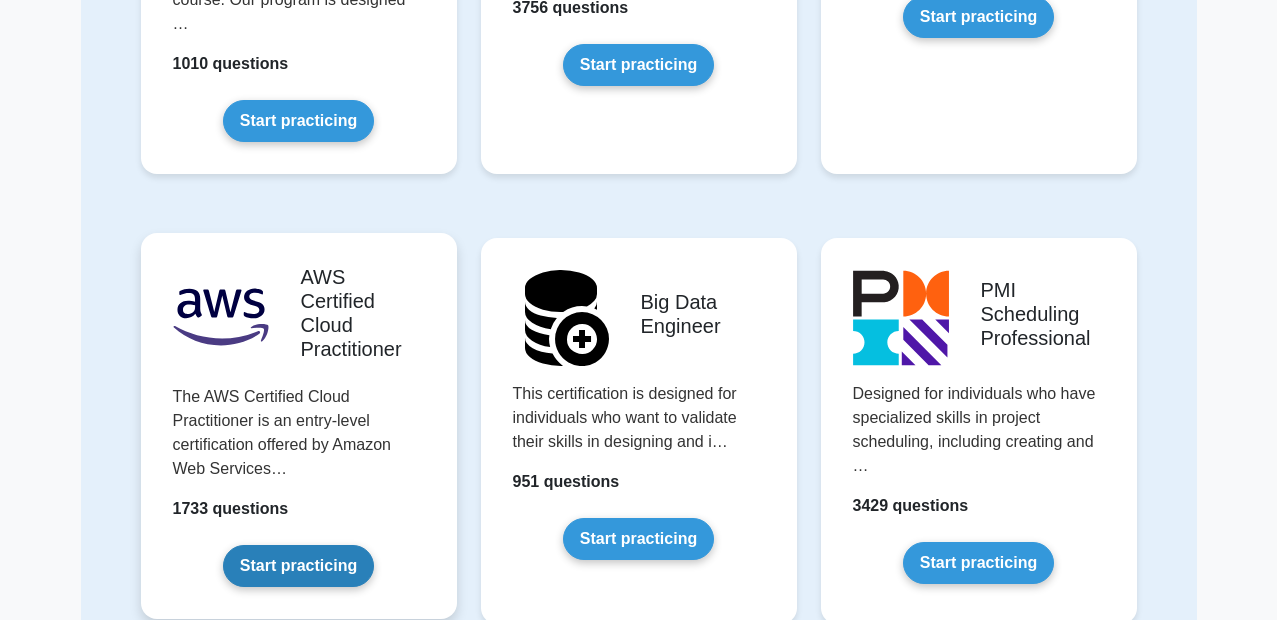 click on "Start practicing" at bounding box center (298, 566) 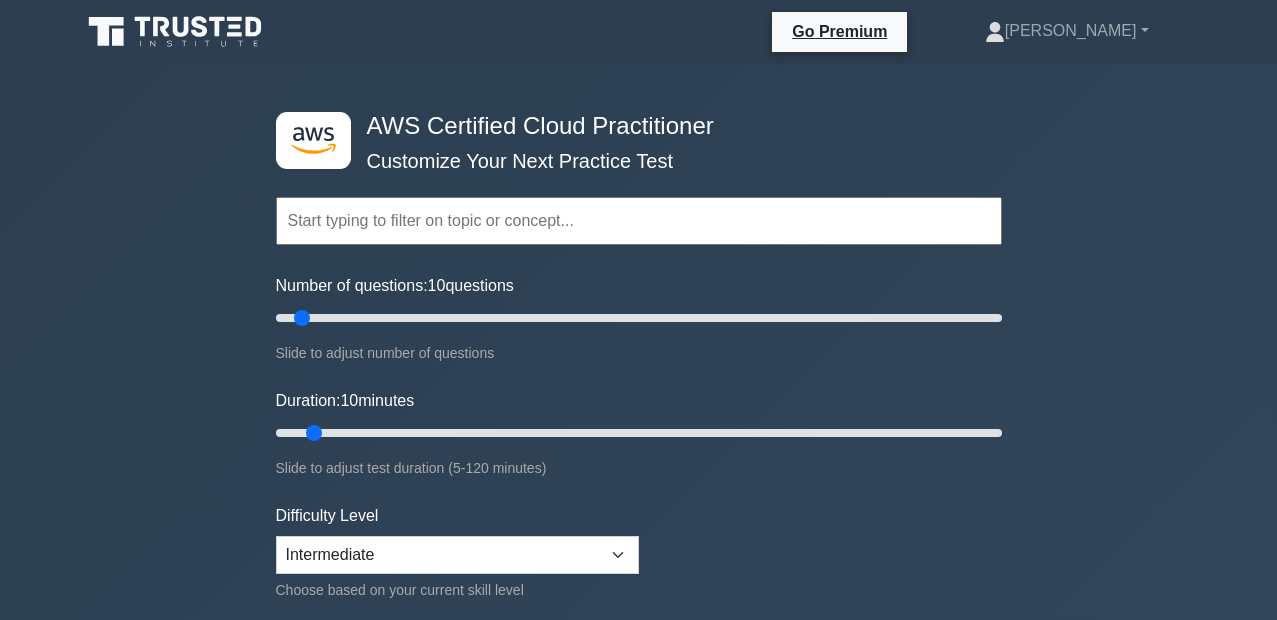 scroll, scrollTop: 0, scrollLeft: 0, axis: both 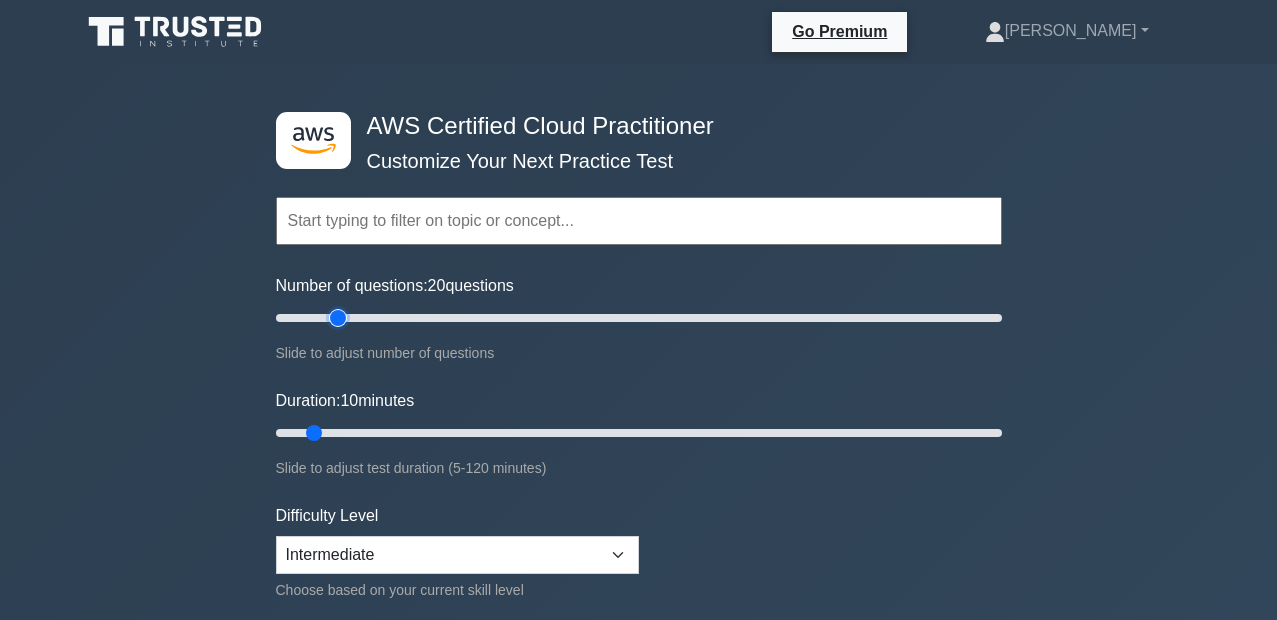 drag, startPoint x: 307, startPoint y: 318, endPoint x: 341, endPoint y: 327, distance: 35.17101 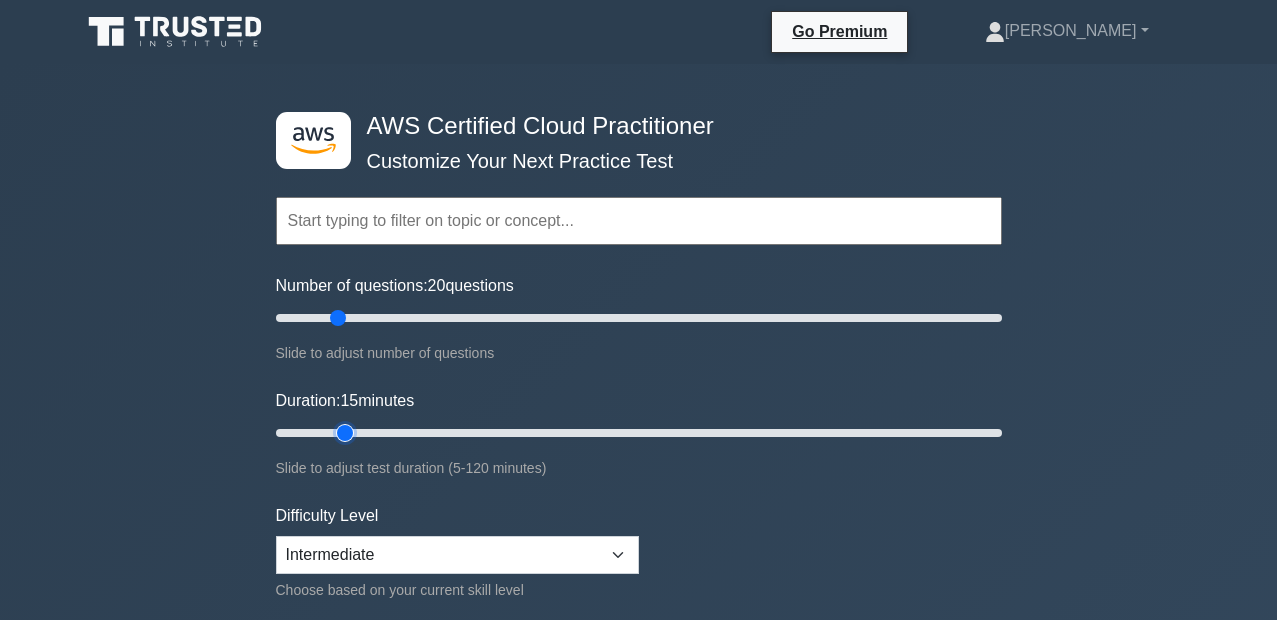 drag, startPoint x: 319, startPoint y: 427, endPoint x: 332, endPoint y: 432, distance: 13.928389 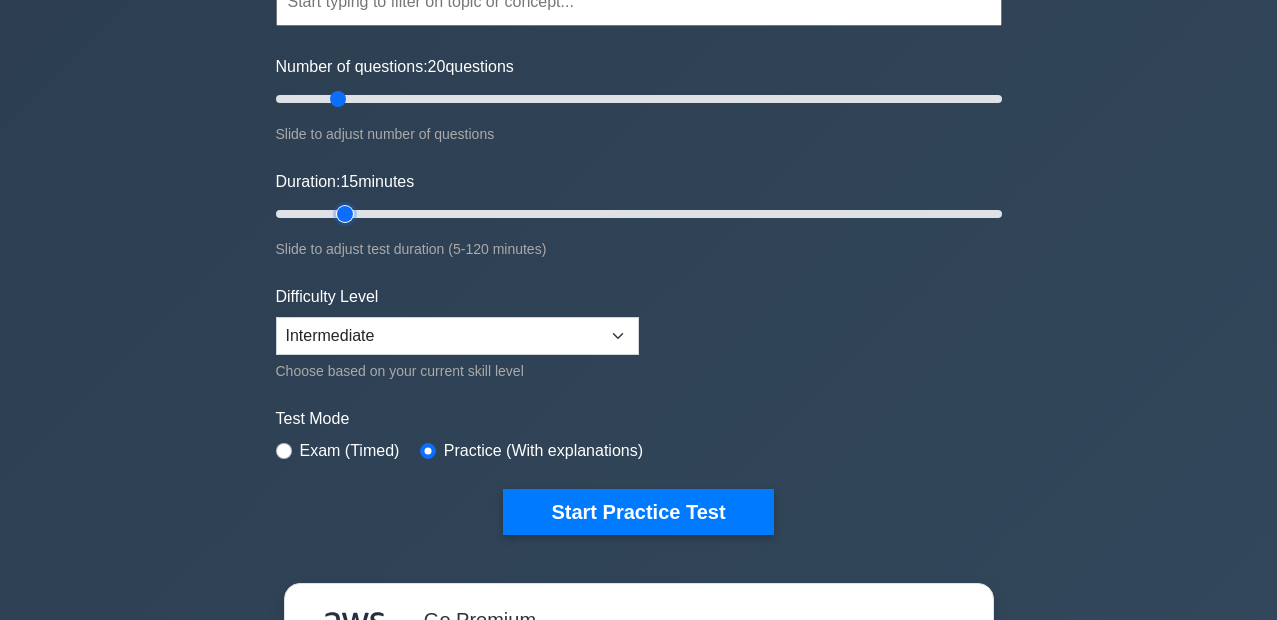 scroll, scrollTop: 240, scrollLeft: 0, axis: vertical 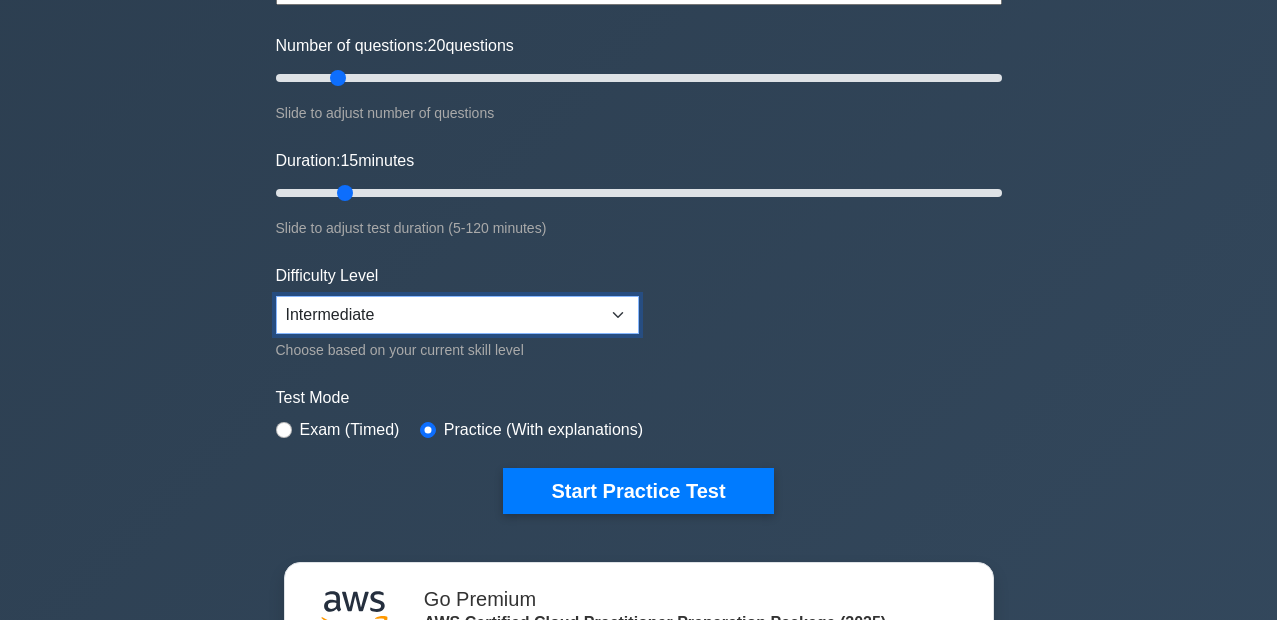 select on "beginner" 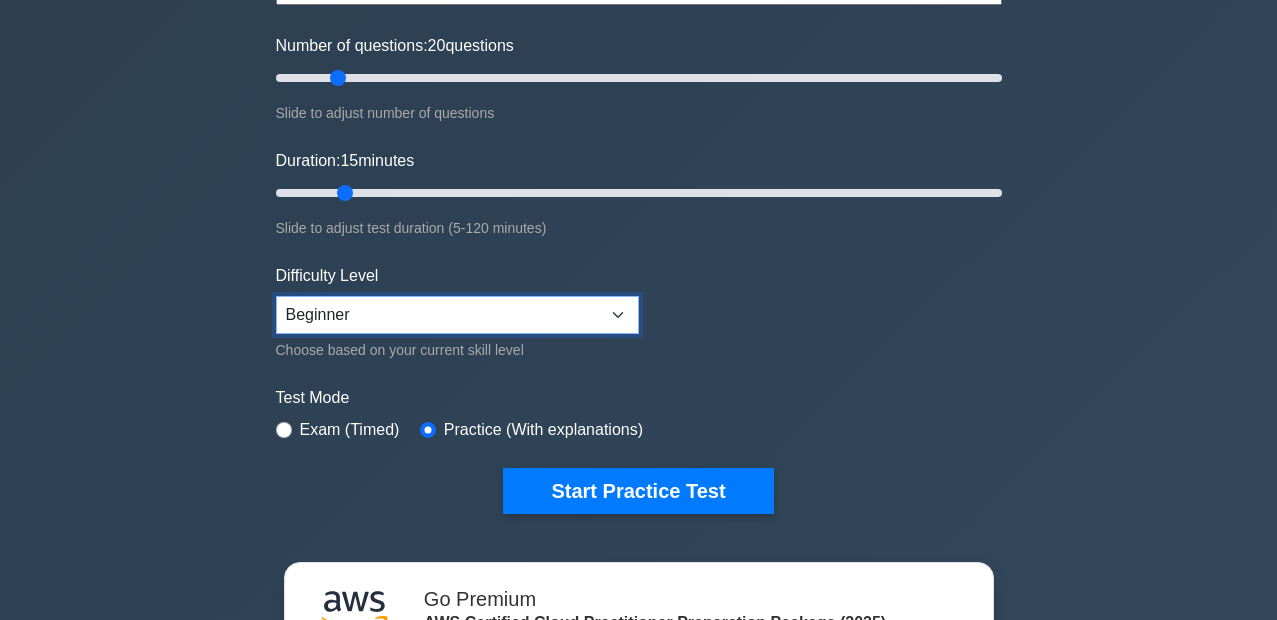 click on "Beginner
Intermediate
Expert" at bounding box center (457, 315) 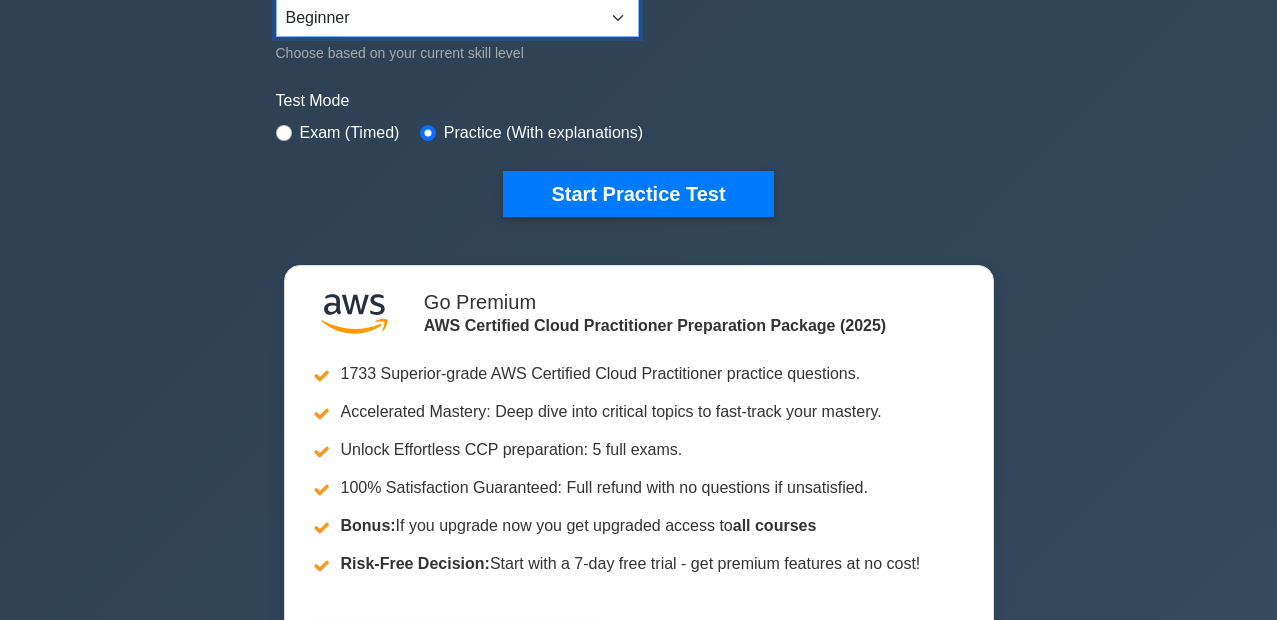 scroll, scrollTop: 360, scrollLeft: 0, axis: vertical 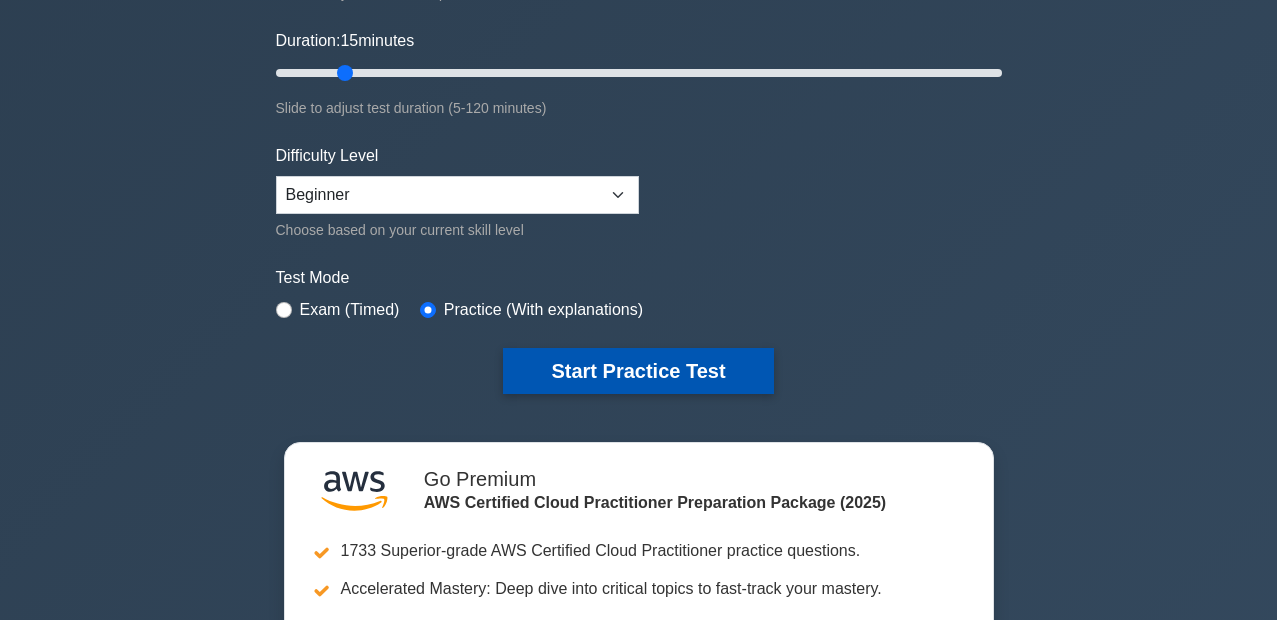 click on "Start Practice Test" at bounding box center [638, 371] 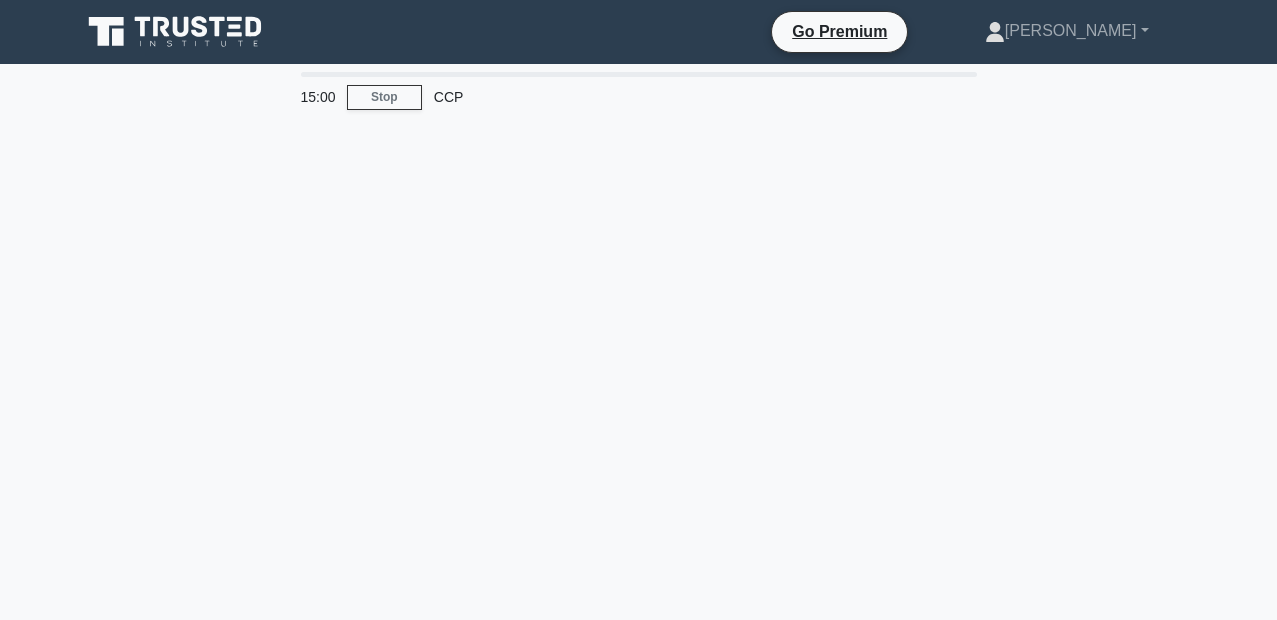 scroll, scrollTop: 0, scrollLeft: 0, axis: both 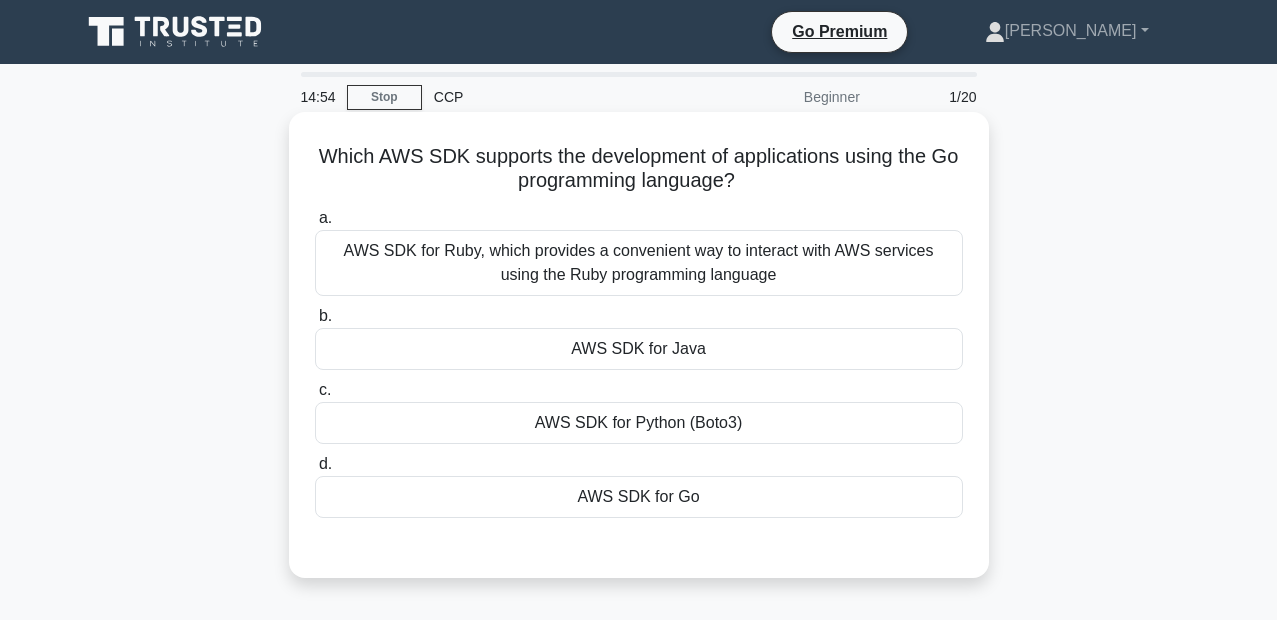 click on "AWS SDK for Go" at bounding box center [639, 497] 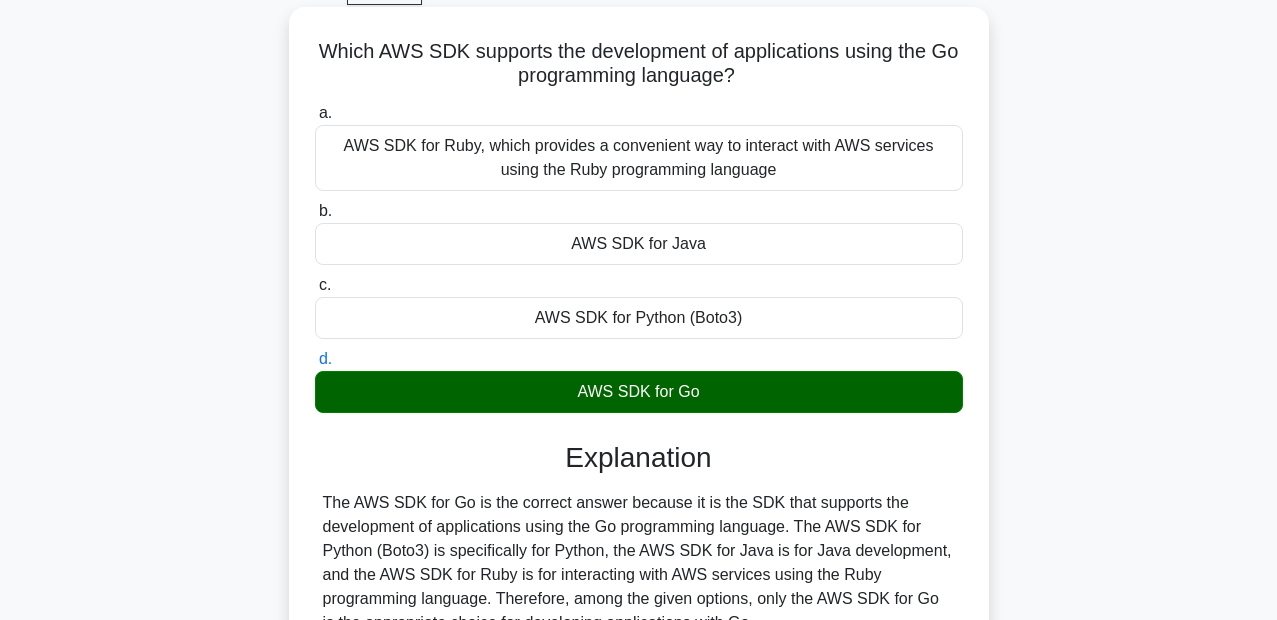 scroll, scrollTop: 240, scrollLeft: 0, axis: vertical 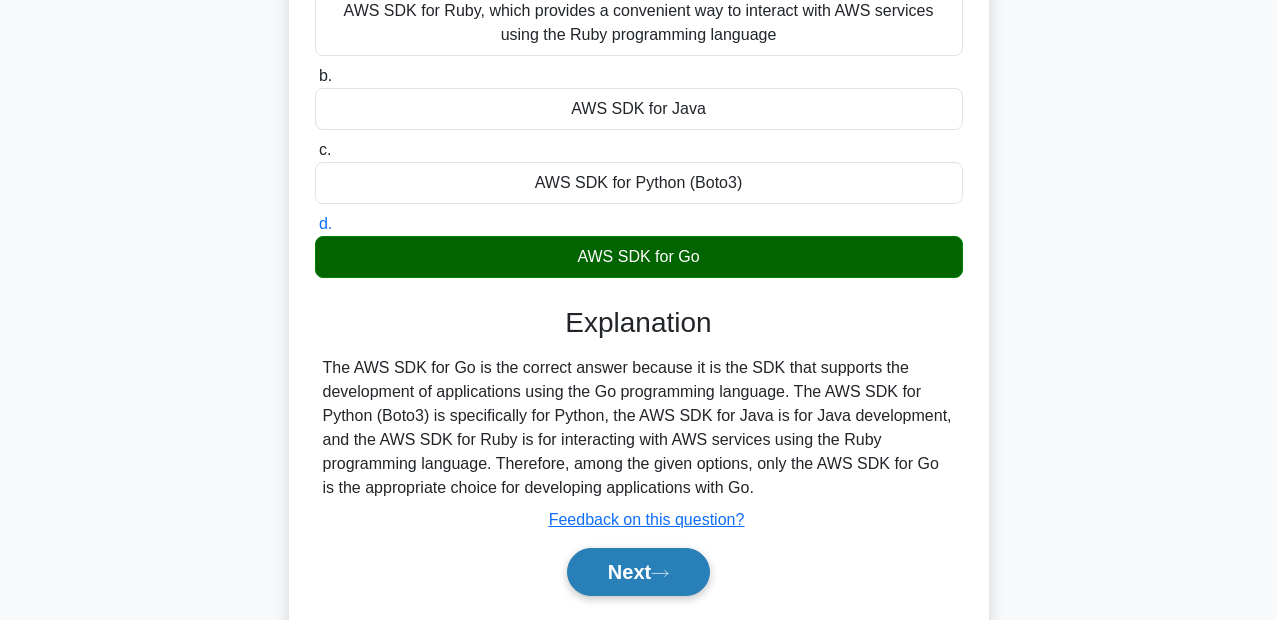 click on "Next" at bounding box center (638, 572) 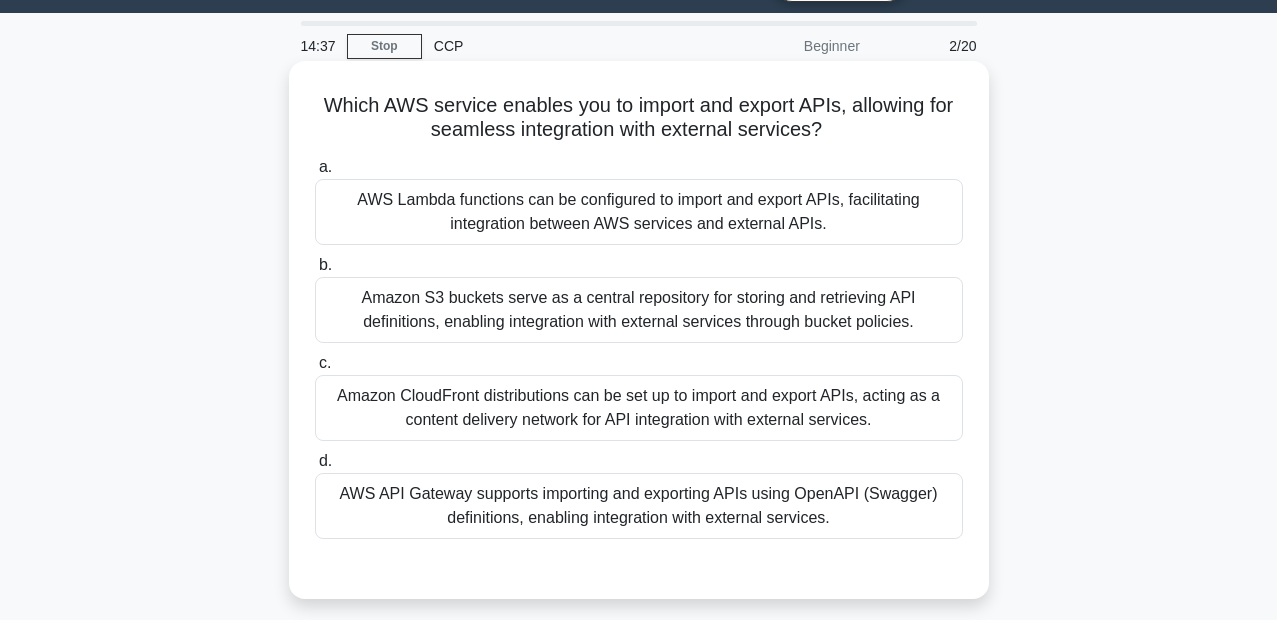 scroll, scrollTop: 120, scrollLeft: 0, axis: vertical 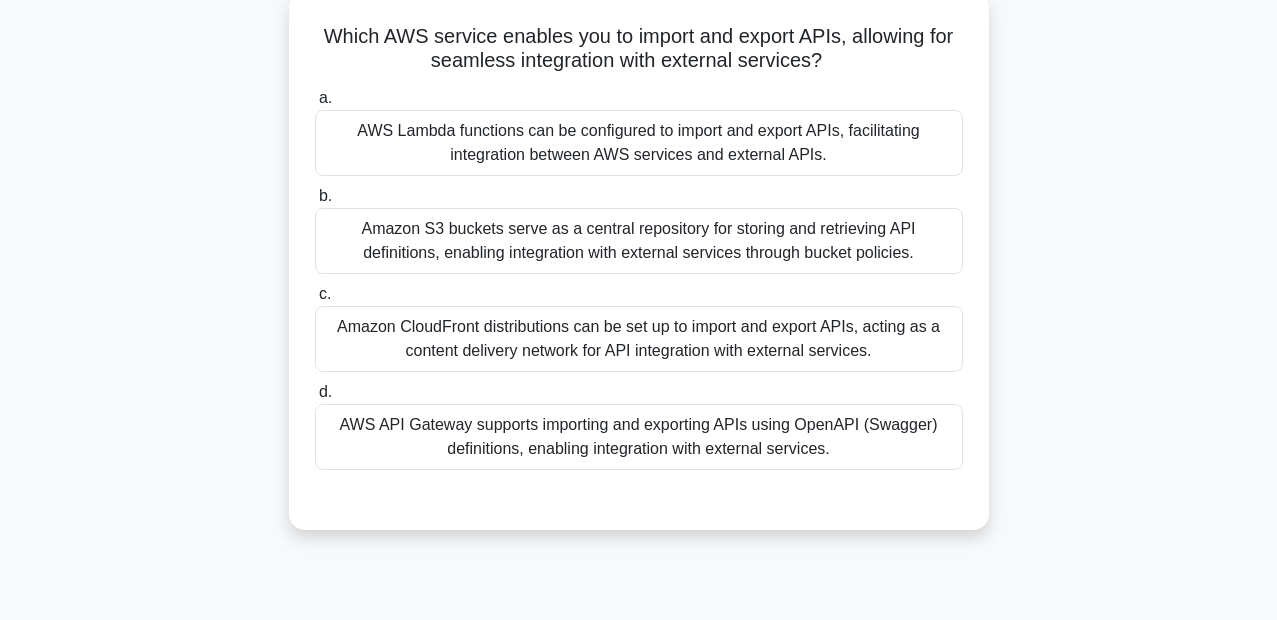 click on "AWS API Gateway supports importing and exporting APIs using OpenAPI (Swagger) definitions, enabling integration with external services." at bounding box center [639, 437] 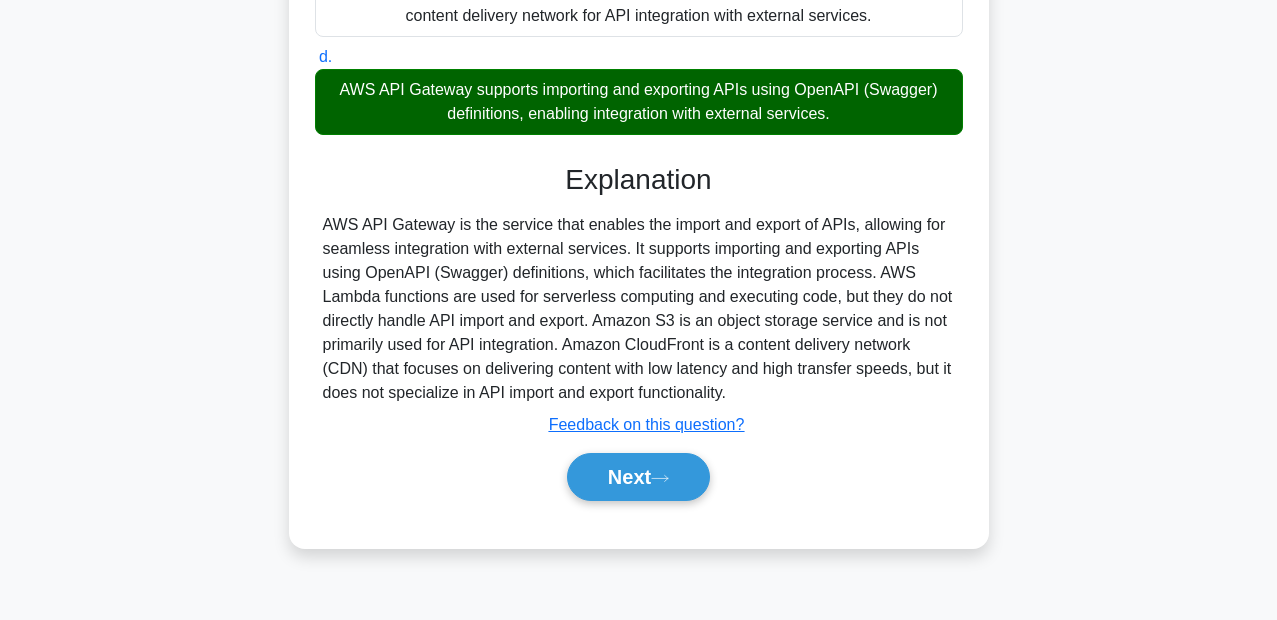 scroll, scrollTop: 460, scrollLeft: 0, axis: vertical 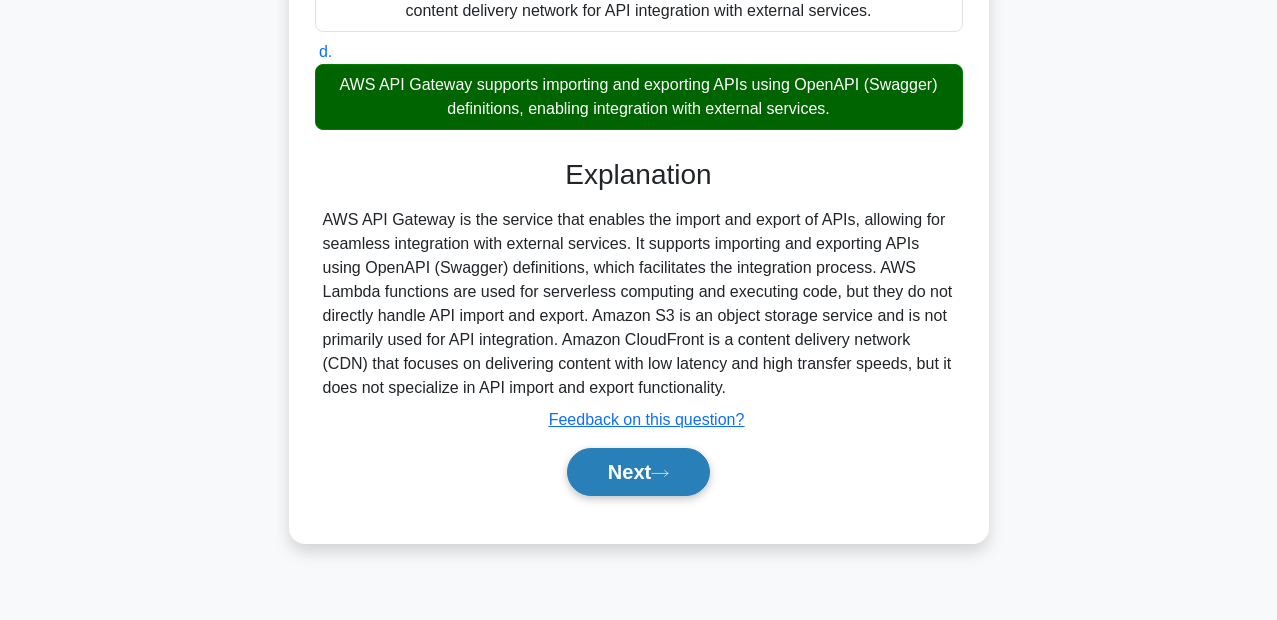 click on "Next" at bounding box center [638, 472] 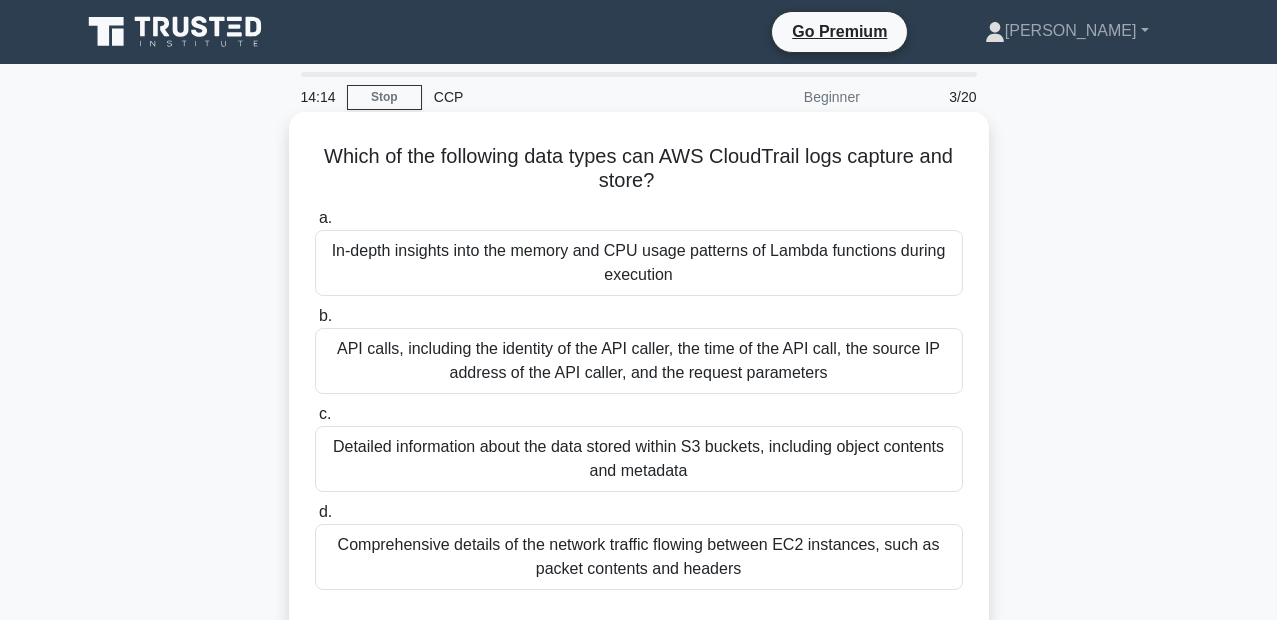 scroll, scrollTop: 120, scrollLeft: 0, axis: vertical 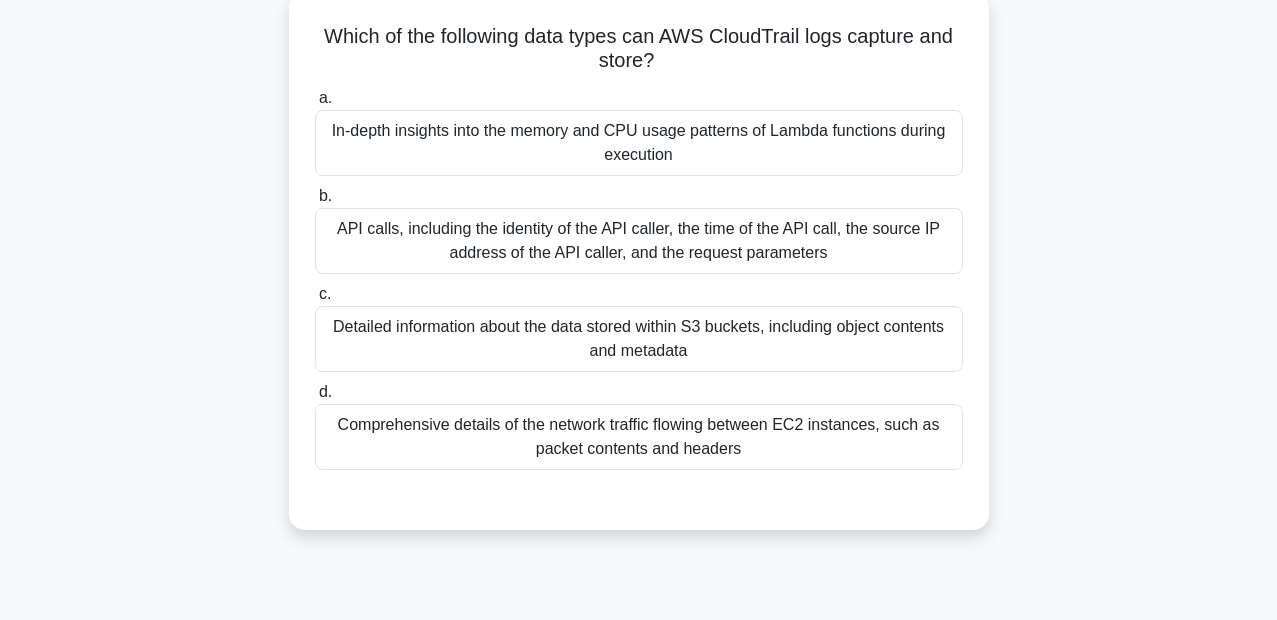 click on "In-depth insights into the memory and CPU usage patterns of Lambda functions during execution" at bounding box center (639, 143) 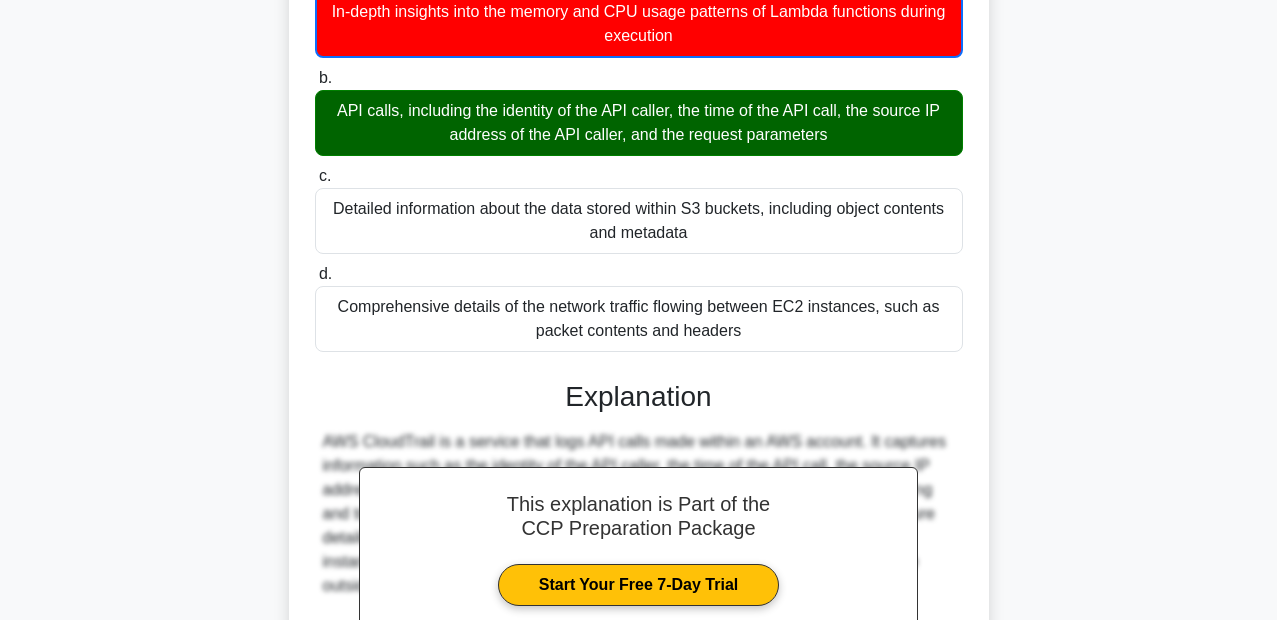 scroll, scrollTop: 471, scrollLeft: 0, axis: vertical 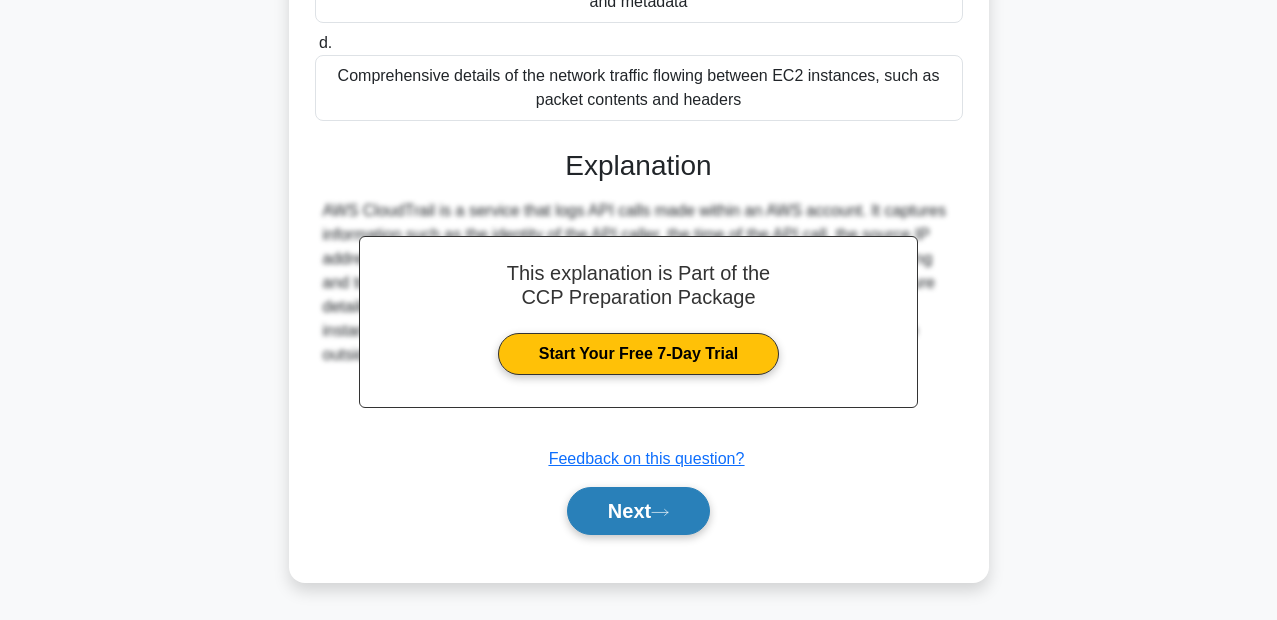 click on "Next" at bounding box center [638, 511] 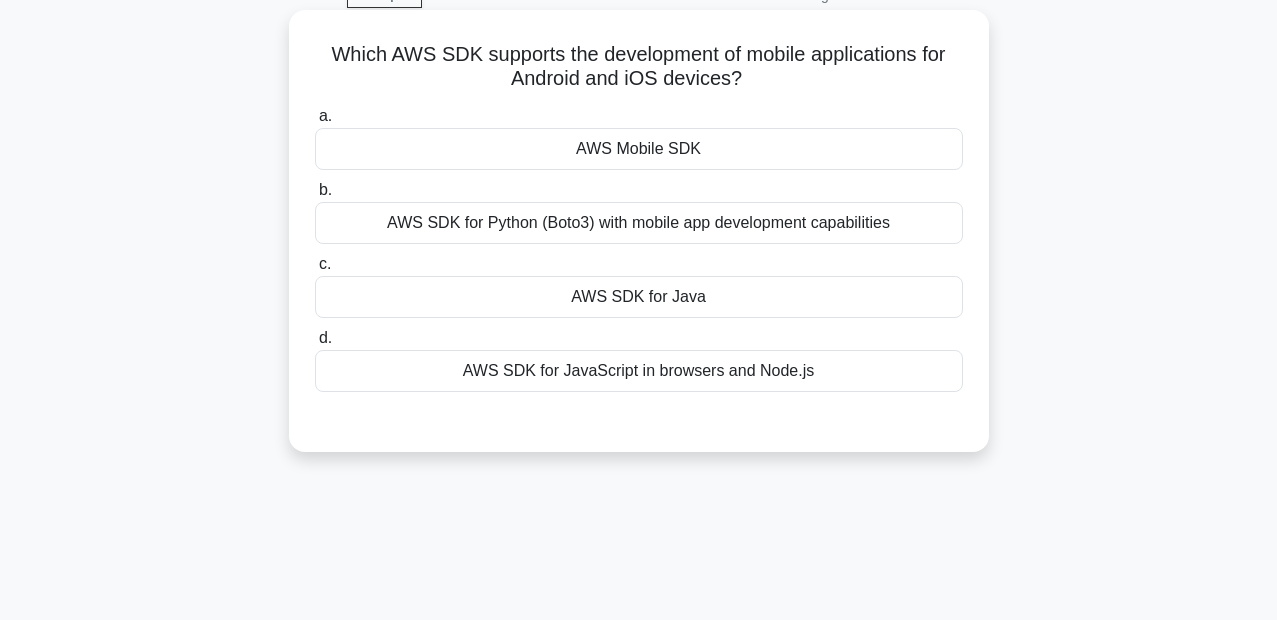 scroll, scrollTop: 0, scrollLeft: 0, axis: both 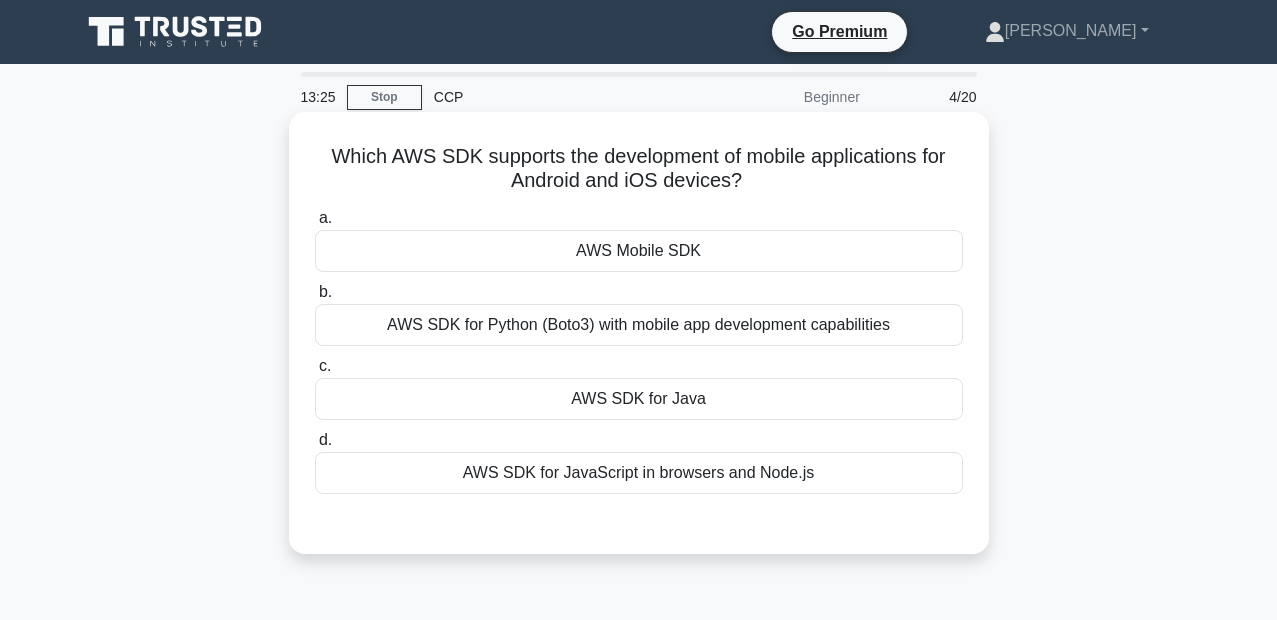 click on "AWS Mobile SDK" at bounding box center (639, 251) 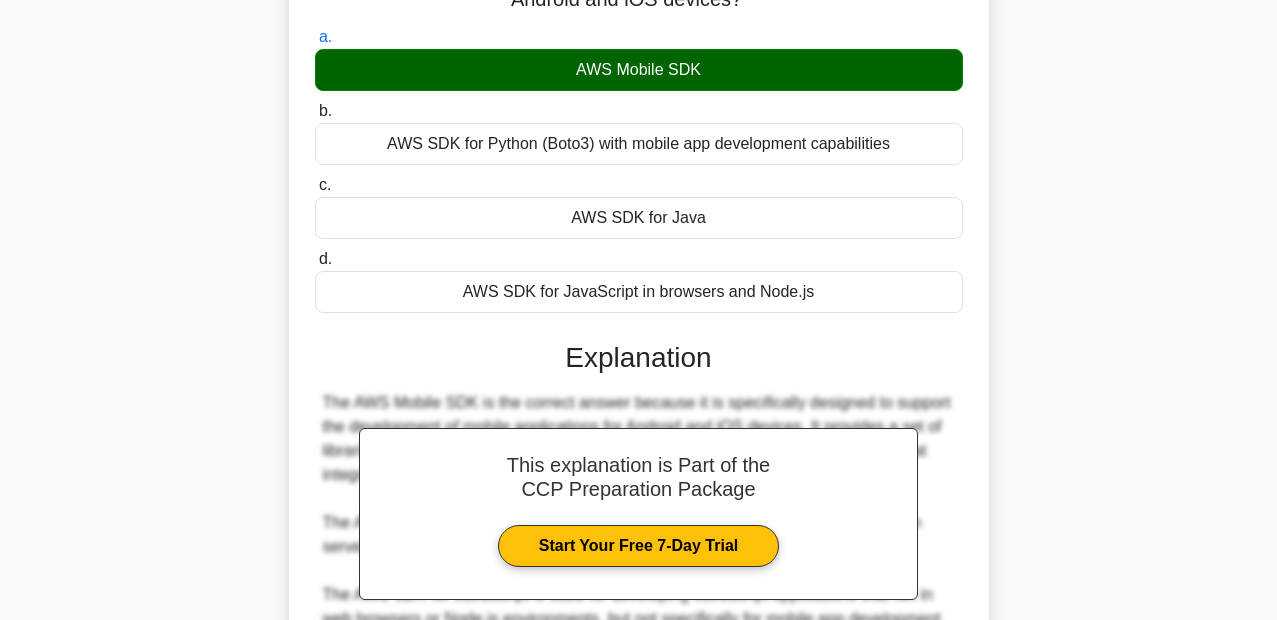 scroll, scrollTop: 460, scrollLeft: 0, axis: vertical 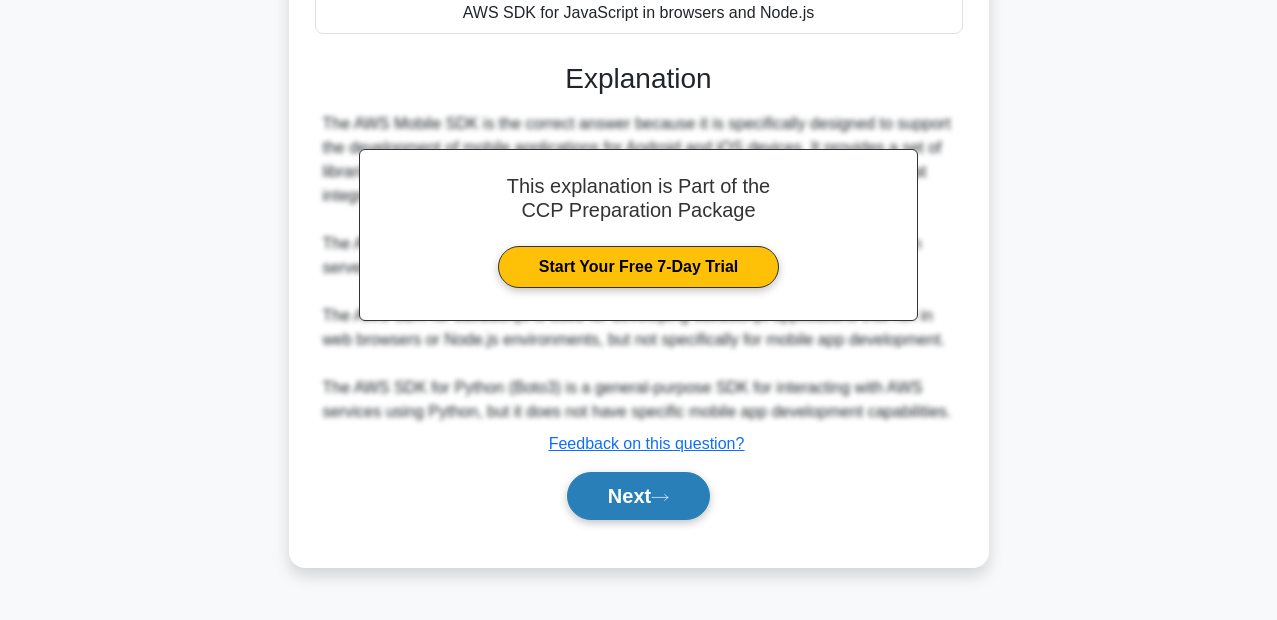 click on "Next" at bounding box center [638, 496] 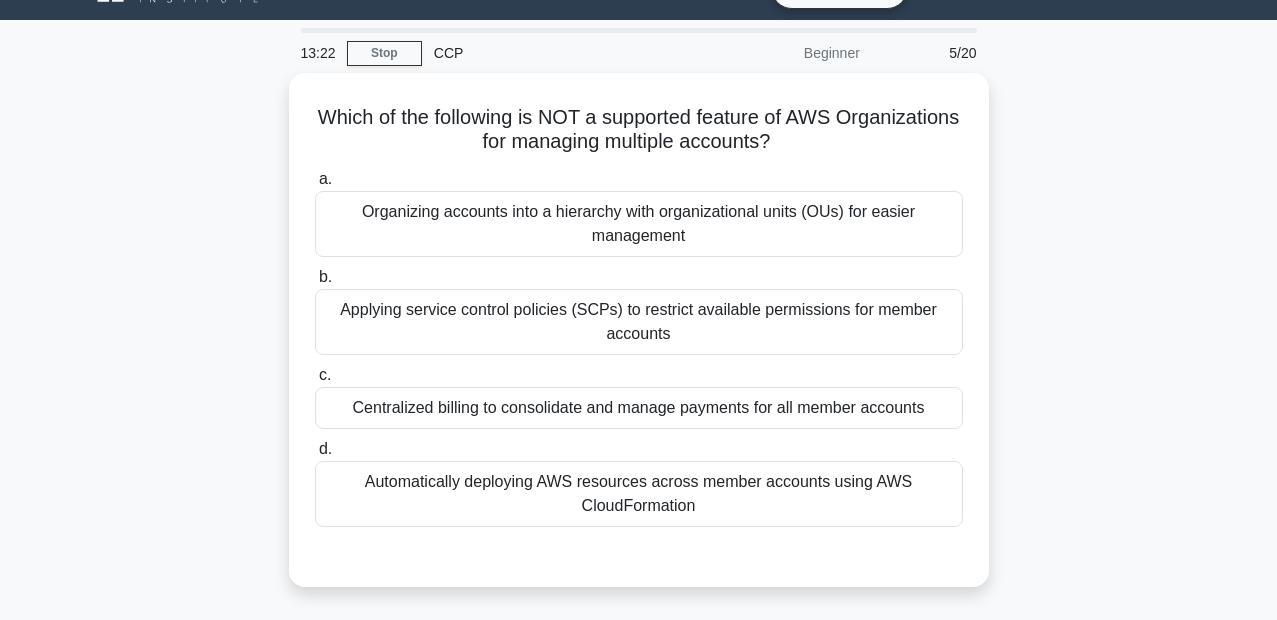 scroll, scrollTop: 0, scrollLeft: 0, axis: both 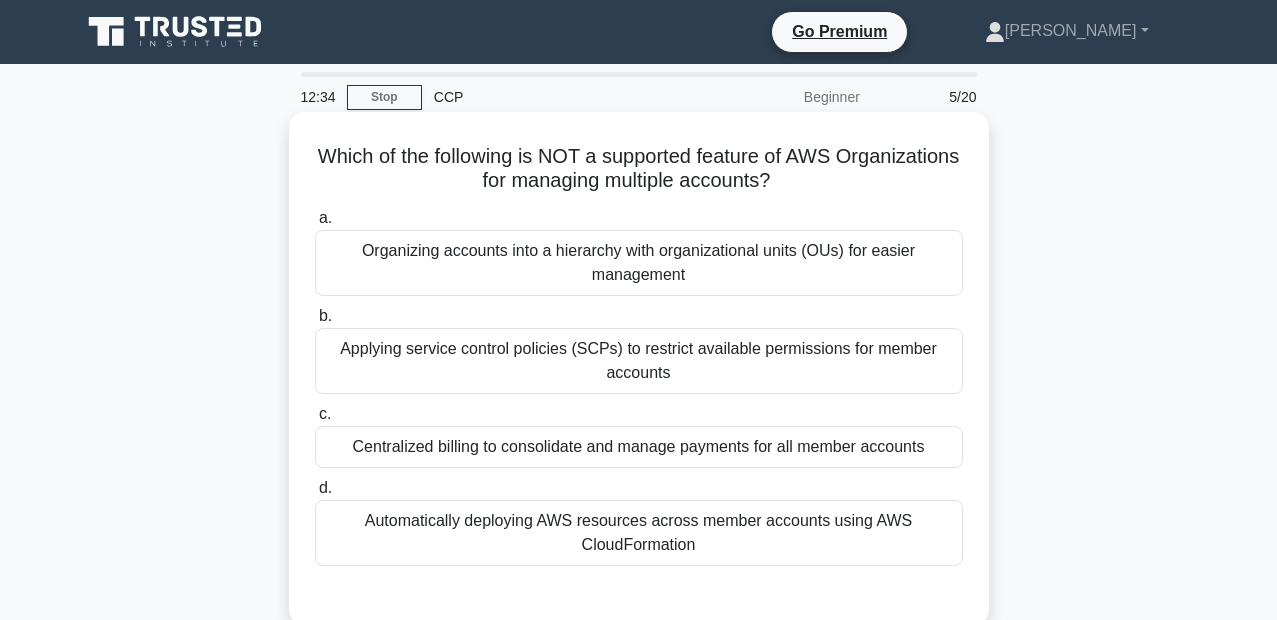 click on "Centralized billing to consolidate and manage payments for all member accounts" at bounding box center [639, 447] 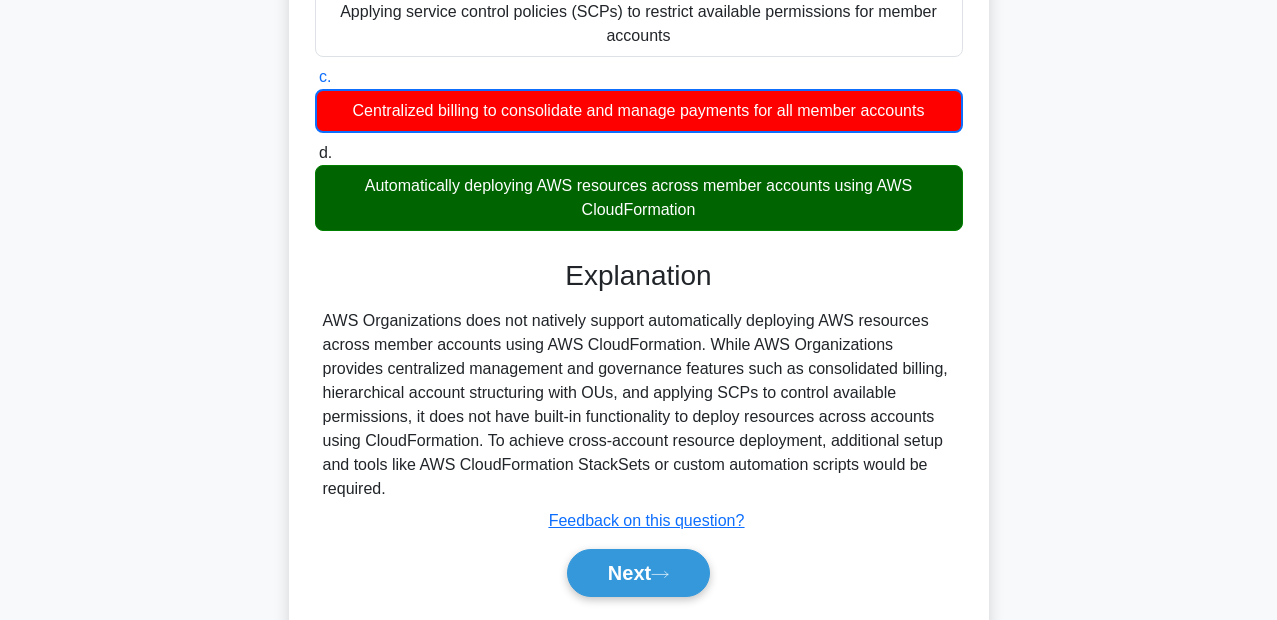 scroll, scrollTop: 460, scrollLeft: 0, axis: vertical 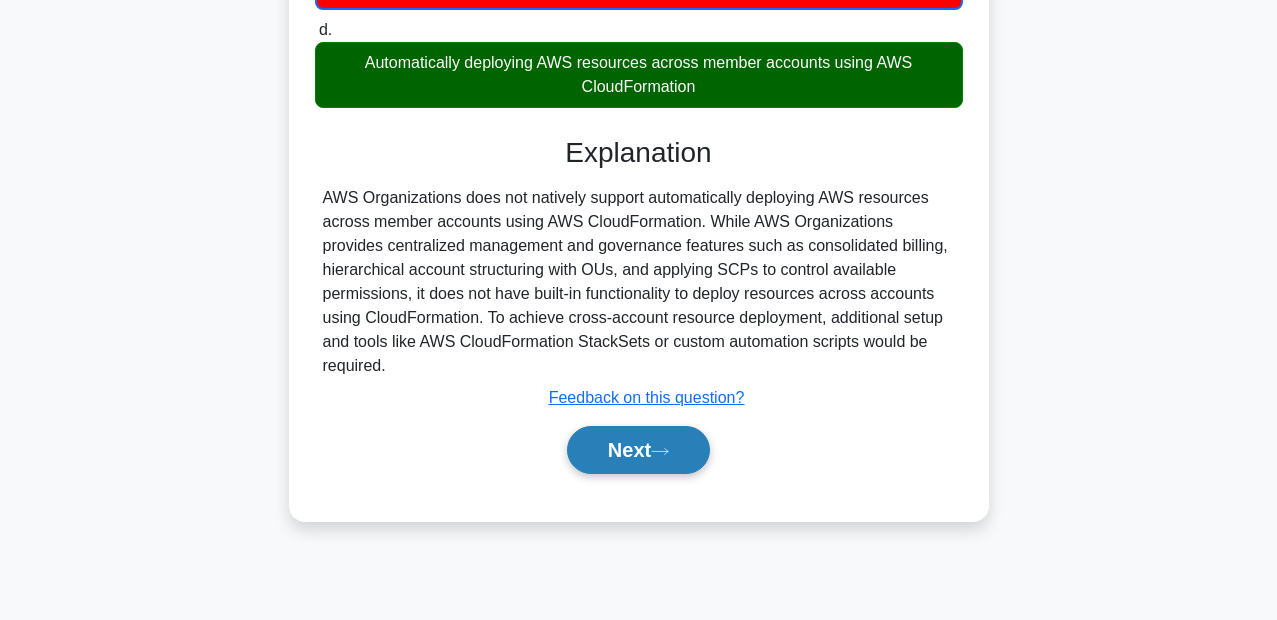 click on "Next" at bounding box center [638, 450] 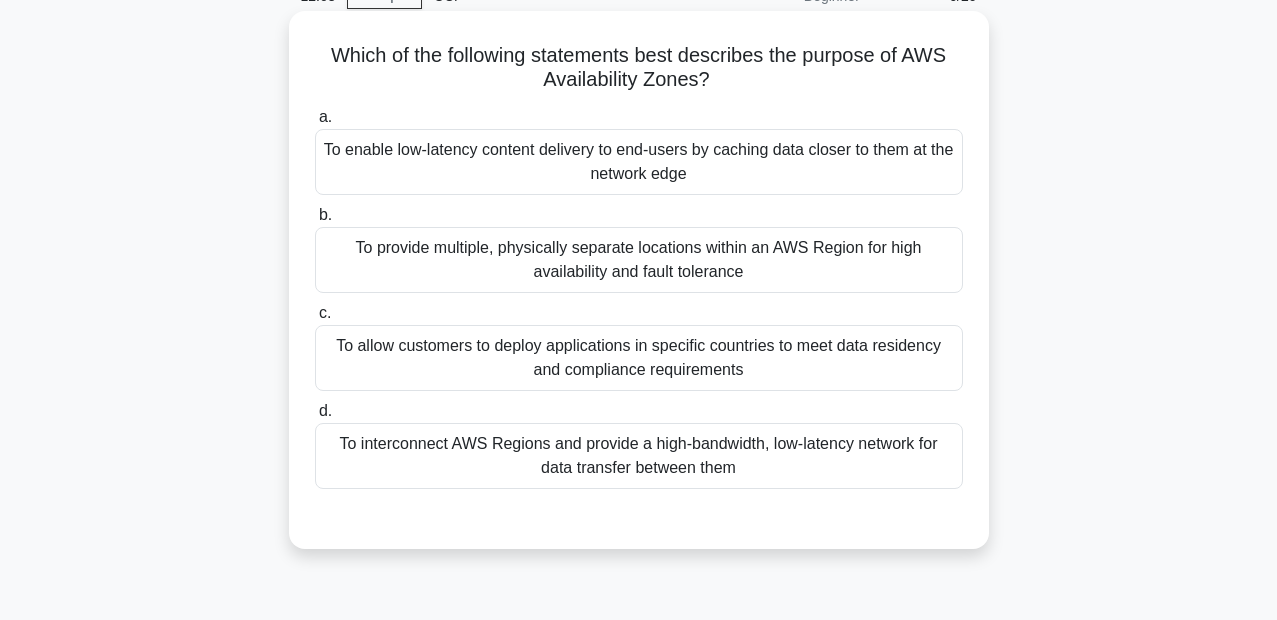 scroll, scrollTop: 100, scrollLeft: 0, axis: vertical 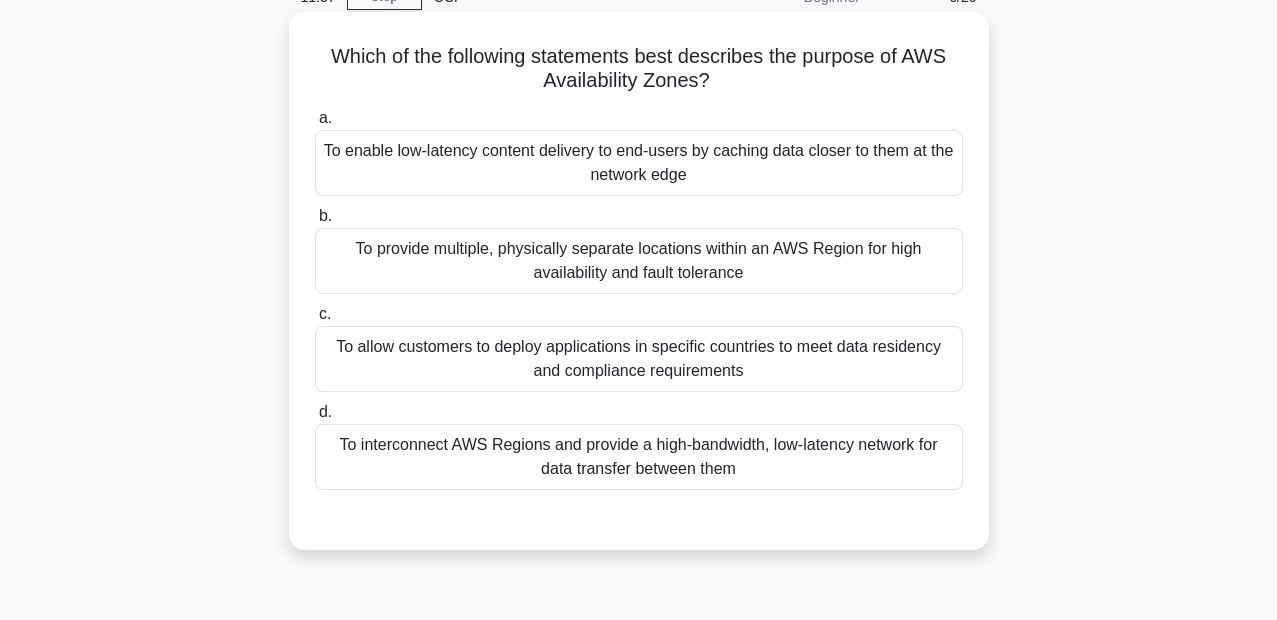 click on "To provide multiple, physically separate locations within an AWS Region for high availability and fault tolerance" at bounding box center (639, 261) 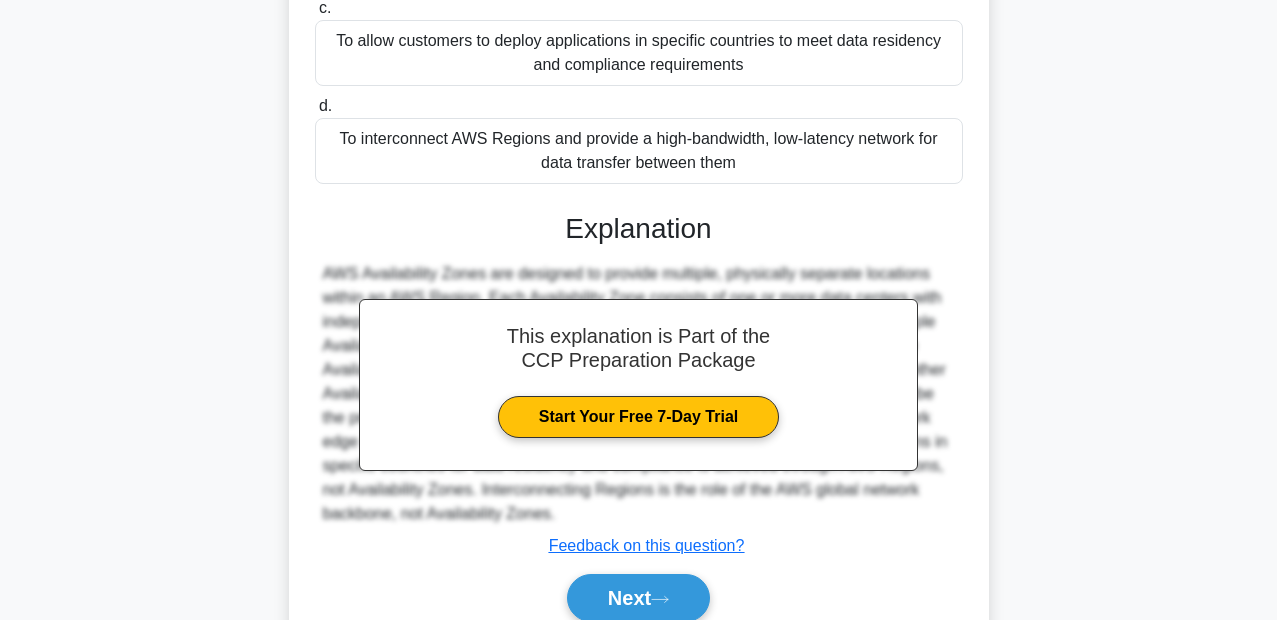 scroll, scrollTop: 460, scrollLeft: 0, axis: vertical 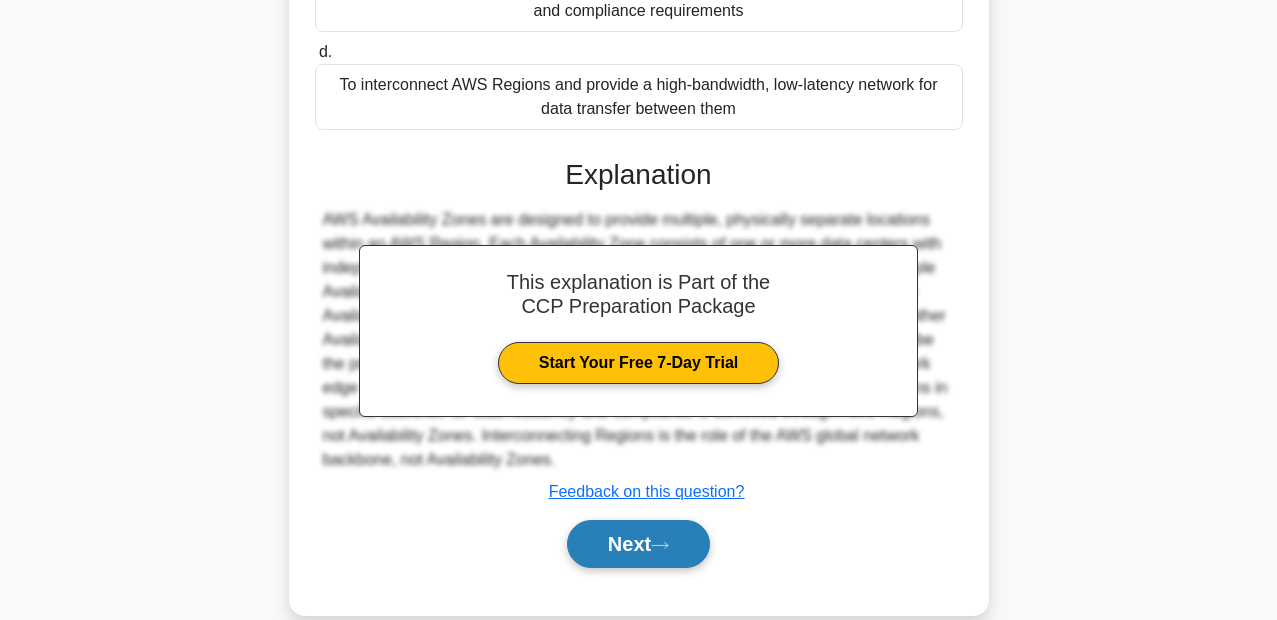 click on "Next" at bounding box center [638, 544] 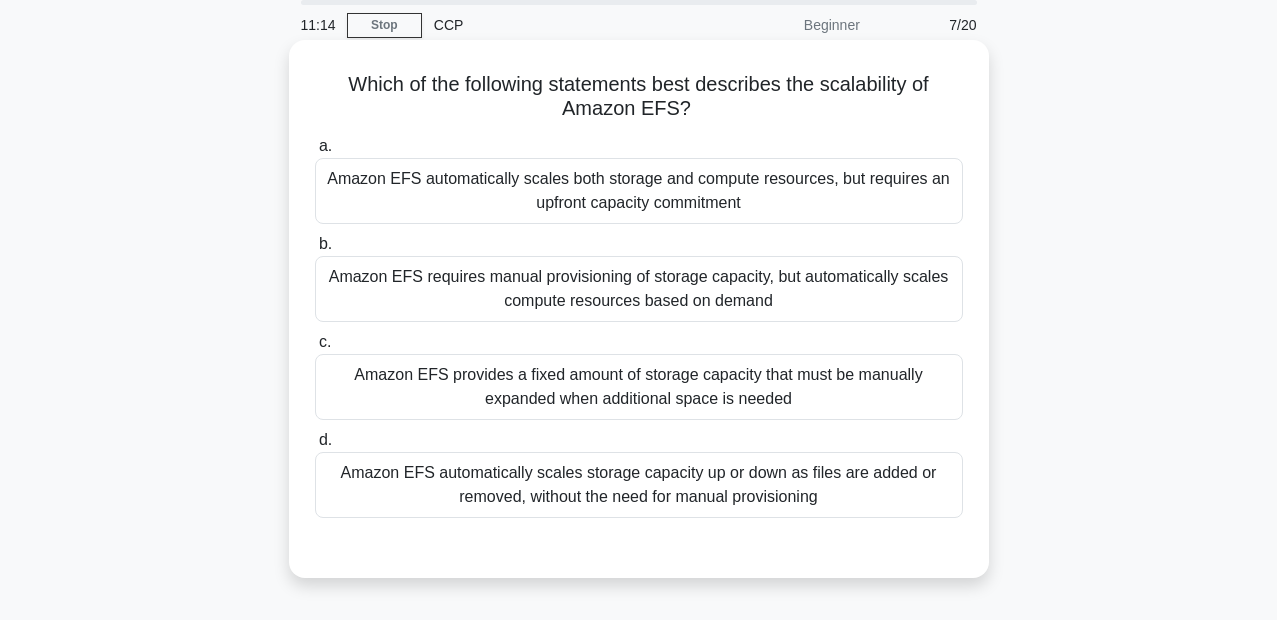 scroll, scrollTop: 120, scrollLeft: 0, axis: vertical 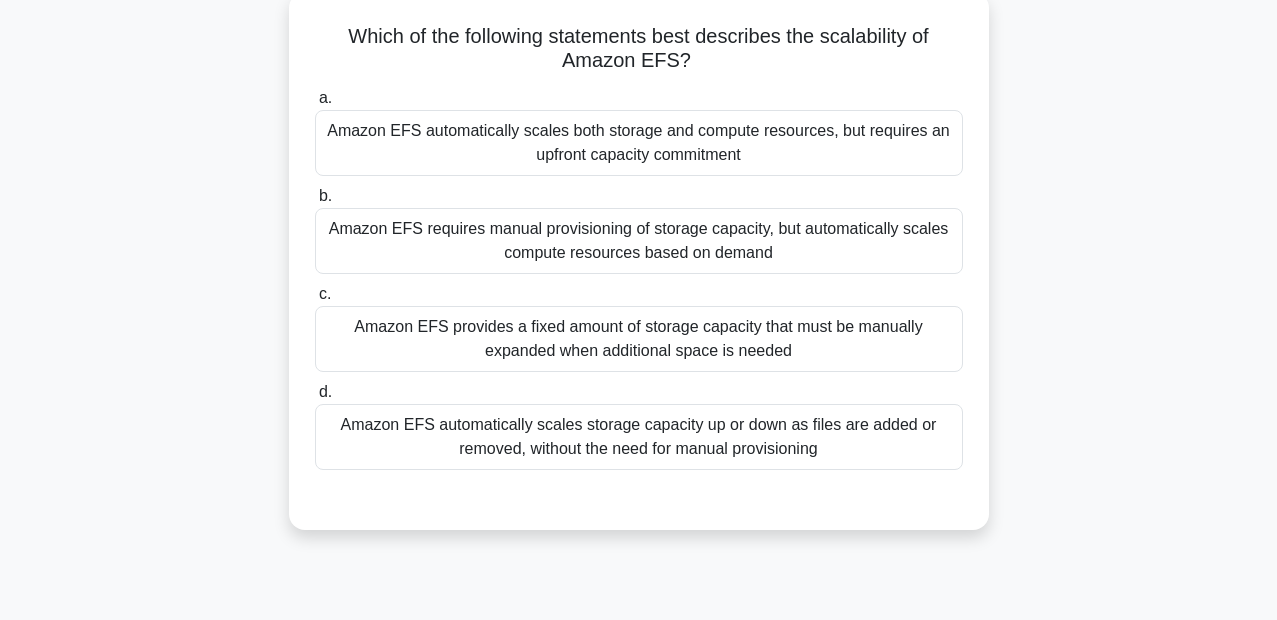 click on "Amazon EFS automatically scales storage capacity up or down as files are added or removed, without the need for manual provisioning" at bounding box center [639, 437] 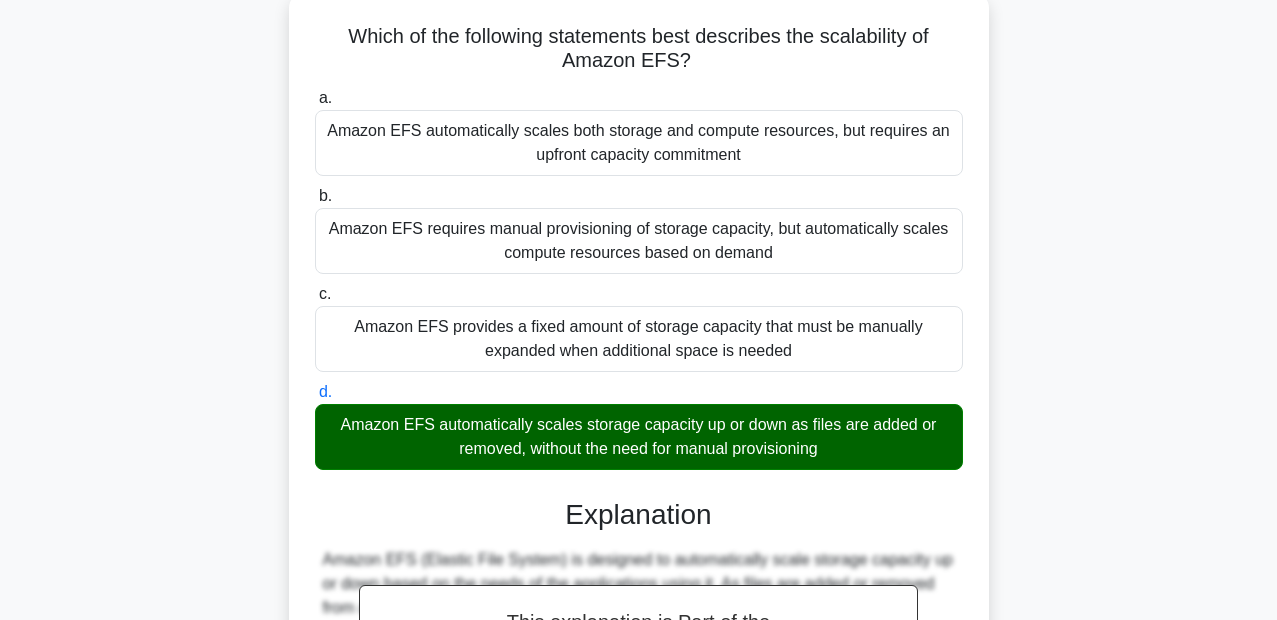 scroll, scrollTop: 469, scrollLeft: 0, axis: vertical 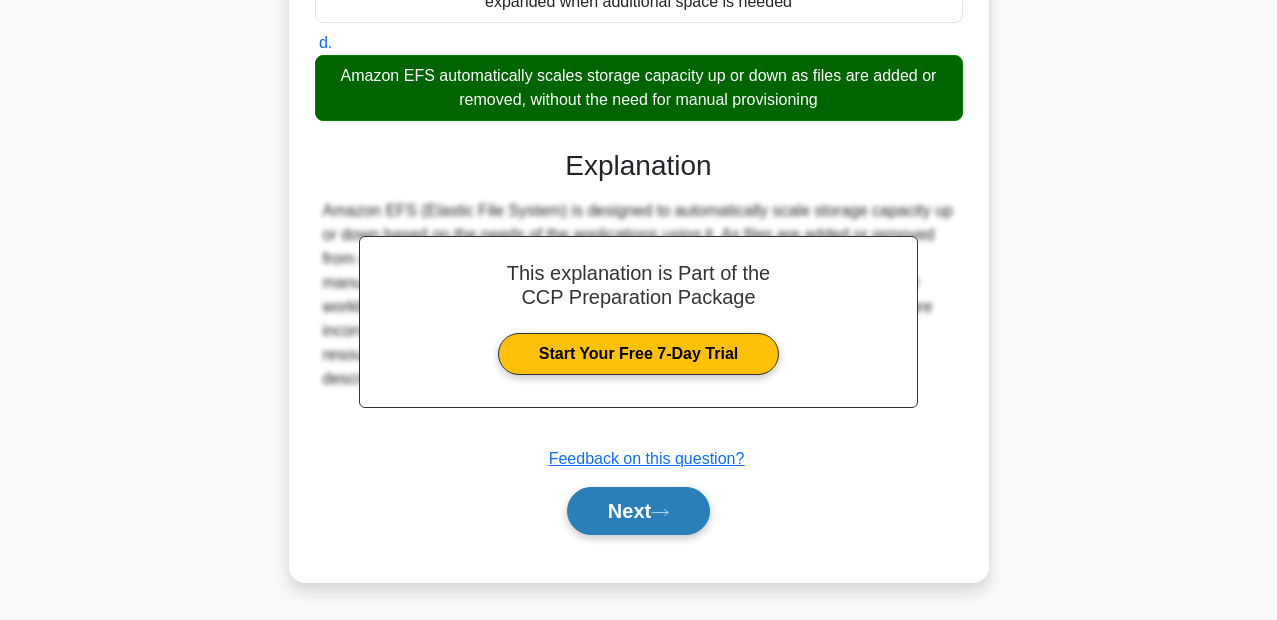 click on "Next" at bounding box center [638, 511] 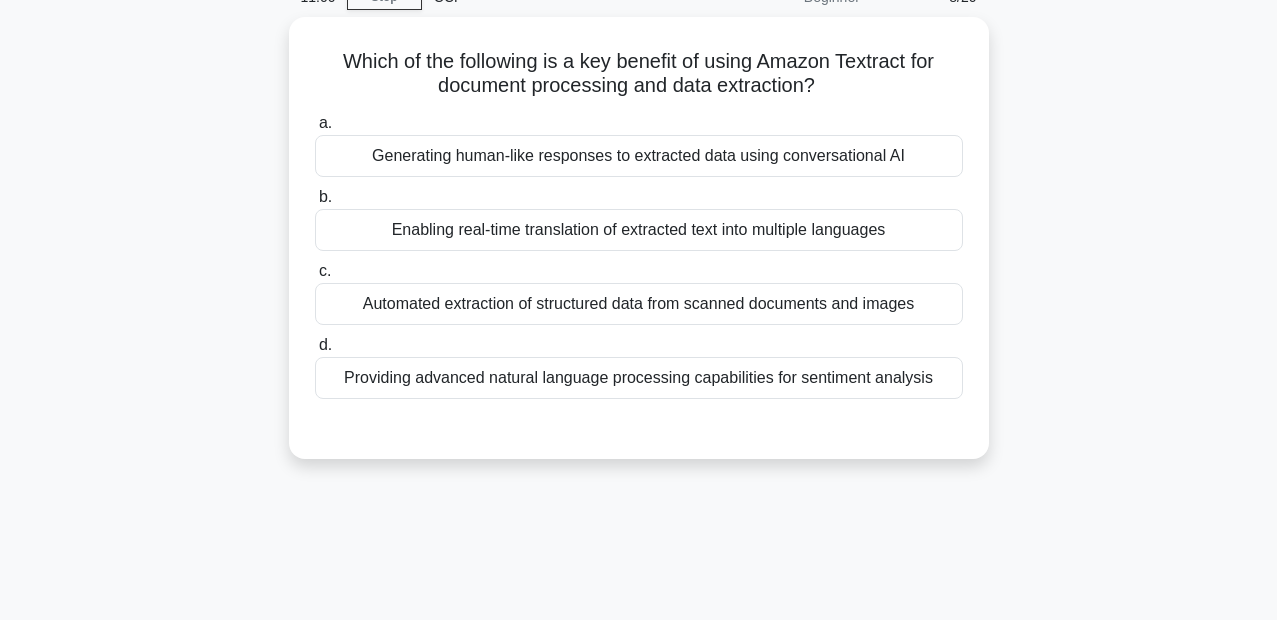 scroll, scrollTop: 0, scrollLeft: 0, axis: both 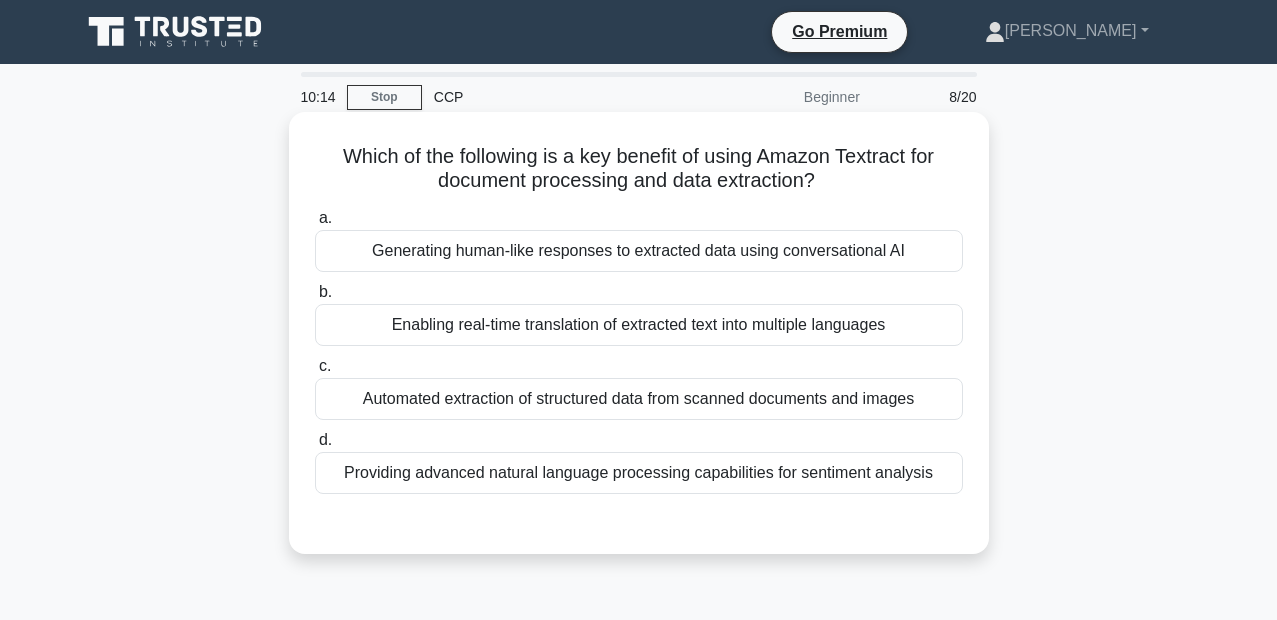click on "Enabling real-time translation of extracted text into multiple languages" at bounding box center [639, 325] 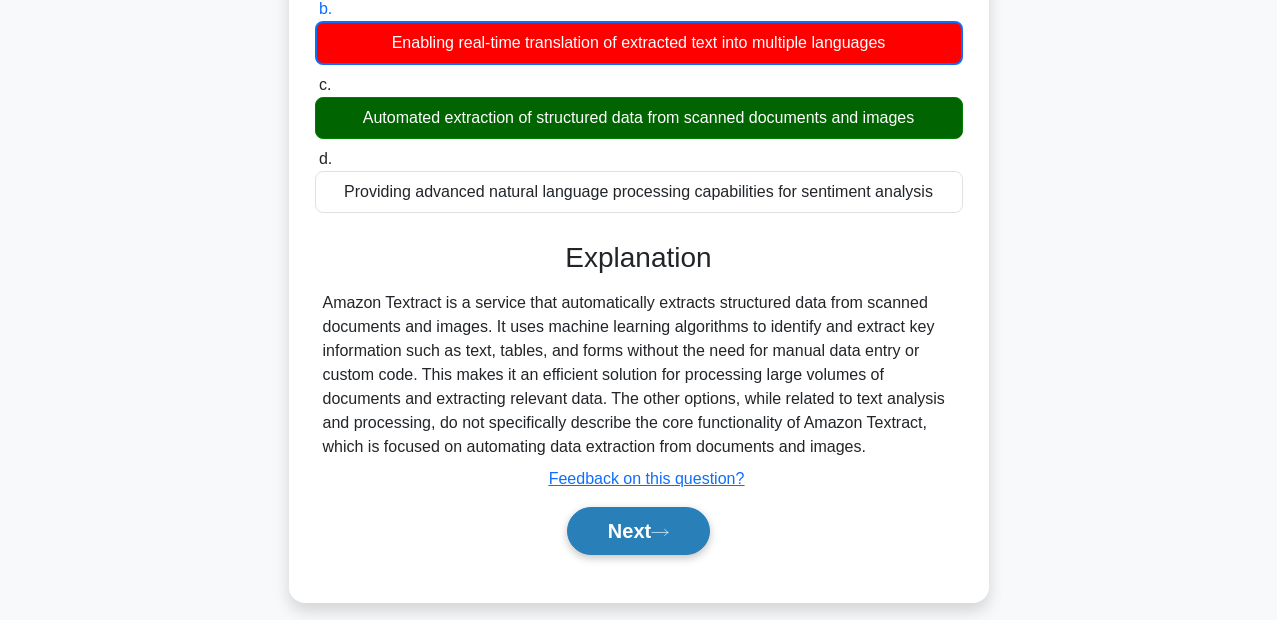 scroll, scrollTop: 360, scrollLeft: 0, axis: vertical 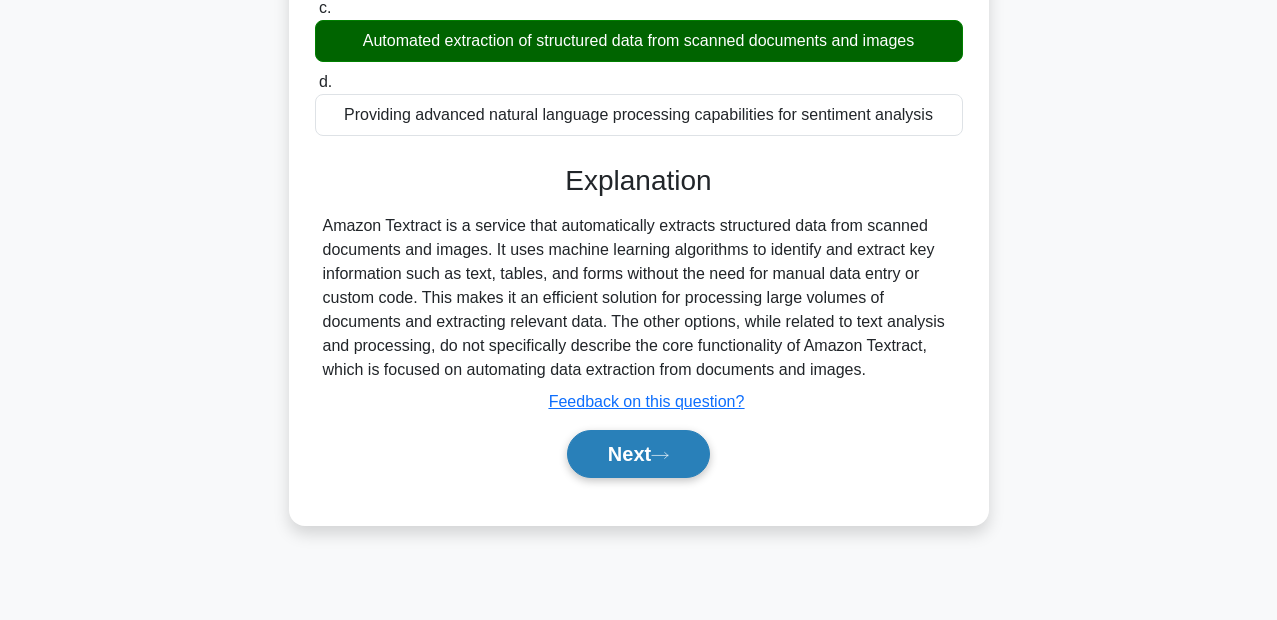 click on "Next" at bounding box center [638, 454] 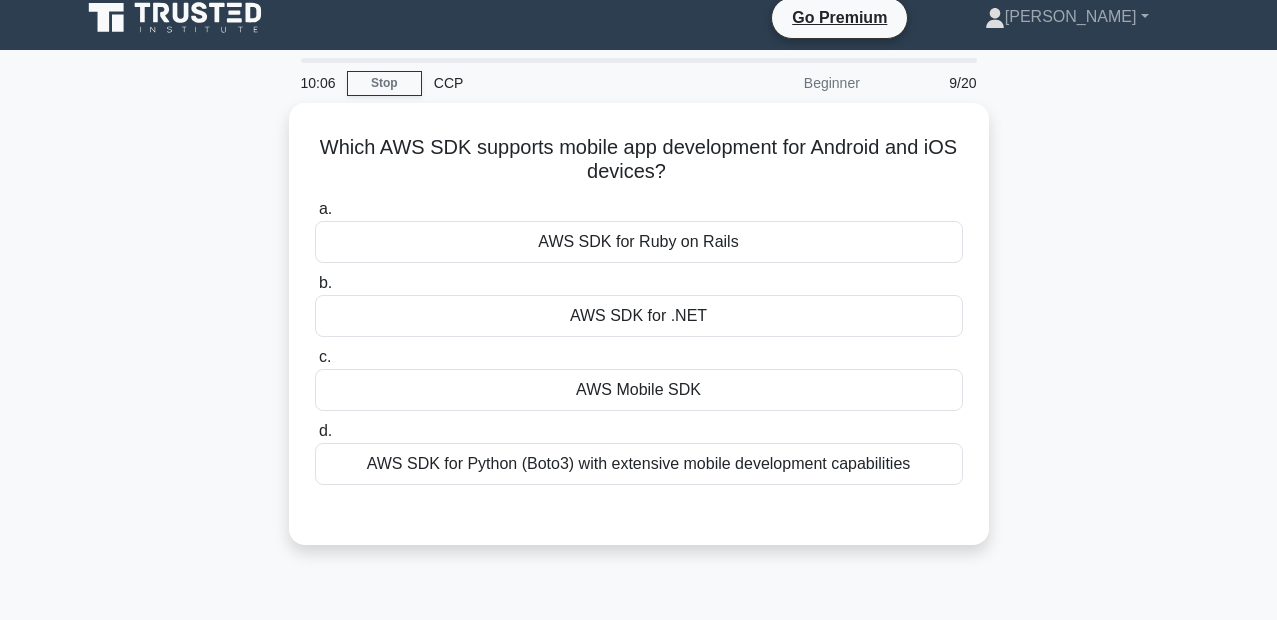 scroll, scrollTop: 0, scrollLeft: 0, axis: both 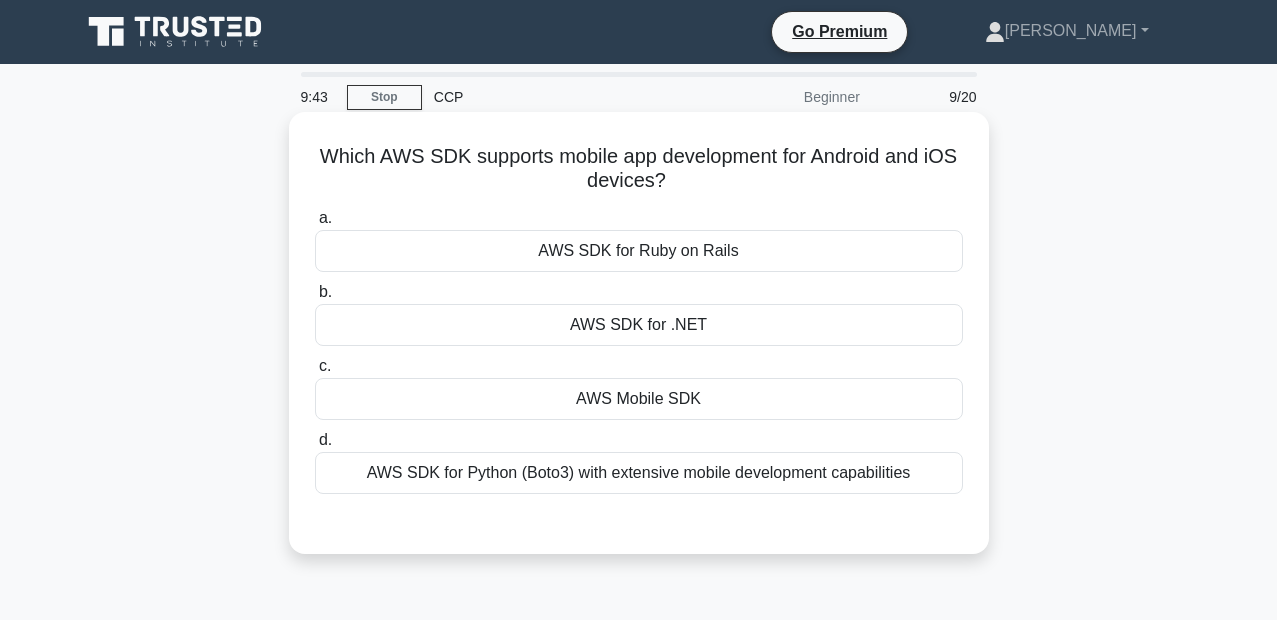 click on "AWS Mobile SDK" at bounding box center (639, 399) 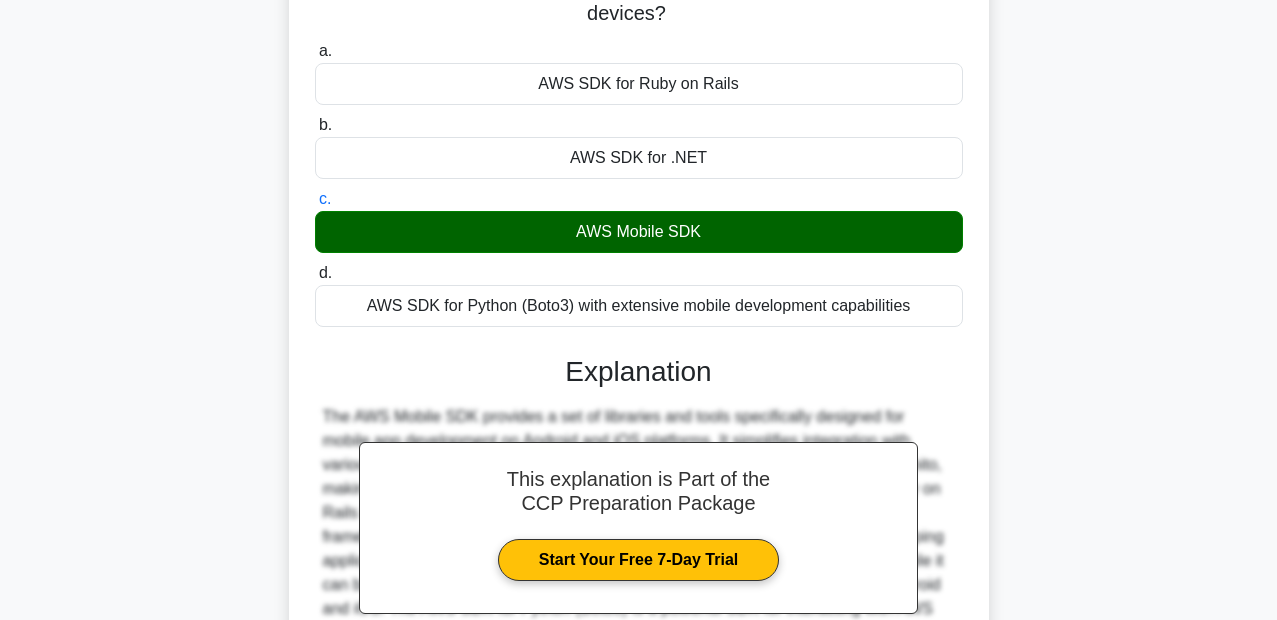scroll, scrollTop: 460, scrollLeft: 0, axis: vertical 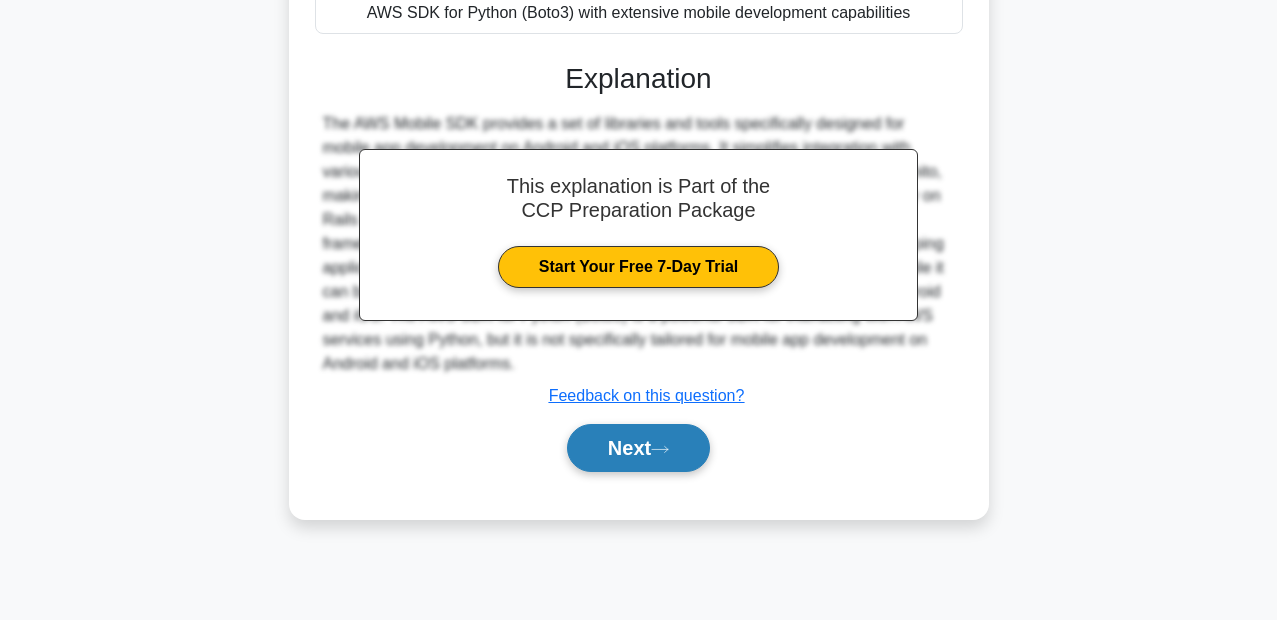 click on "Next" at bounding box center [638, 448] 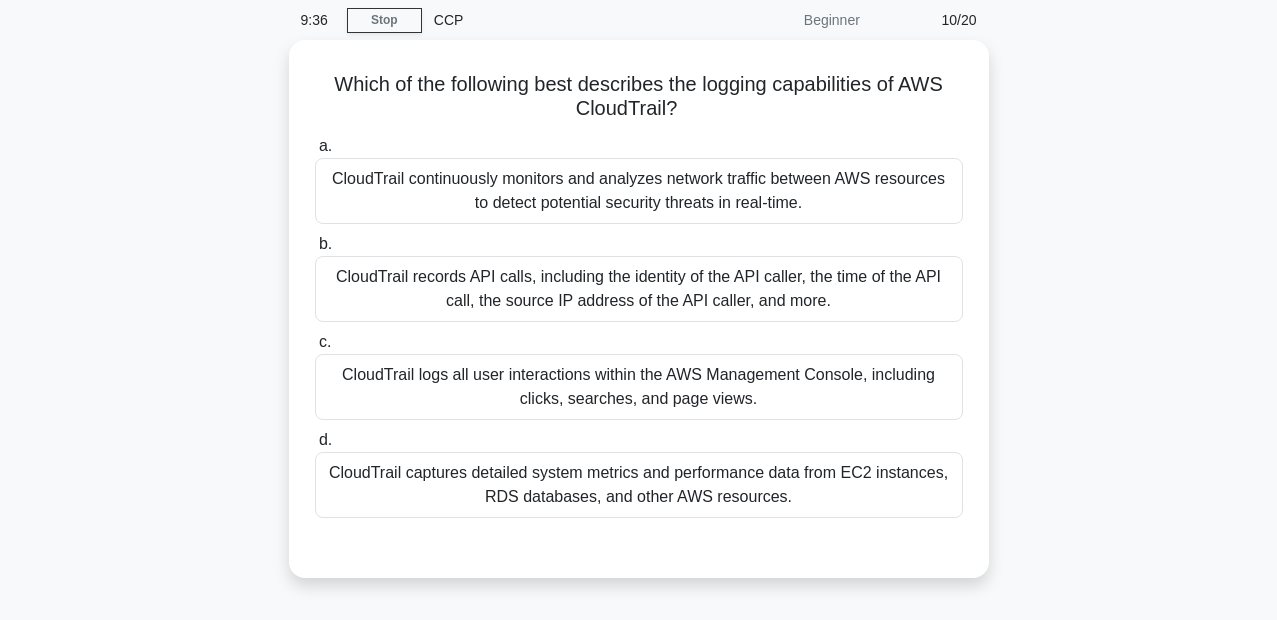 scroll, scrollTop: 120, scrollLeft: 0, axis: vertical 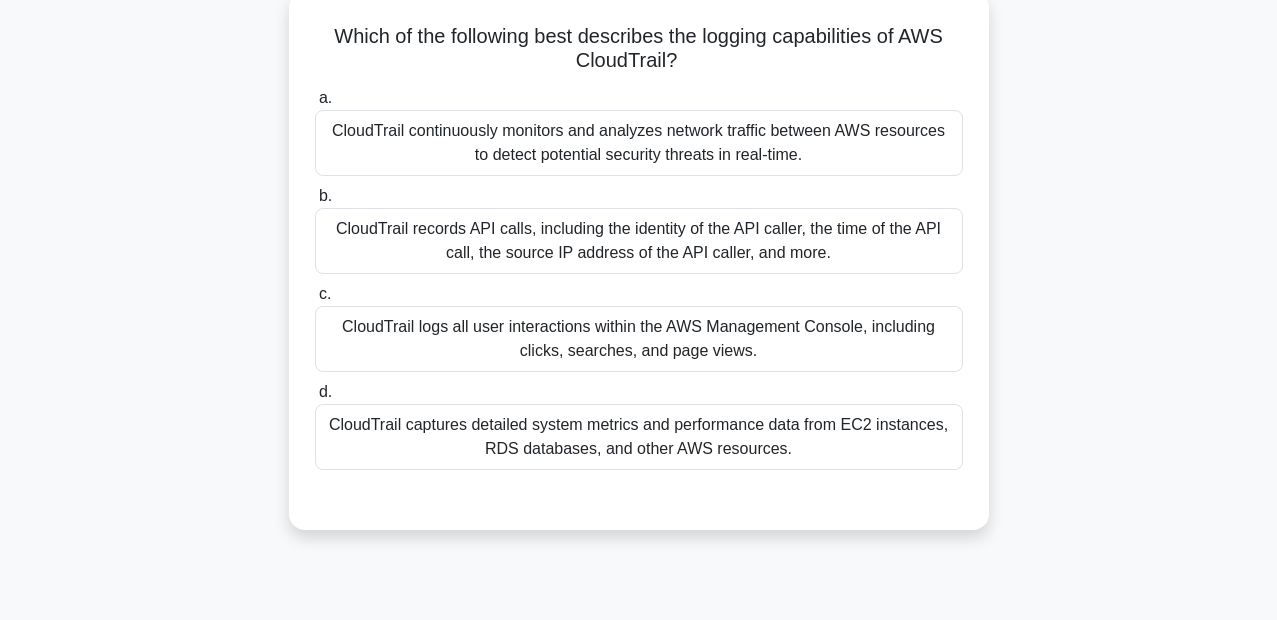 click on "CloudTrail records API calls, including the identity of the API caller, the time of the API call, the source IP address of the API caller, and more." at bounding box center (639, 241) 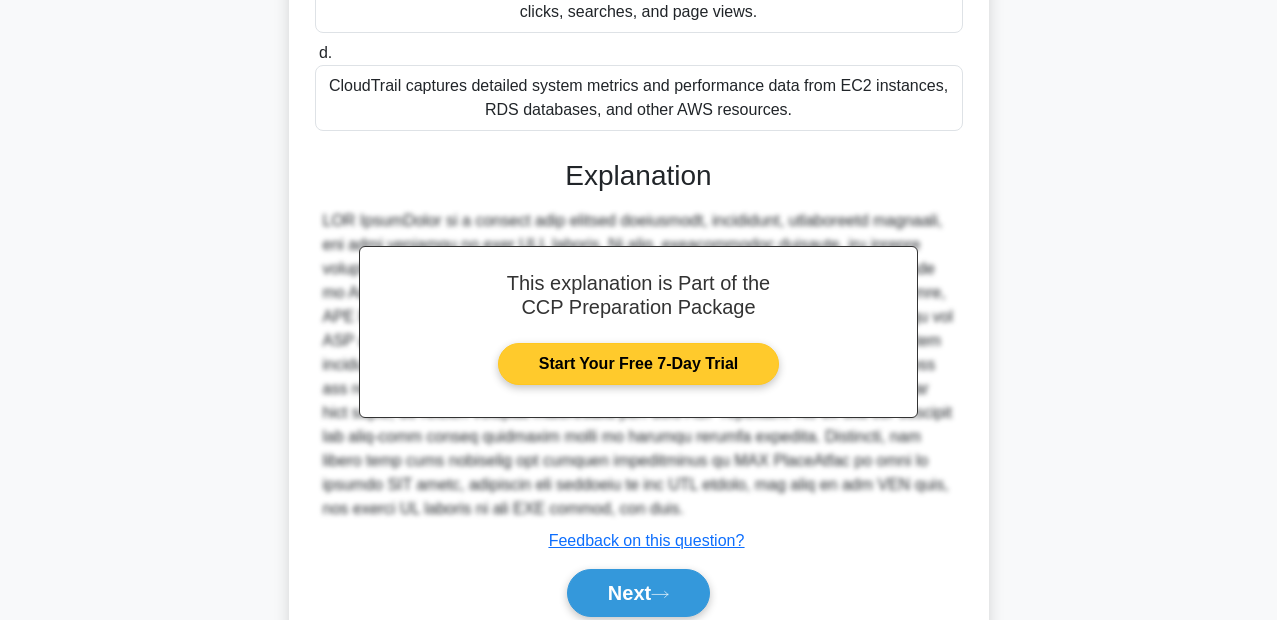 scroll, scrollTop: 541, scrollLeft: 0, axis: vertical 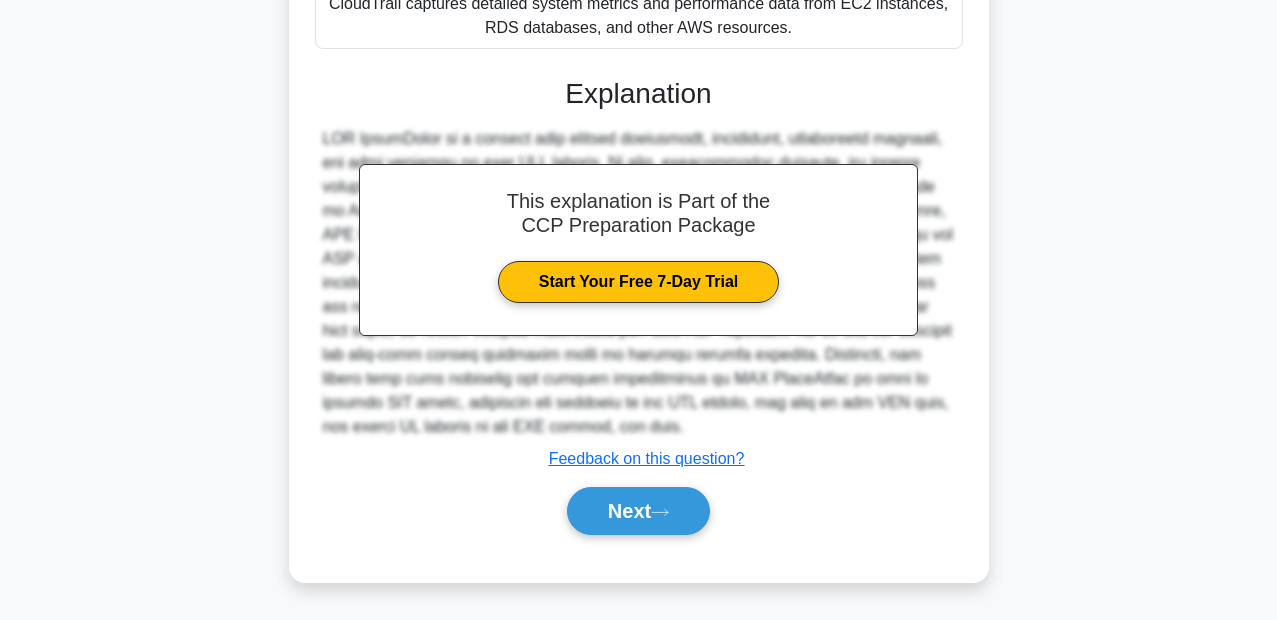 drag, startPoint x: 690, startPoint y: 513, endPoint x: 654, endPoint y: 537, distance: 43.266617 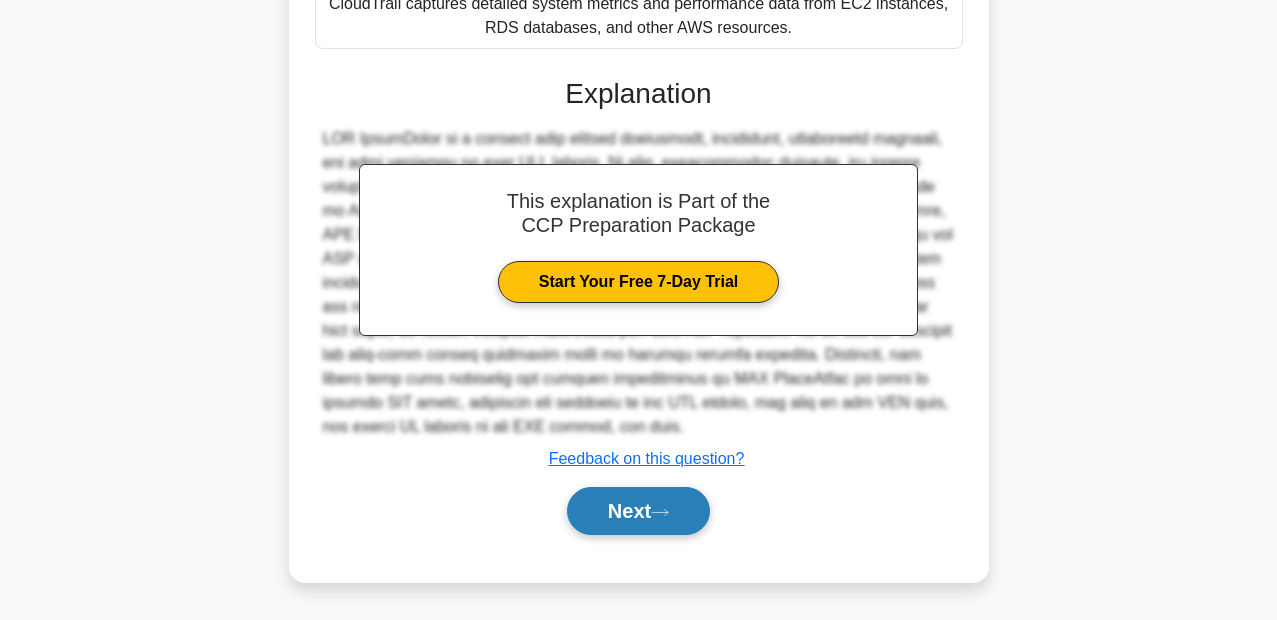 click on "Next" at bounding box center (638, 511) 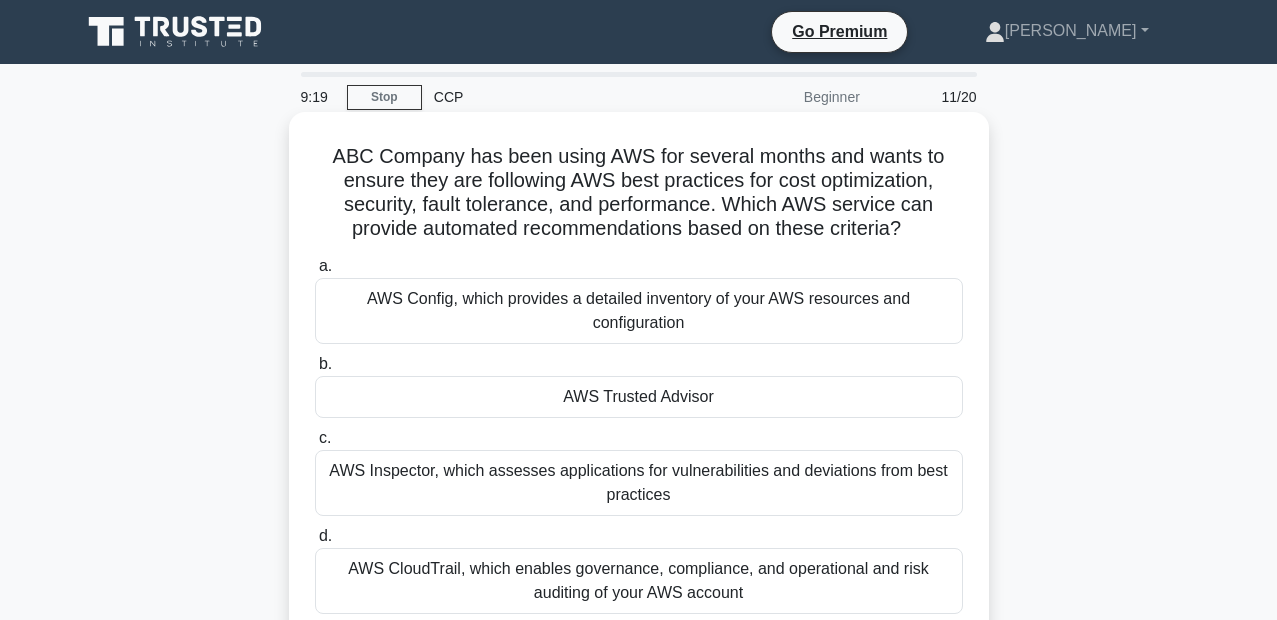 scroll, scrollTop: 120, scrollLeft: 0, axis: vertical 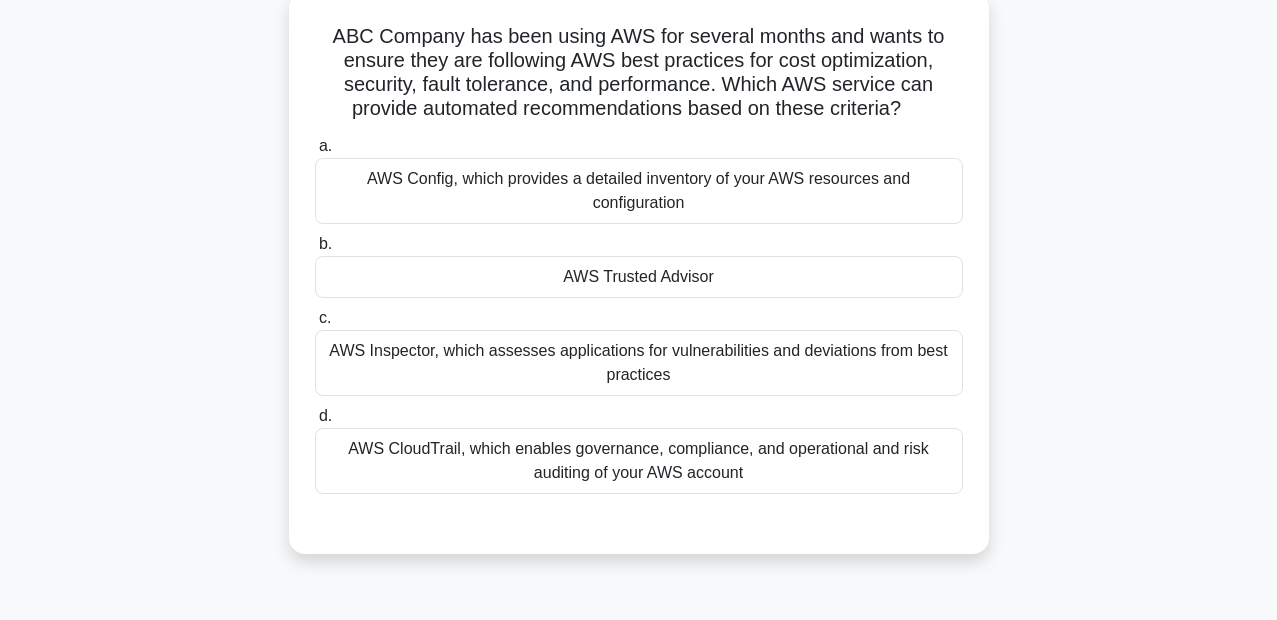 click on "AWS Trusted Advisor" at bounding box center (639, 277) 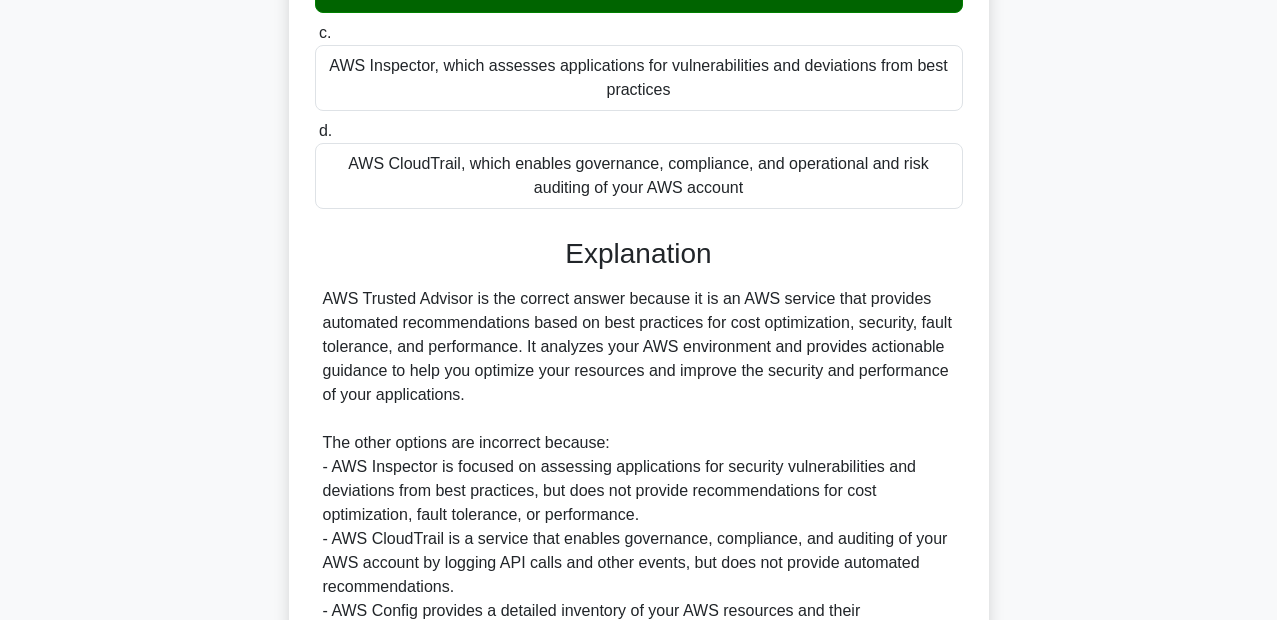 scroll, scrollTop: 637, scrollLeft: 0, axis: vertical 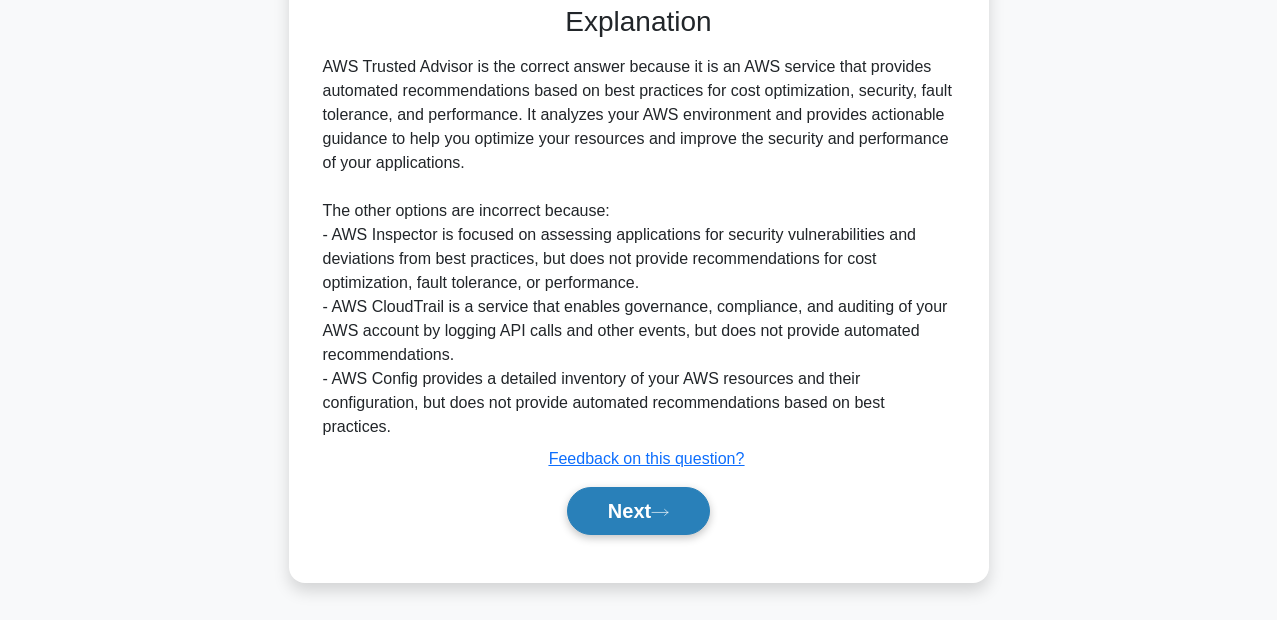 click on "Next" at bounding box center [638, 511] 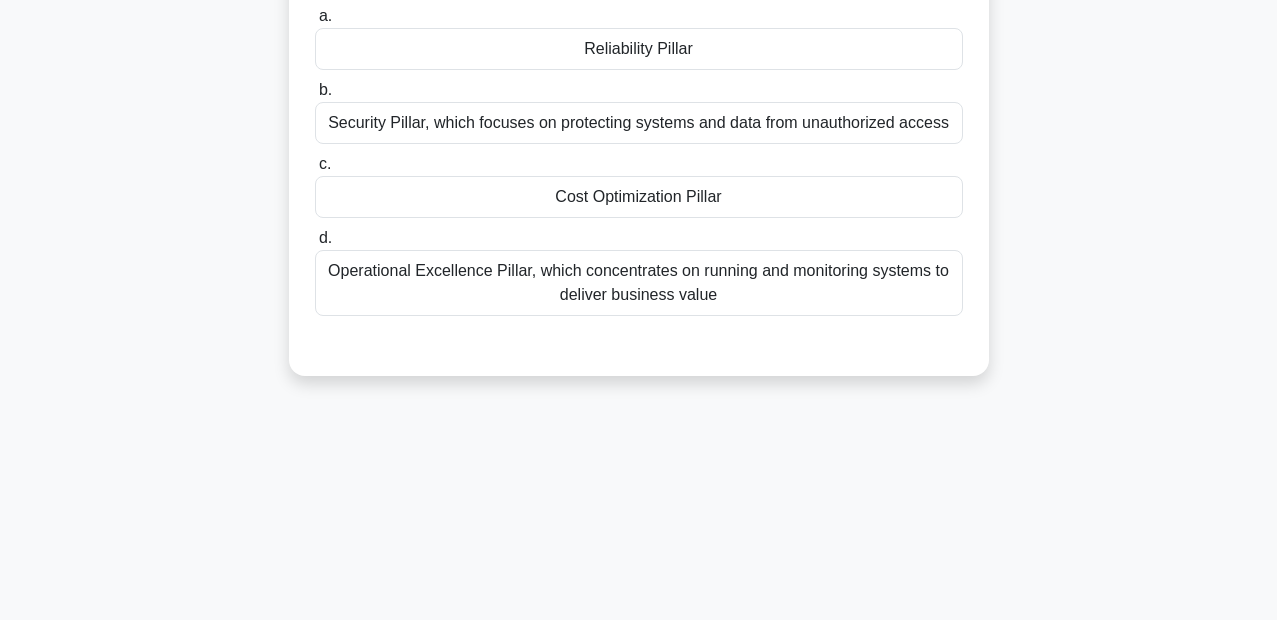 scroll, scrollTop: 0, scrollLeft: 0, axis: both 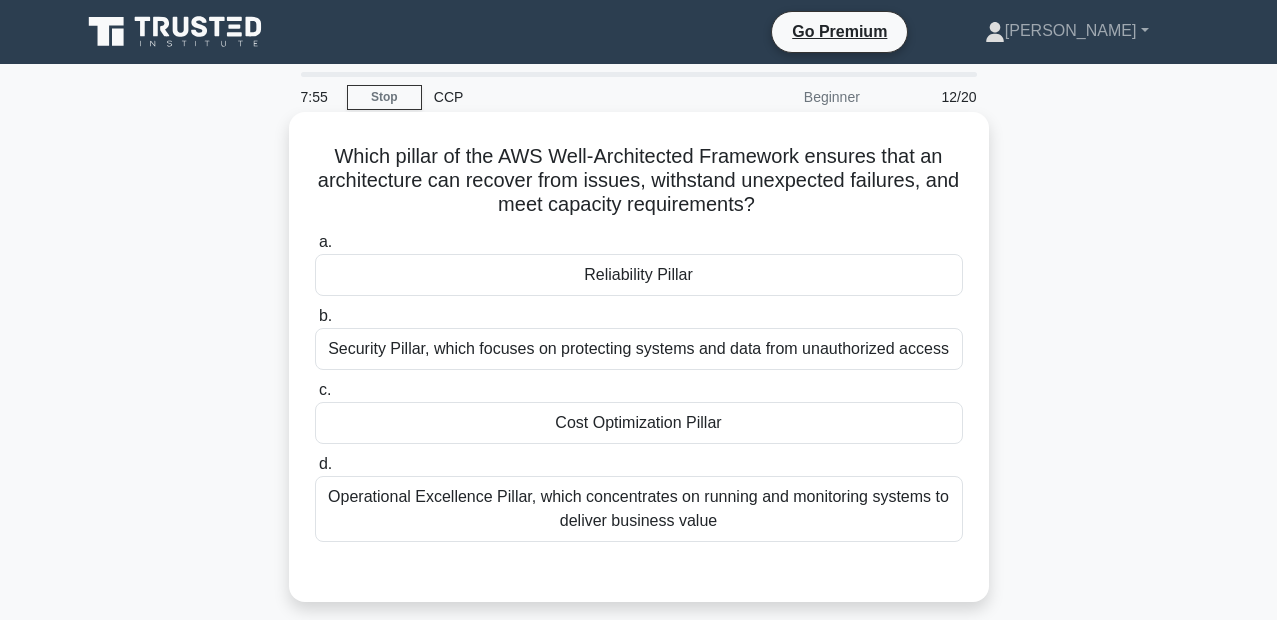 click on "Reliability Pillar" at bounding box center (639, 275) 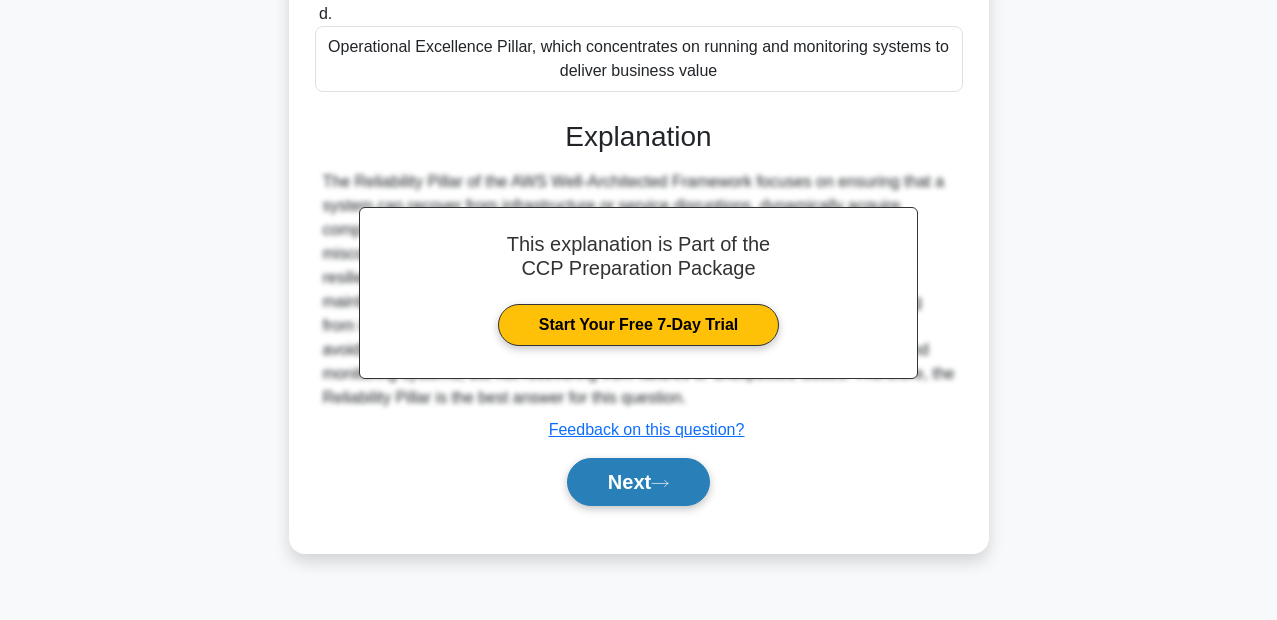 scroll, scrollTop: 460, scrollLeft: 0, axis: vertical 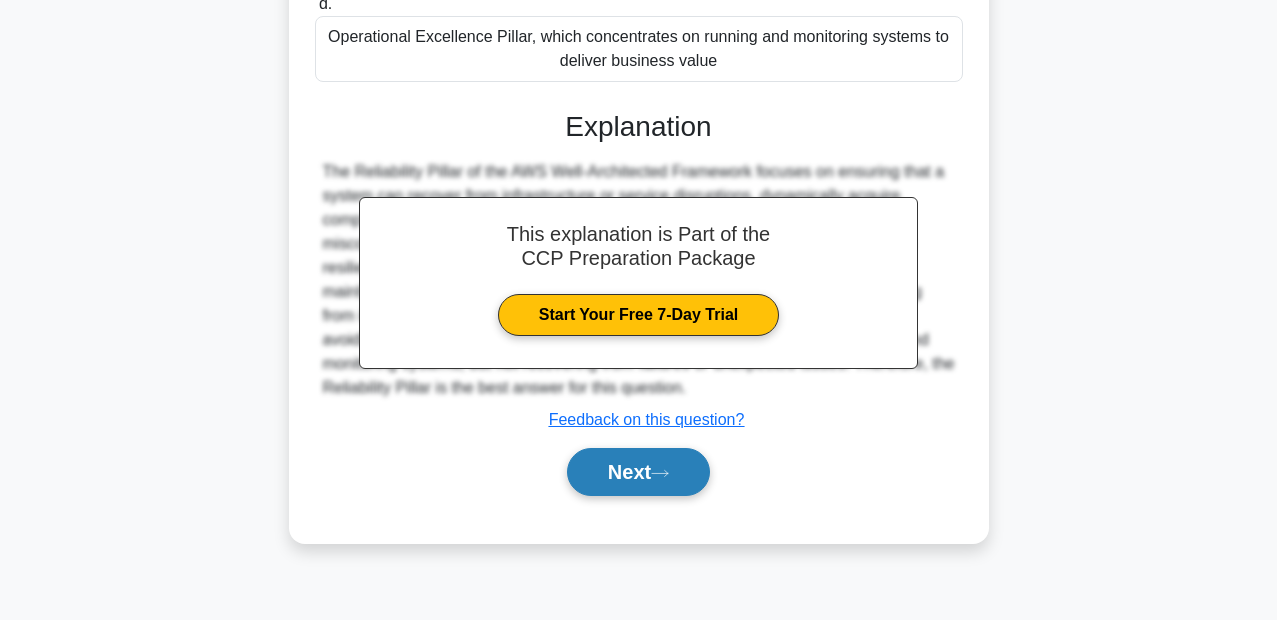 click on "Next" at bounding box center [638, 472] 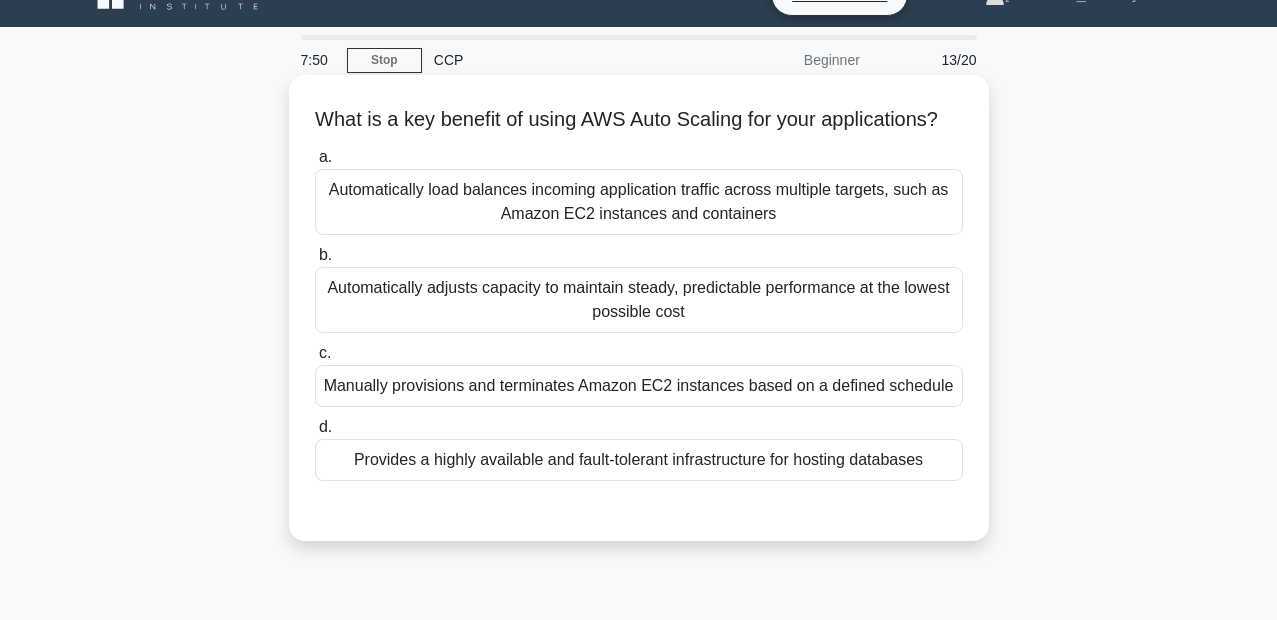 scroll, scrollTop: 0, scrollLeft: 0, axis: both 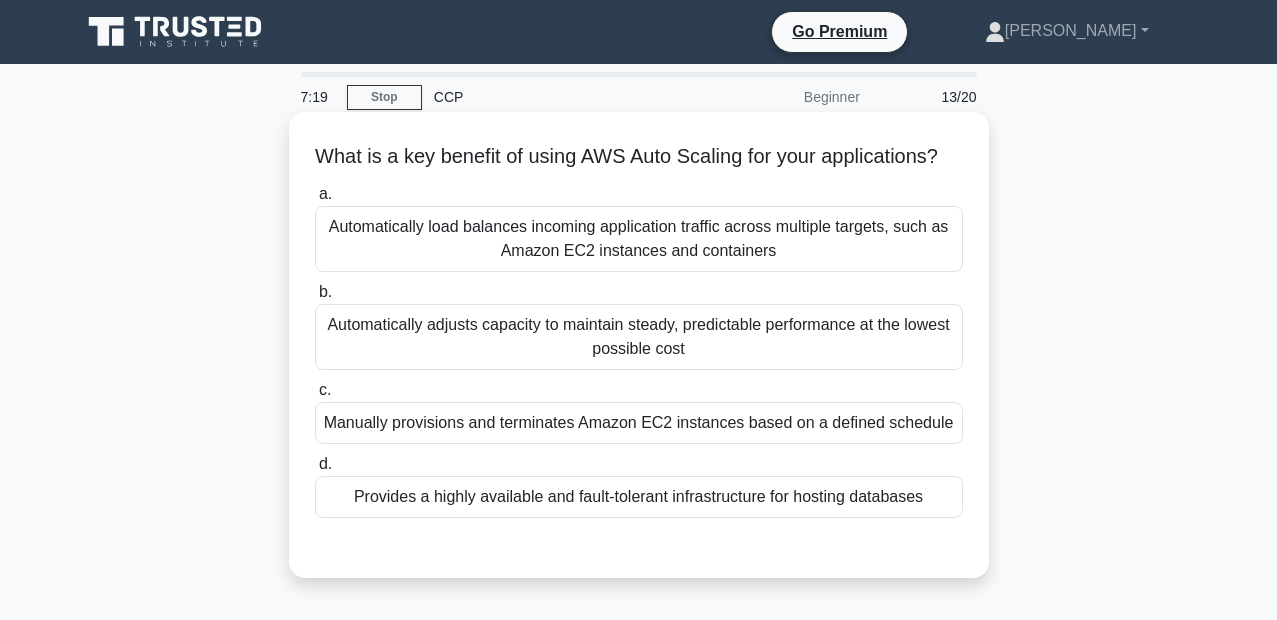 click on "Automatically adjusts capacity to maintain steady, predictable performance at the lowest possible cost" at bounding box center (639, 337) 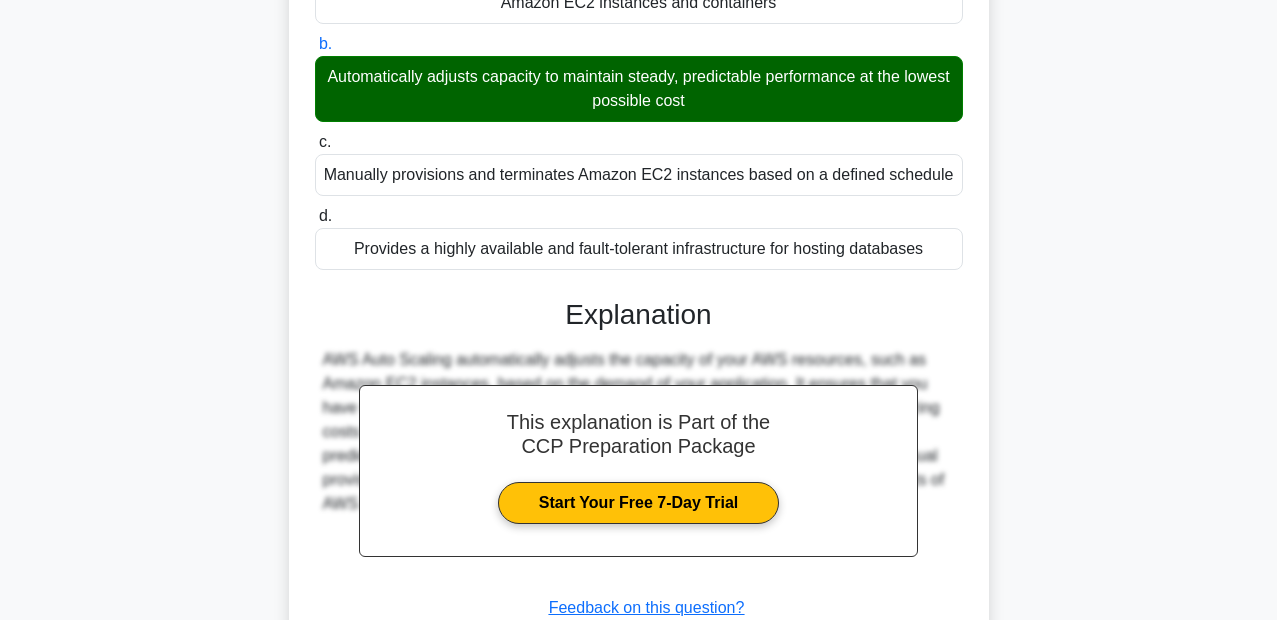 scroll, scrollTop: 460, scrollLeft: 0, axis: vertical 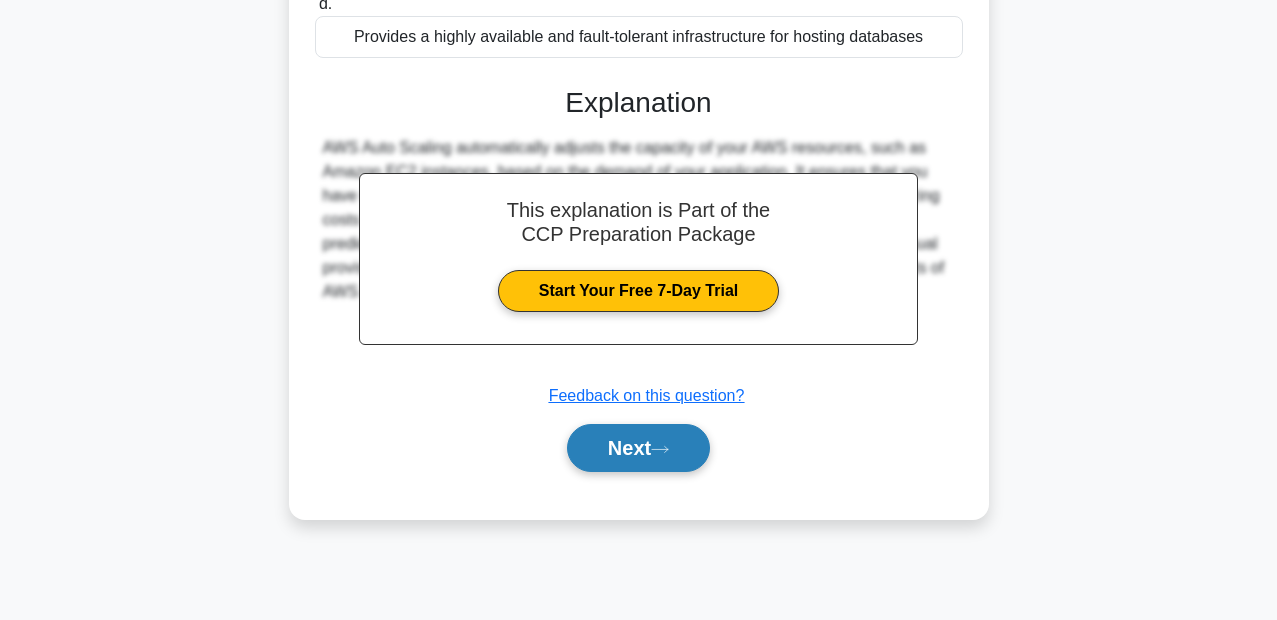 click on "Next" at bounding box center [638, 448] 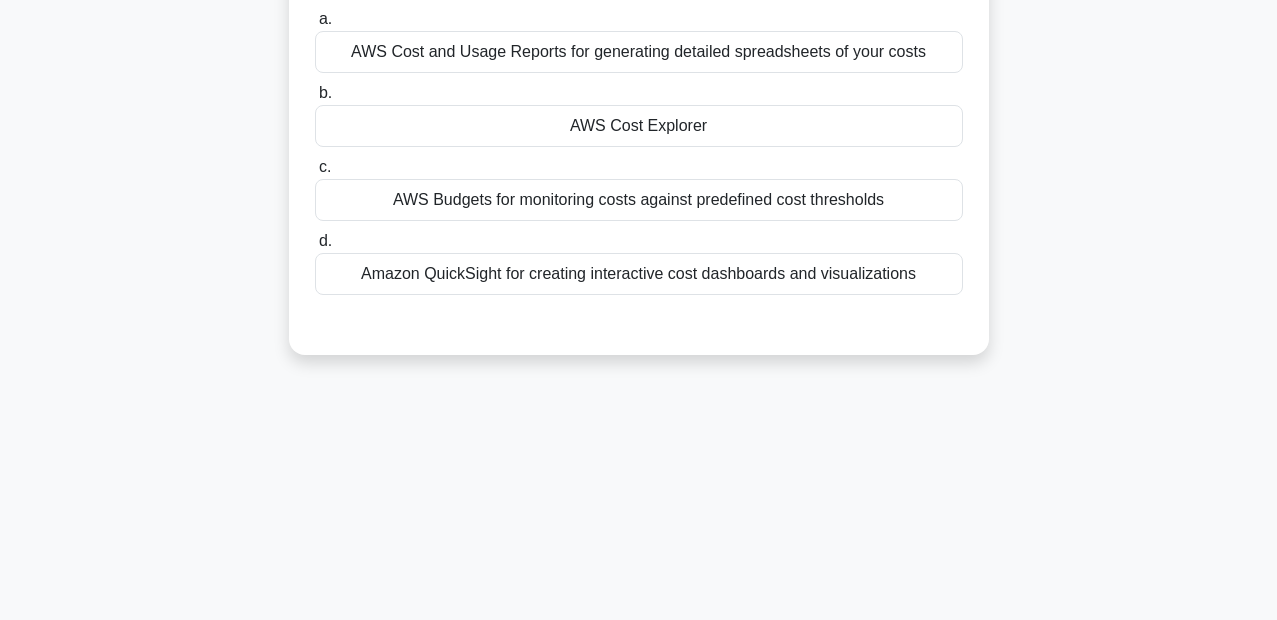 scroll, scrollTop: 0, scrollLeft: 0, axis: both 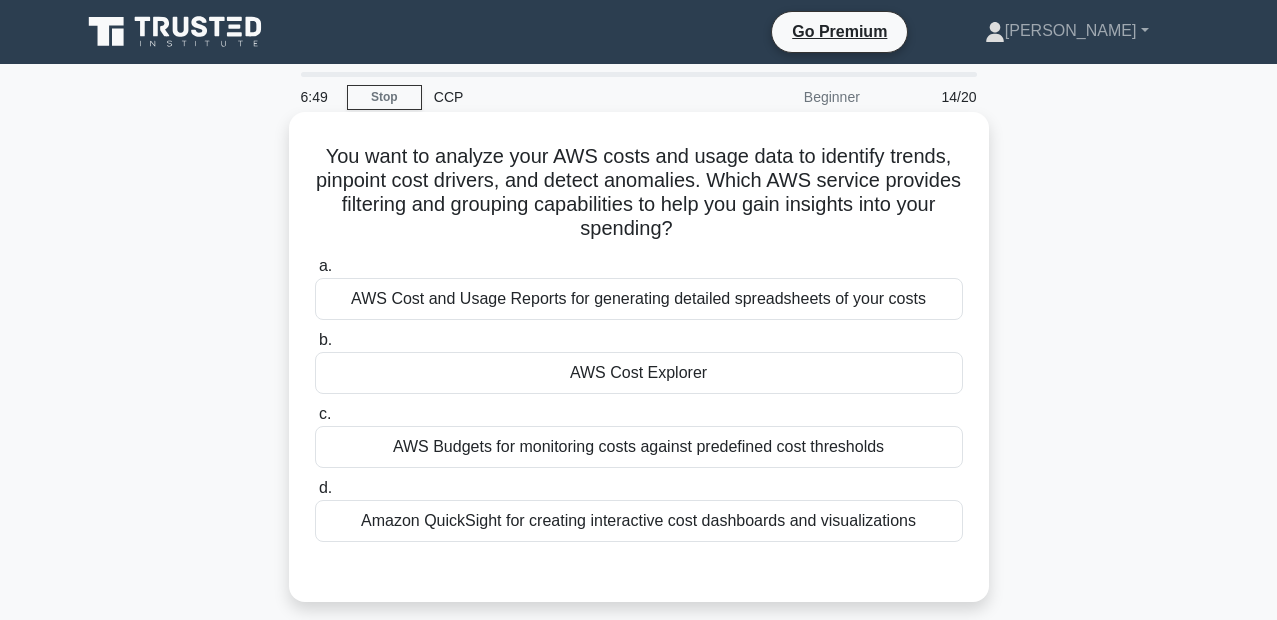 click on "AWS Cost Explorer" at bounding box center (639, 373) 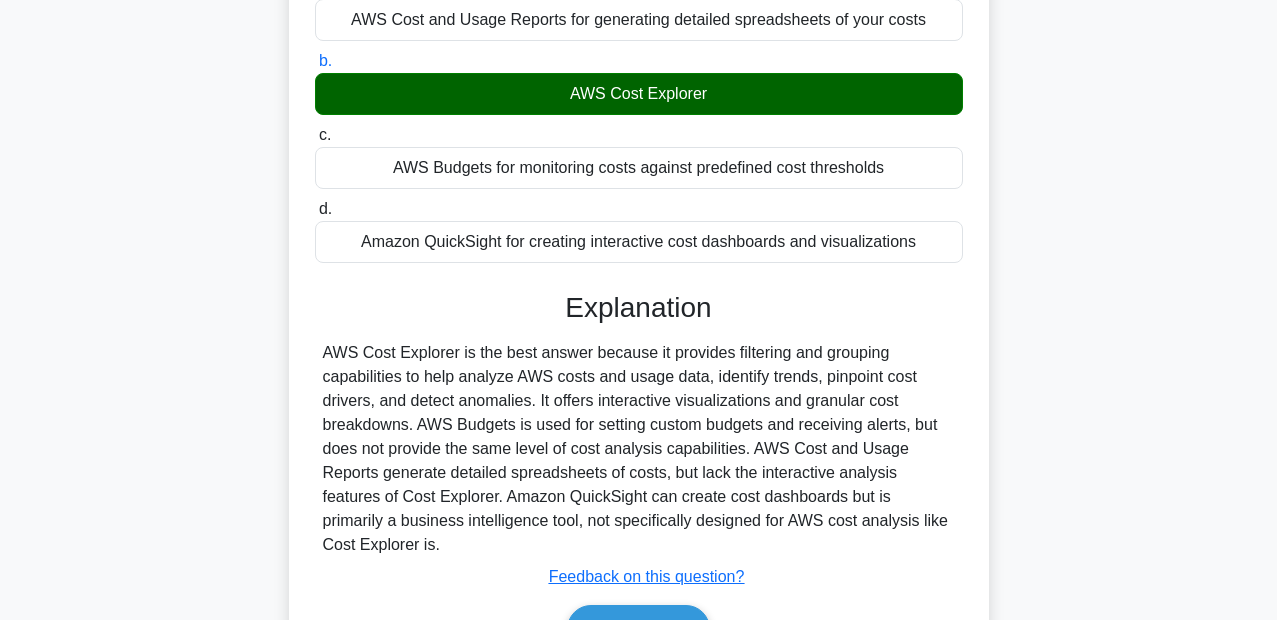 scroll, scrollTop: 460, scrollLeft: 0, axis: vertical 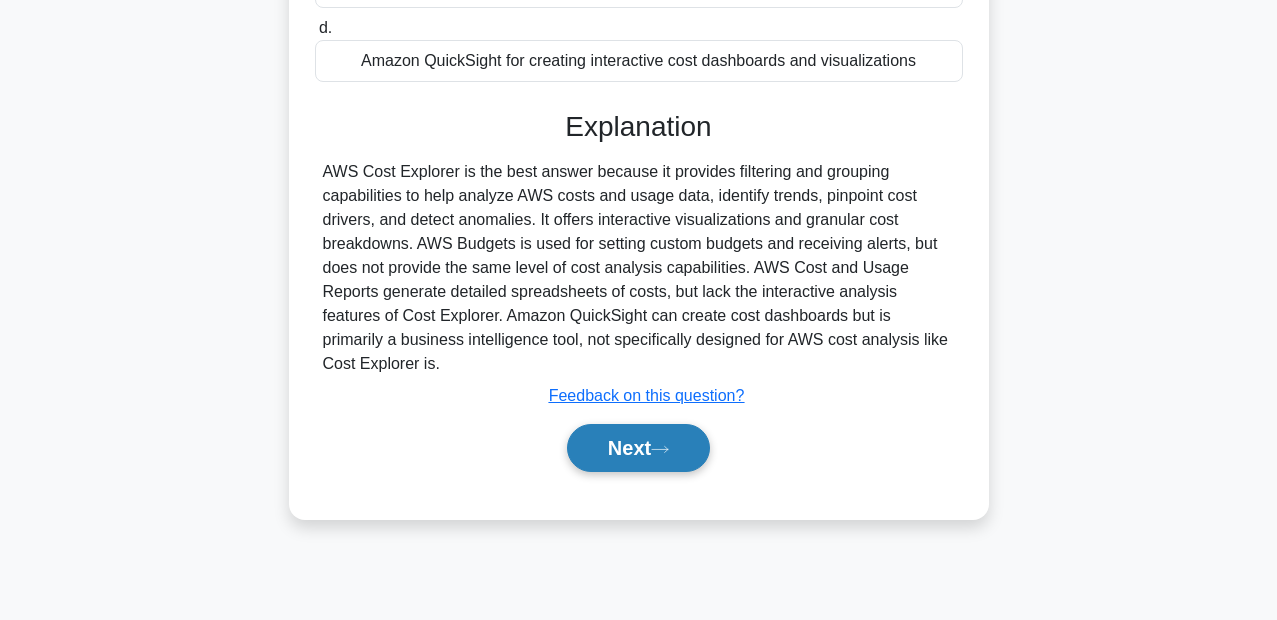 click on "Next" at bounding box center (638, 448) 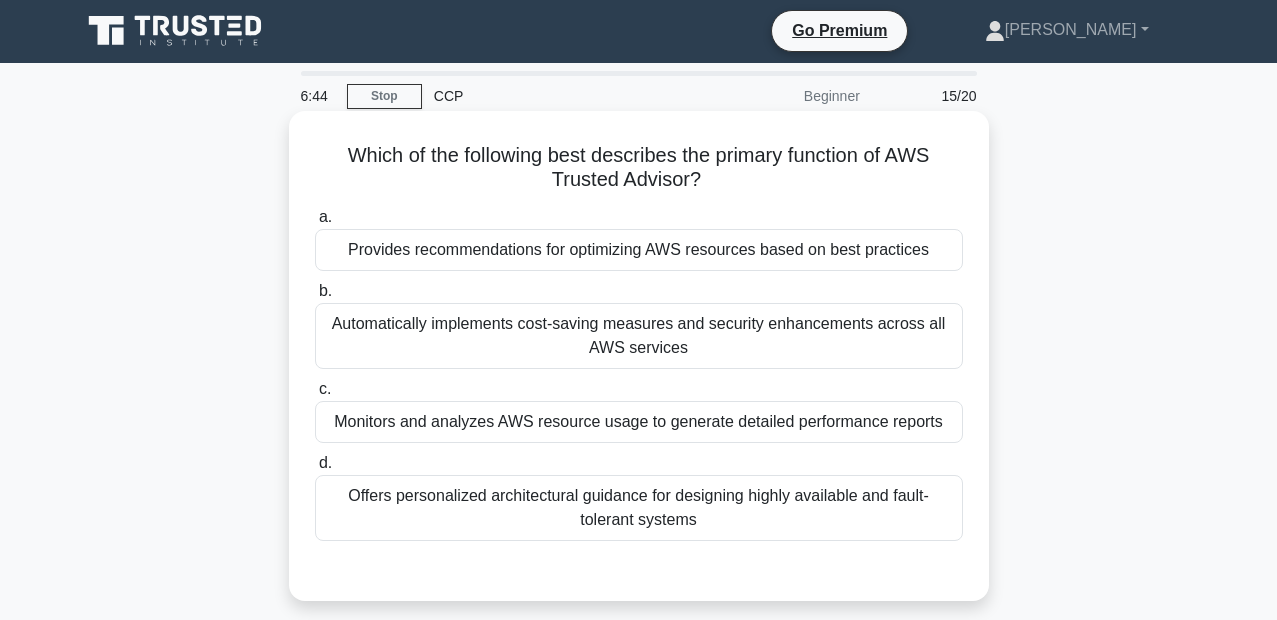 scroll, scrollTop: 0, scrollLeft: 0, axis: both 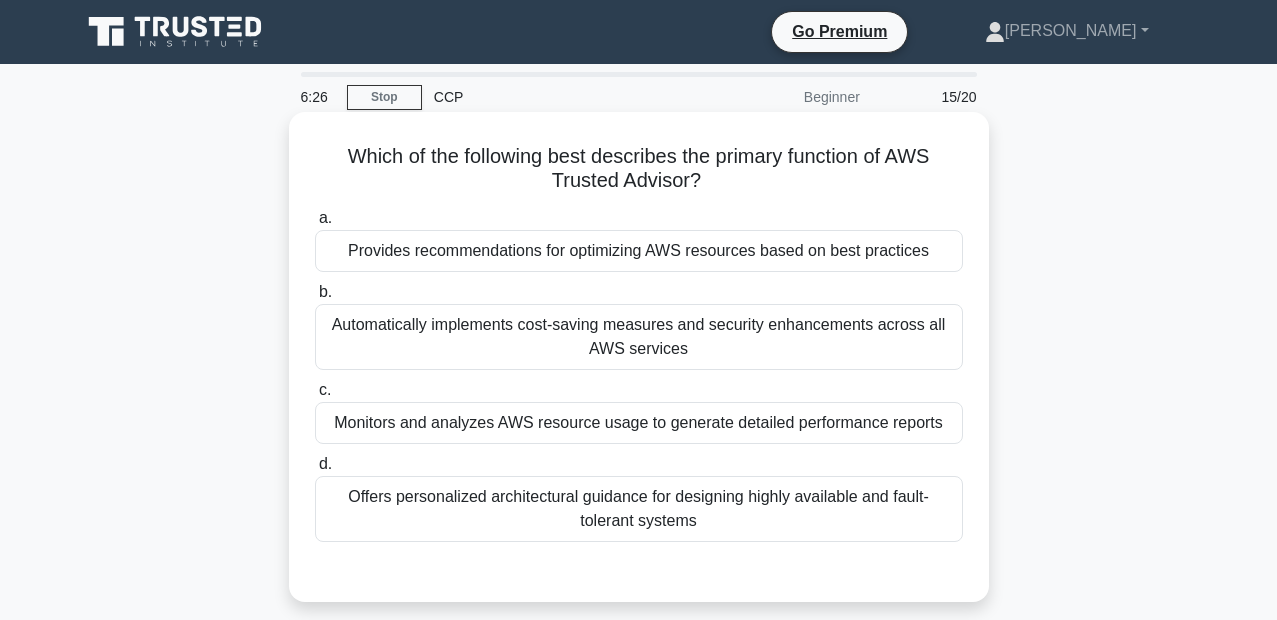 click on "Offers personalized architectural guidance for designing highly available and fault-tolerant systems" at bounding box center [639, 509] 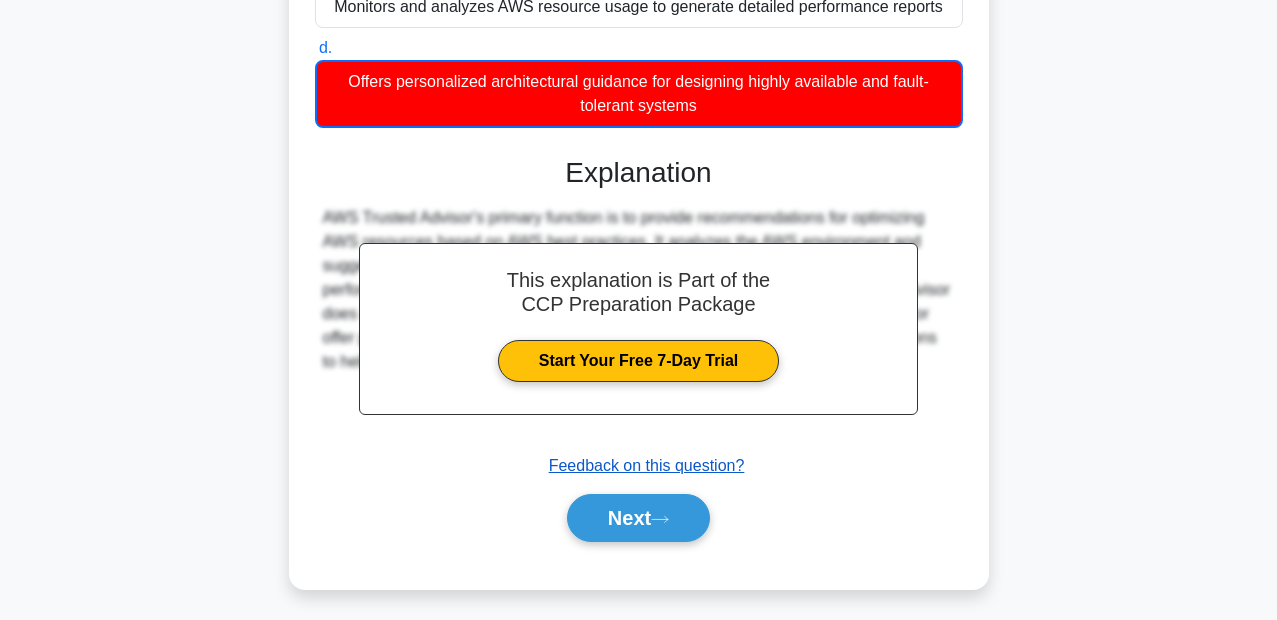 scroll, scrollTop: 460, scrollLeft: 0, axis: vertical 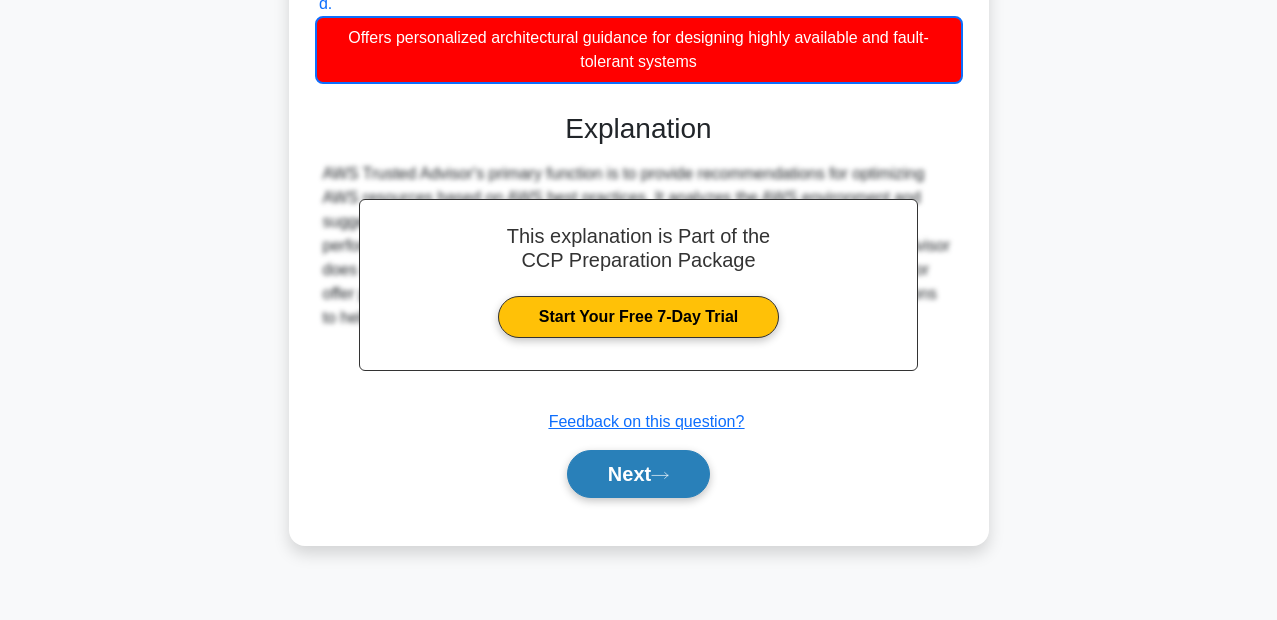 click on "Next" at bounding box center (638, 474) 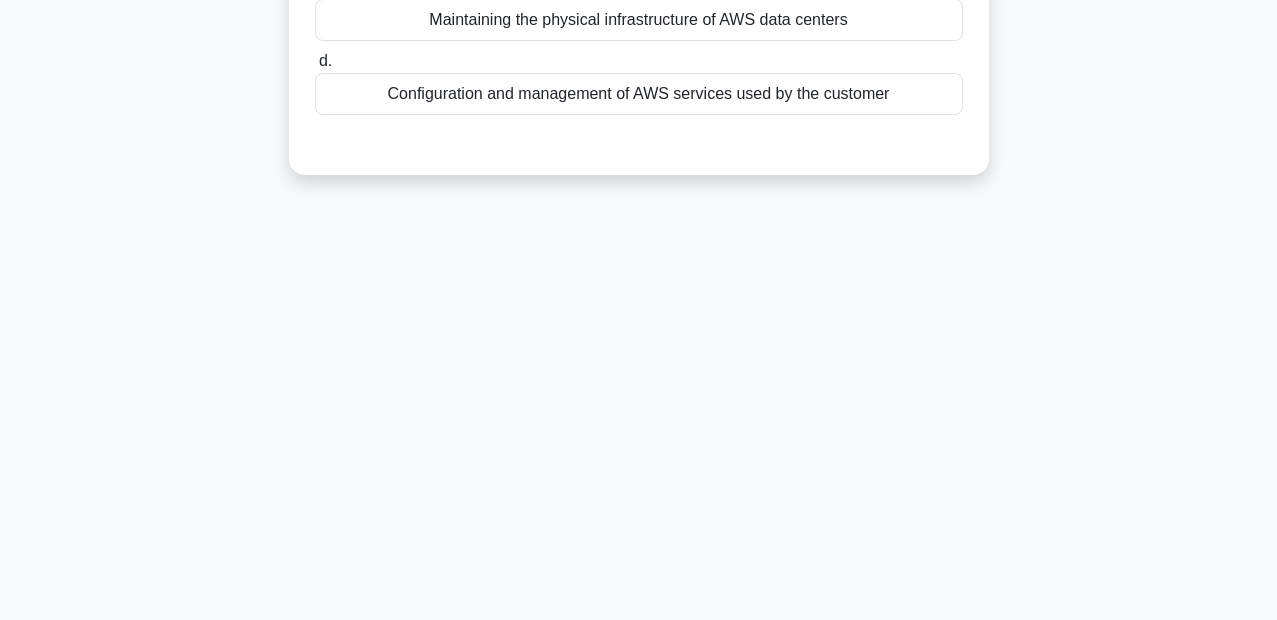 scroll, scrollTop: 0, scrollLeft: 0, axis: both 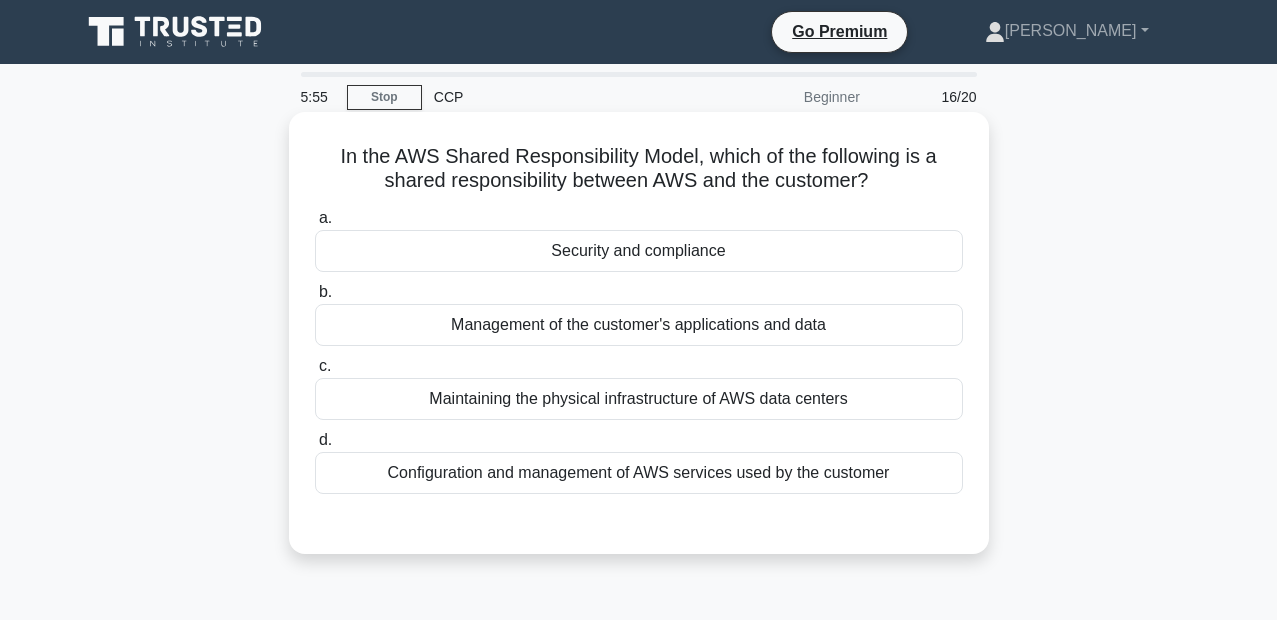 click on "Configuration and management of AWS services used by the customer" at bounding box center (639, 473) 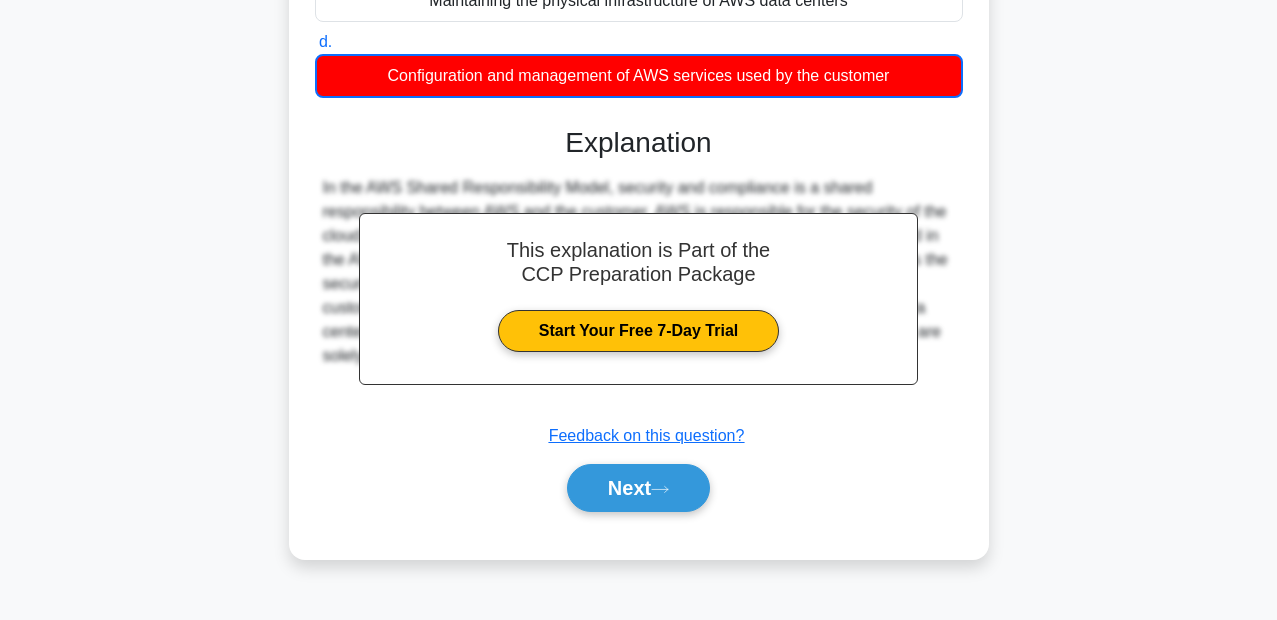 scroll, scrollTop: 460, scrollLeft: 0, axis: vertical 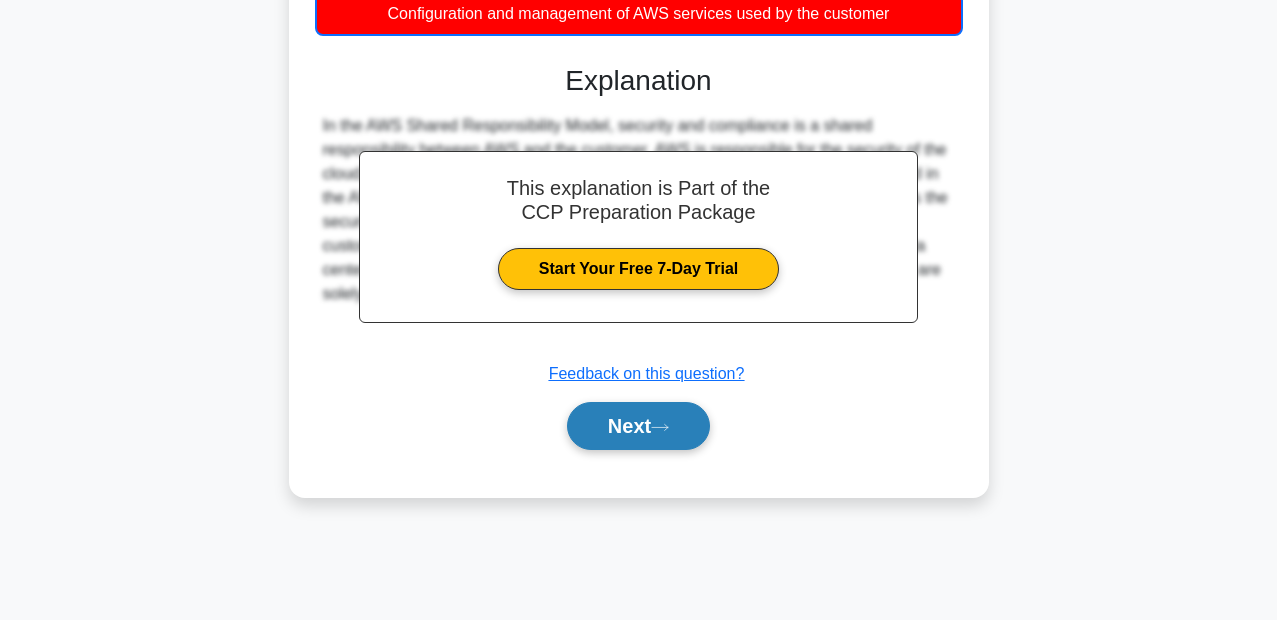 click on "Next" at bounding box center [638, 426] 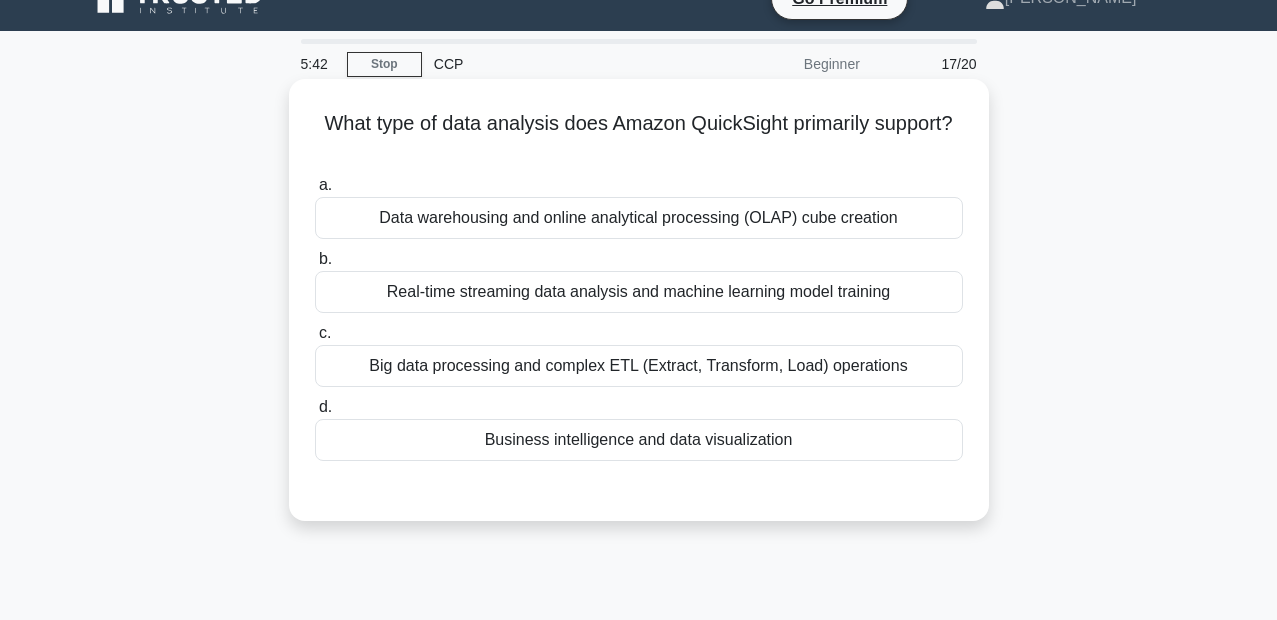 scroll, scrollTop: 0, scrollLeft: 0, axis: both 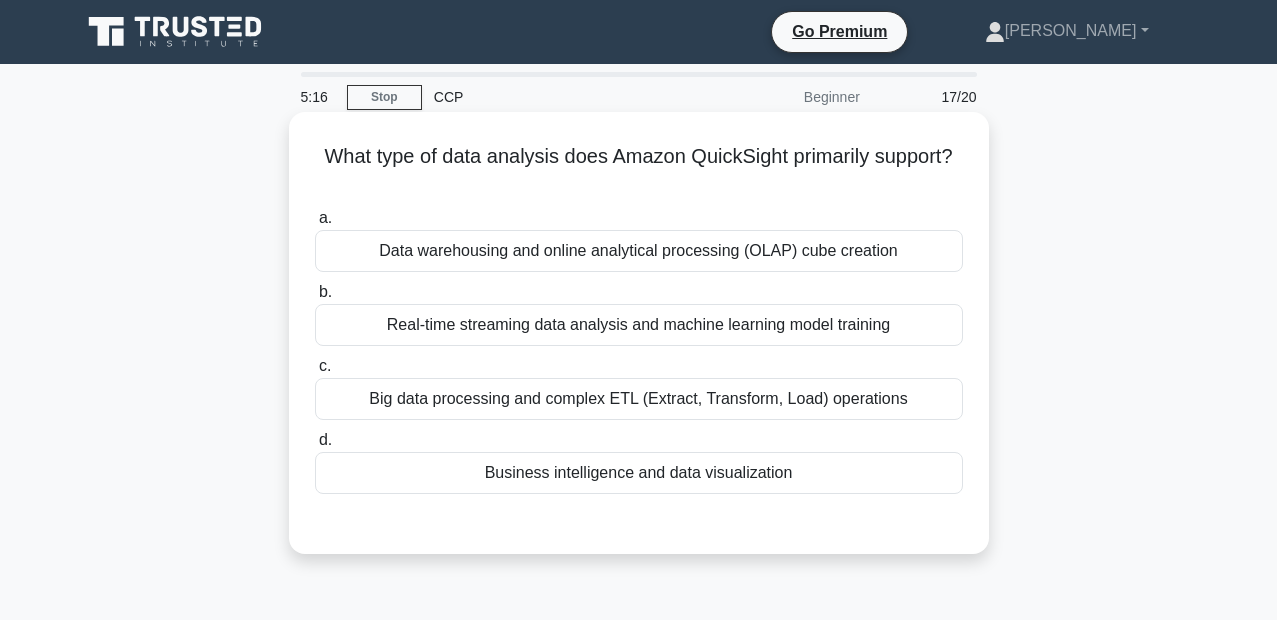 click on "Data warehousing and online analytical processing (OLAP) cube creation" at bounding box center (639, 251) 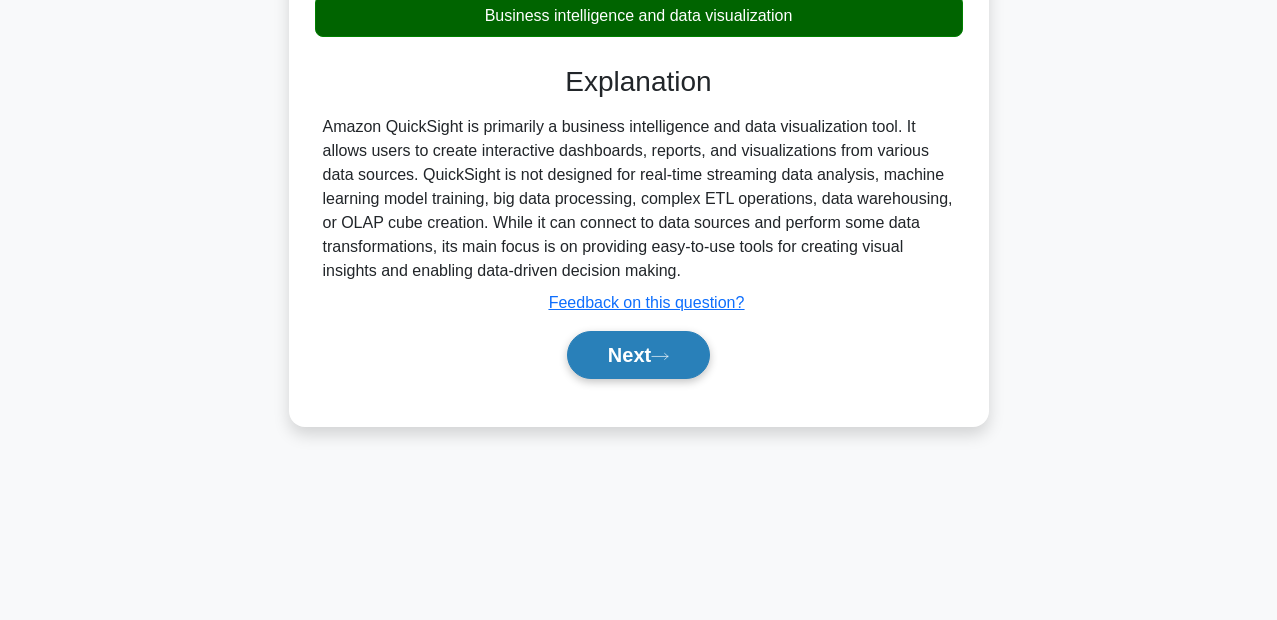 scroll, scrollTop: 460, scrollLeft: 0, axis: vertical 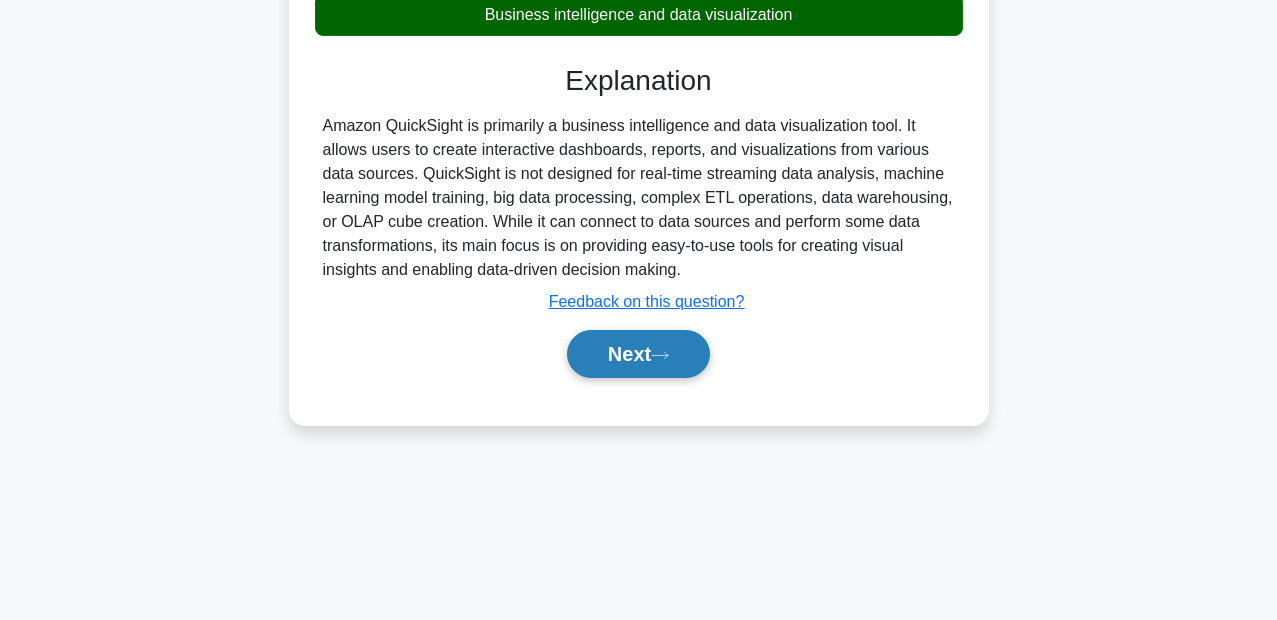 click on "Next" at bounding box center (638, 354) 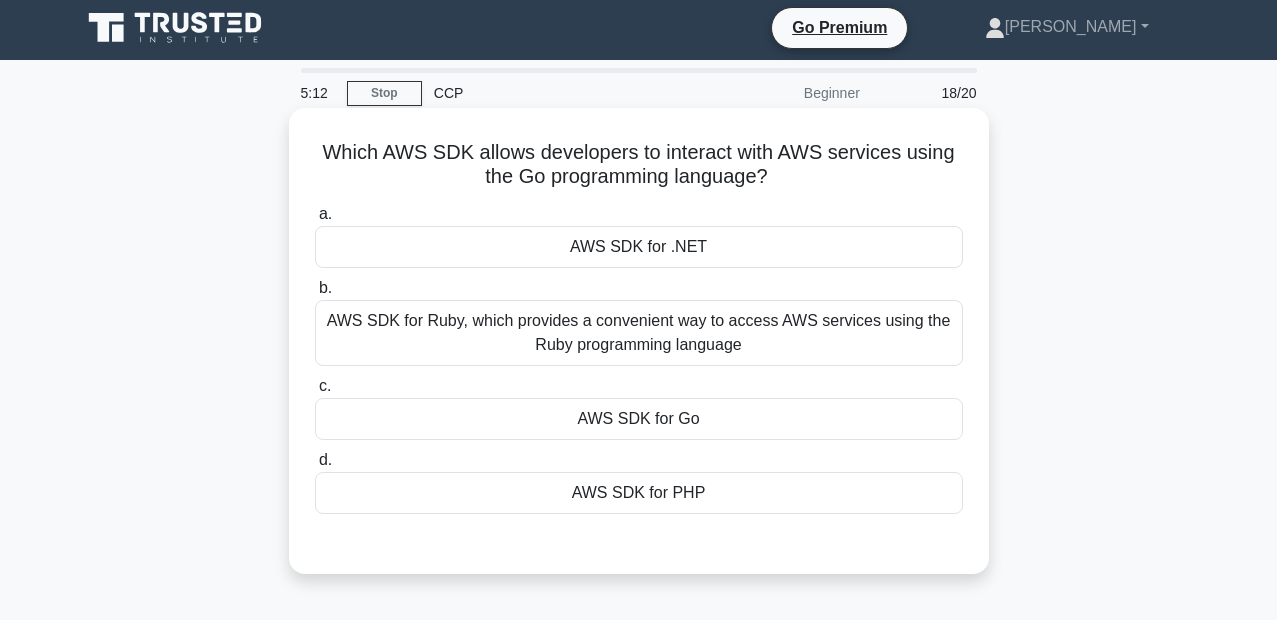 scroll, scrollTop: 0, scrollLeft: 0, axis: both 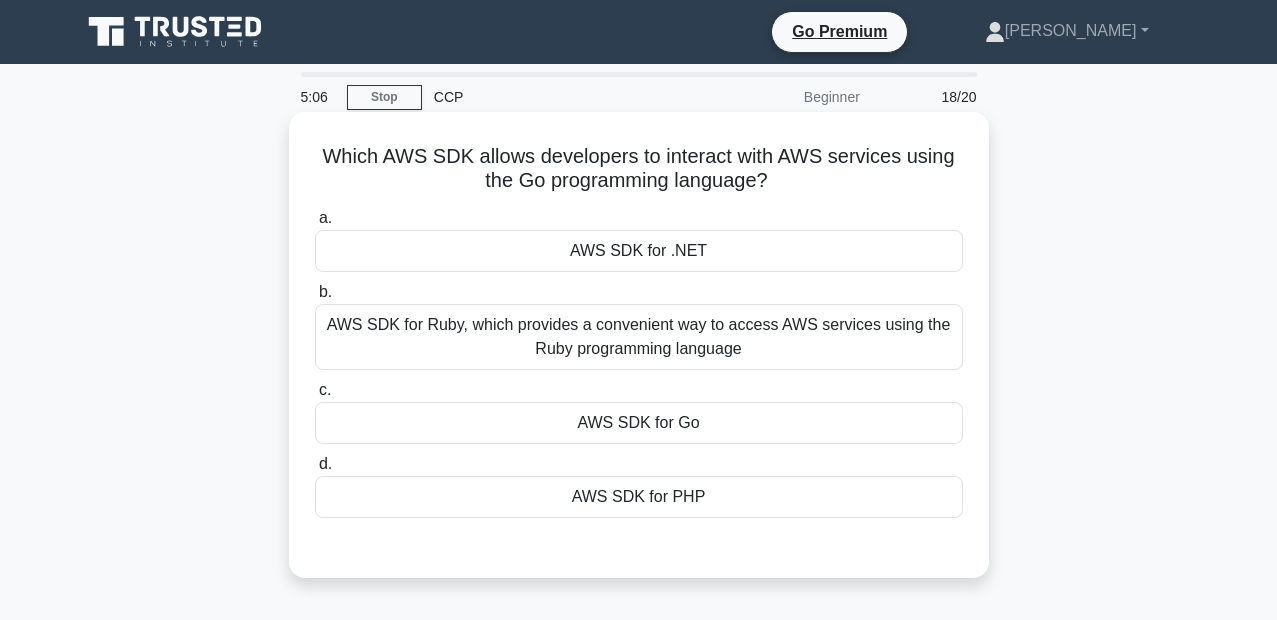 click on "AWS SDK for Go" at bounding box center [639, 423] 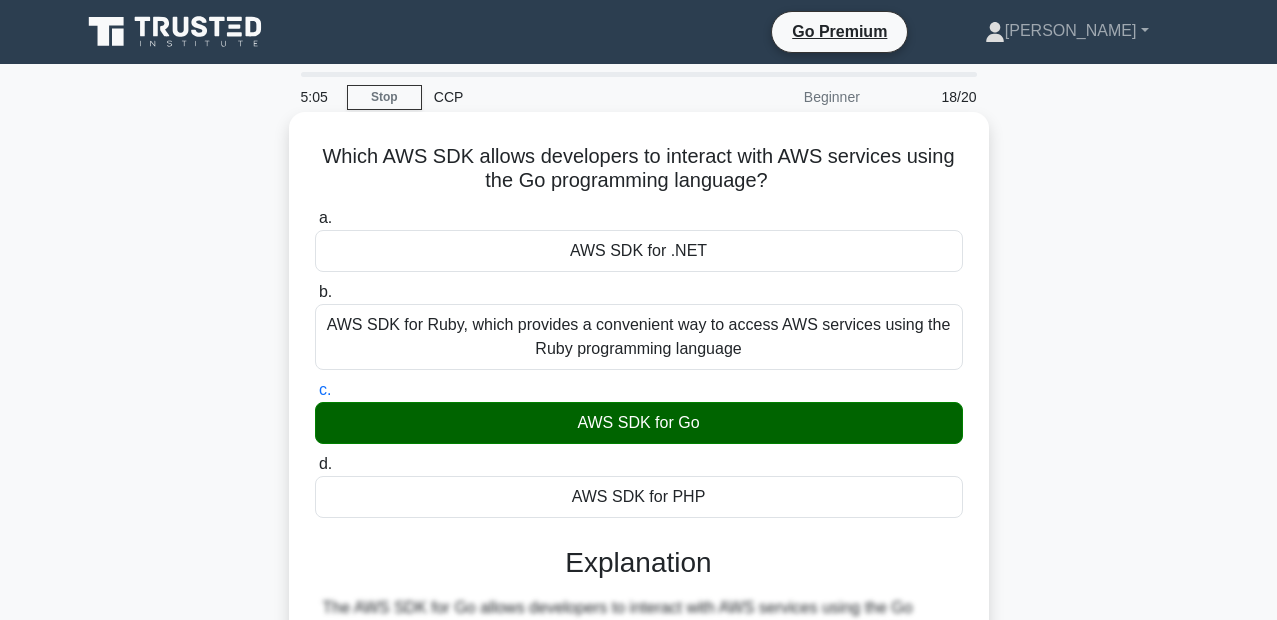 scroll, scrollTop: 460, scrollLeft: 0, axis: vertical 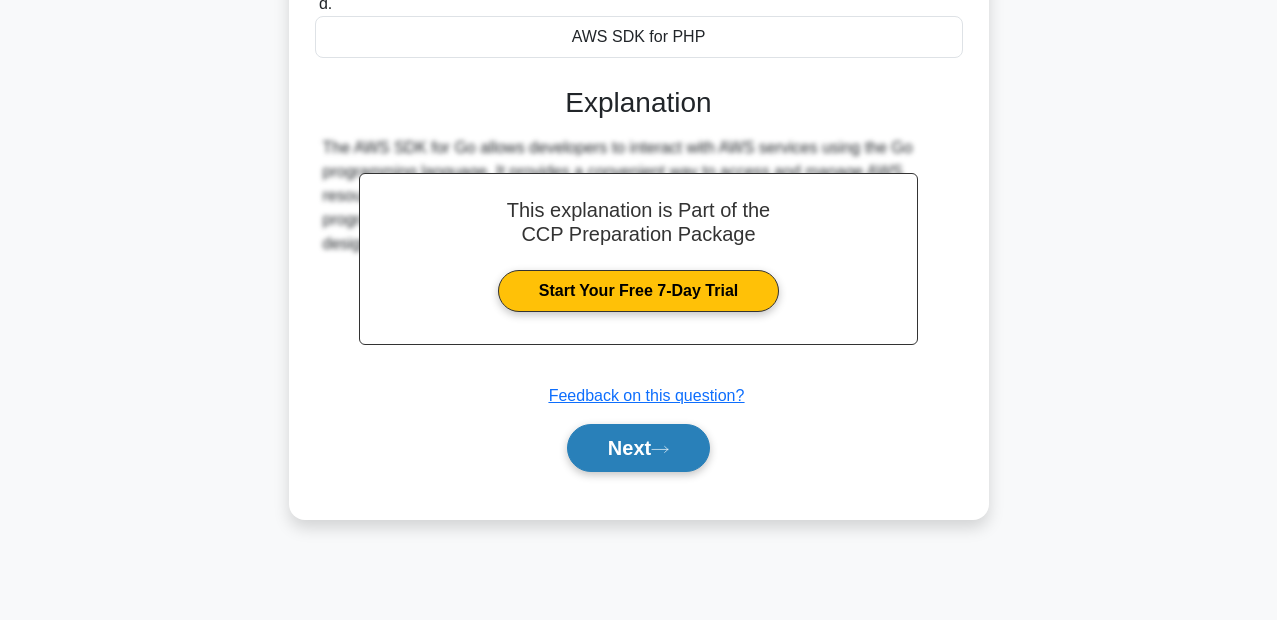 click on "Next" at bounding box center [638, 448] 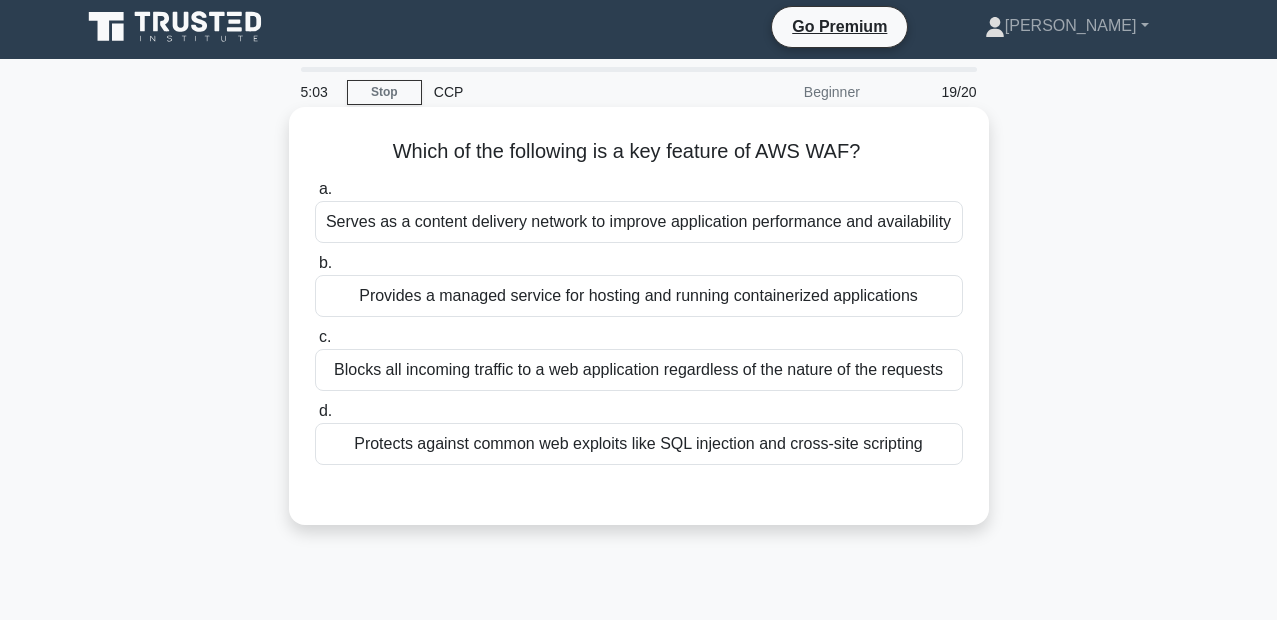 scroll, scrollTop: 0, scrollLeft: 0, axis: both 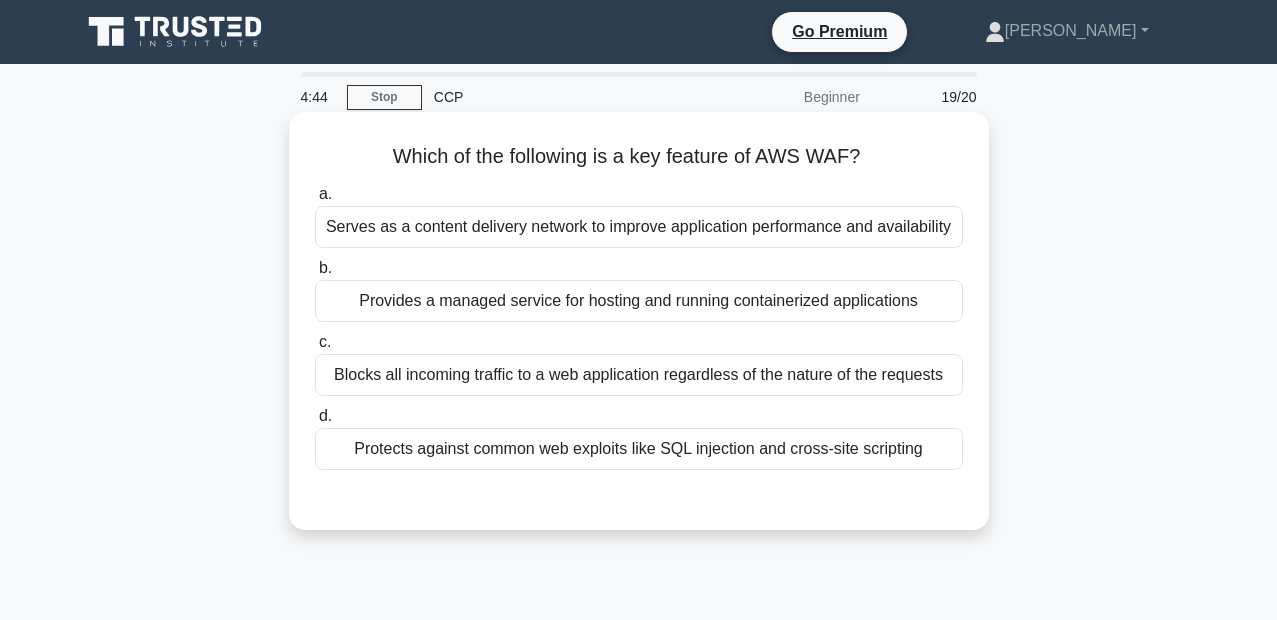 click on "Protects against common web exploits like SQL injection and cross-site scripting" at bounding box center [639, 449] 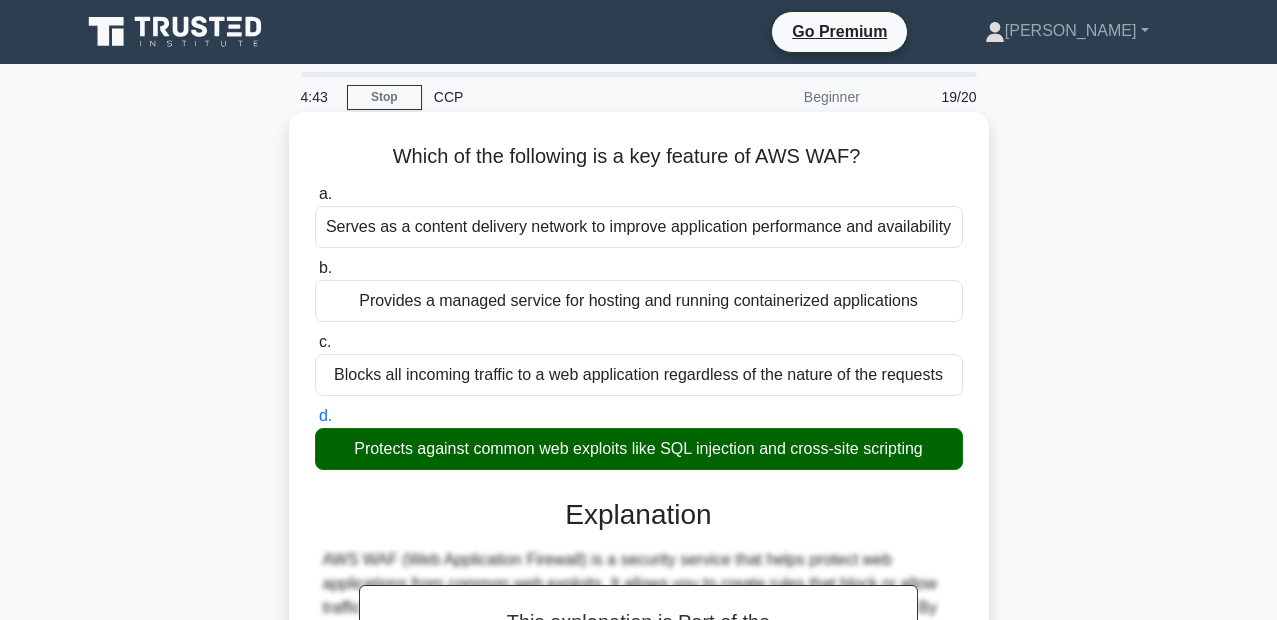 scroll, scrollTop: 360, scrollLeft: 0, axis: vertical 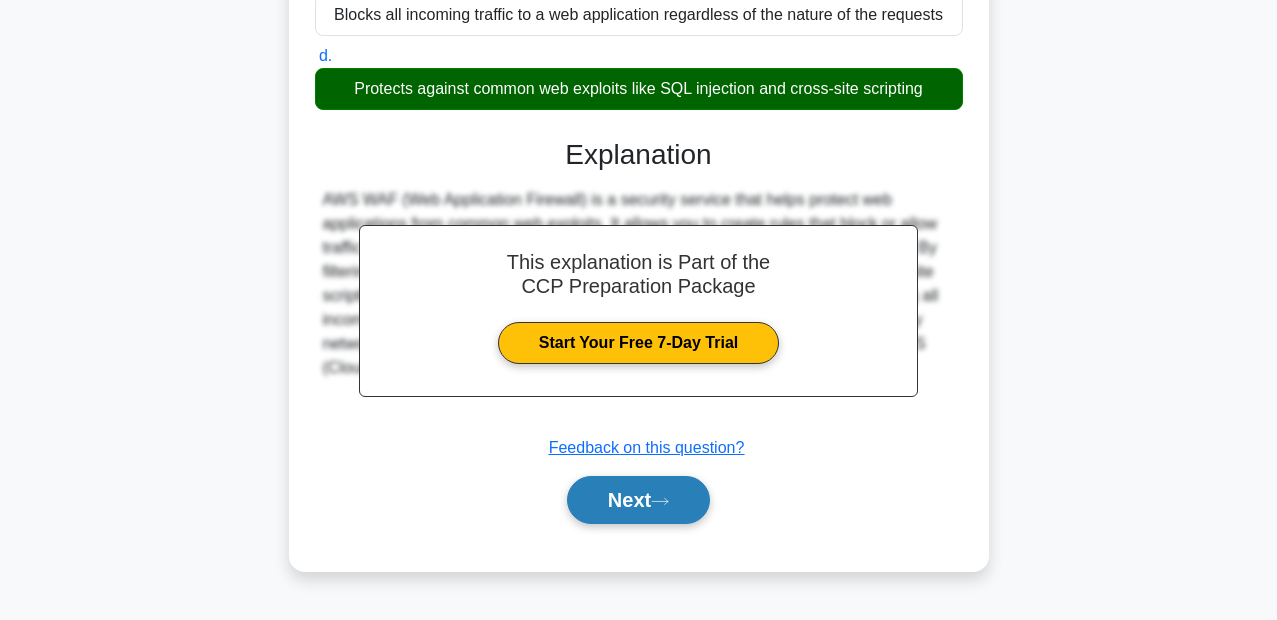 drag, startPoint x: 574, startPoint y: 467, endPoint x: 588, endPoint y: 479, distance: 18.439089 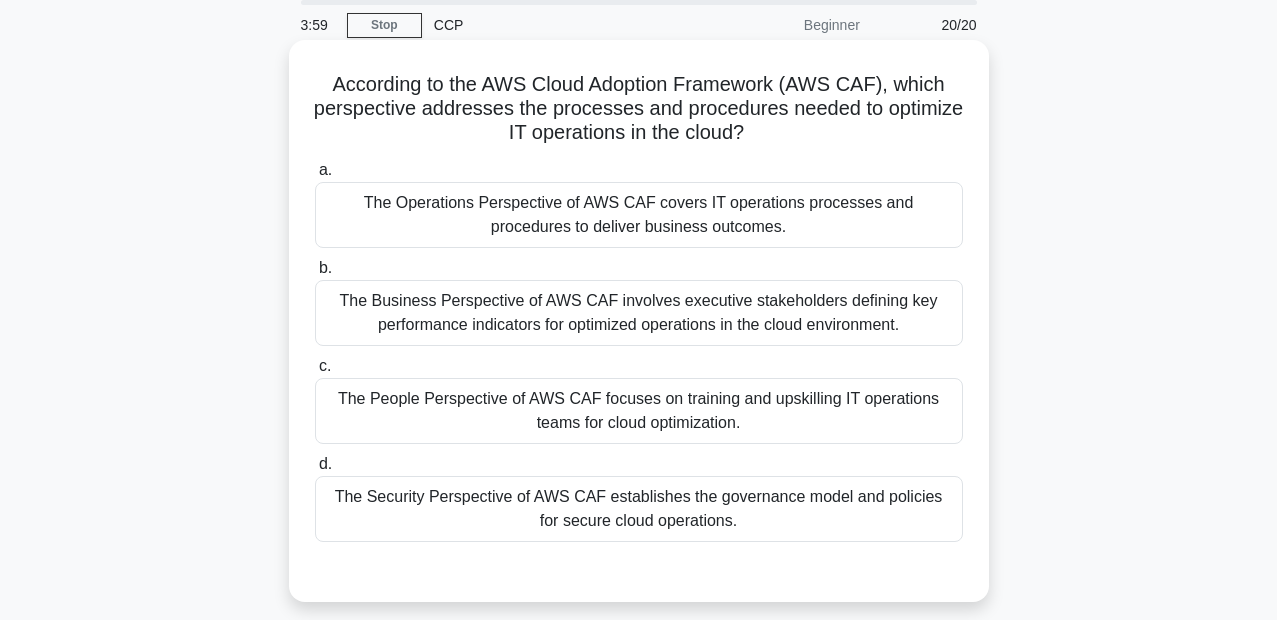 scroll, scrollTop: 120, scrollLeft: 0, axis: vertical 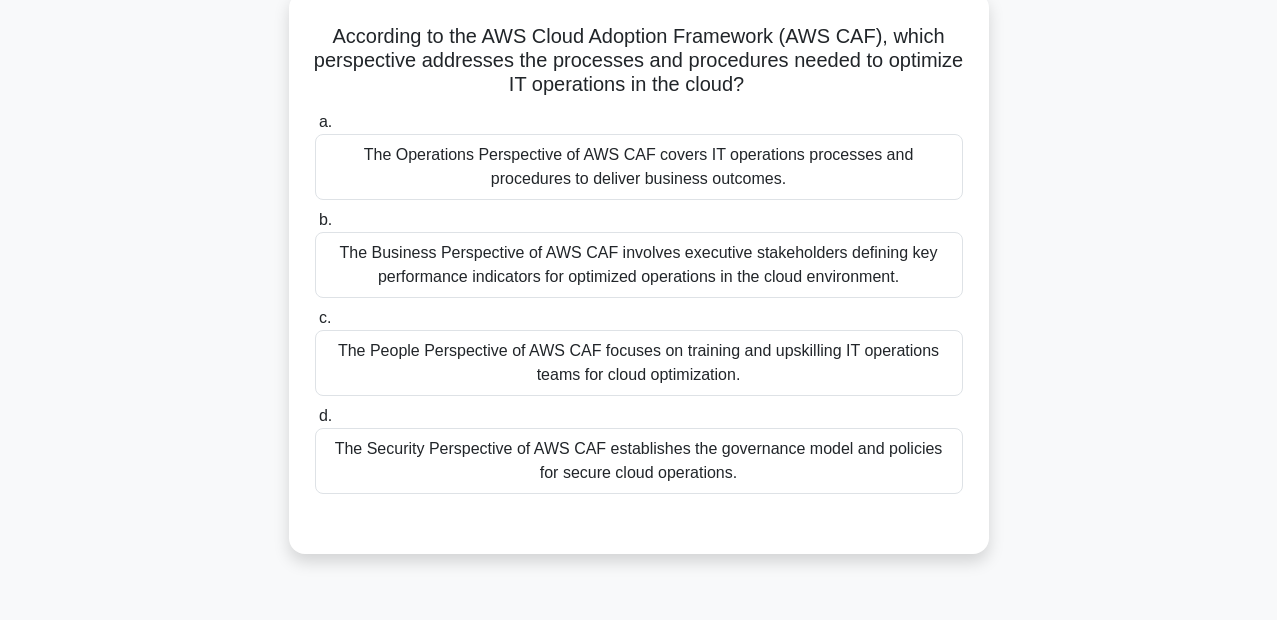 click on "The Security Perspective of AWS CAF establishes the governance model and policies for secure cloud operations." at bounding box center (639, 461) 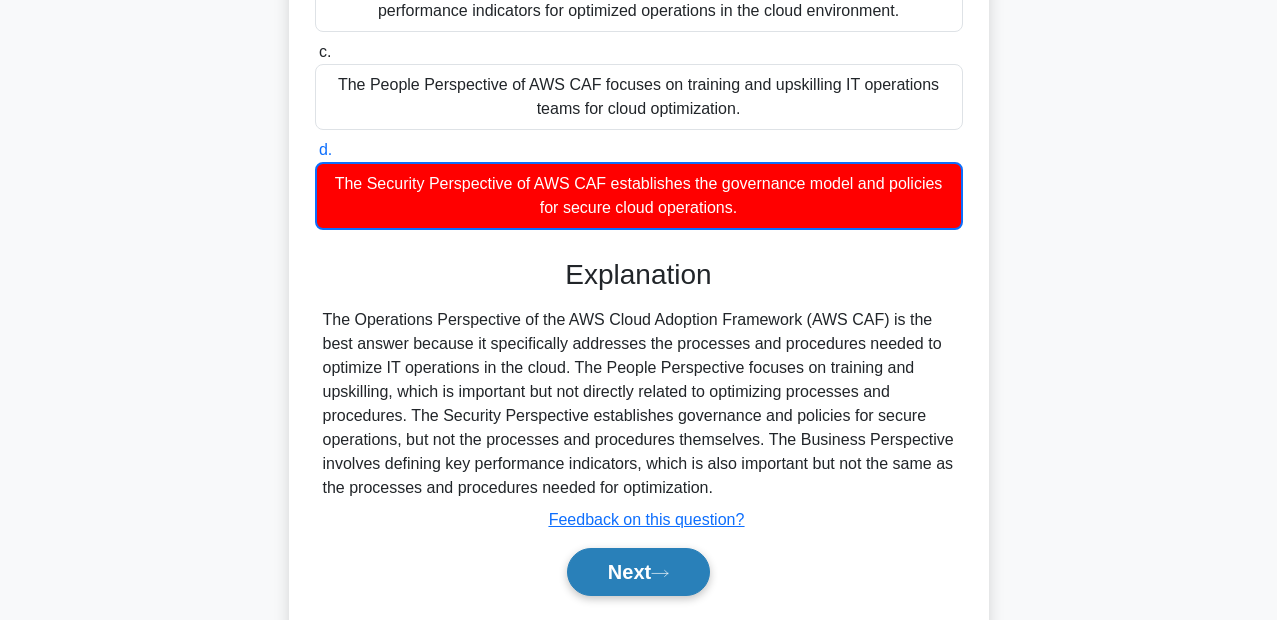 scroll, scrollTop: 460, scrollLeft: 0, axis: vertical 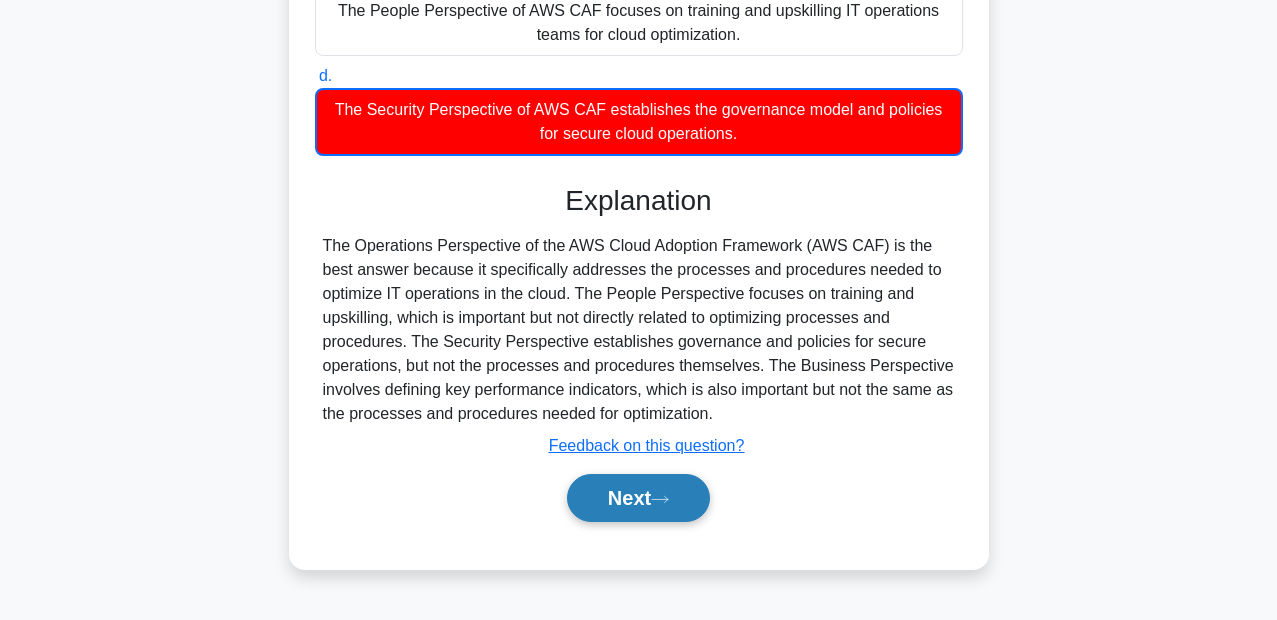 click on "Next" at bounding box center [638, 498] 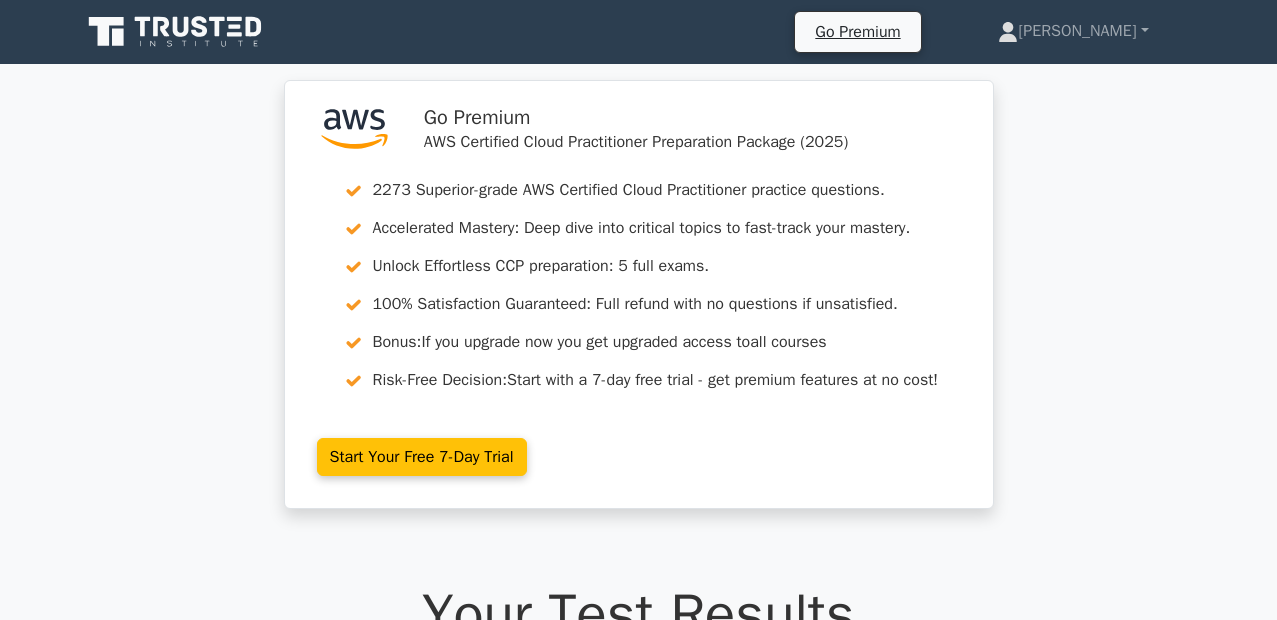 scroll, scrollTop: 0, scrollLeft: 0, axis: both 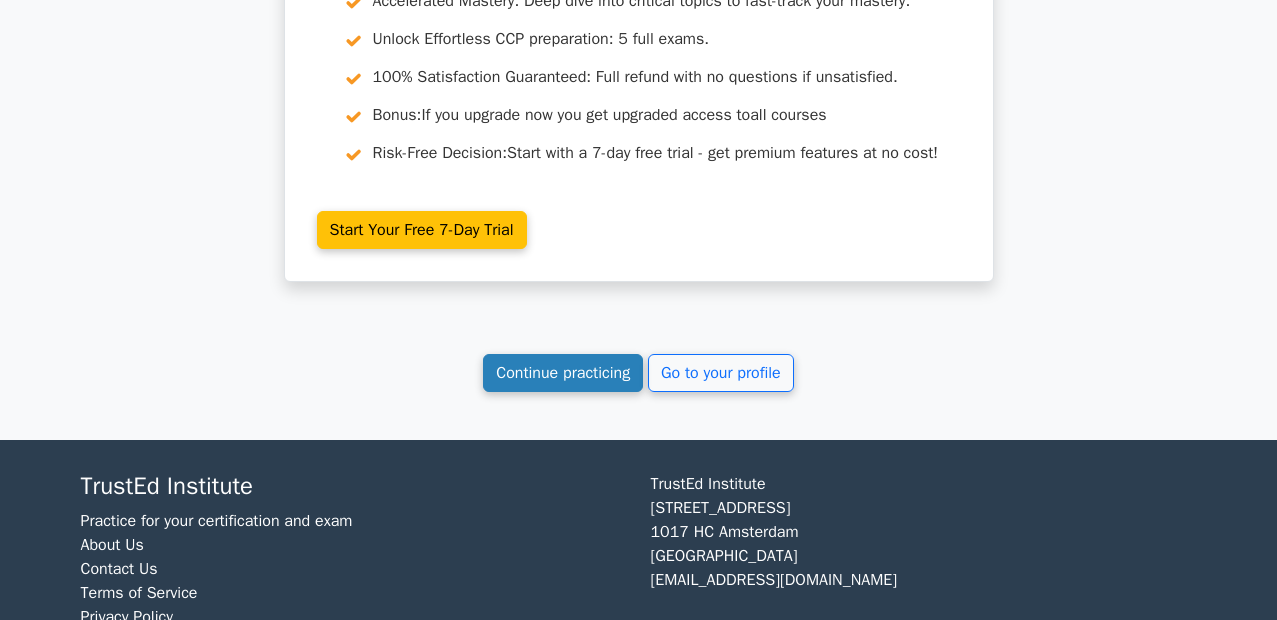 click on "Continue practicing" at bounding box center [563, 373] 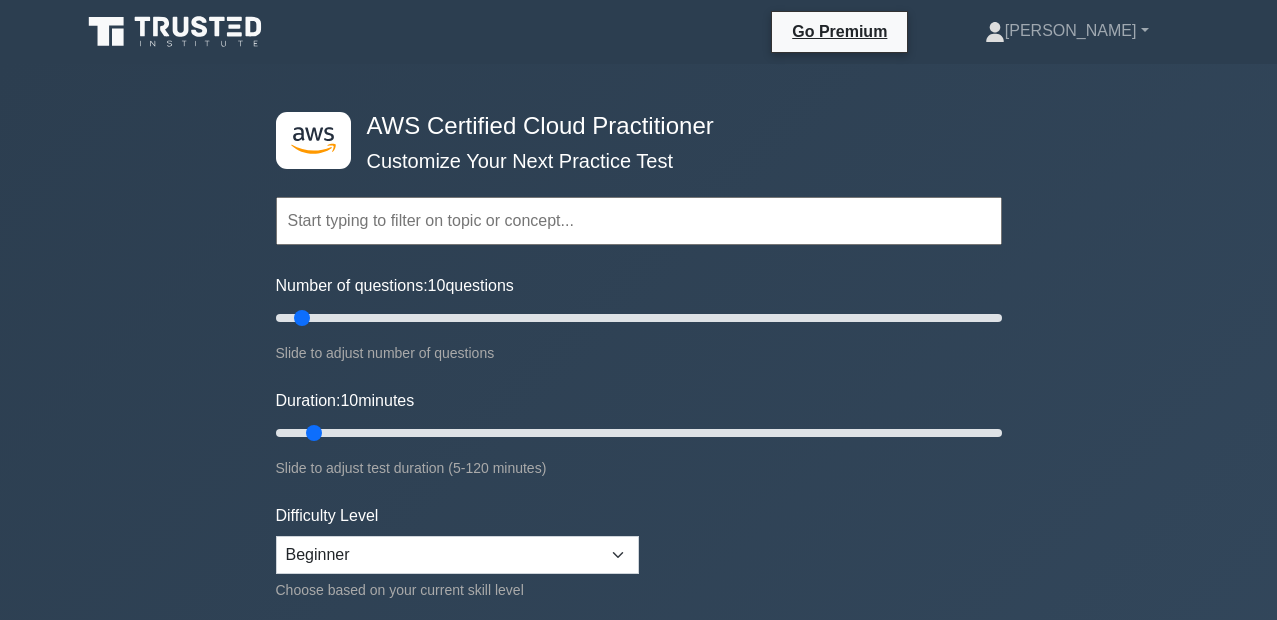 scroll, scrollTop: 0, scrollLeft: 0, axis: both 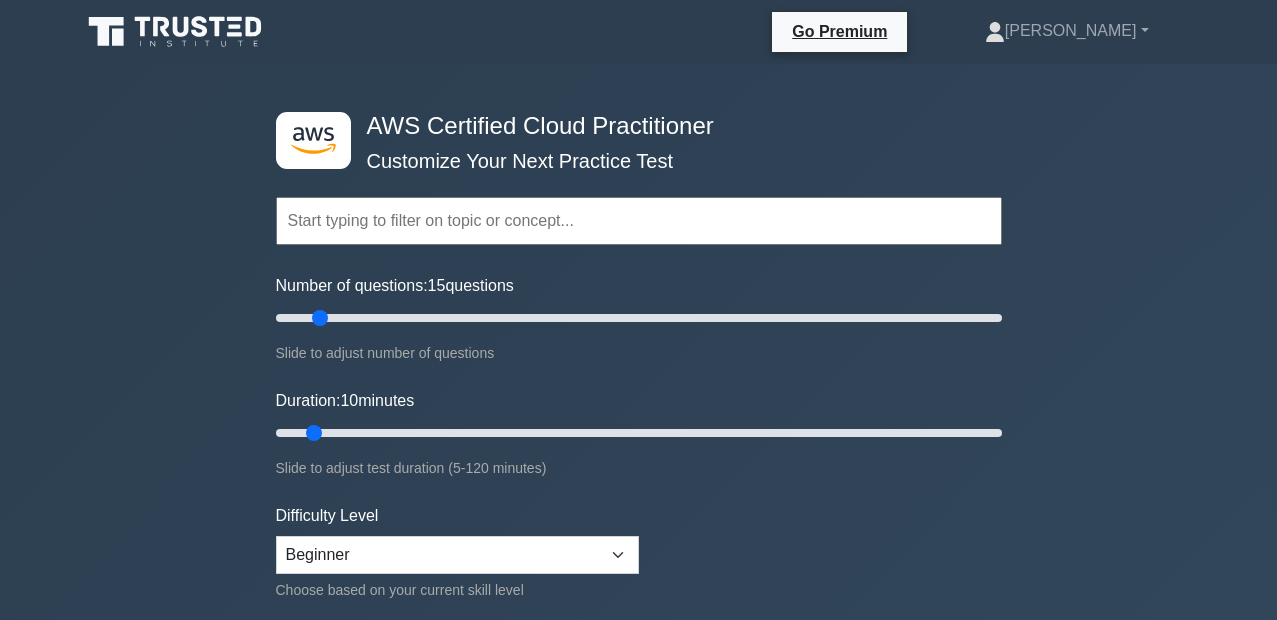 drag, startPoint x: 303, startPoint y: 311, endPoint x: 315, endPoint y: 319, distance: 14.422205 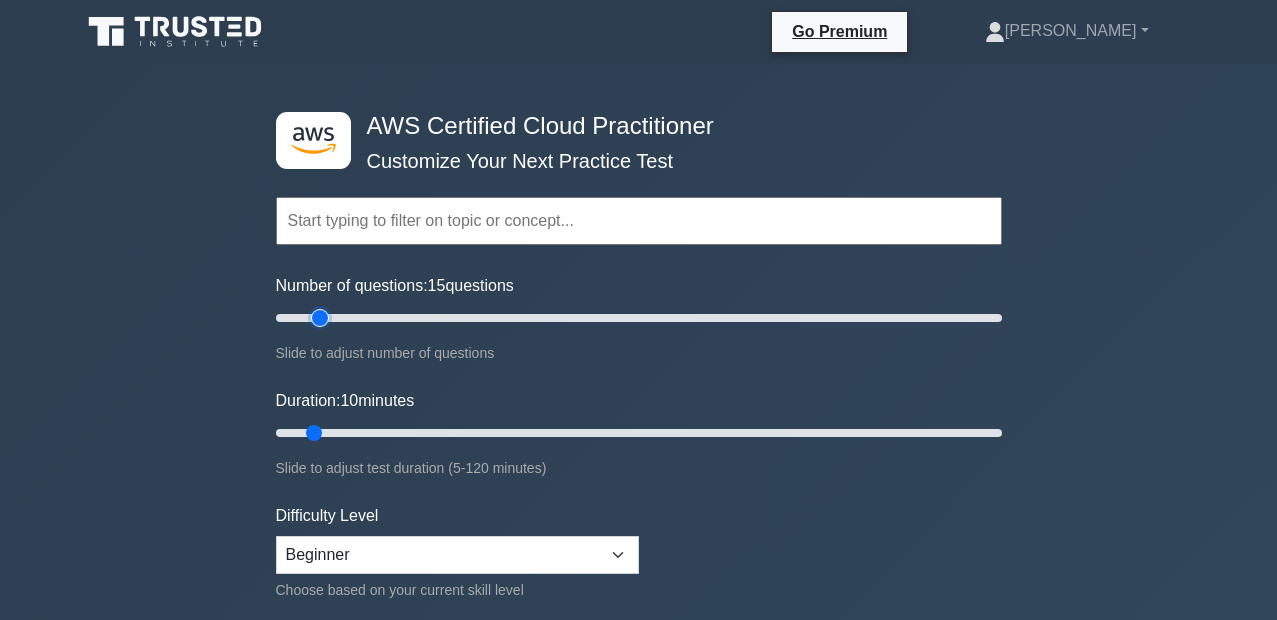 type on "15" 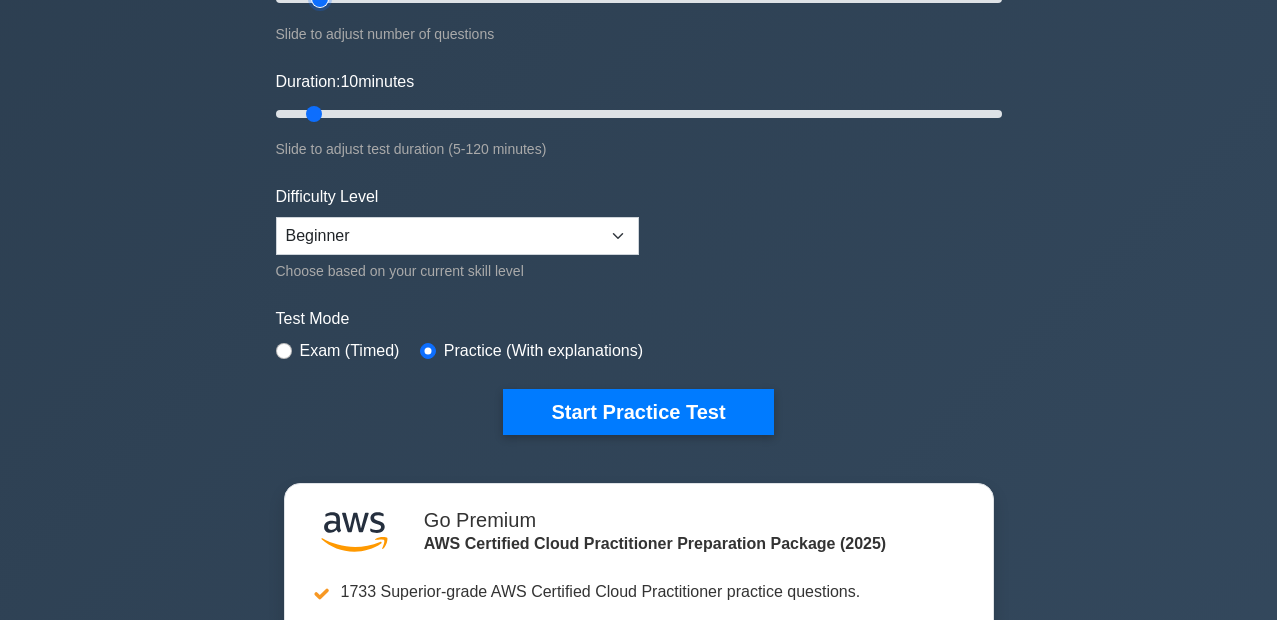 scroll, scrollTop: 360, scrollLeft: 0, axis: vertical 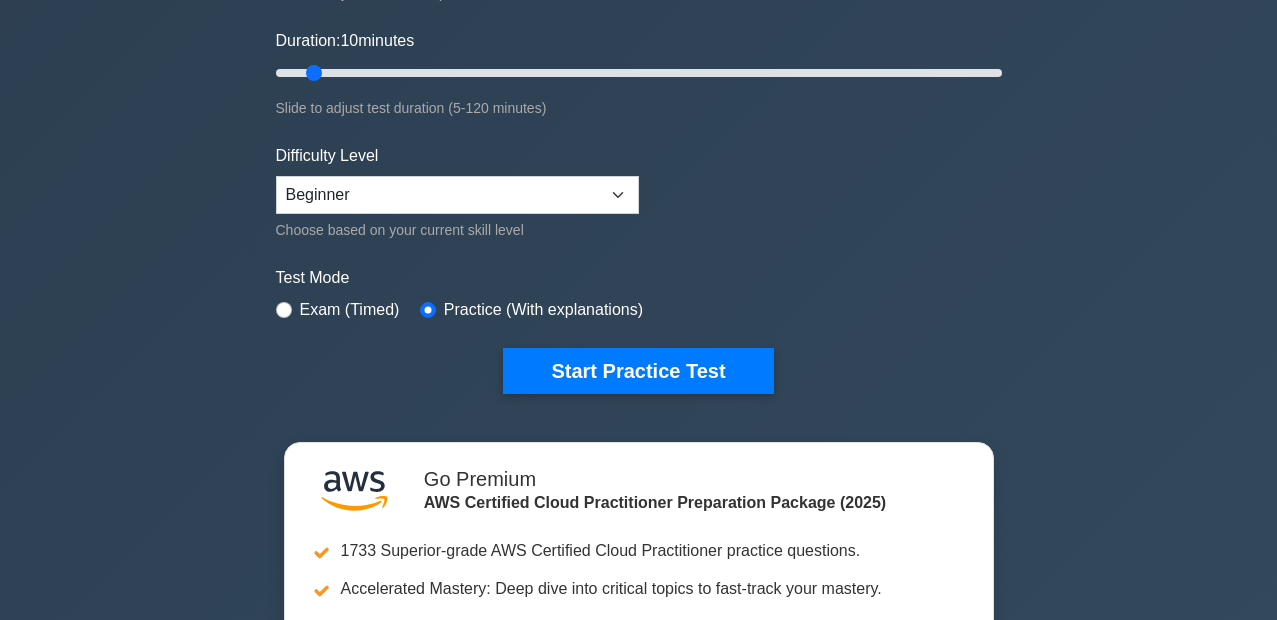 click on "Exam (Timed)" at bounding box center (350, 310) 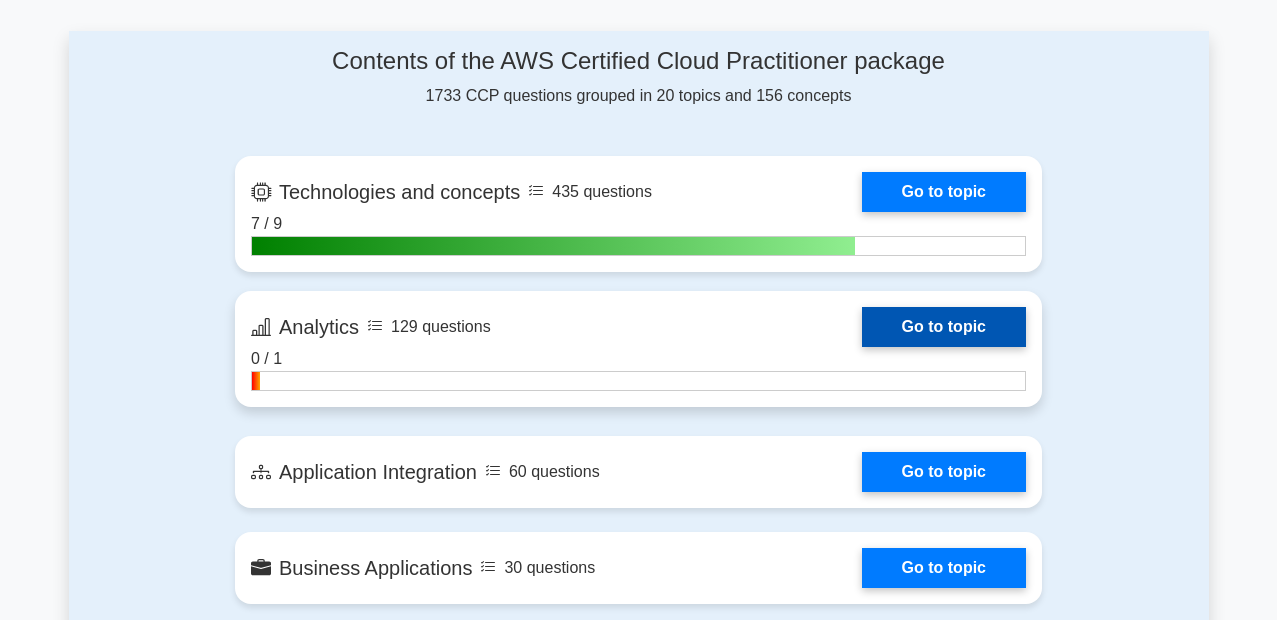 scroll, scrollTop: 1320, scrollLeft: 0, axis: vertical 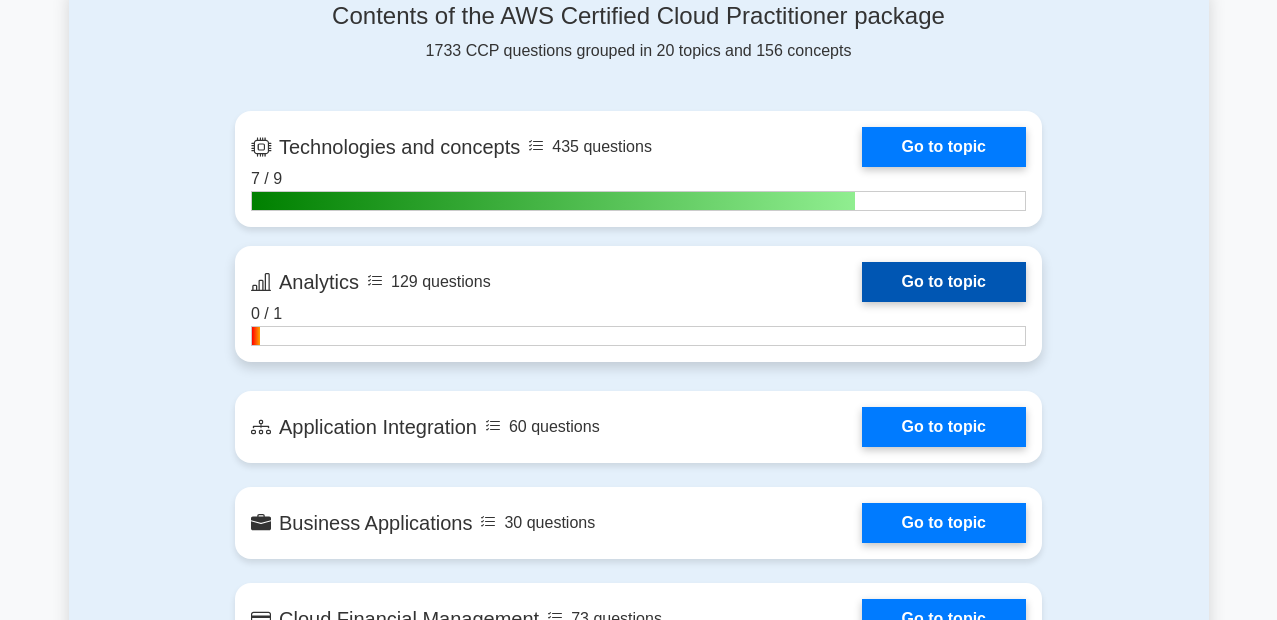 click on "Go to topic" at bounding box center (944, 282) 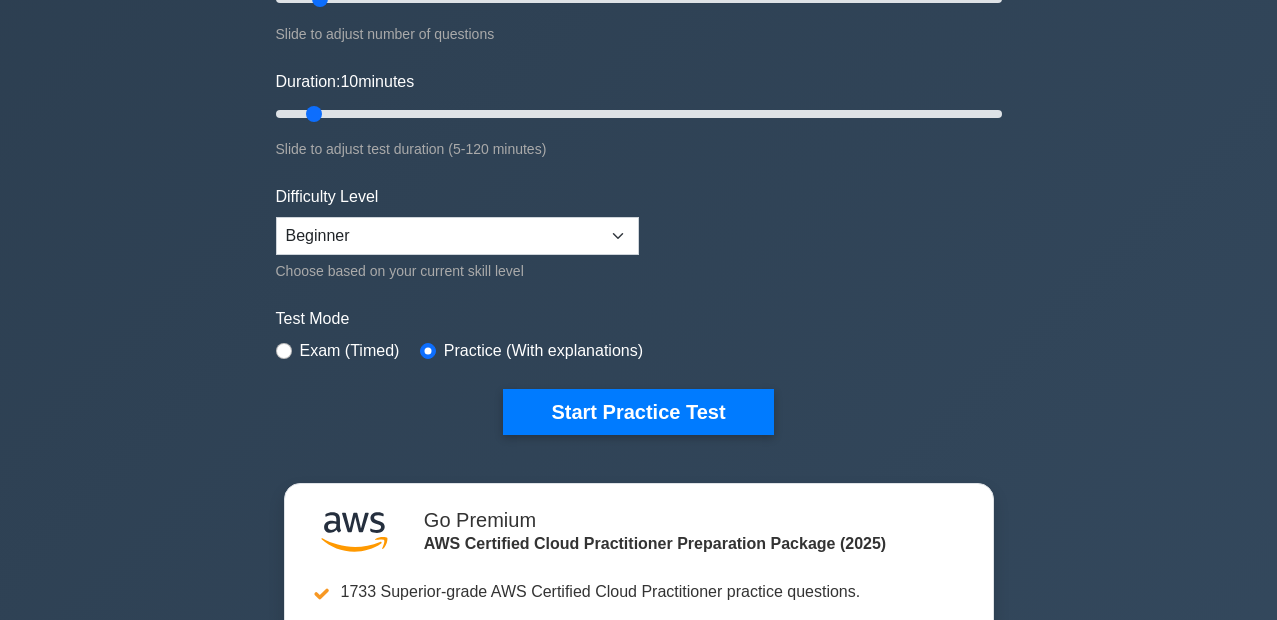 scroll, scrollTop: 360, scrollLeft: 0, axis: vertical 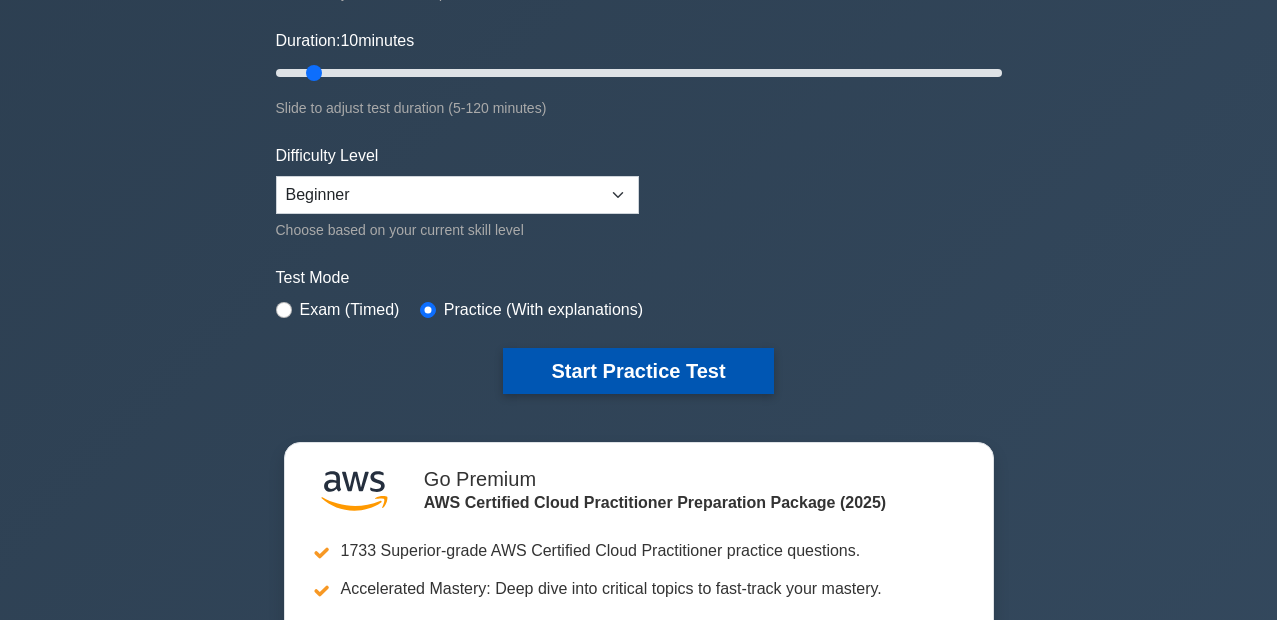click on "Start Practice Test" at bounding box center (638, 371) 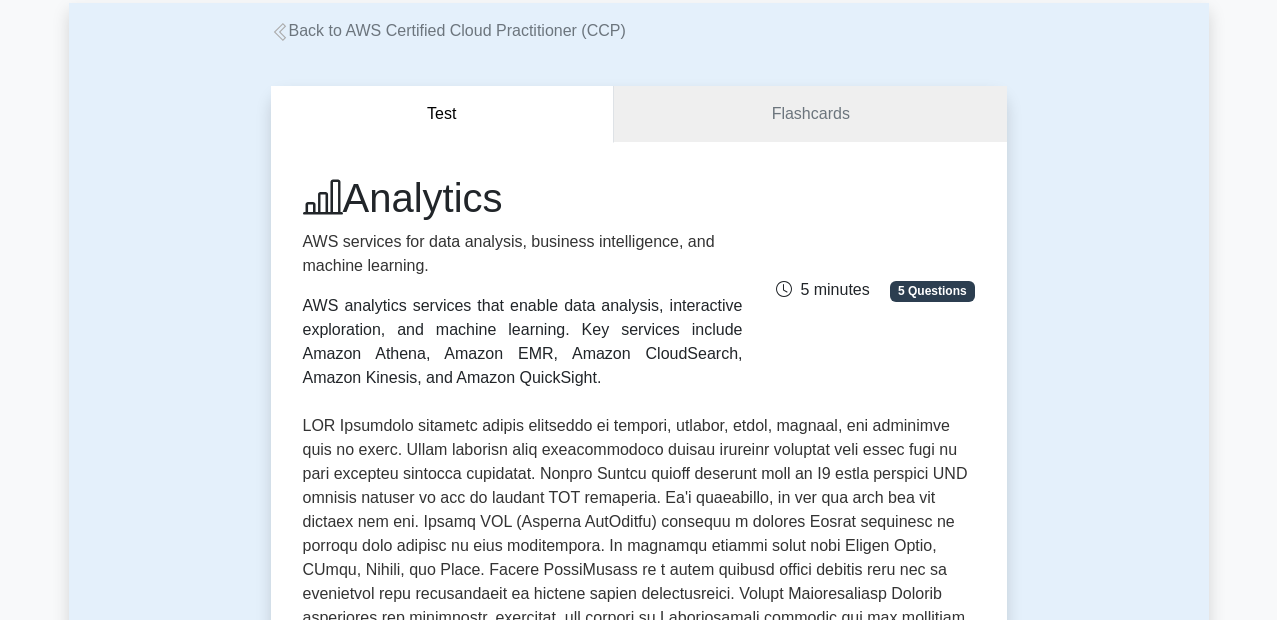 scroll, scrollTop: 360, scrollLeft: 0, axis: vertical 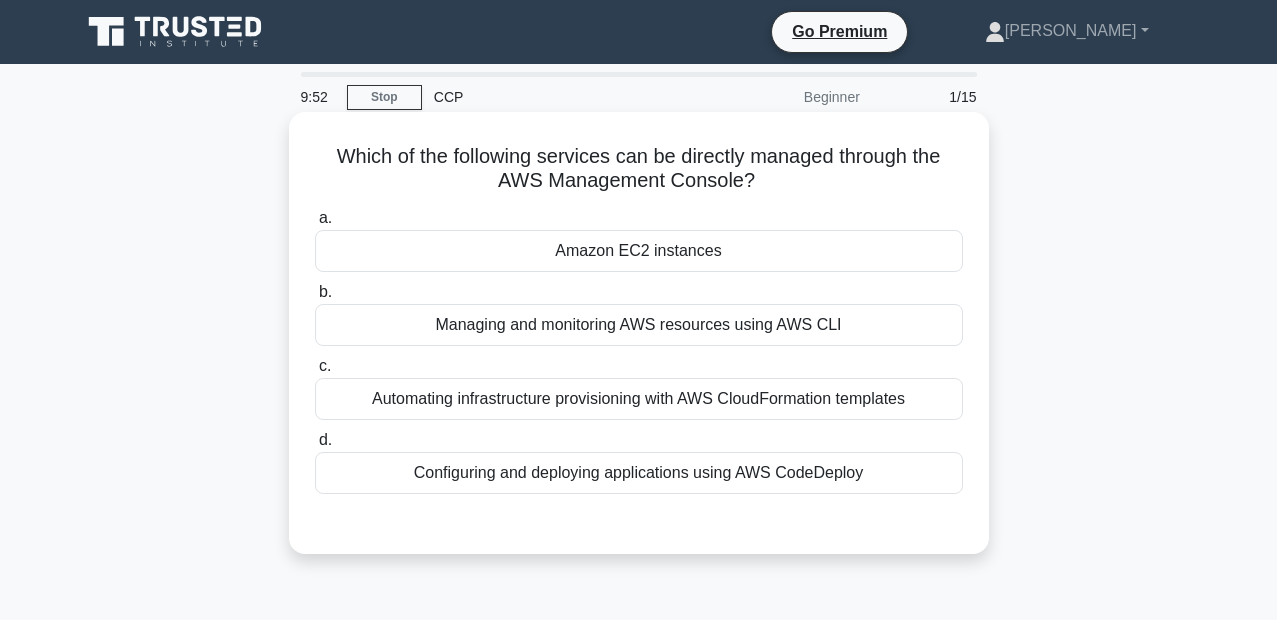click on "Amazon EC2 instances" at bounding box center (639, 251) 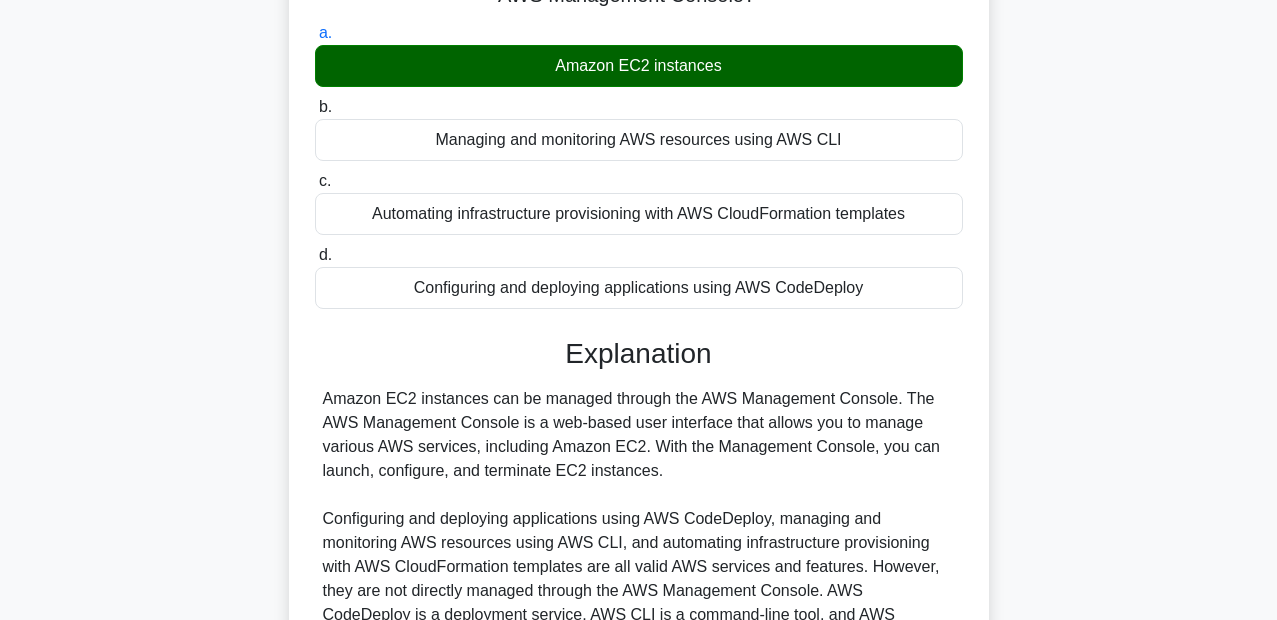 scroll, scrollTop: 460, scrollLeft: 0, axis: vertical 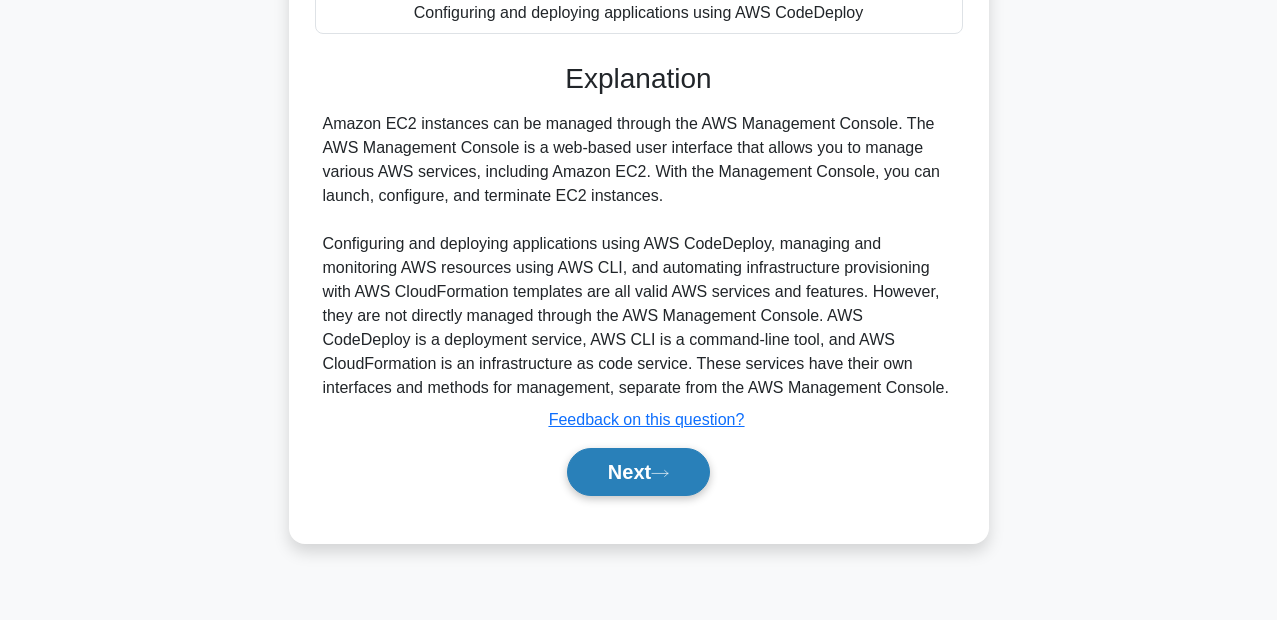 click on "Next" at bounding box center (638, 472) 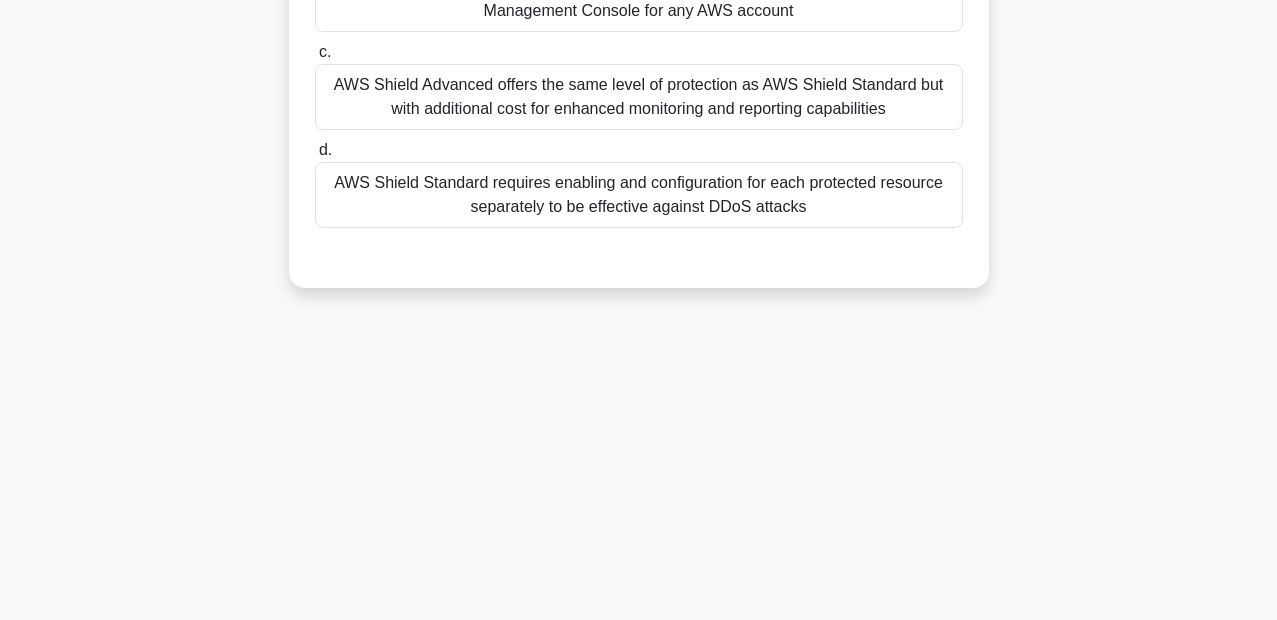 scroll, scrollTop: 100, scrollLeft: 0, axis: vertical 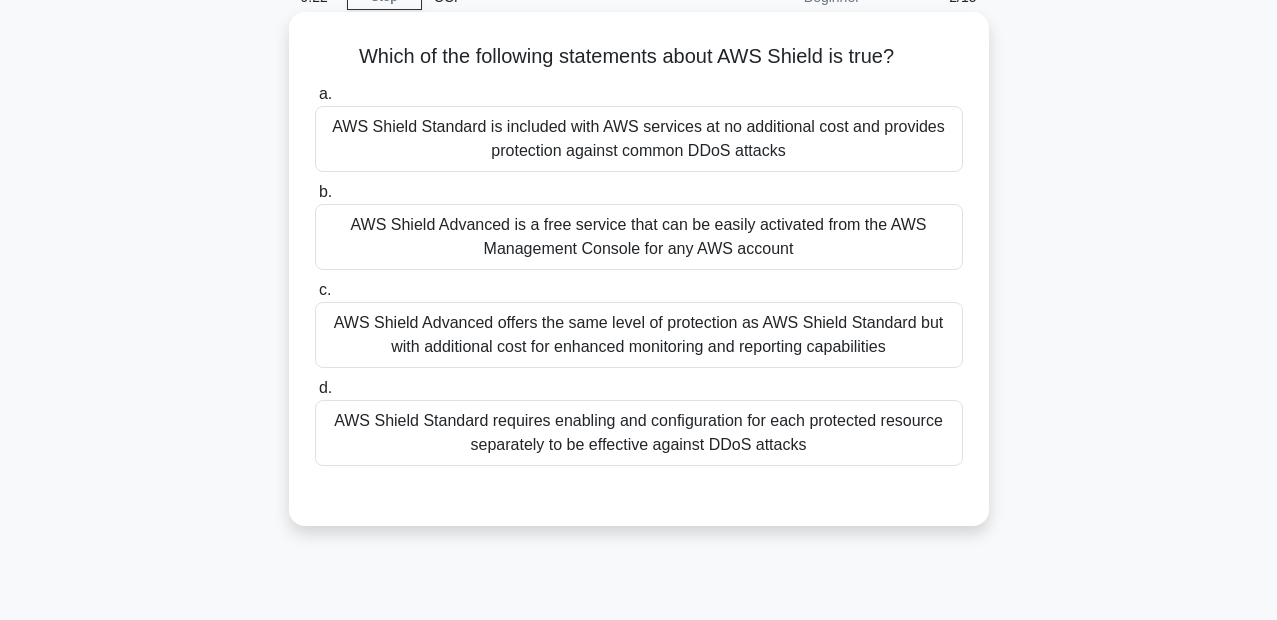 click on "AWS Shield Advanced offers the same level of protection as AWS Shield Standard but with additional cost for enhanced monitoring and reporting capabilities" at bounding box center [639, 335] 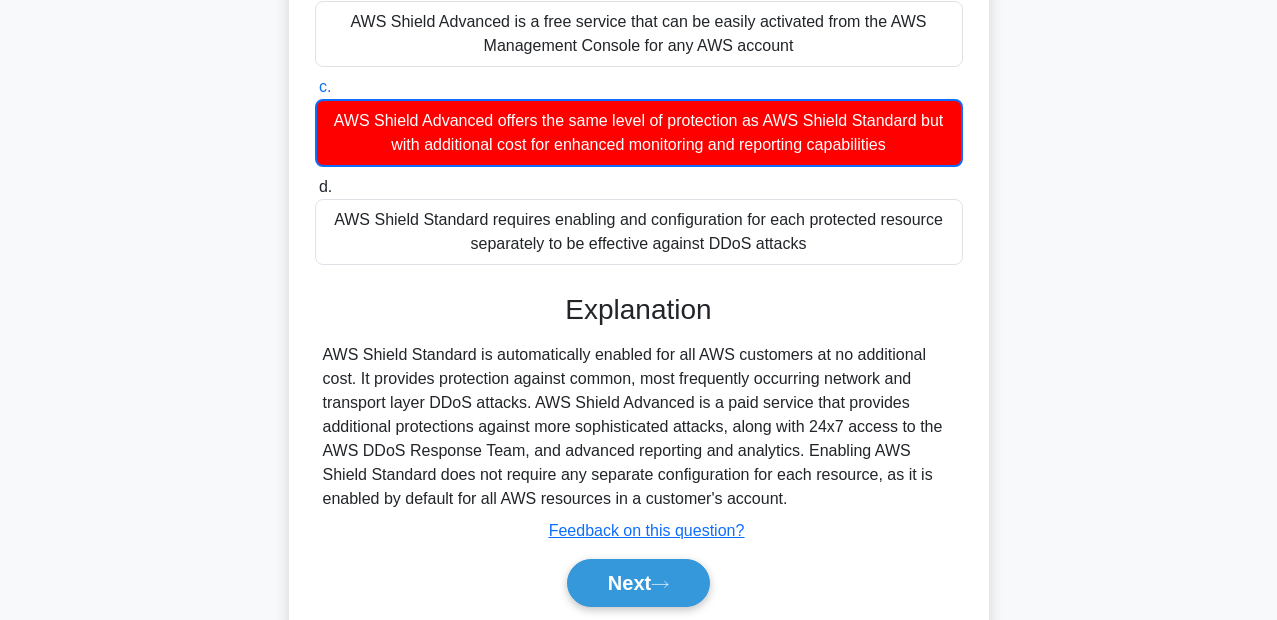 scroll, scrollTop: 460, scrollLeft: 0, axis: vertical 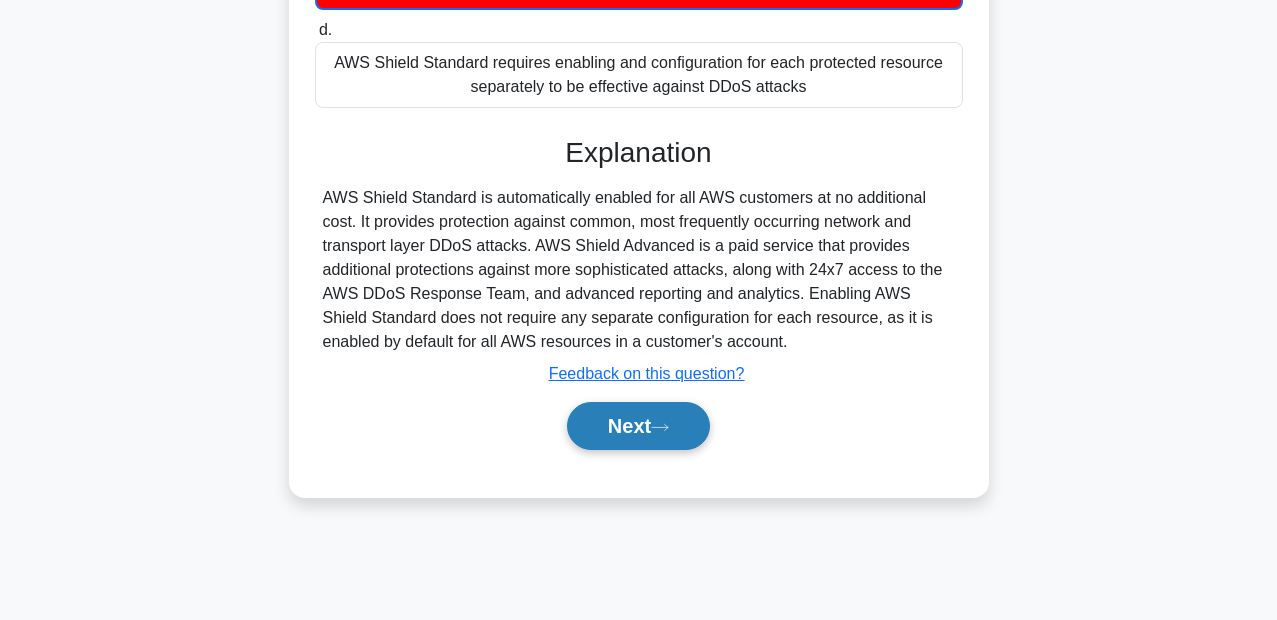 click on "Next" at bounding box center (638, 426) 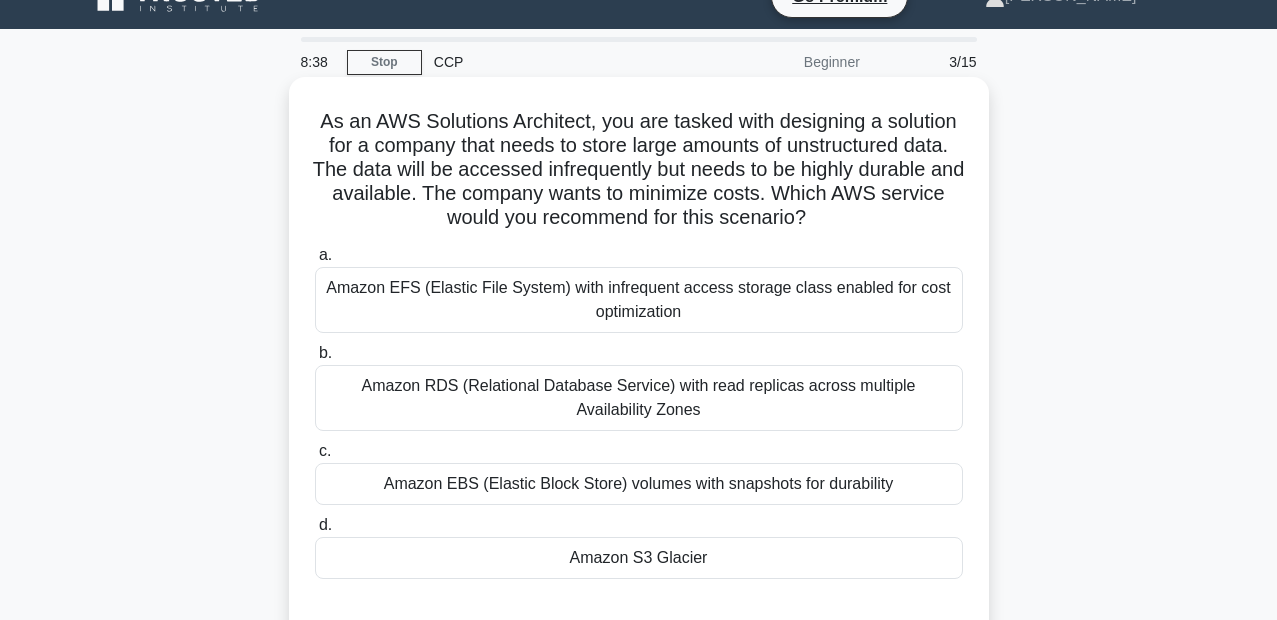 scroll, scrollTop: 120, scrollLeft: 0, axis: vertical 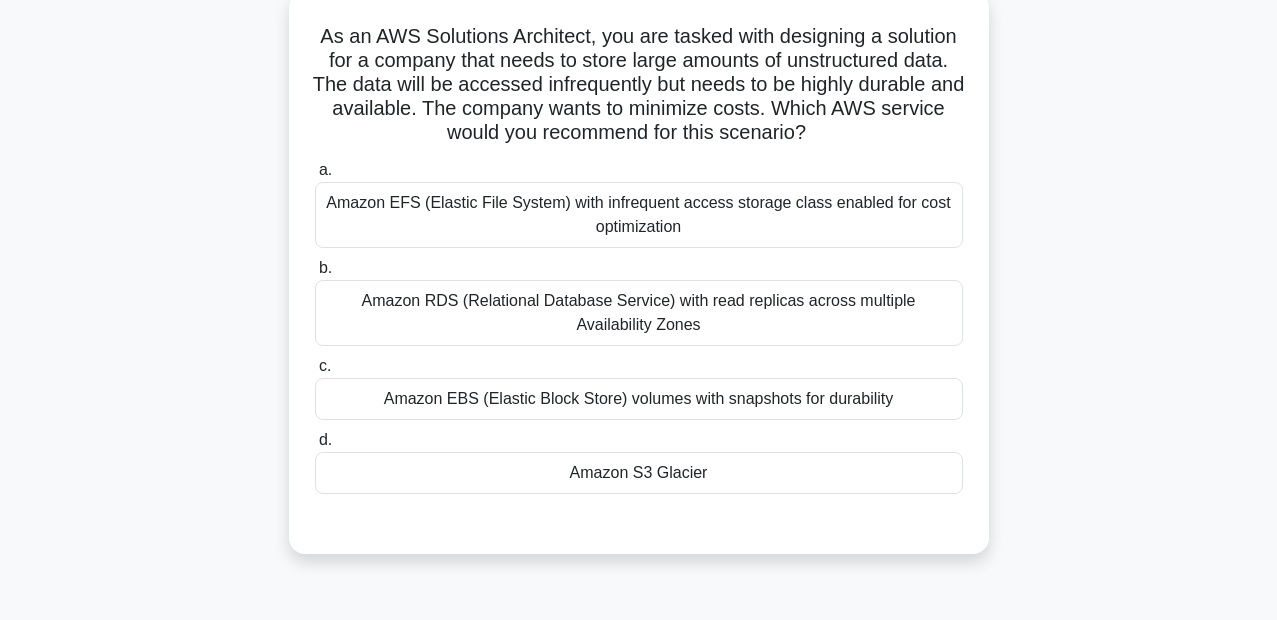 click on "Amazon RDS (Relational Database Service) with read replicas across multiple Availability Zones" at bounding box center [639, 313] 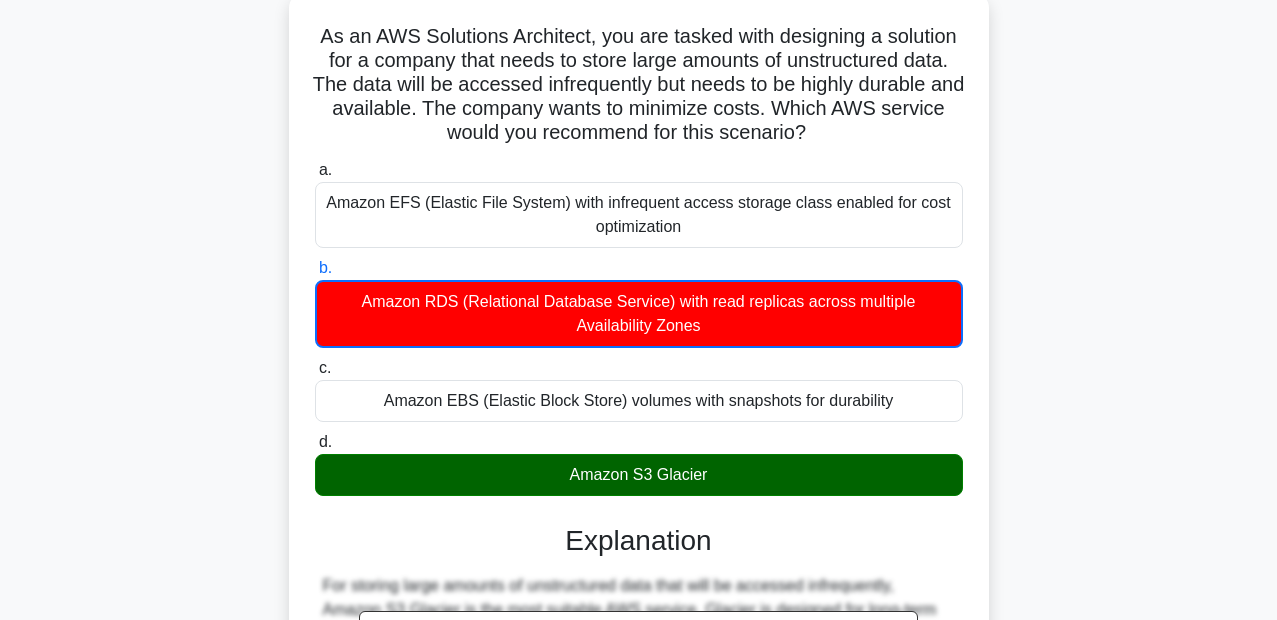 scroll, scrollTop: 122, scrollLeft: 0, axis: vertical 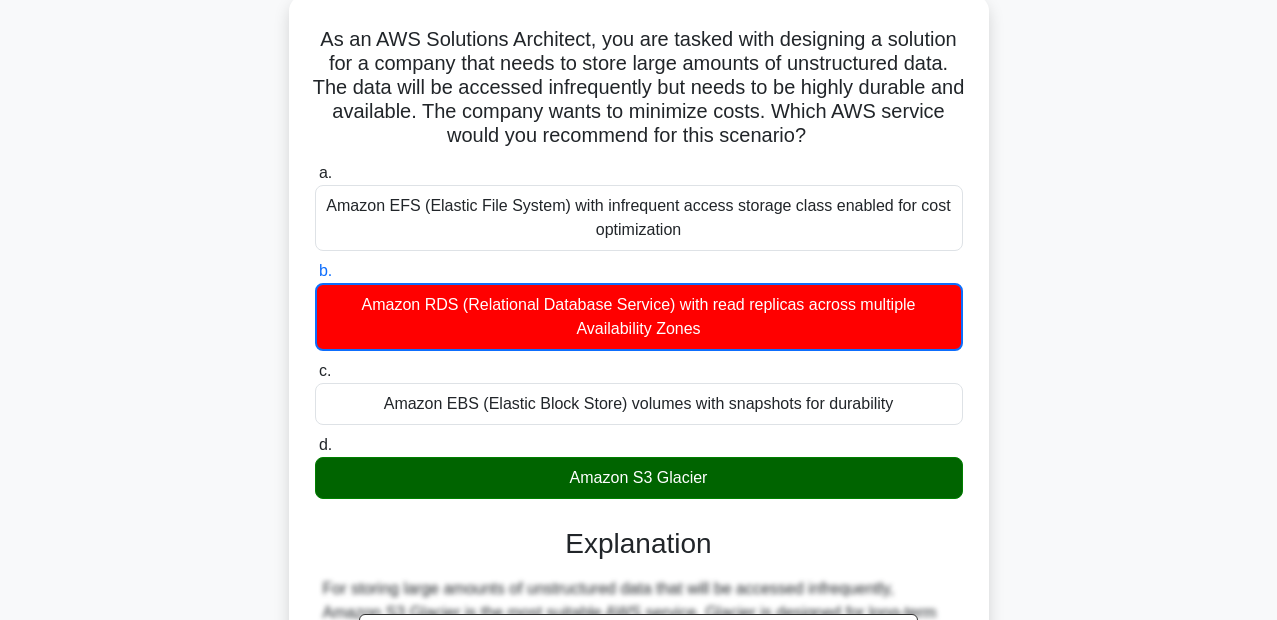 click on "As an AWS Solutions Architect, you are tasked with designing a solution for a company that needs to store large amounts of unstructured data. The data will be accessed infrequently but needs to be highly durable and available. The company wants to minimize costs. Which AWS service would you recommend for this scenario?
.spinner_0XTQ{transform-origin:center;animation:spinner_y6GP .75s linear infinite}@keyframes spinner_y6GP{100%{transform:rotate(360deg)}}
a.
b. c. d." at bounding box center (639, 573) 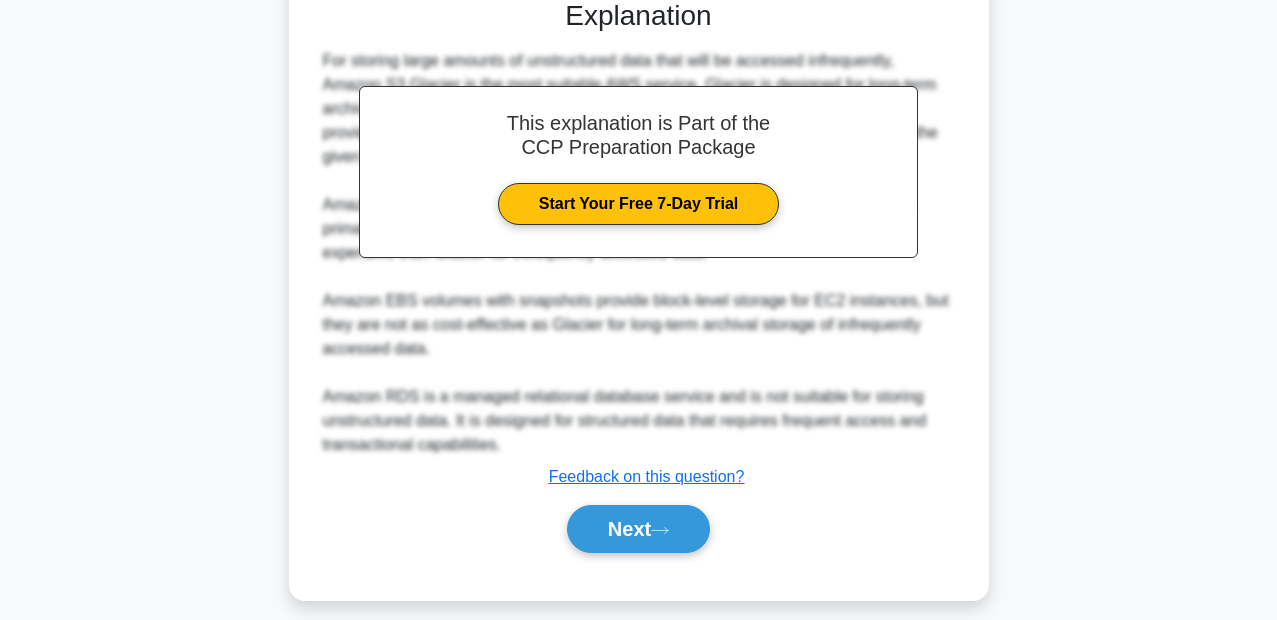 scroll, scrollTop: 663, scrollLeft: 0, axis: vertical 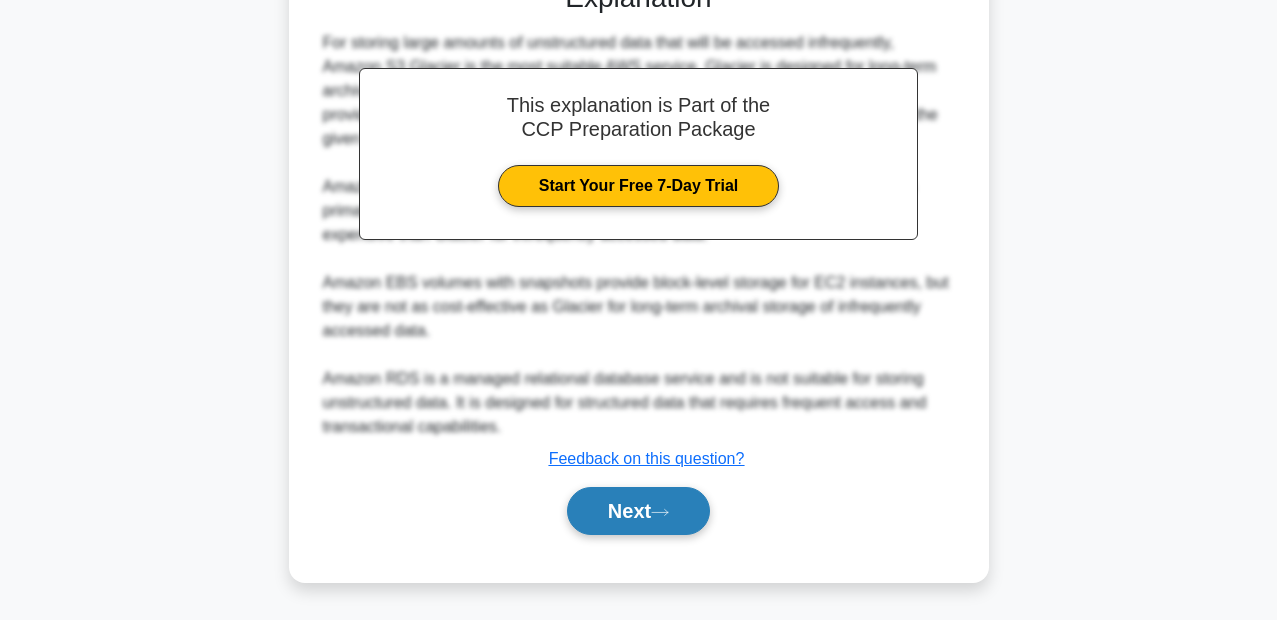 click on "Next" at bounding box center (638, 511) 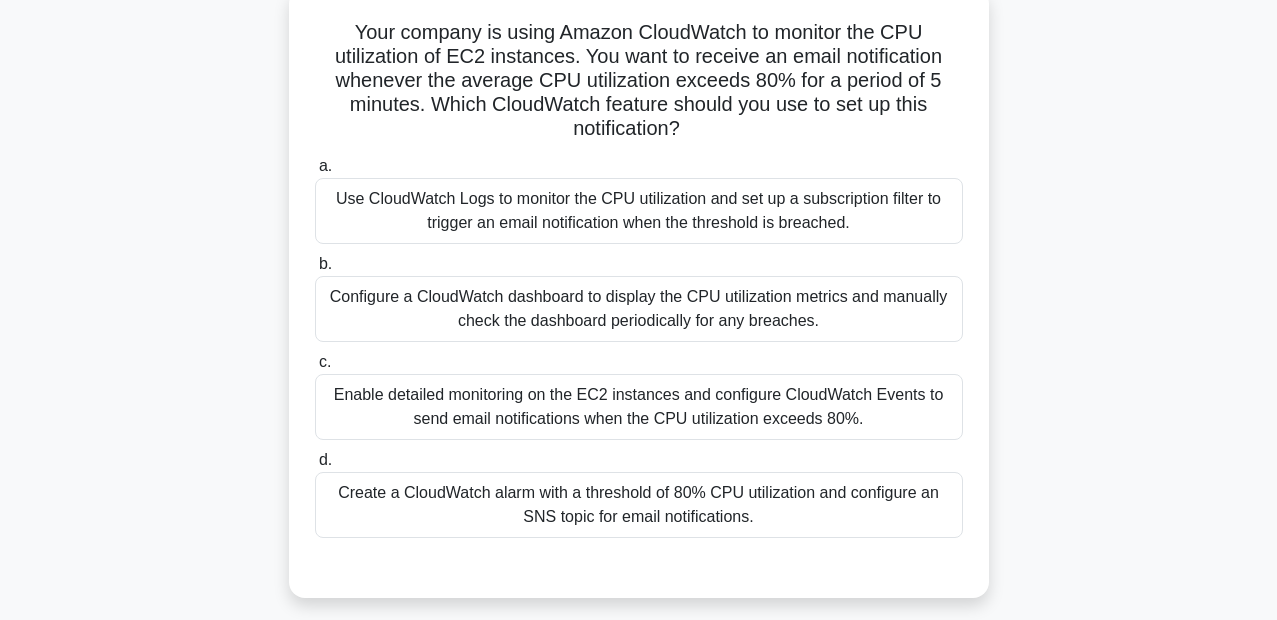 scroll, scrollTop: 100, scrollLeft: 0, axis: vertical 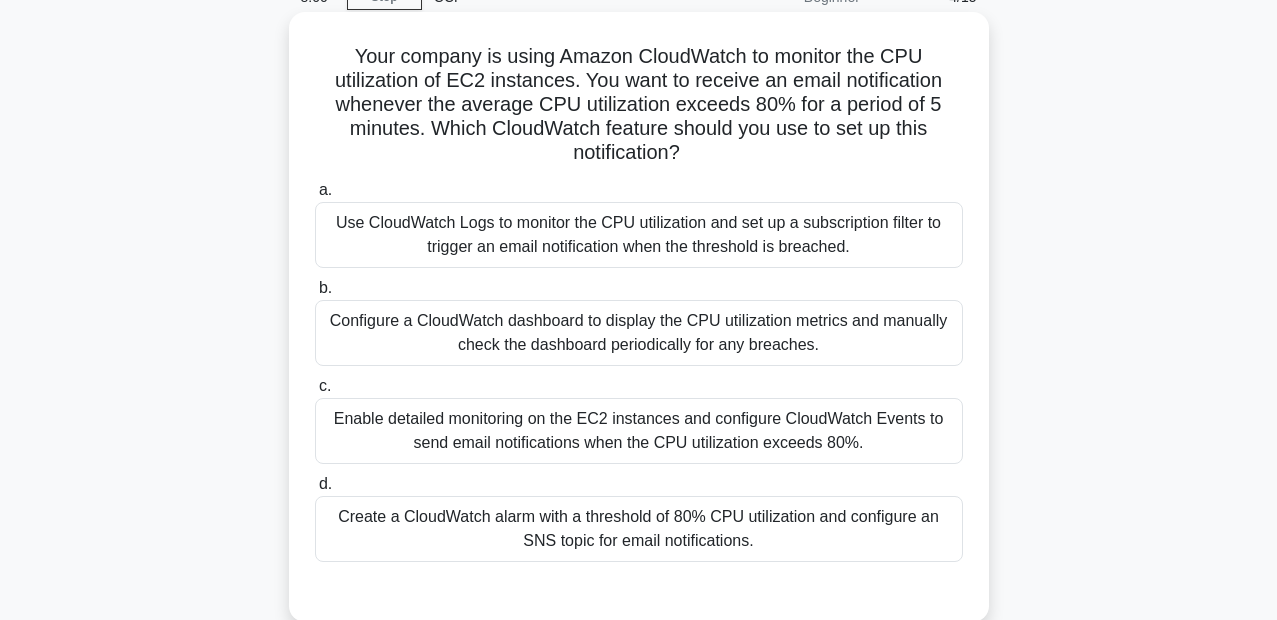 click on "Create a CloudWatch alarm with a threshold of 80% CPU utilization and configure an SNS topic for email notifications." at bounding box center [639, 529] 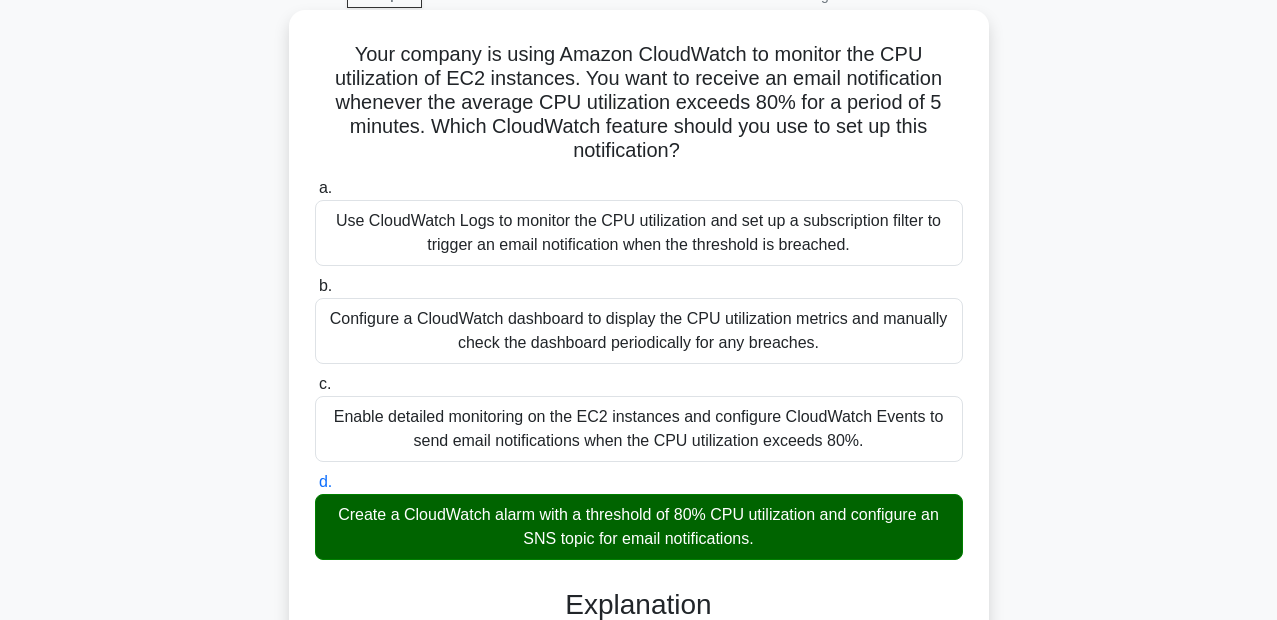 scroll, scrollTop: 661, scrollLeft: 0, axis: vertical 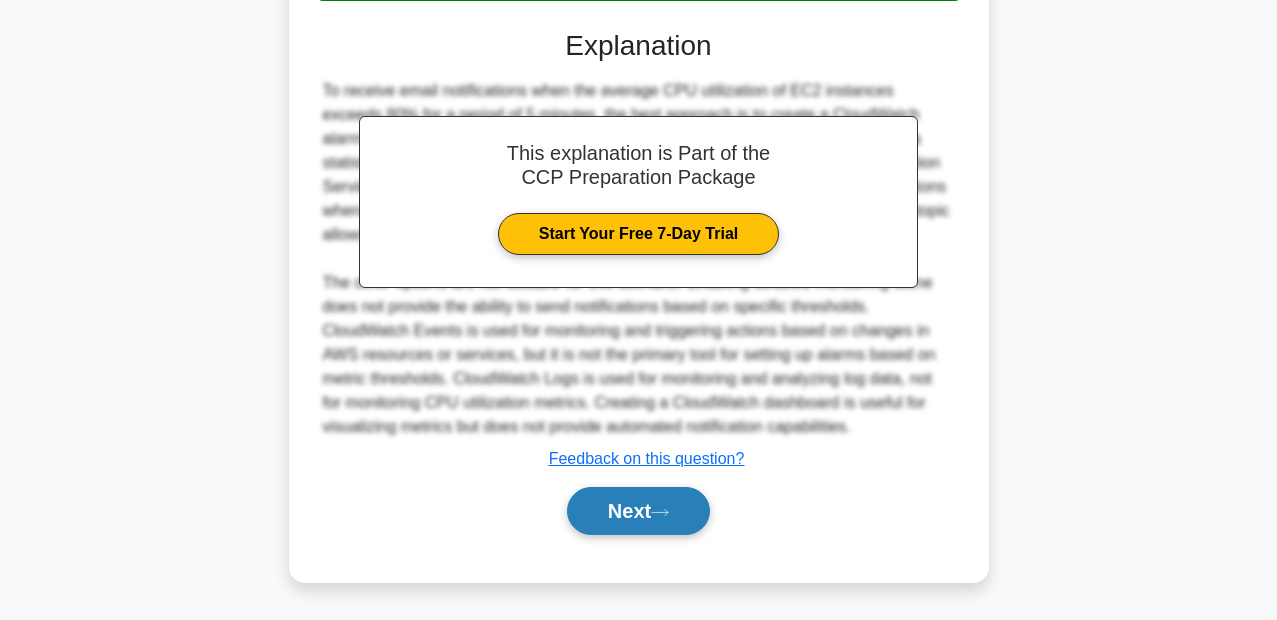 click on "Next" at bounding box center [638, 511] 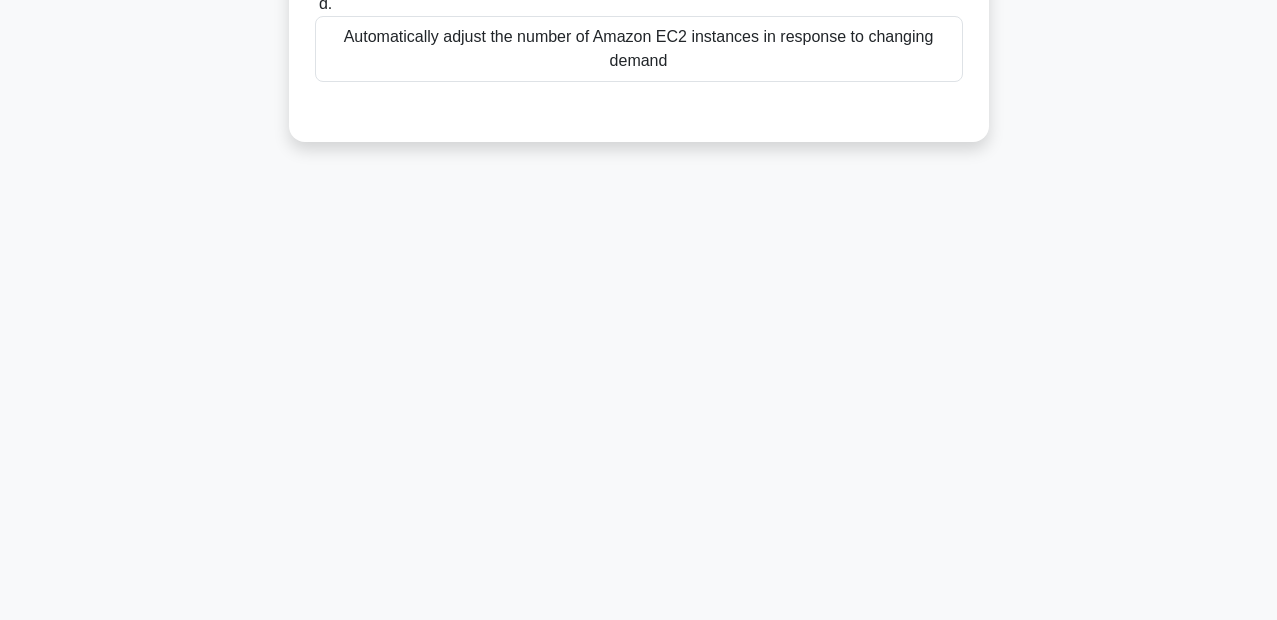 scroll, scrollTop: 100, scrollLeft: 0, axis: vertical 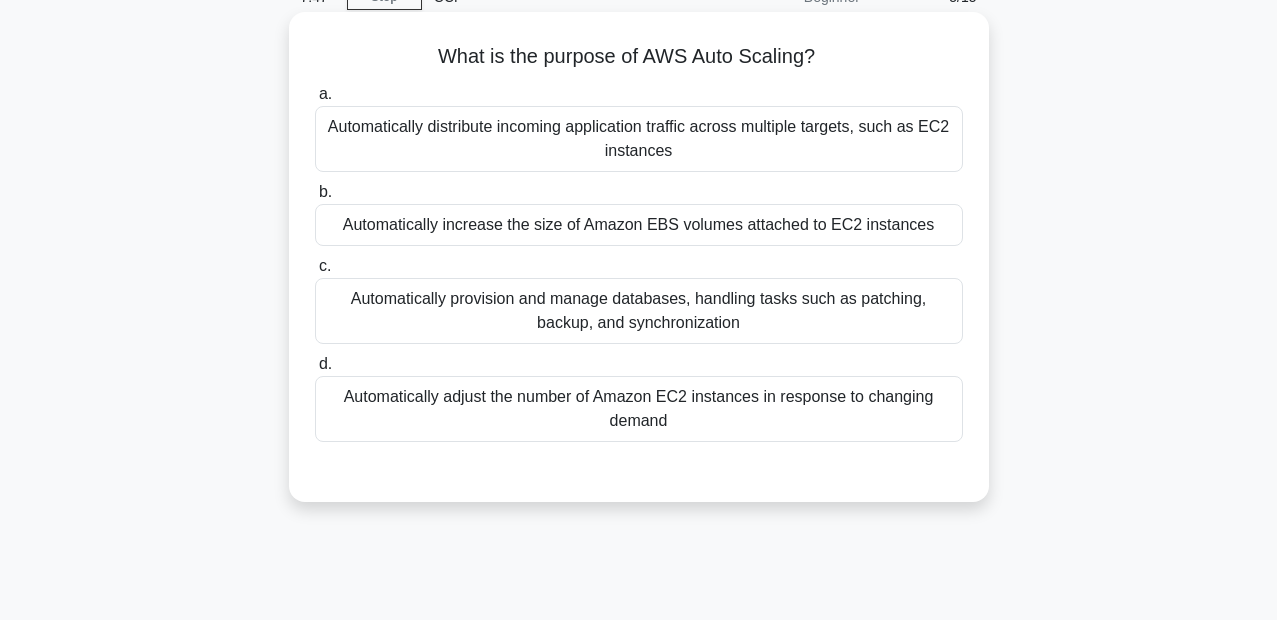 click on "Automatically adjust the number of Amazon EC2 instances in response to changing demand" at bounding box center [639, 409] 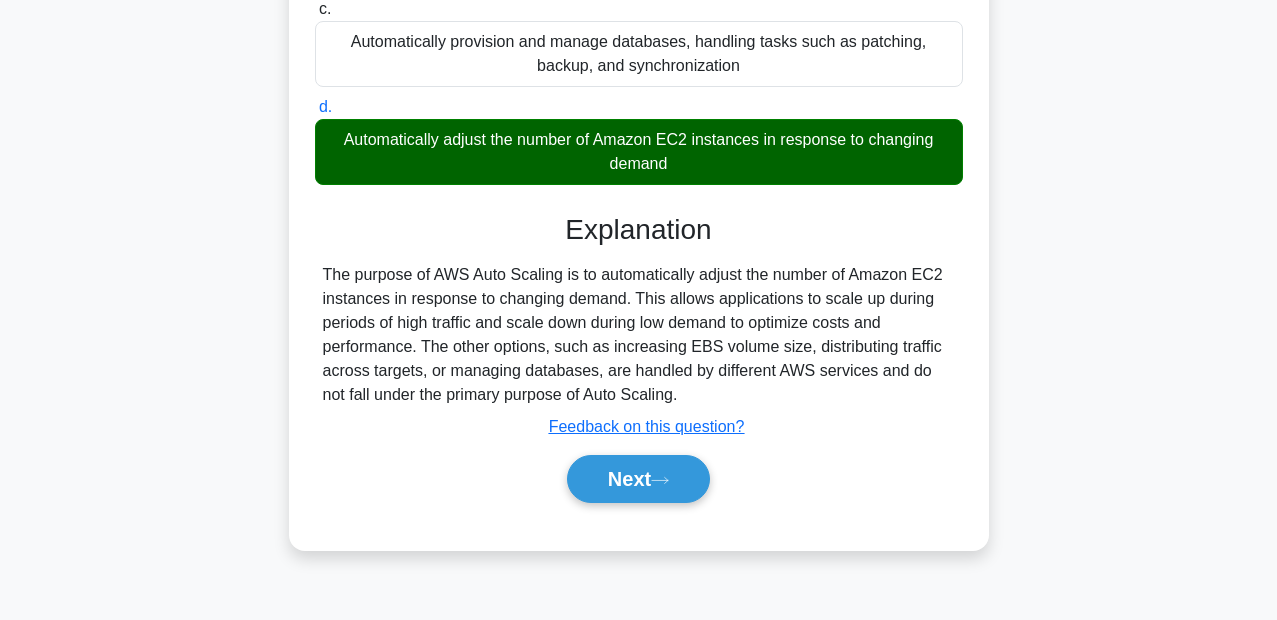 scroll, scrollTop: 460, scrollLeft: 0, axis: vertical 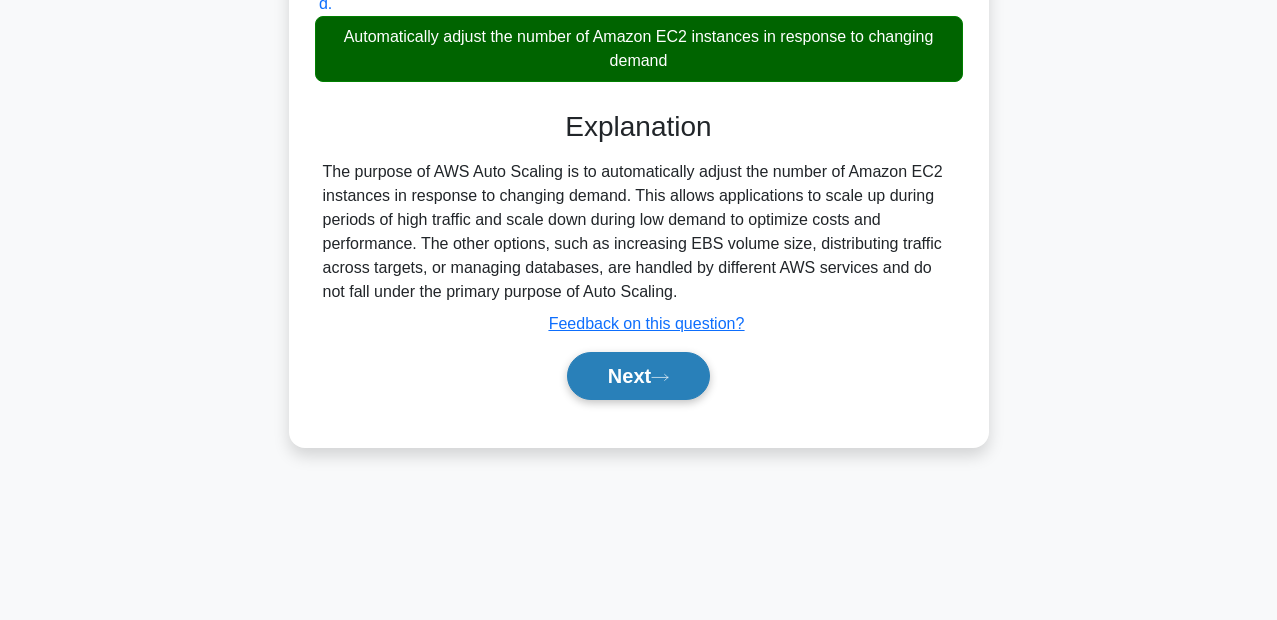 click on "Next" at bounding box center [638, 376] 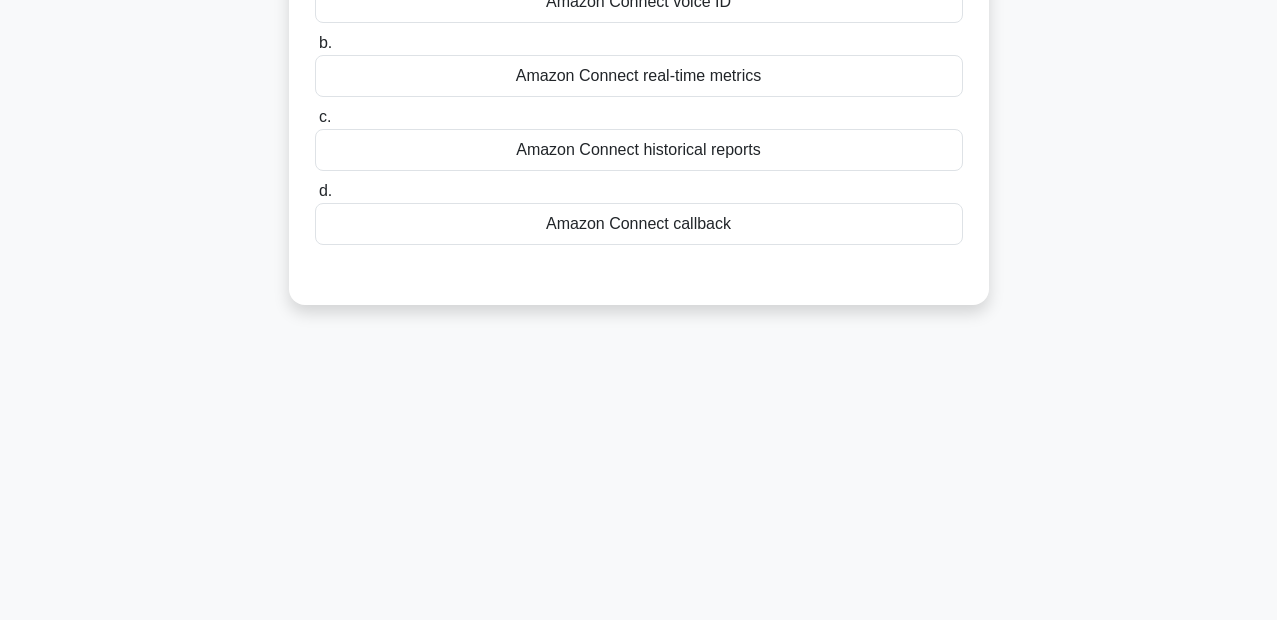scroll, scrollTop: 0, scrollLeft: 0, axis: both 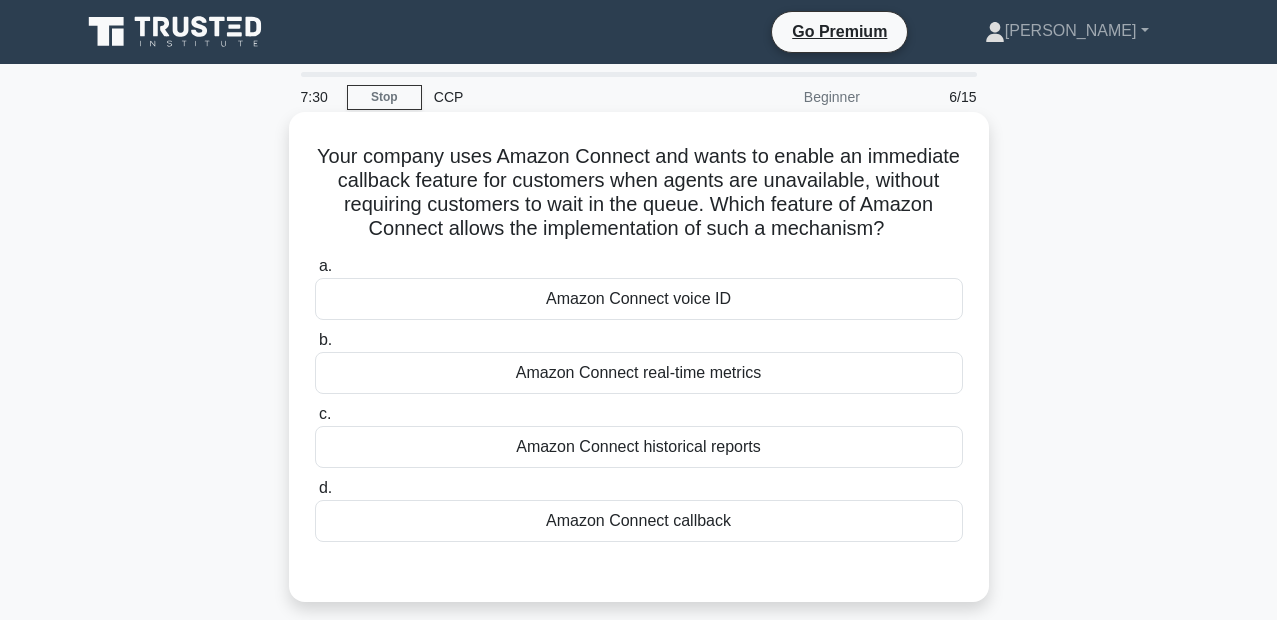 click on "Amazon Connect callback" at bounding box center [639, 521] 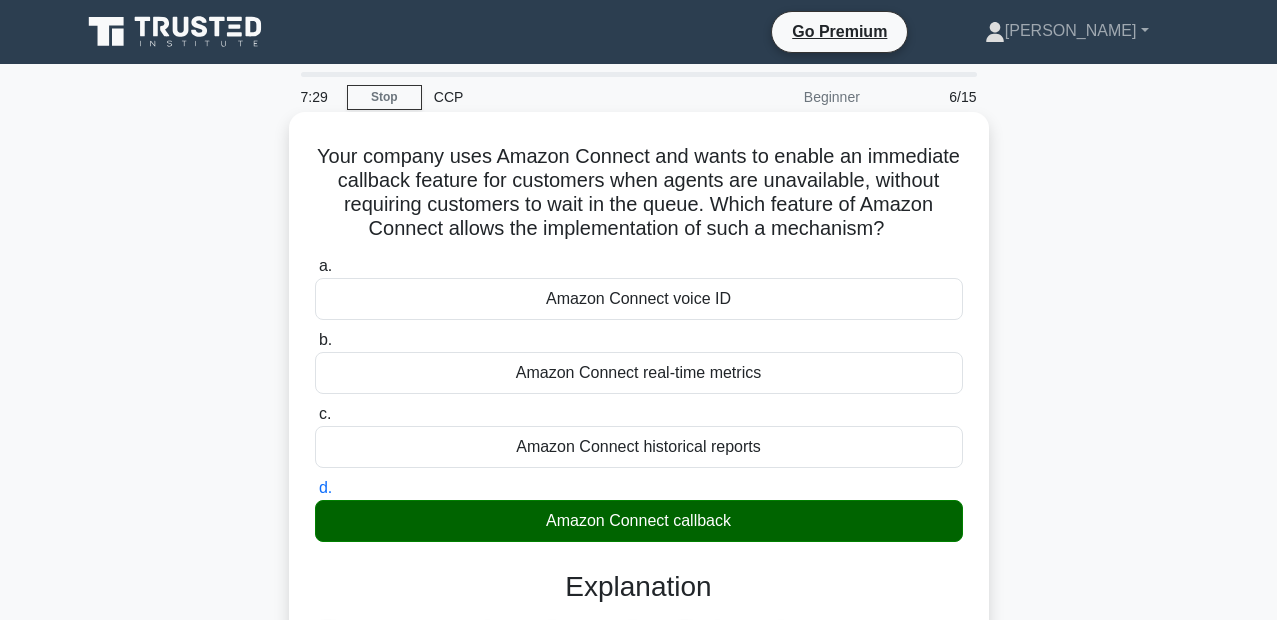 scroll, scrollTop: 460, scrollLeft: 0, axis: vertical 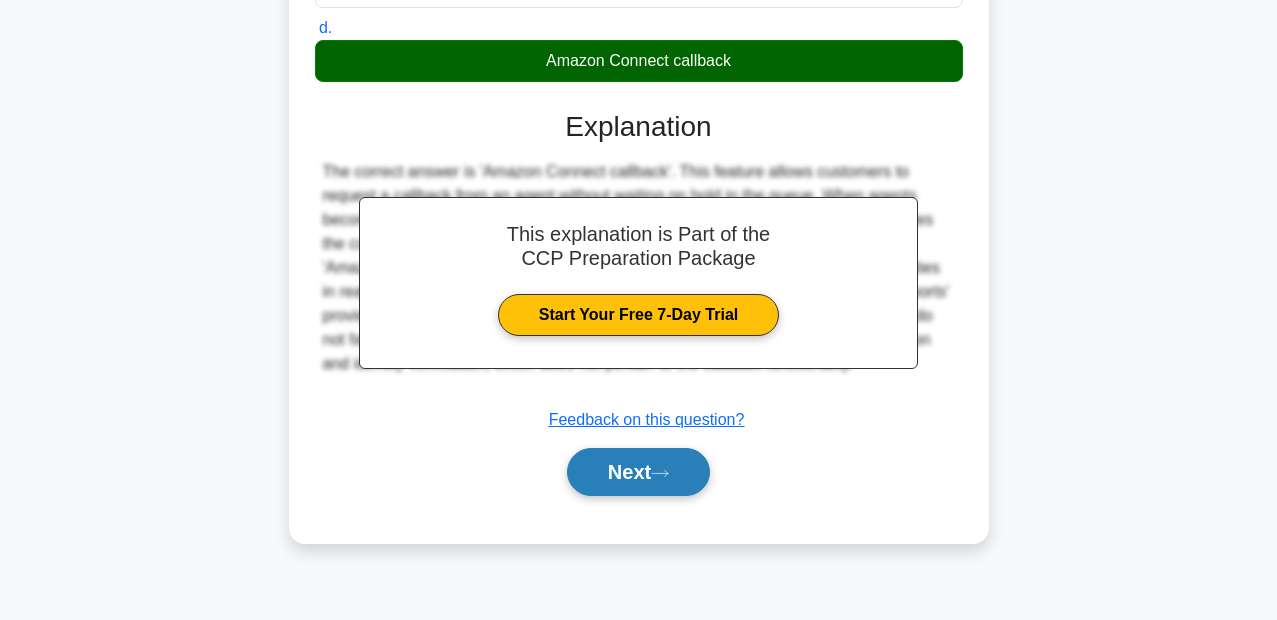 click on "Next" at bounding box center (638, 472) 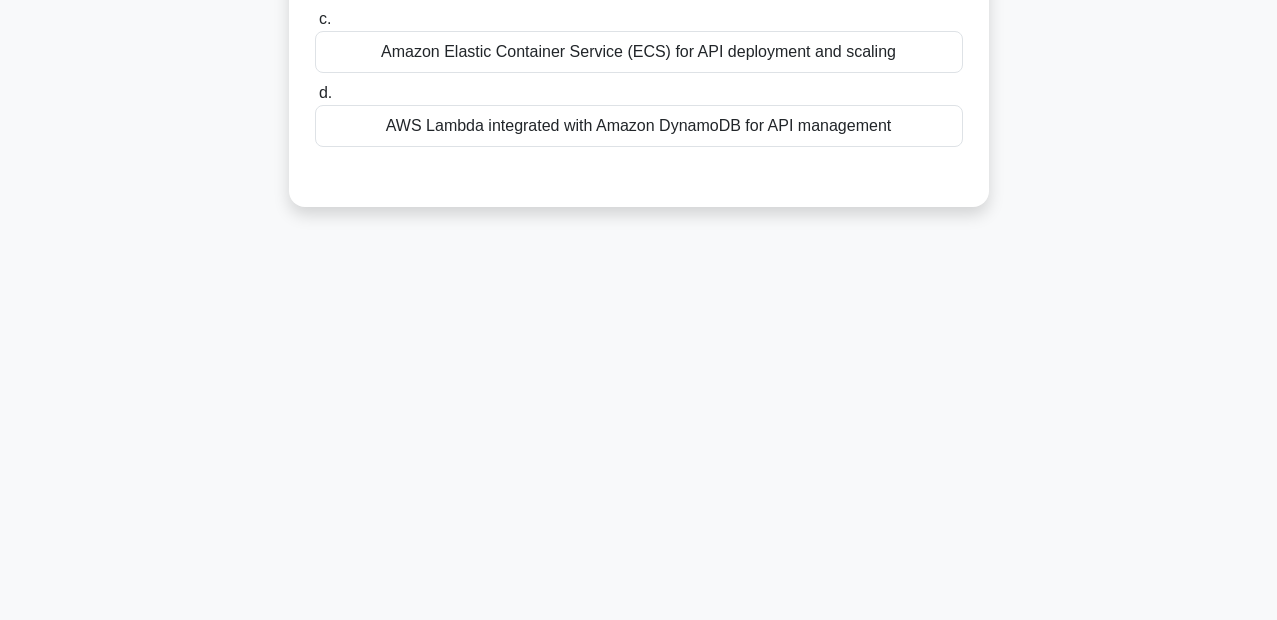scroll, scrollTop: 100, scrollLeft: 0, axis: vertical 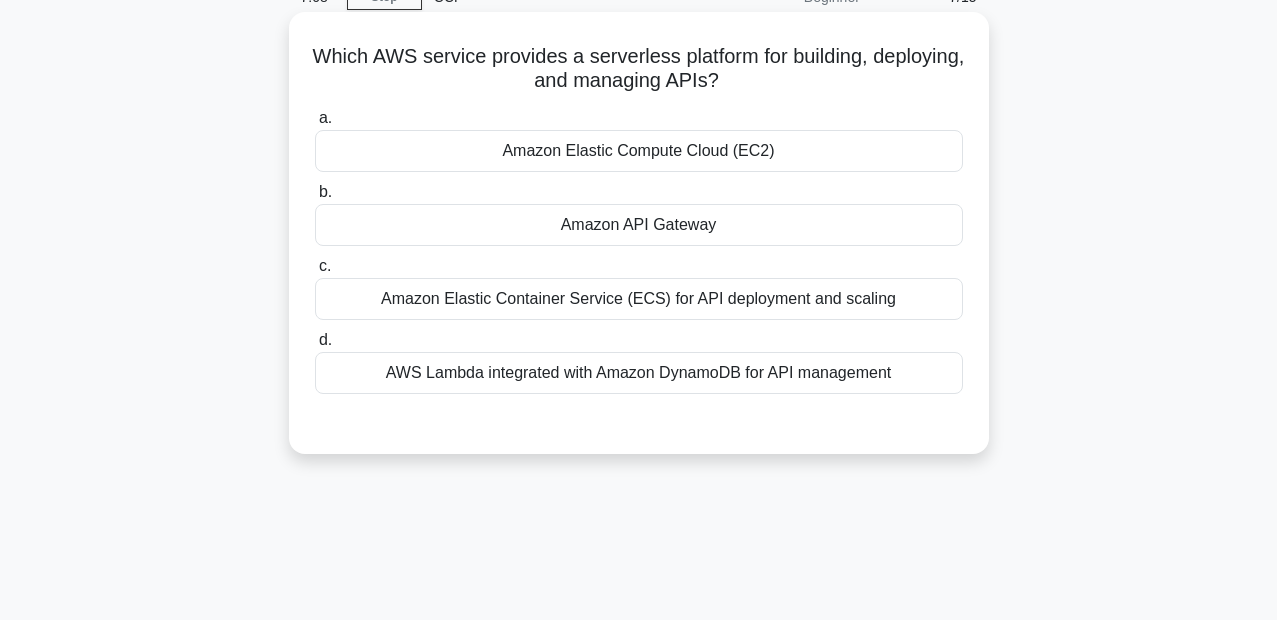 click on "Amazon Elastic Container Service (ECS) for API deployment and scaling" at bounding box center (639, 299) 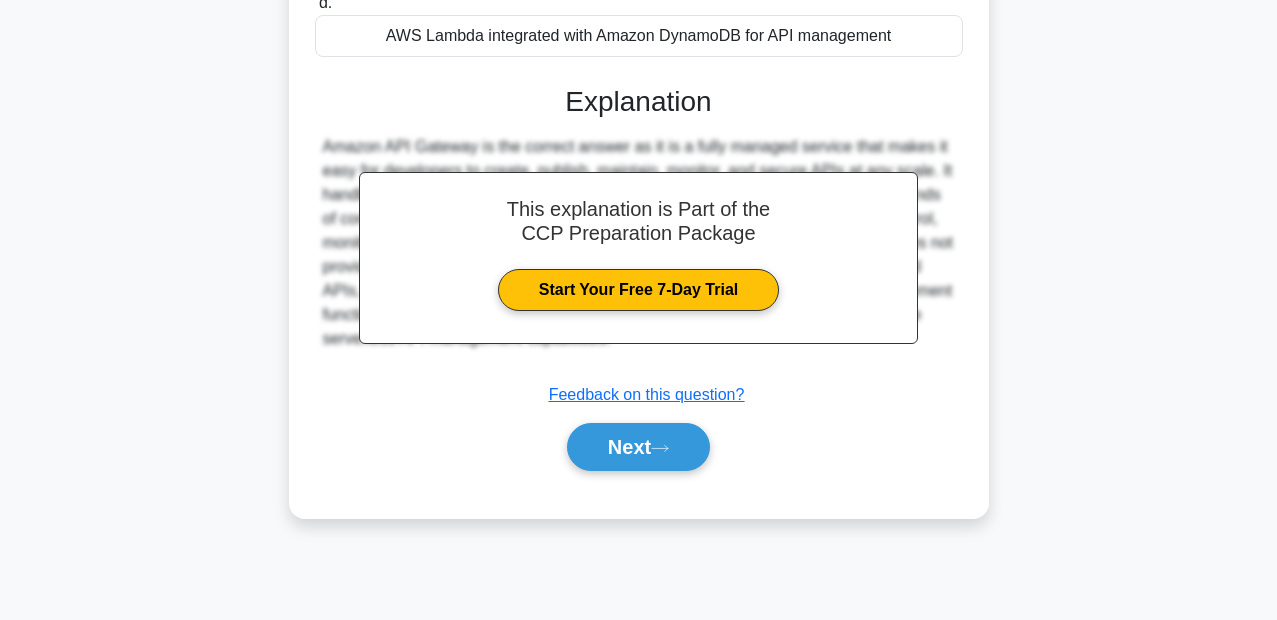 scroll, scrollTop: 460, scrollLeft: 0, axis: vertical 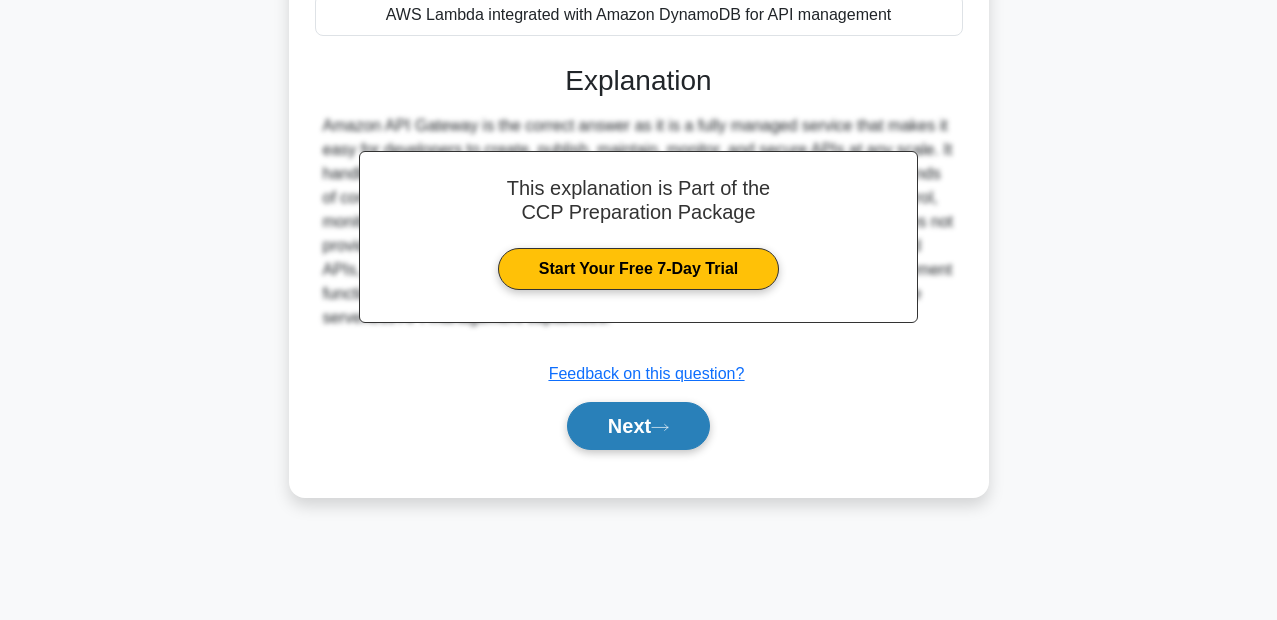 click on "Next" at bounding box center (638, 426) 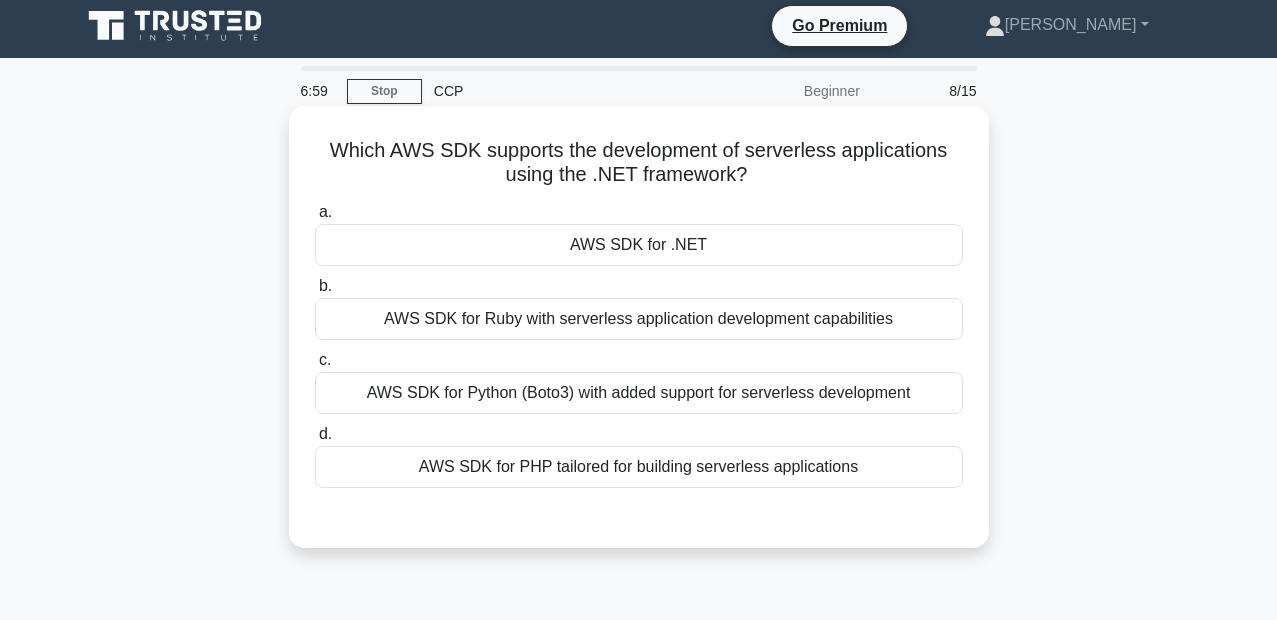 scroll, scrollTop: 0, scrollLeft: 0, axis: both 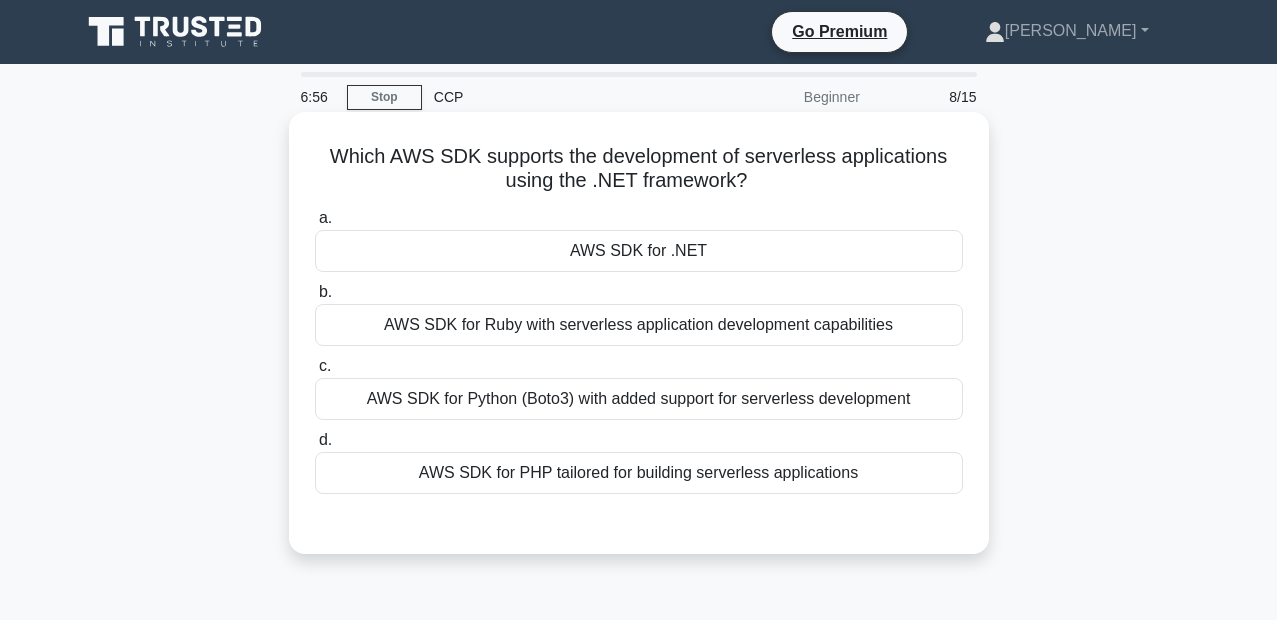 click on "AWS SDK for .NET" at bounding box center [639, 251] 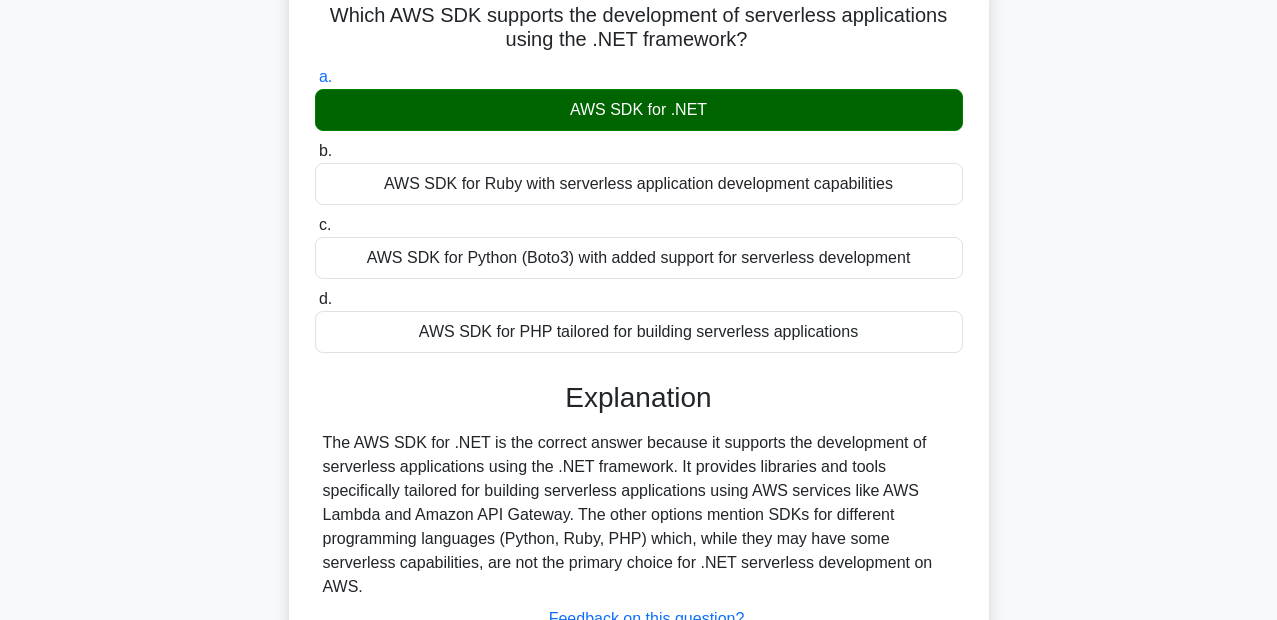 scroll, scrollTop: 360, scrollLeft: 0, axis: vertical 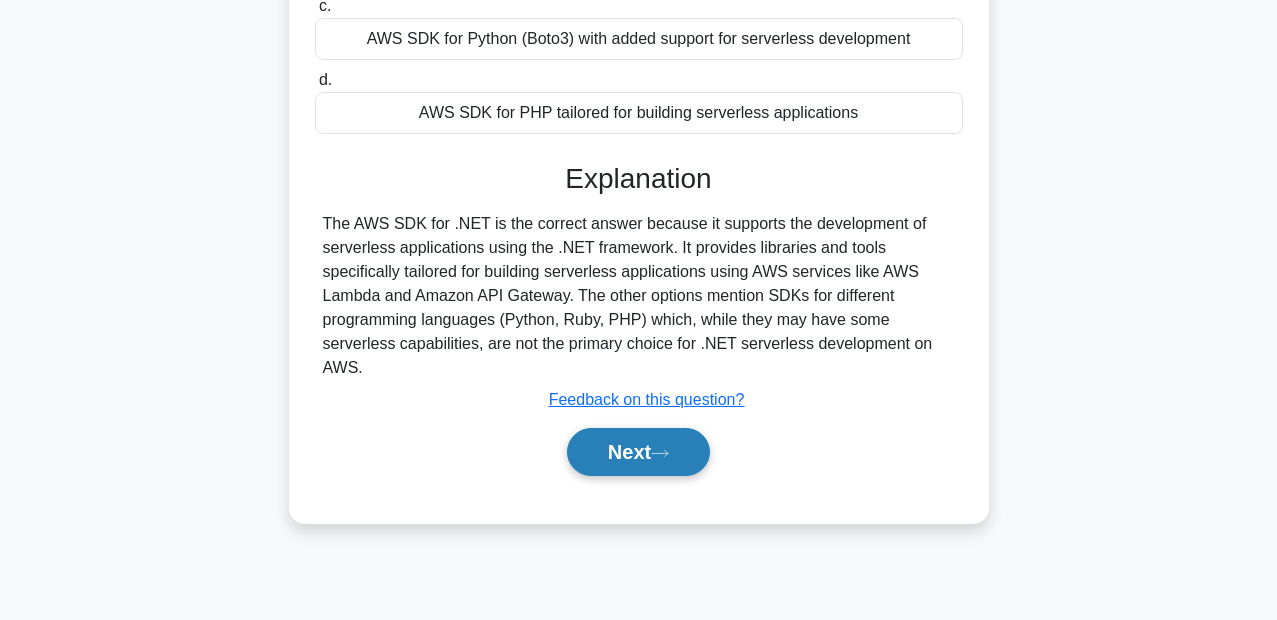 click on "Next" at bounding box center (638, 452) 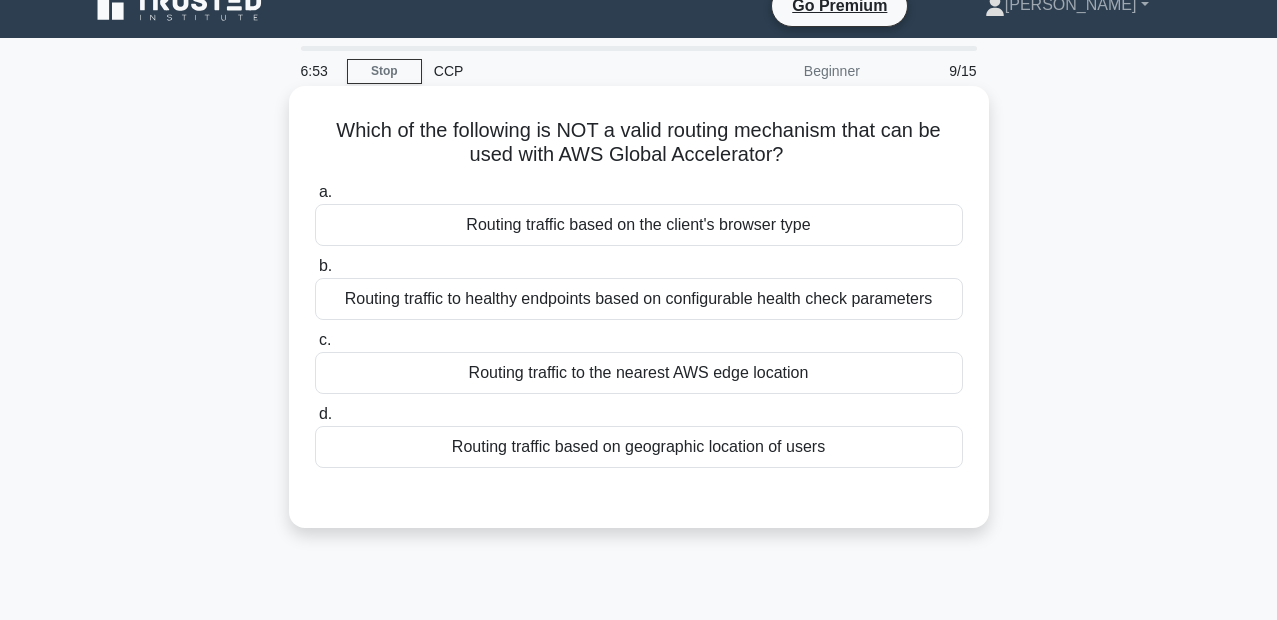 scroll, scrollTop: 0, scrollLeft: 0, axis: both 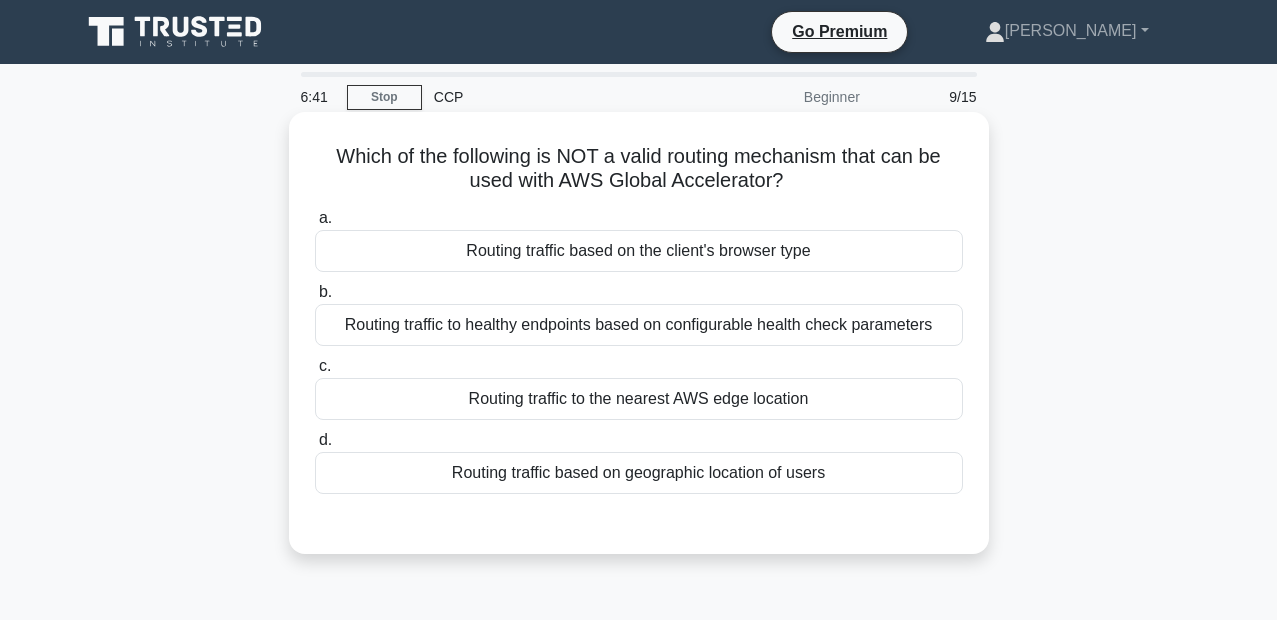 click on "Routing traffic based on the client's browser type" at bounding box center (639, 251) 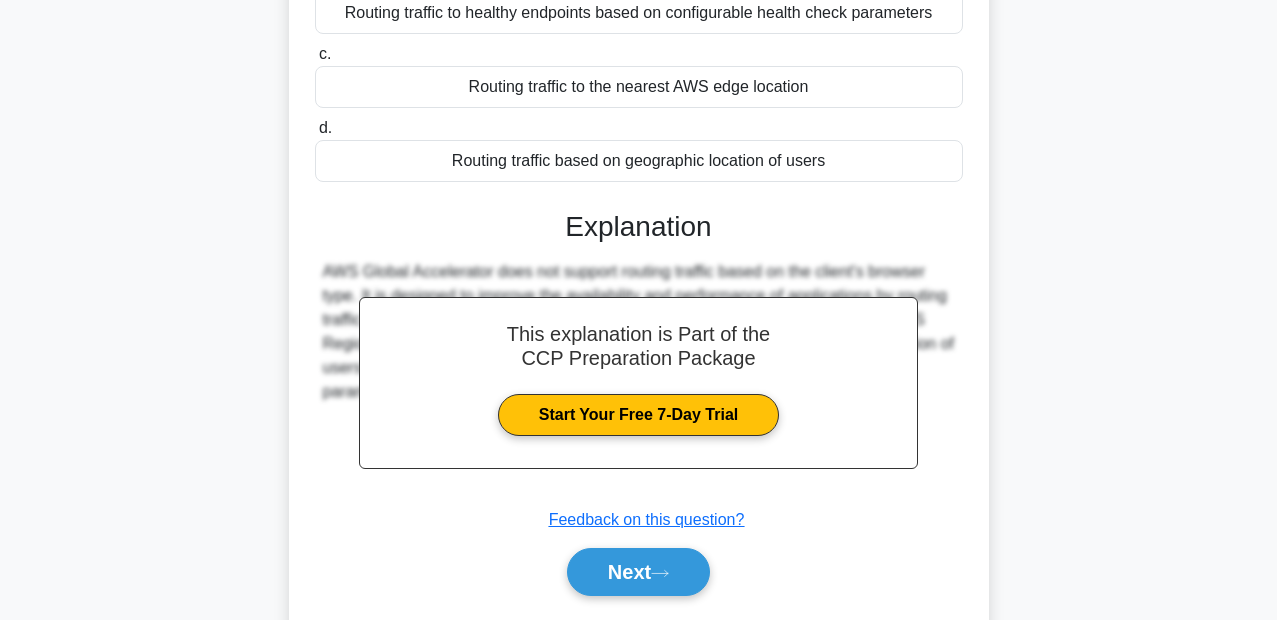 scroll, scrollTop: 460, scrollLeft: 0, axis: vertical 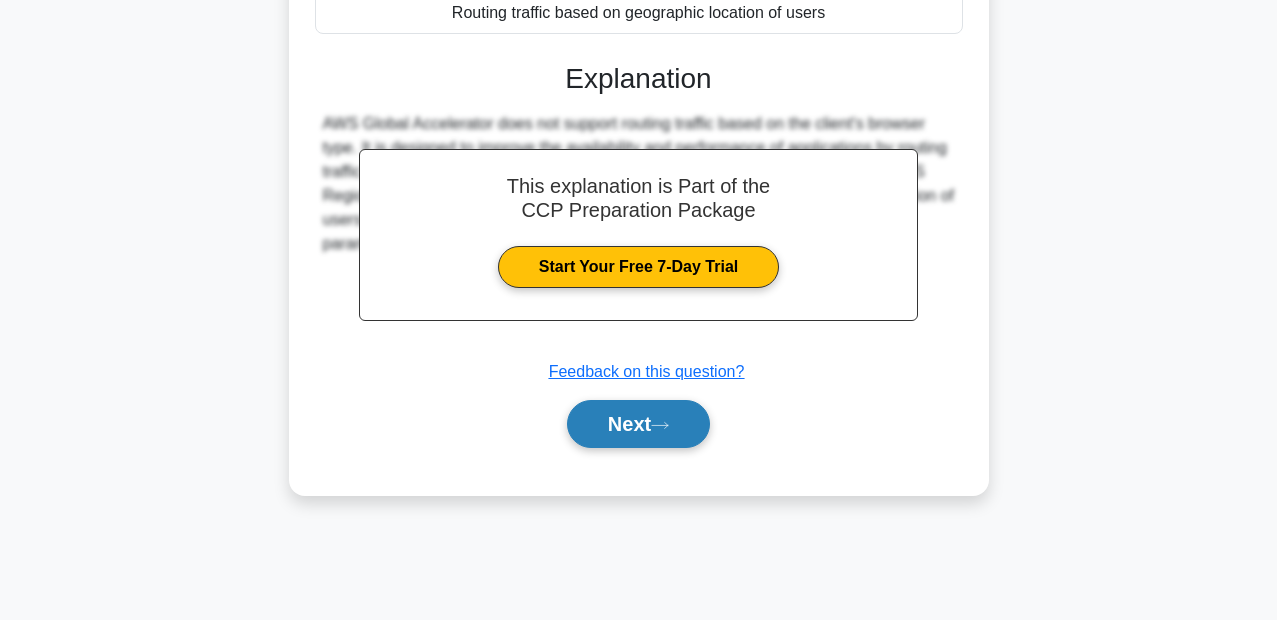 click on "Next" at bounding box center [638, 424] 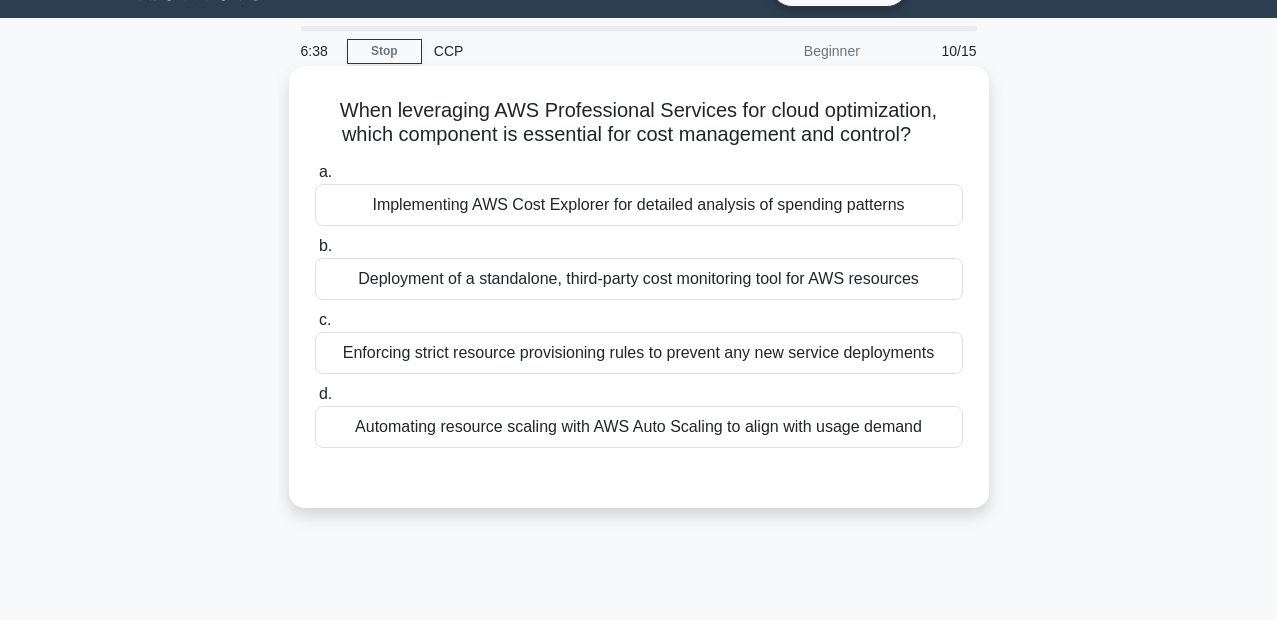 scroll, scrollTop: 0, scrollLeft: 0, axis: both 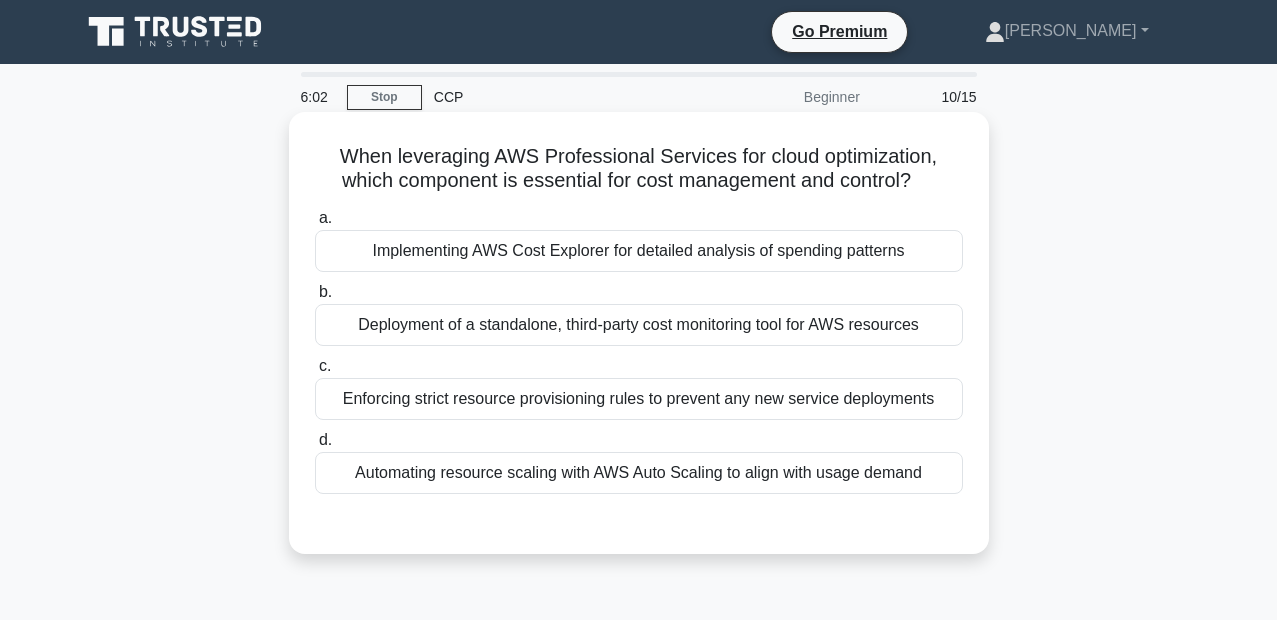 click on "Implementing AWS Cost Explorer for detailed analysis of spending patterns" at bounding box center (639, 251) 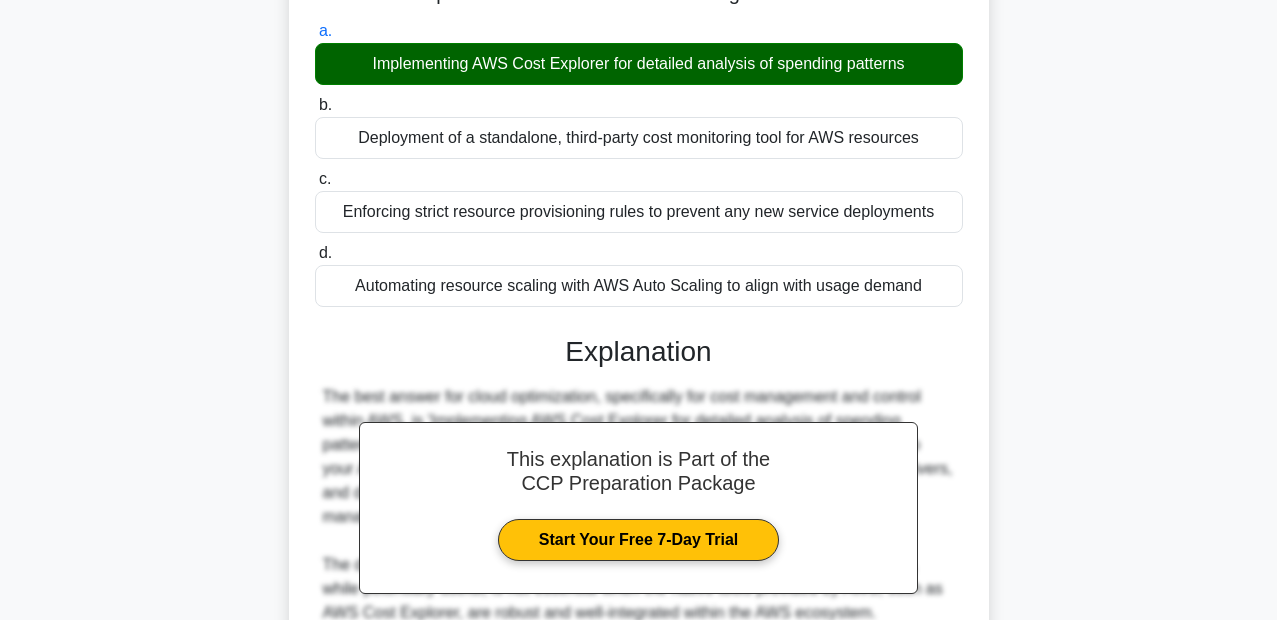 scroll, scrollTop: 480, scrollLeft: 0, axis: vertical 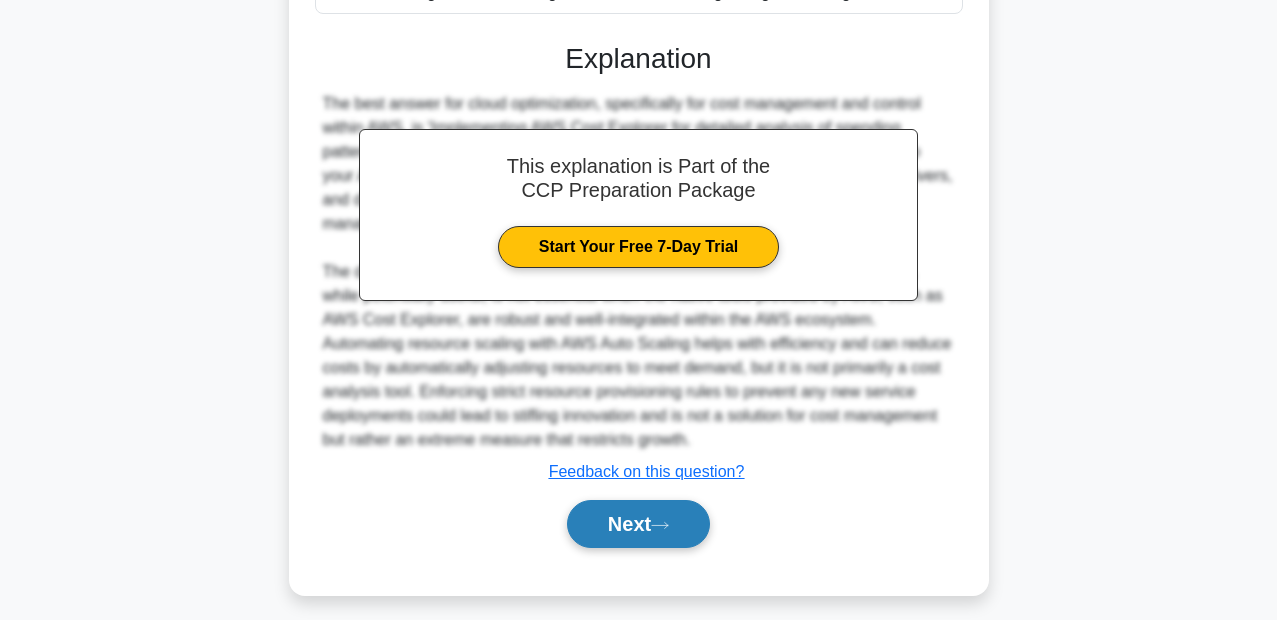 click on "Next" at bounding box center (638, 524) 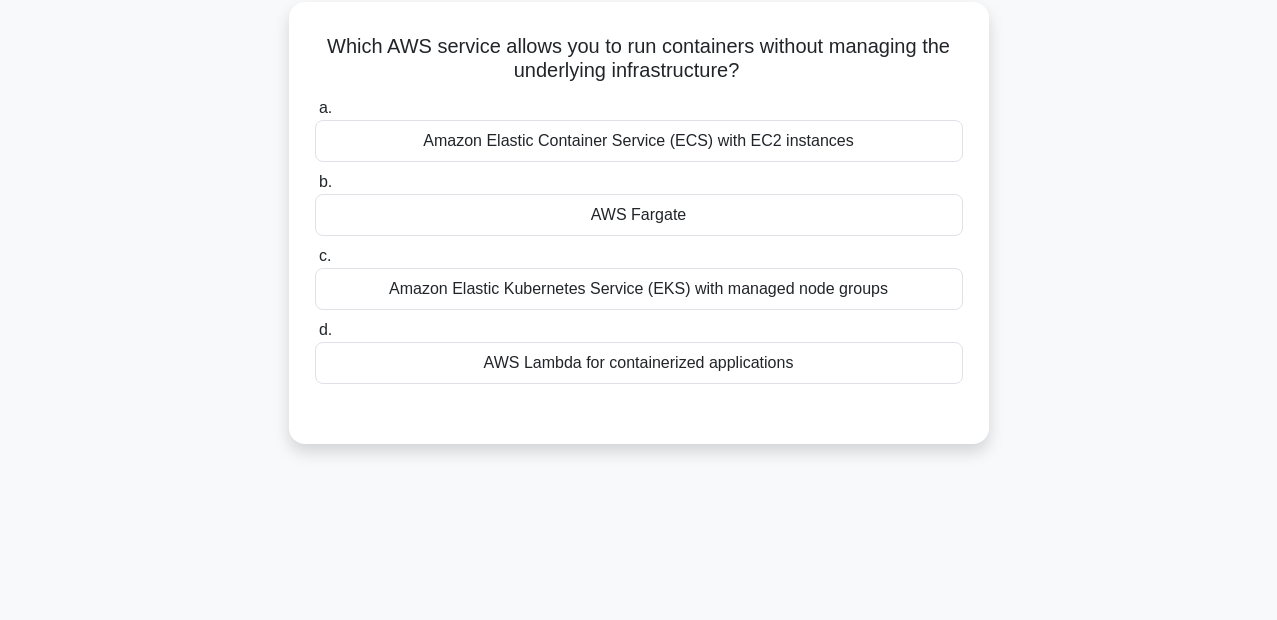 scroll, scrollTop: 100, scrollLeft: 0, axis: vertical 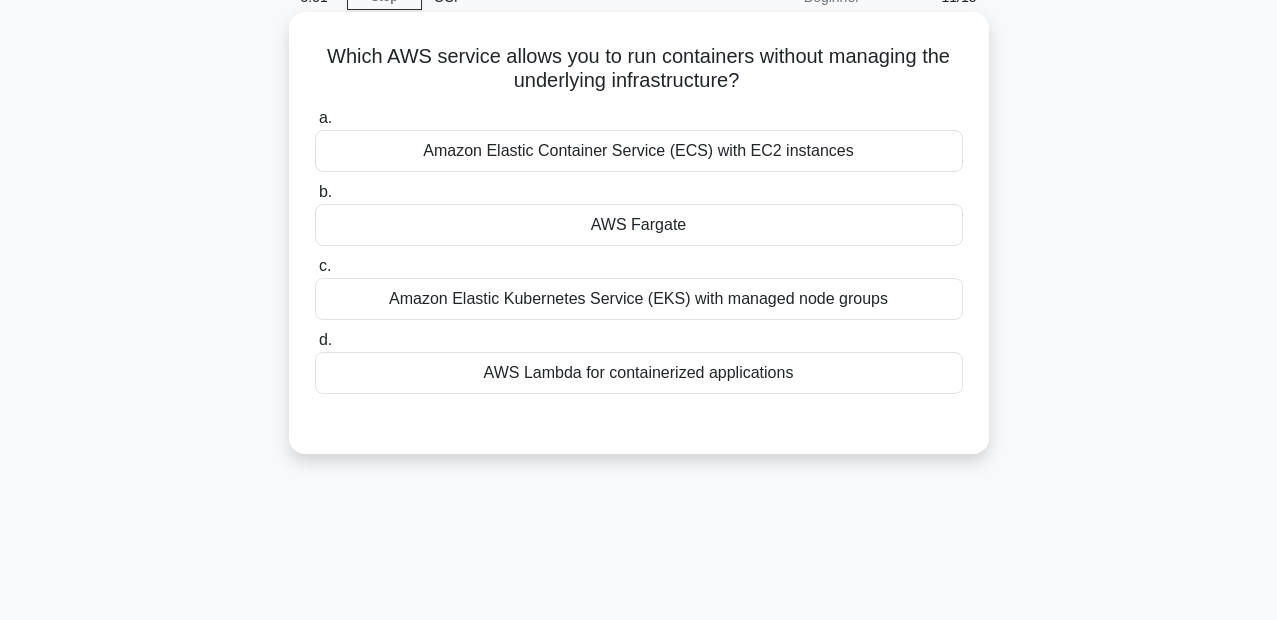 click on "AWS Fargate" at bounding box center (639, 225) 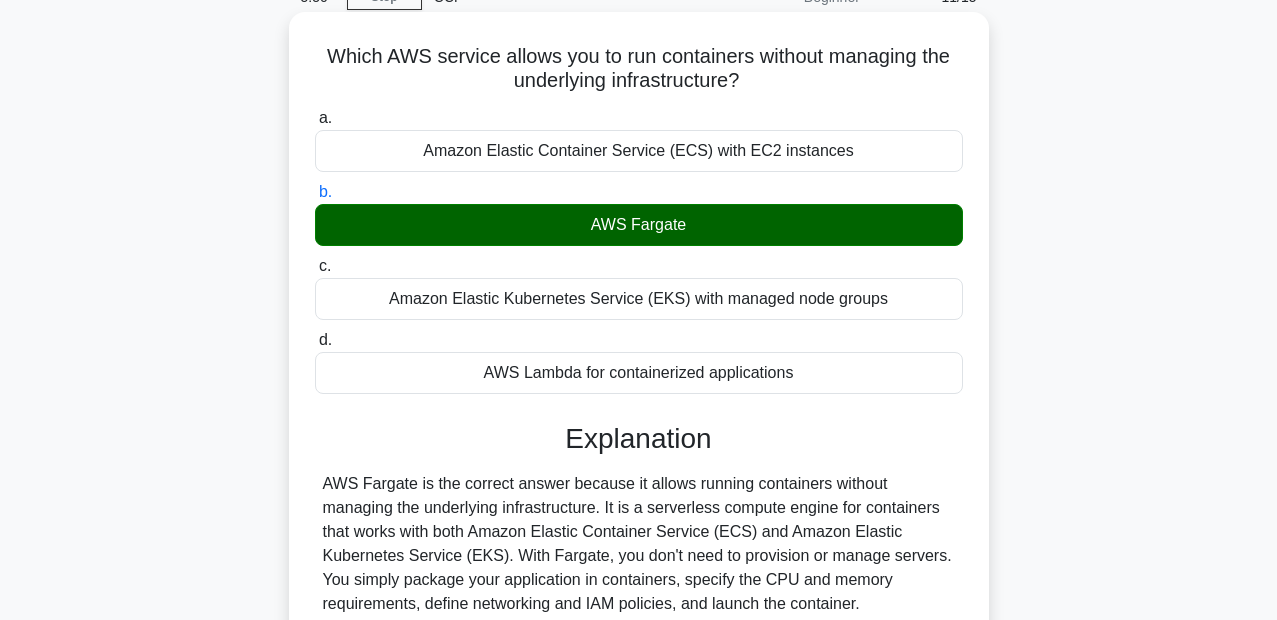 scroll, scrollTop: 493, scrollLeft: 0, axis: vertical 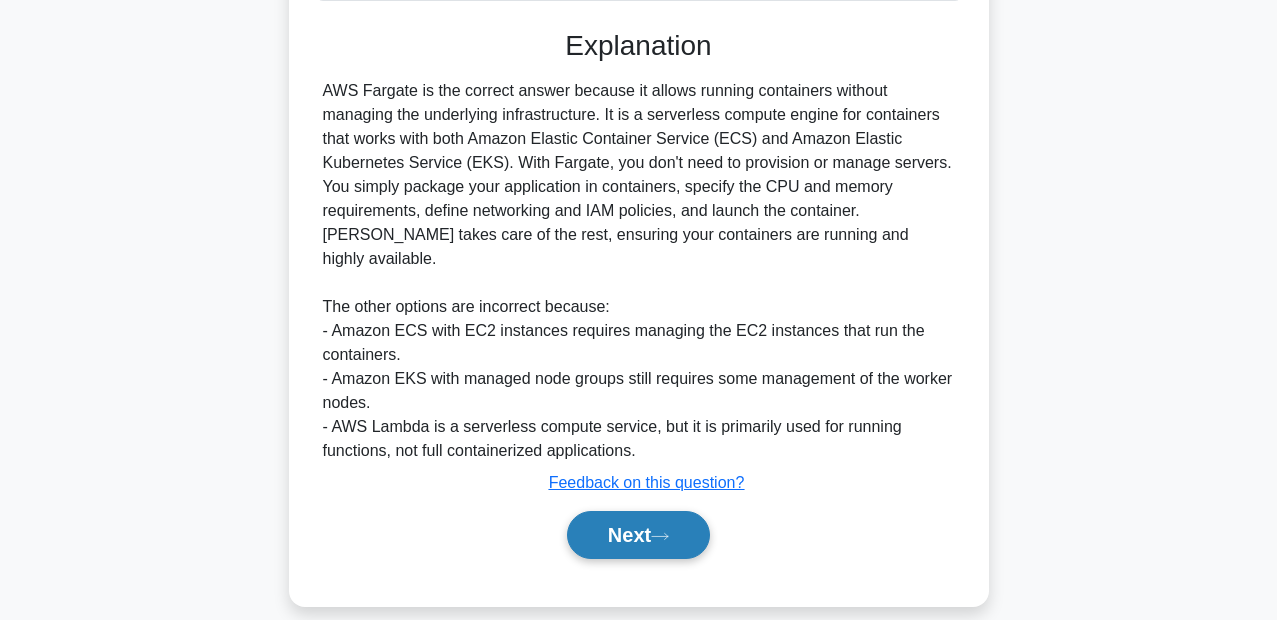 click on "Next" at bounding box center (638, 535) 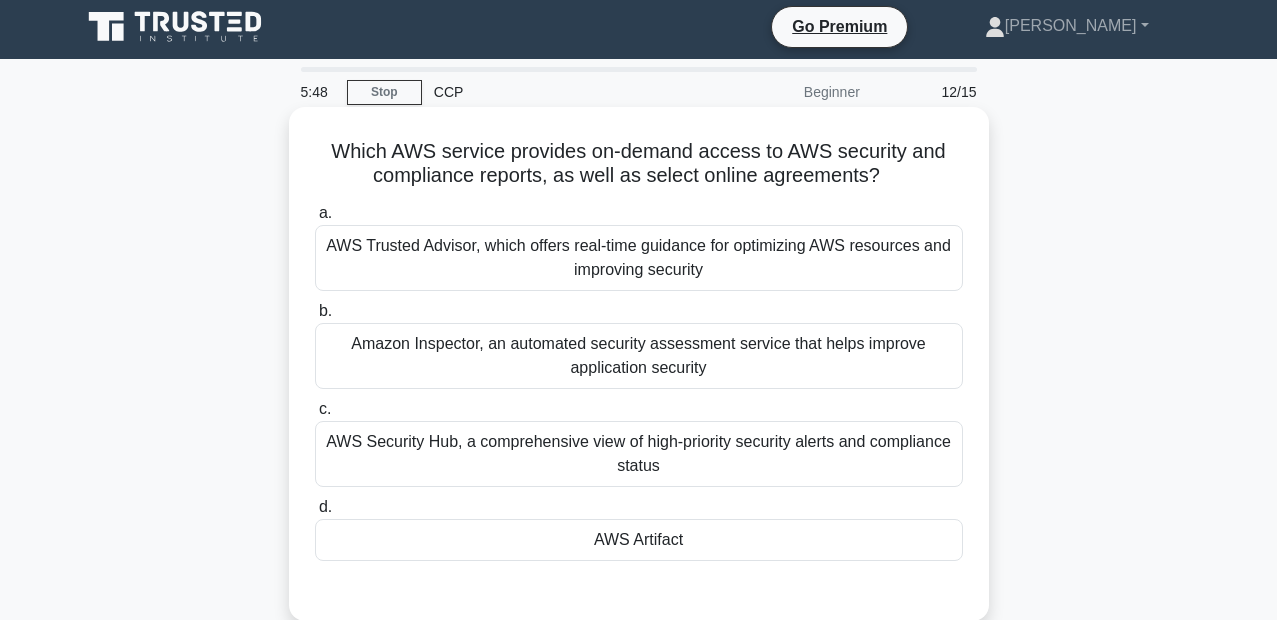 scroll, scrollTop: 0, scrollLeft: 0, axis: both 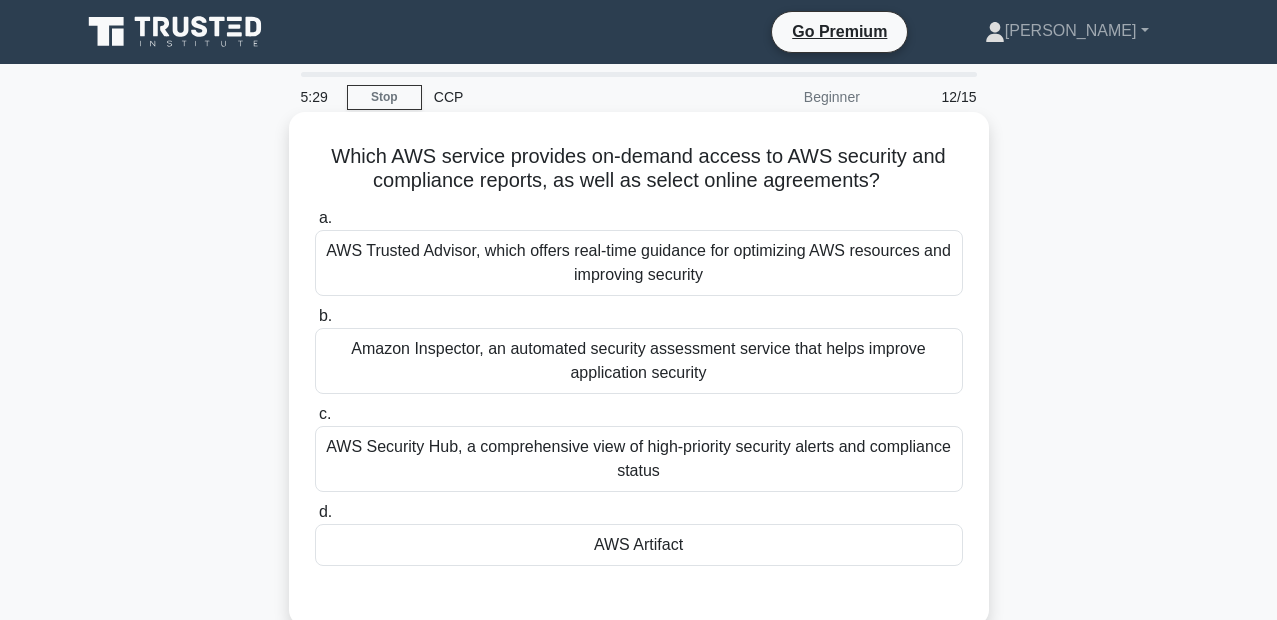 click on "AWS Trusted Advisor, which offers real-time guidance for optimizing AWS resources and improving security" at bounding box center (639, 263) 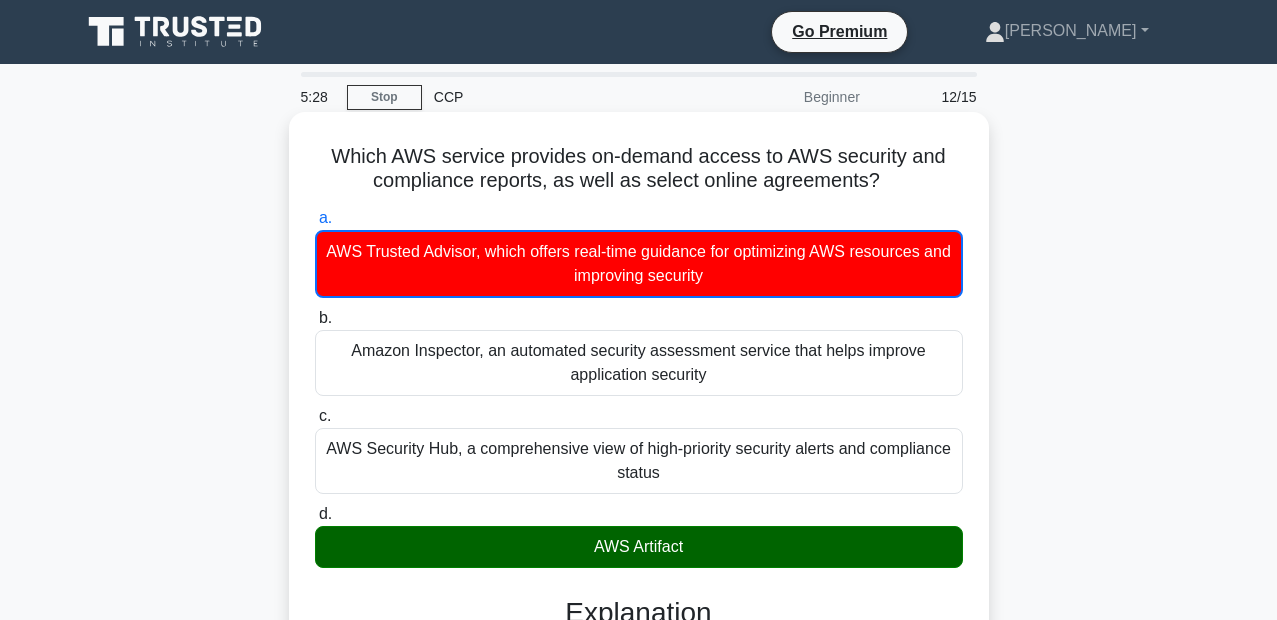 scroll, scrollTop: 460, scrollLeft: 0, axis: vertical 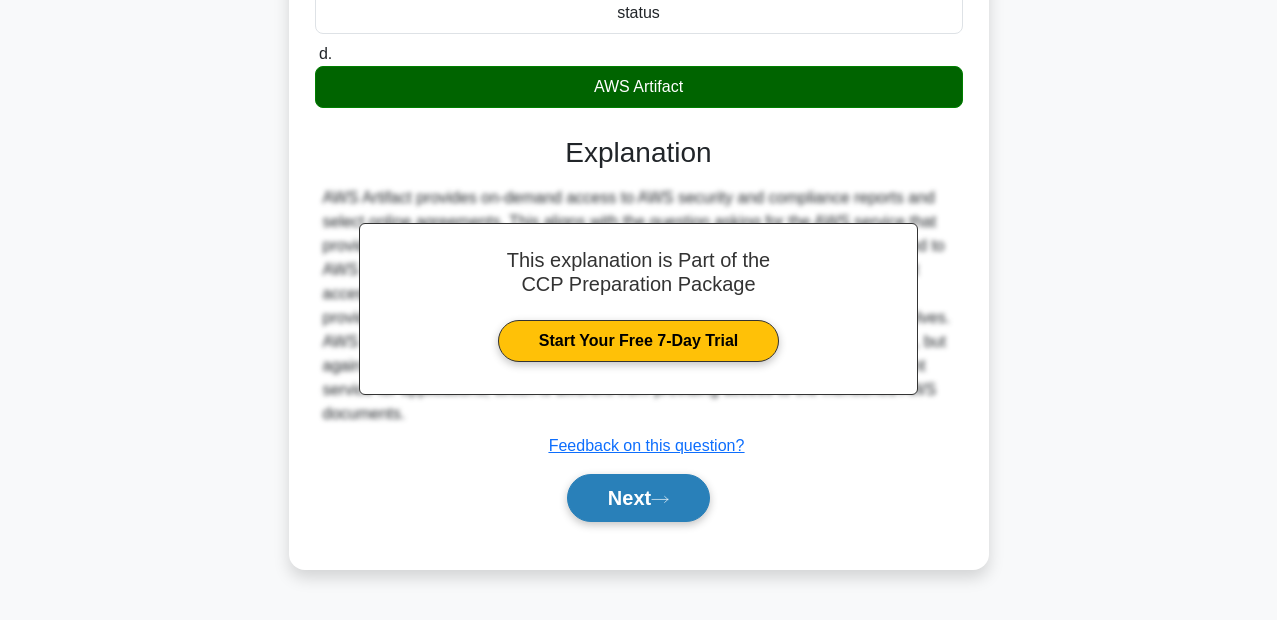 click on "Next" at bounding box center [638, 498] 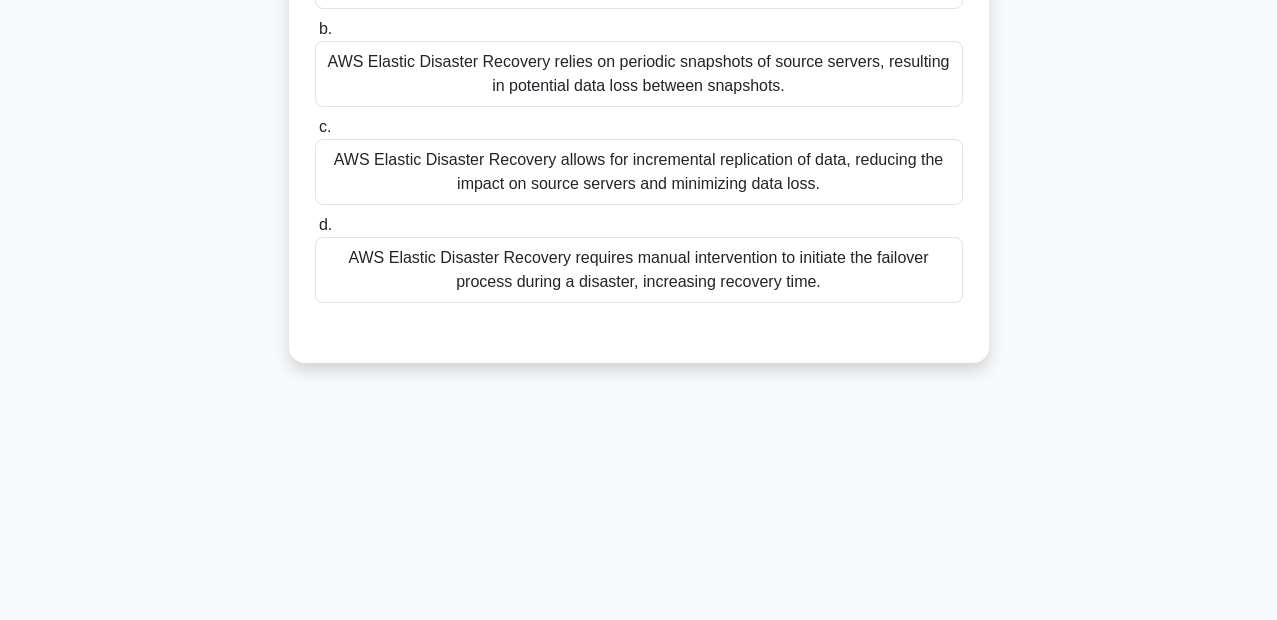scroll, scrollTop: 100, scrollLeft: 0, axis: vertical 